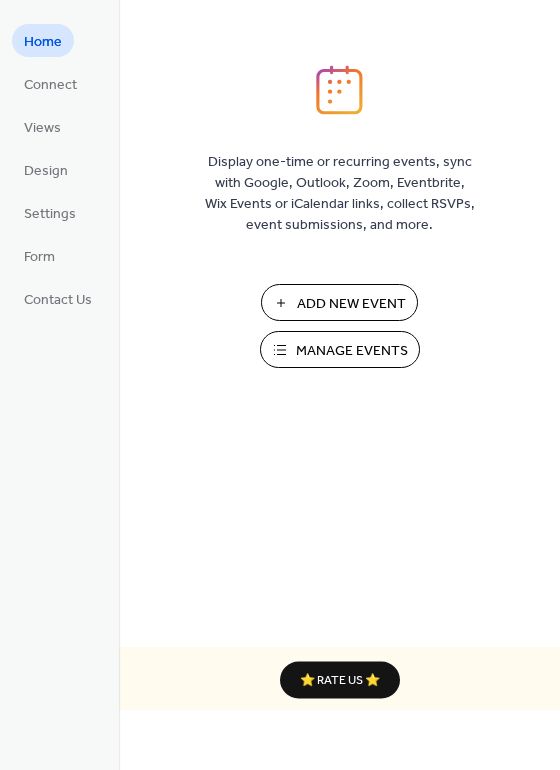 scroll, scrollTop: 0, scrollLeft: 0, axis: both 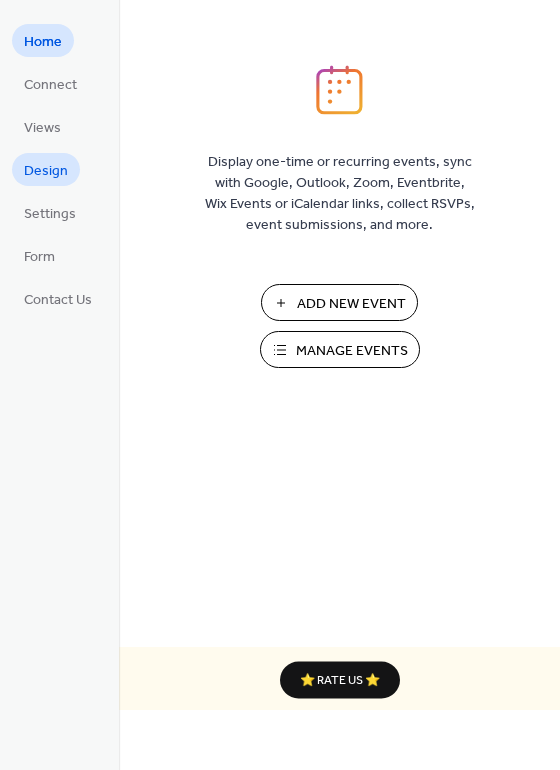 click on "Design" at bounding box center [46, 171] 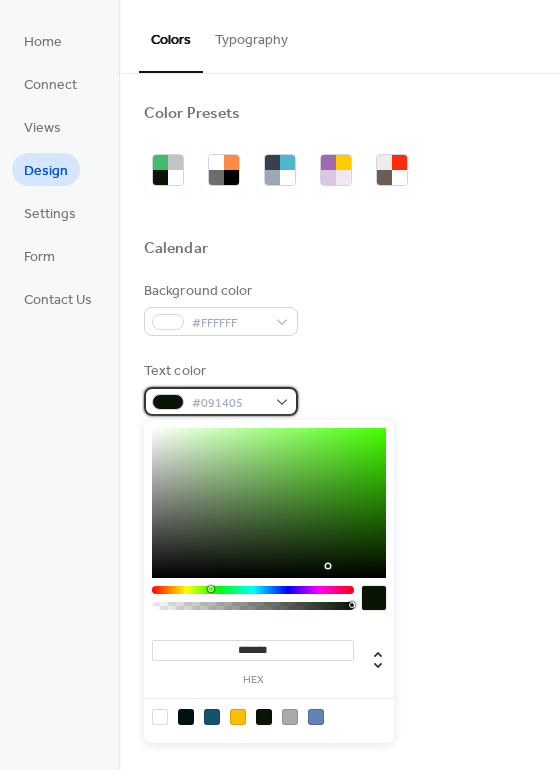 click on "#091405" at bounding box center [221, 401] 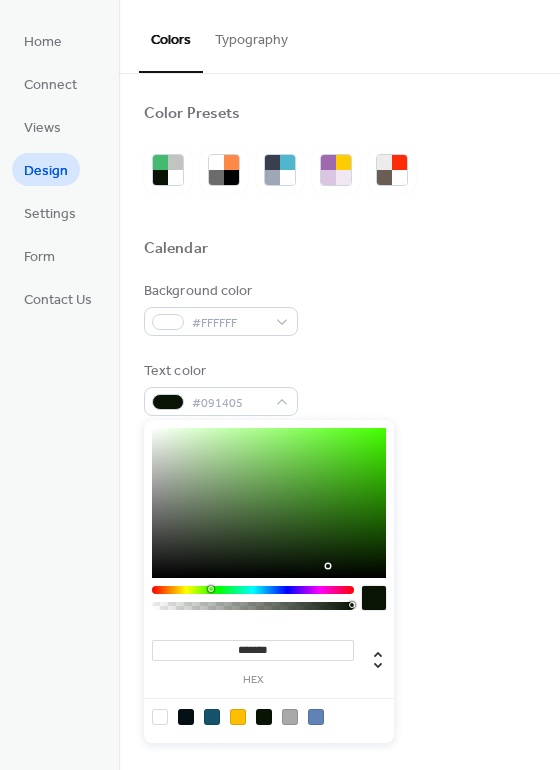 click on "*******" at bounding box center [253, 650] 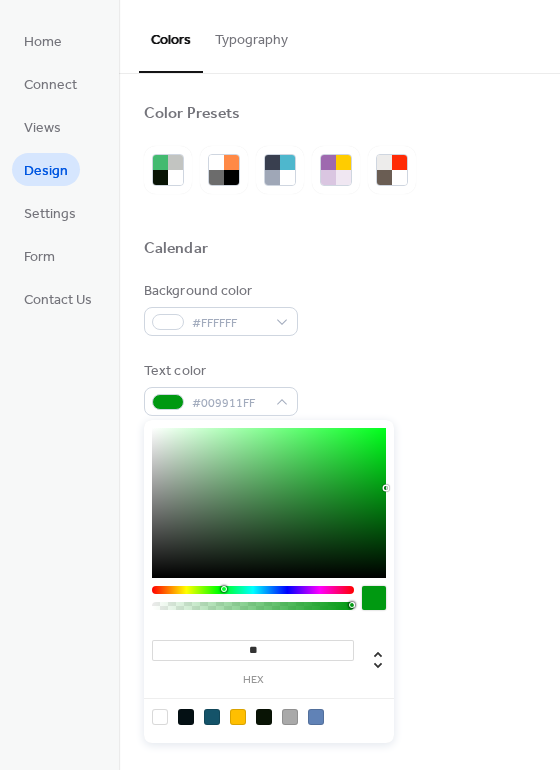 type on "*" 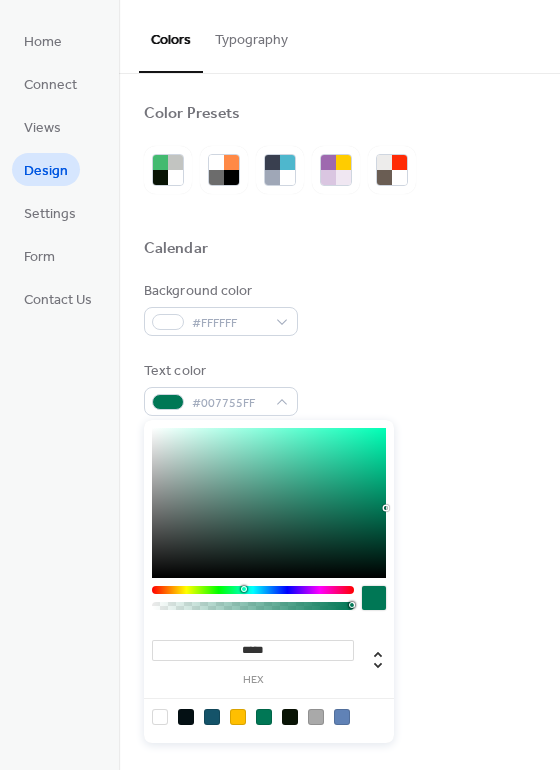 type on "******" 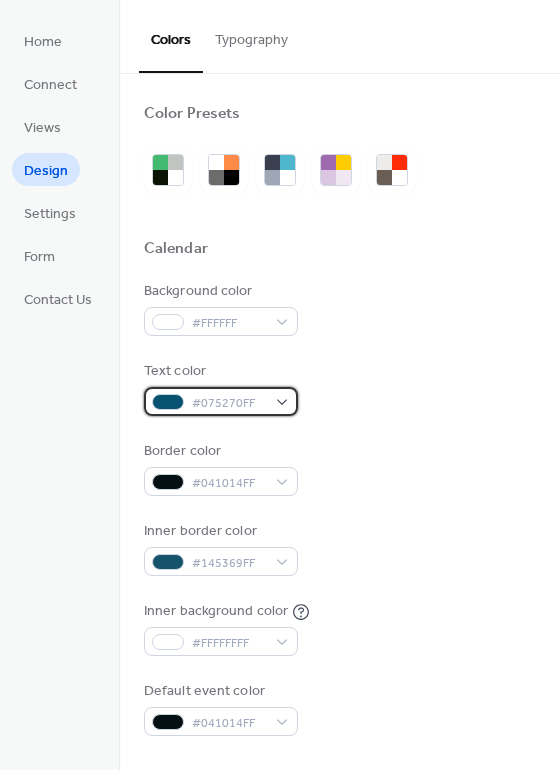 click on "#075270FF" at bounding box center (221, 401) 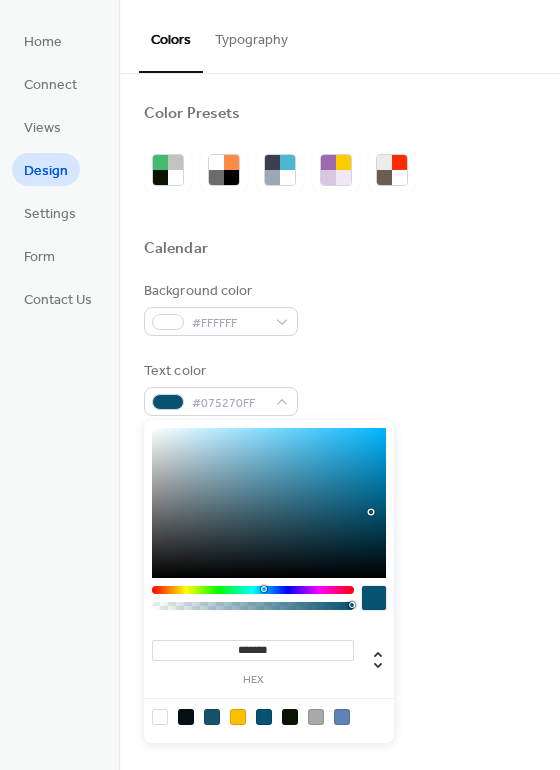 click on "*******" at bounding box center (253, 650) 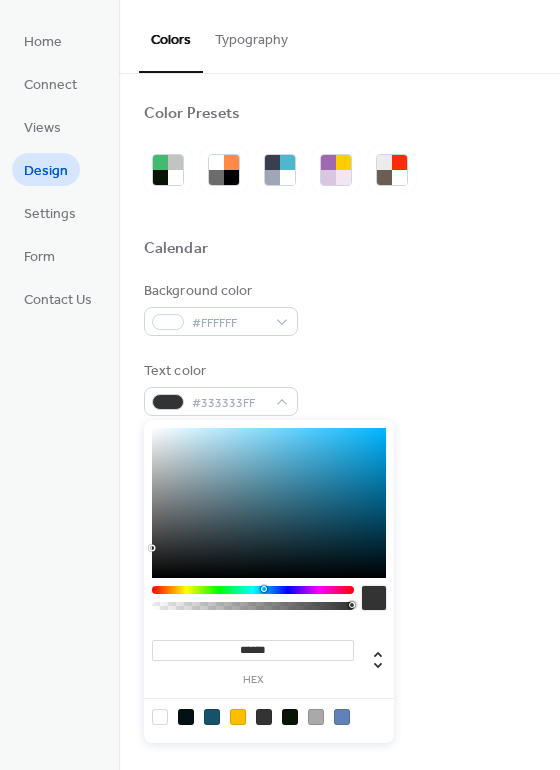 type on "******" 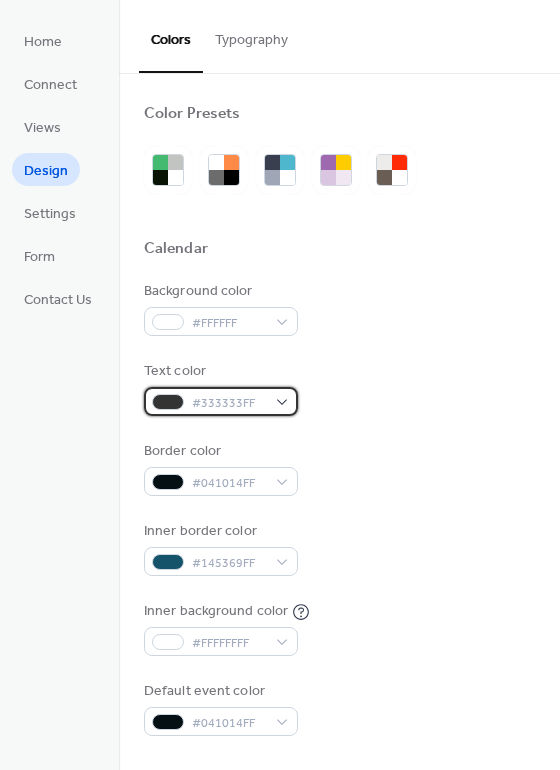 click on "#333333FF" at bounding box center [229, 403] 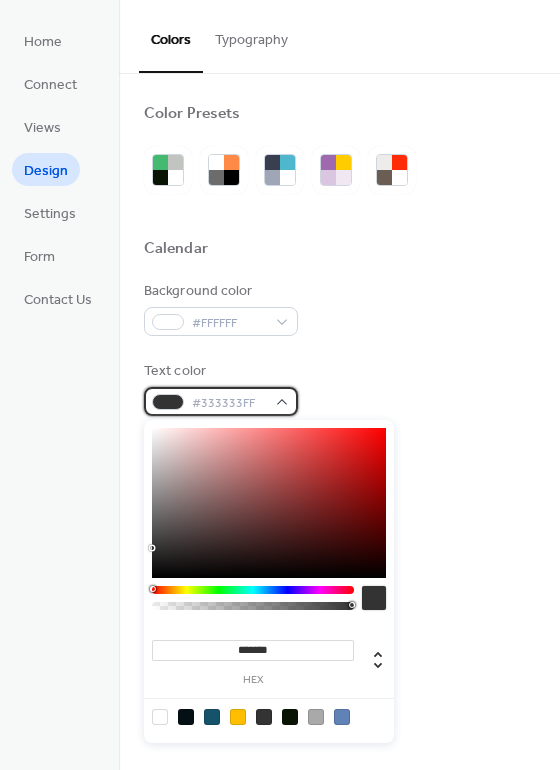 click on "#333333FF" at bounding box center [229, 403] 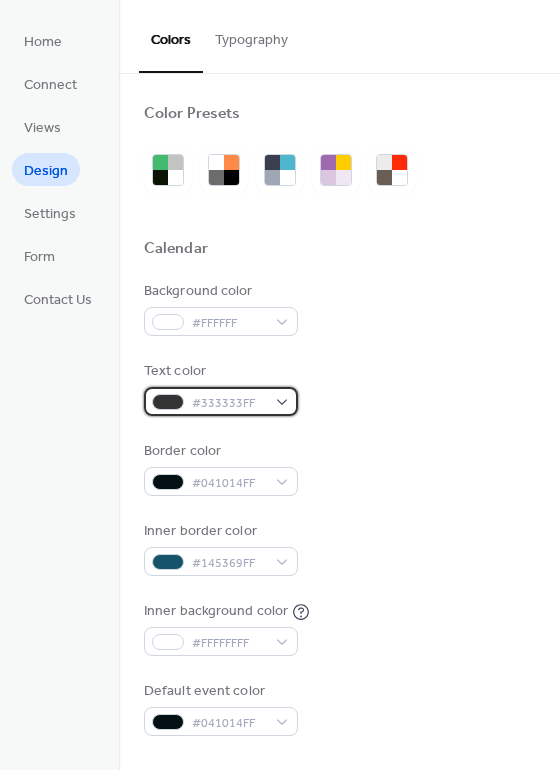 click on "#333333FF" at bounding box center (229, 403) 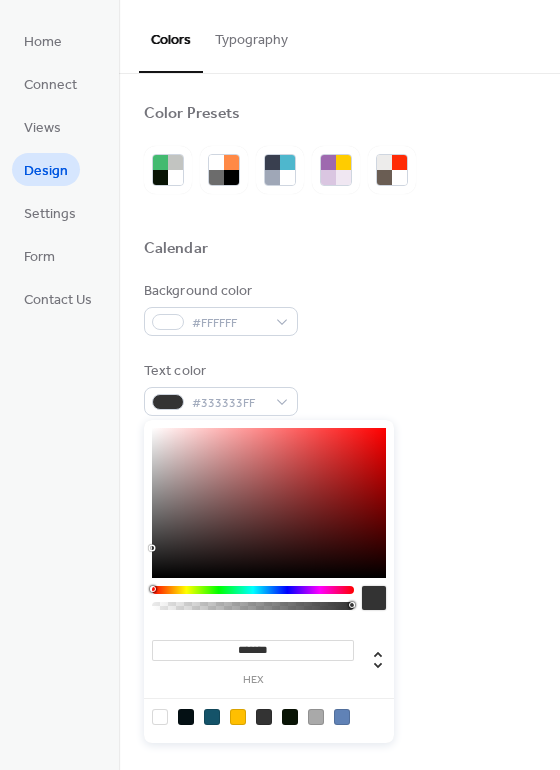 click on "*******" at bounding box center [253, 650] 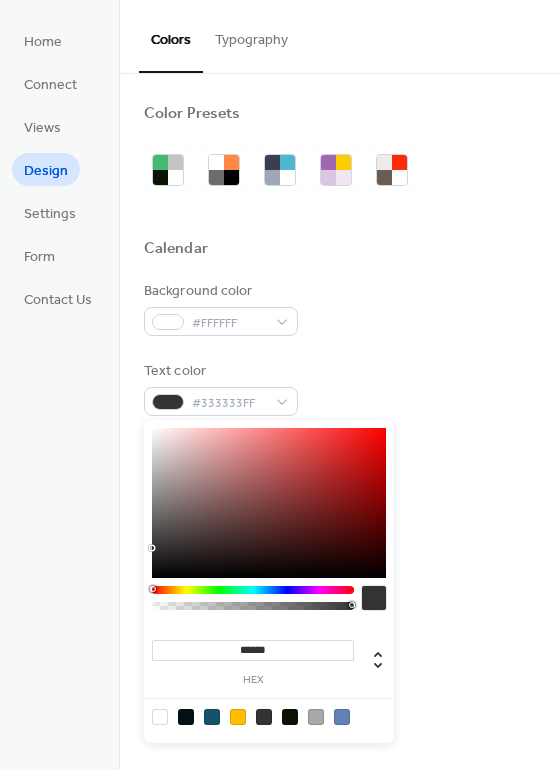 type on "*******" 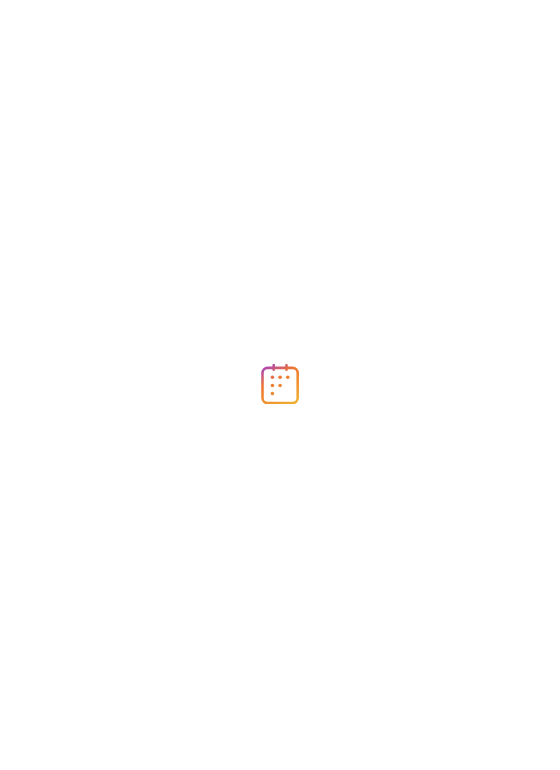 scroll, scrollTop: 0, scrollLeft: 0, axis: both 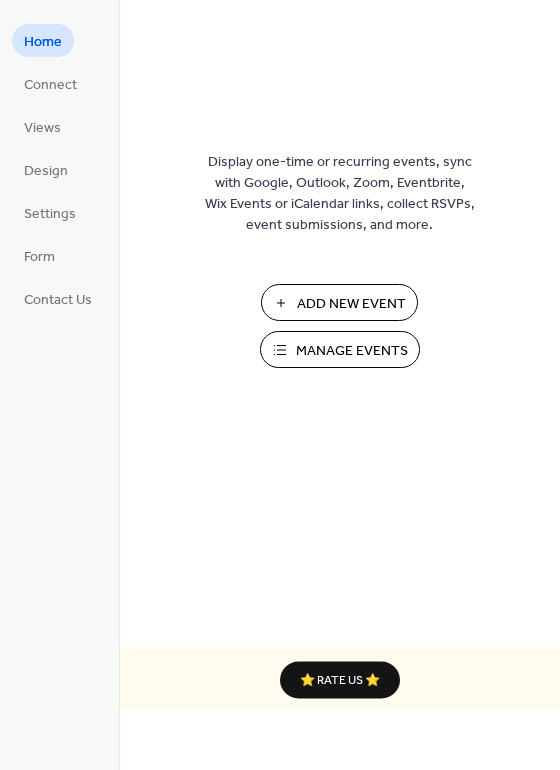 click on "Add New Event" at bounding box center (339, 302) 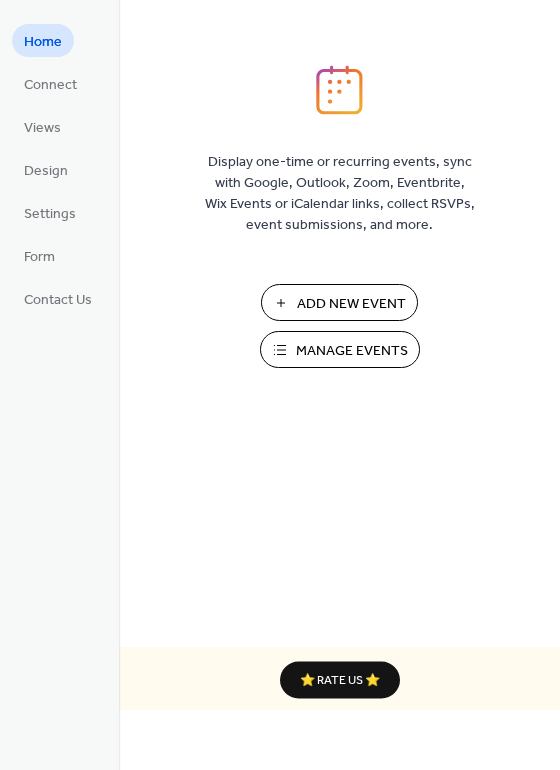 click on "Manage Events" at bounding box center (352, 351) 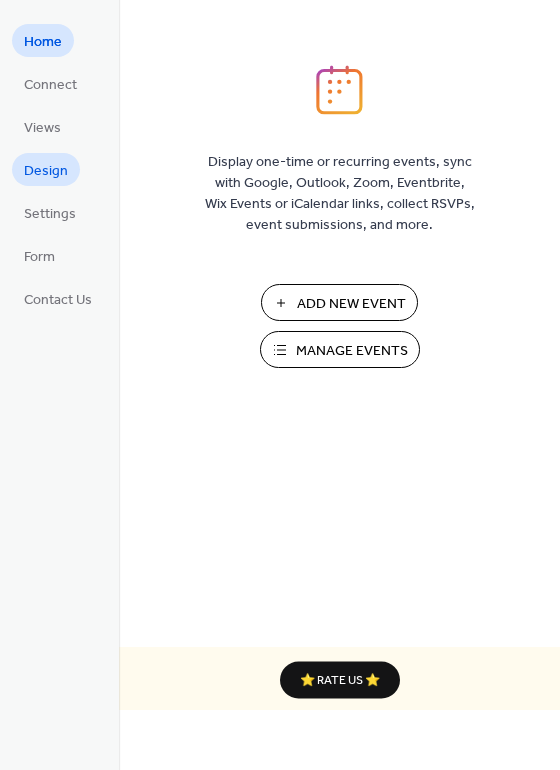 click on "Design" at bounding box center [46, 171] 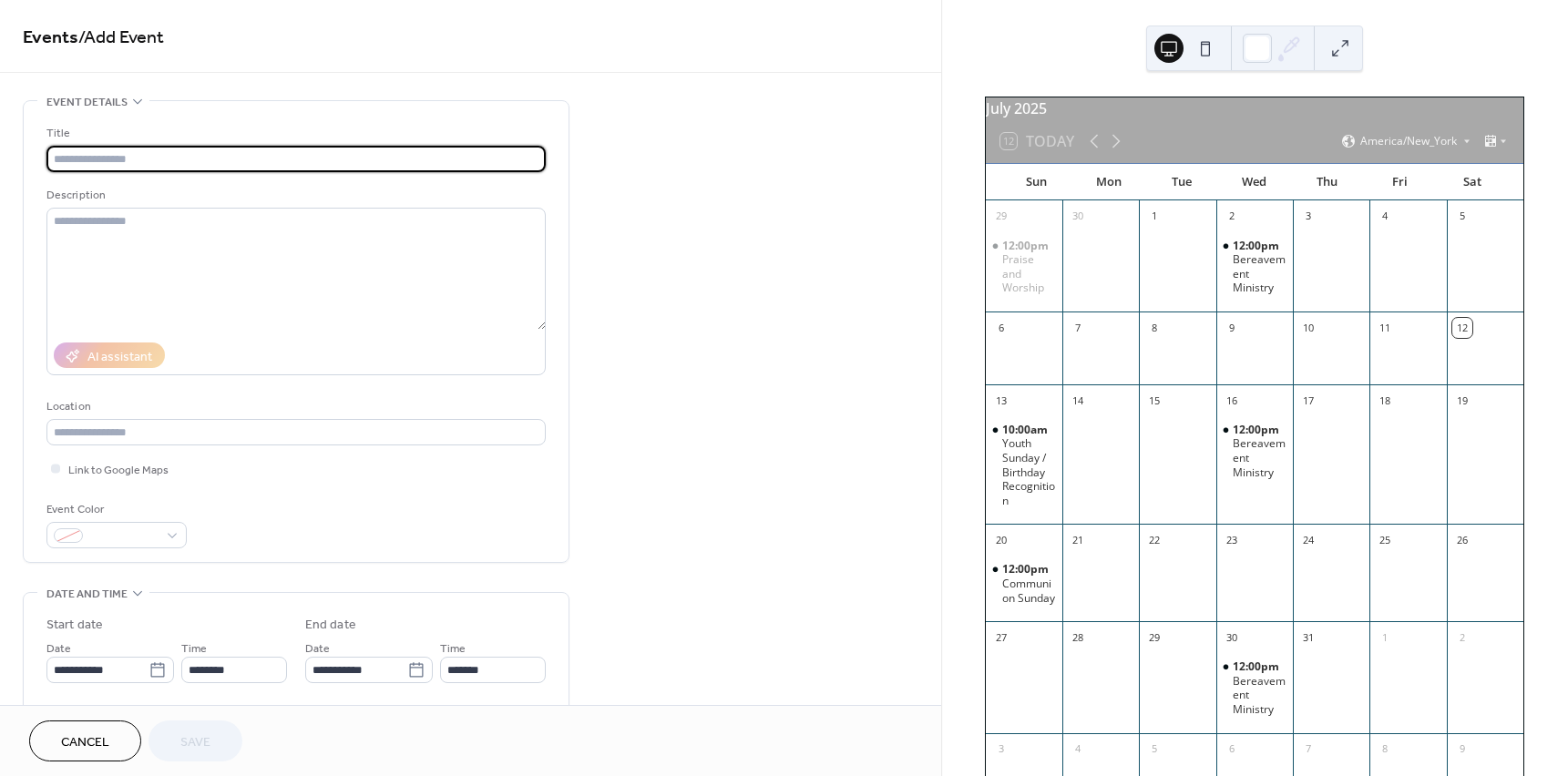 scroll, scrollTop: 0, scrollLeft: 0, axis: both 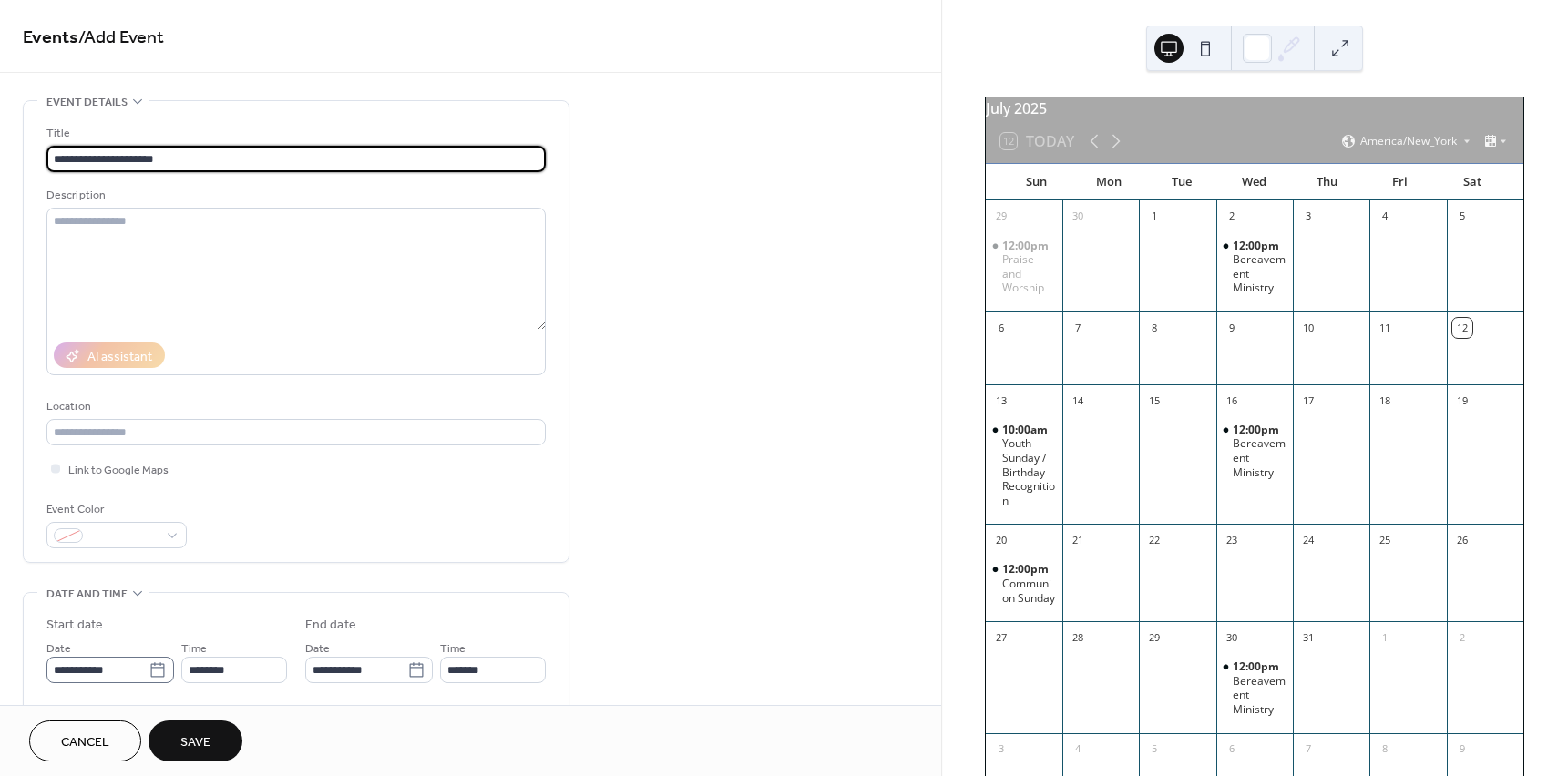 type on "**********" 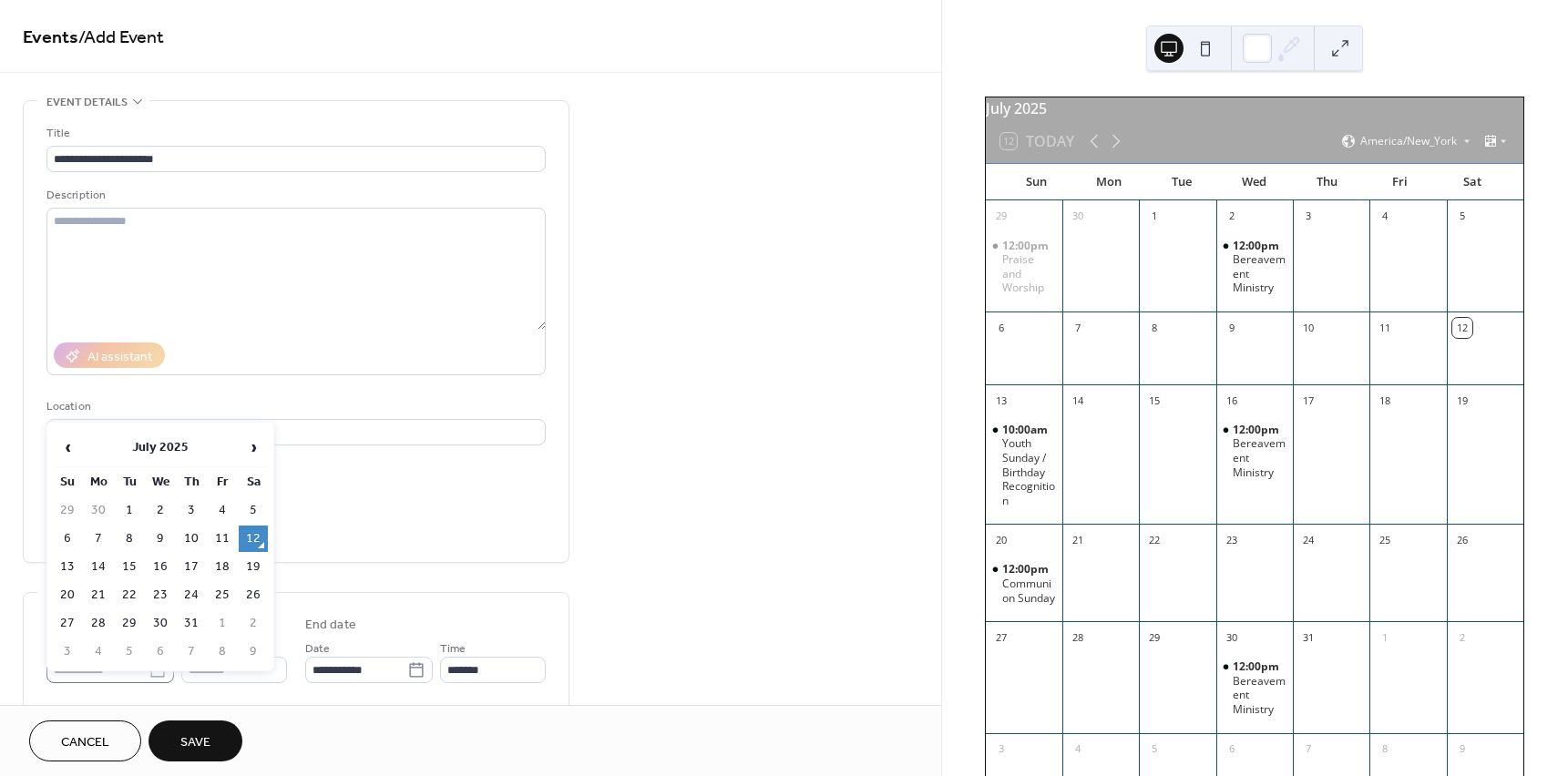 click 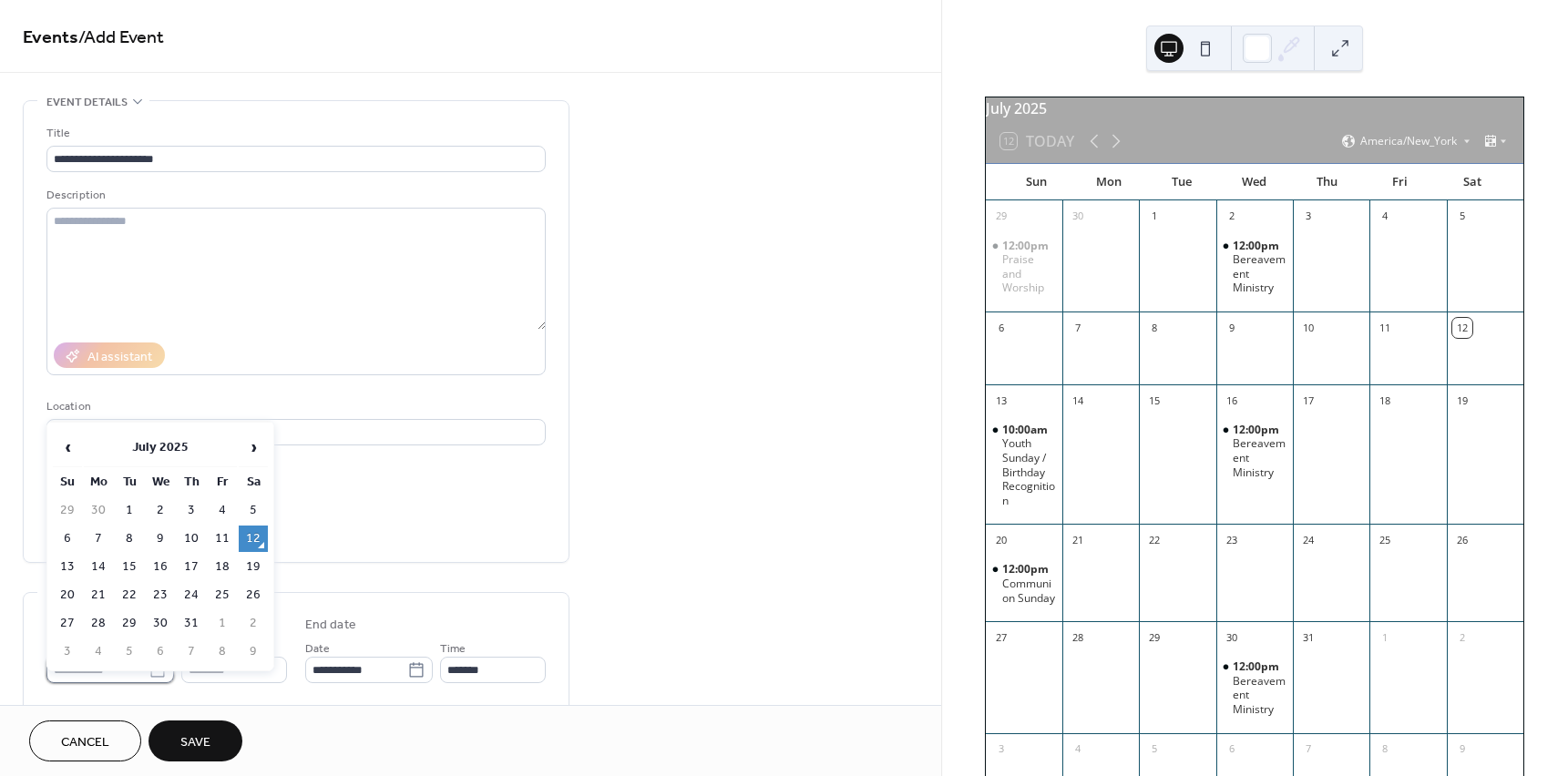 click on "**********" at bounding box center [97, 669] 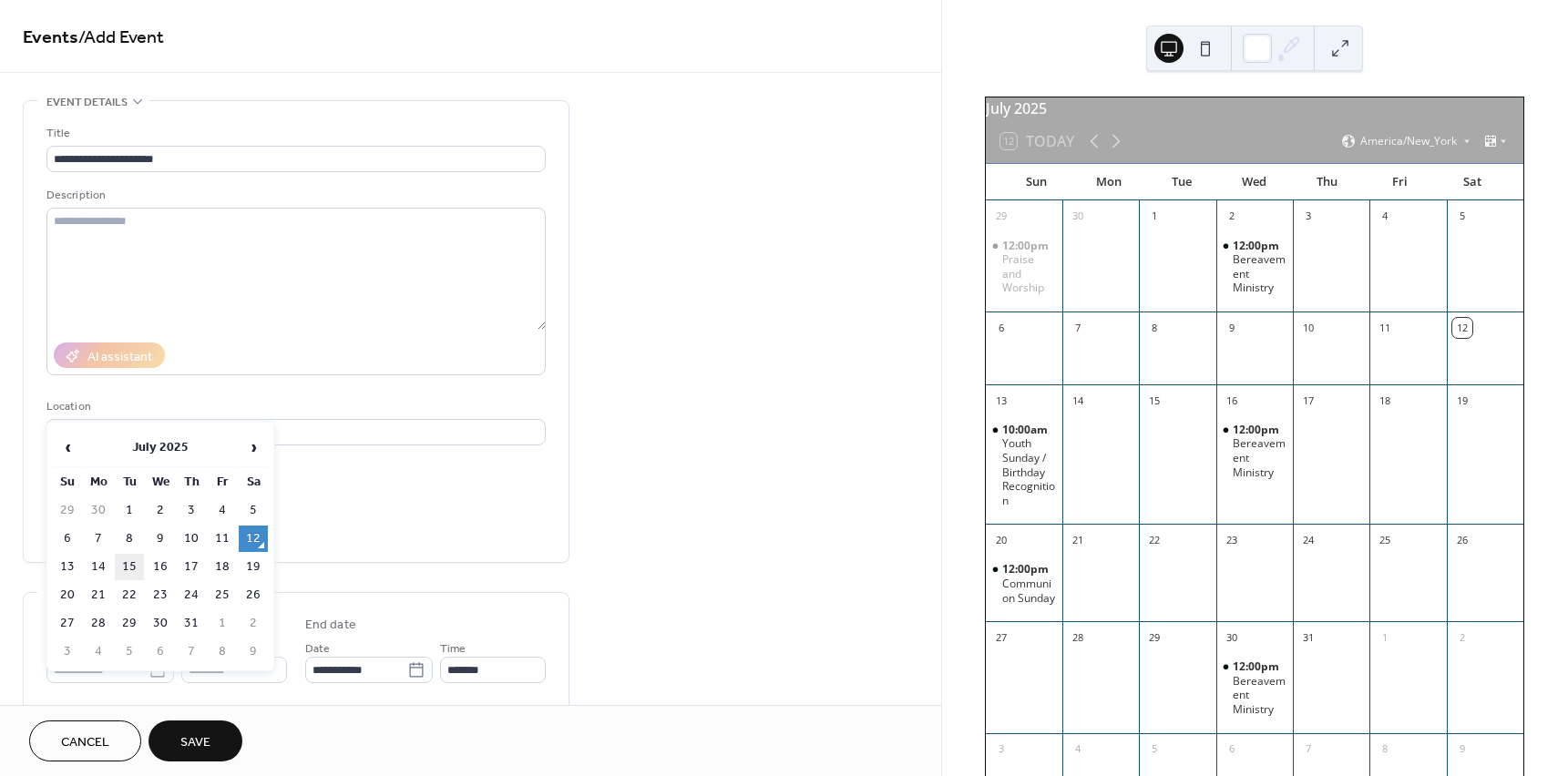click on "15" at bounding box center [129, 567] 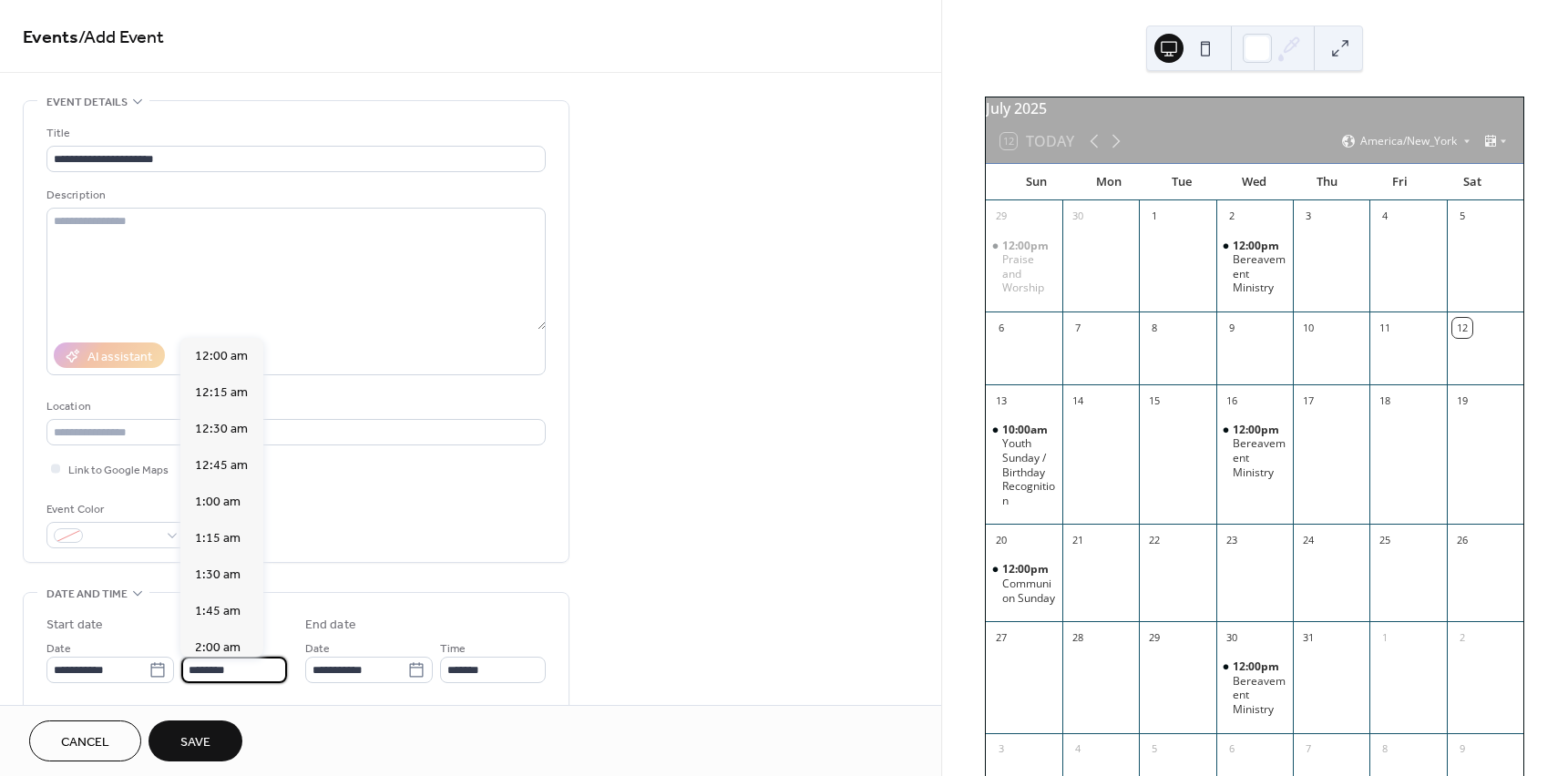 click on "********" at bounding box center (234, 669) 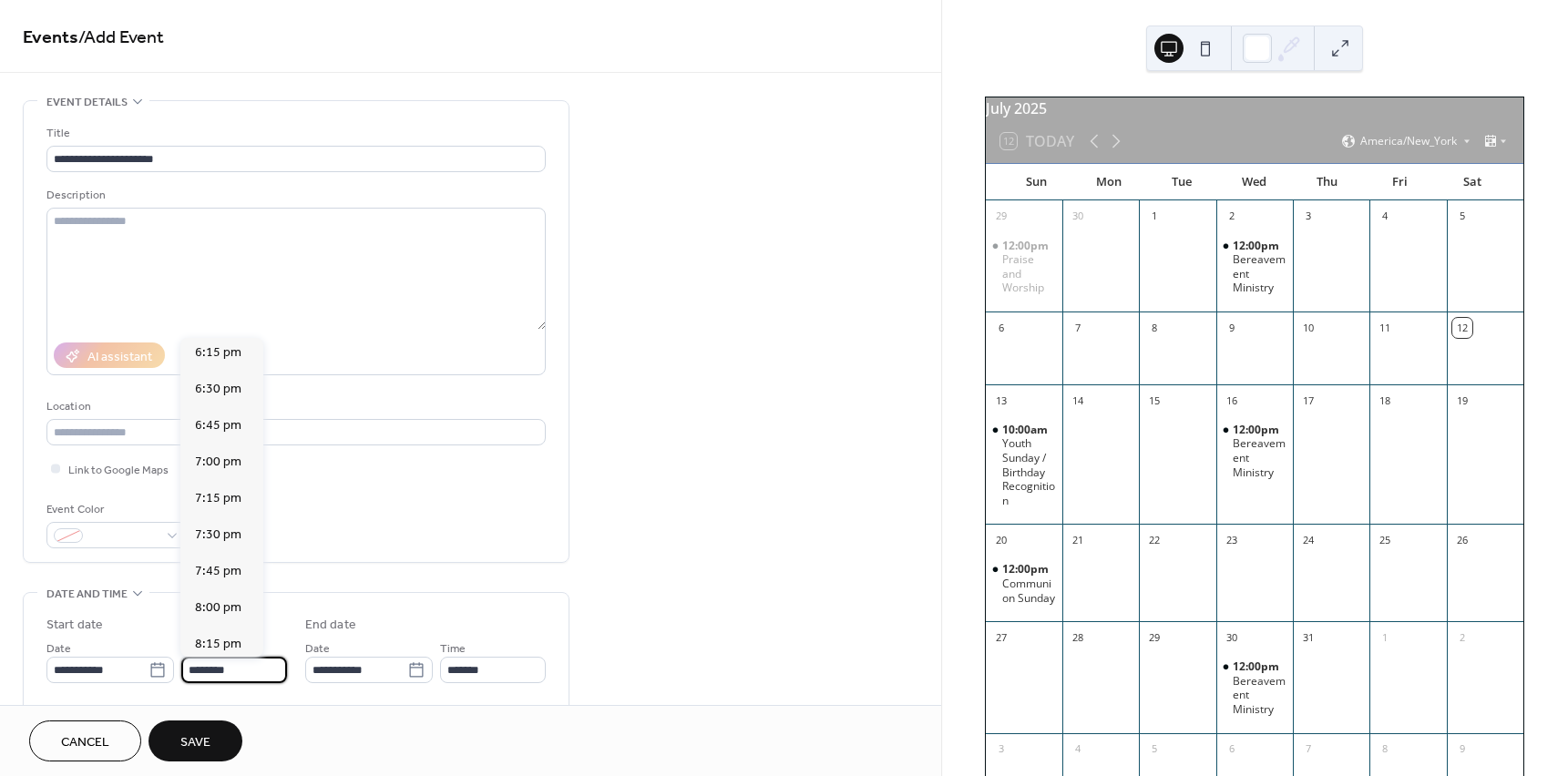 scroll, scrollTop: 2703, scrollLeft: 0, axis: vertical 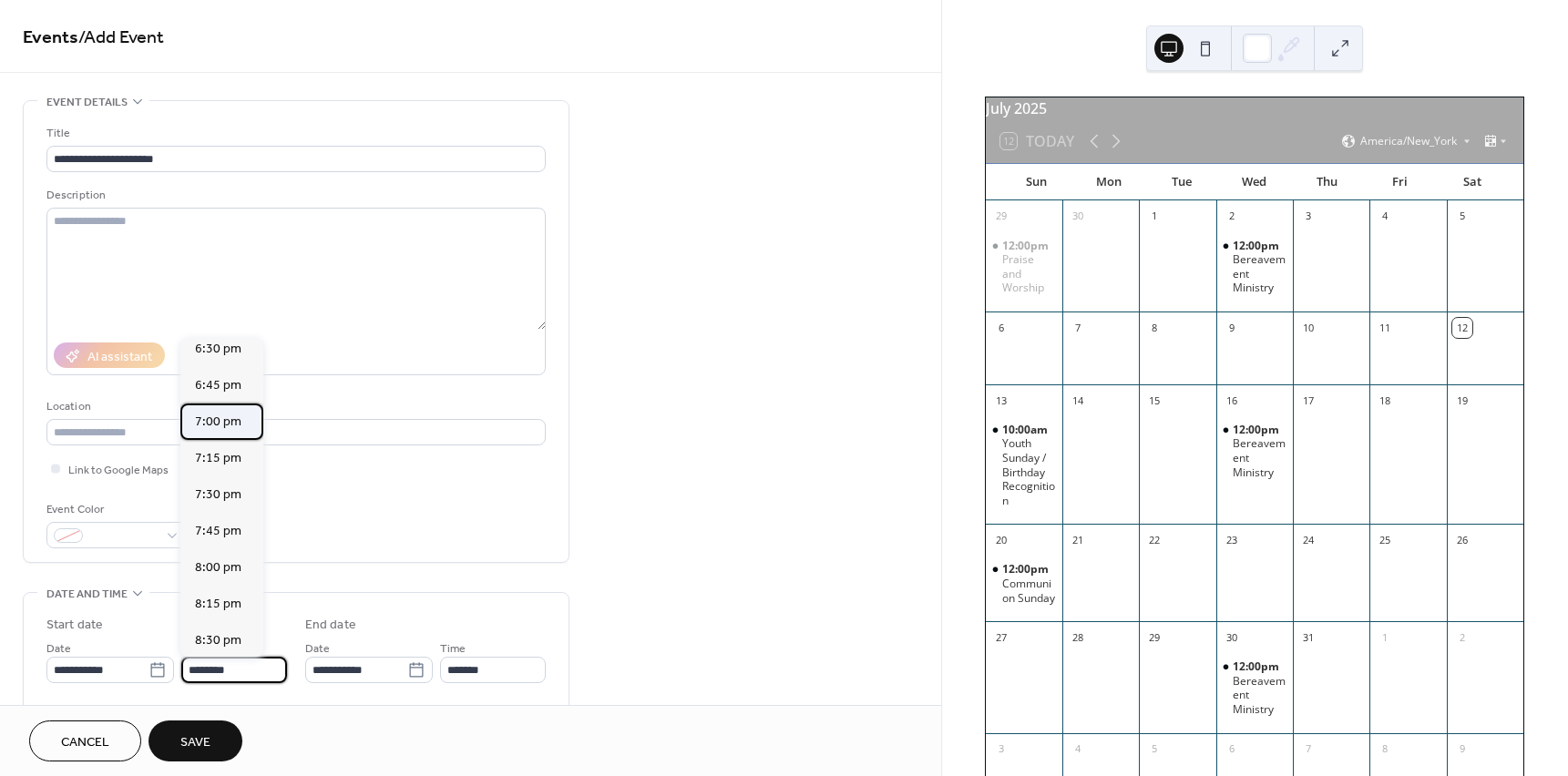 click on "7:00 pm" at bounding box center [218, 422] 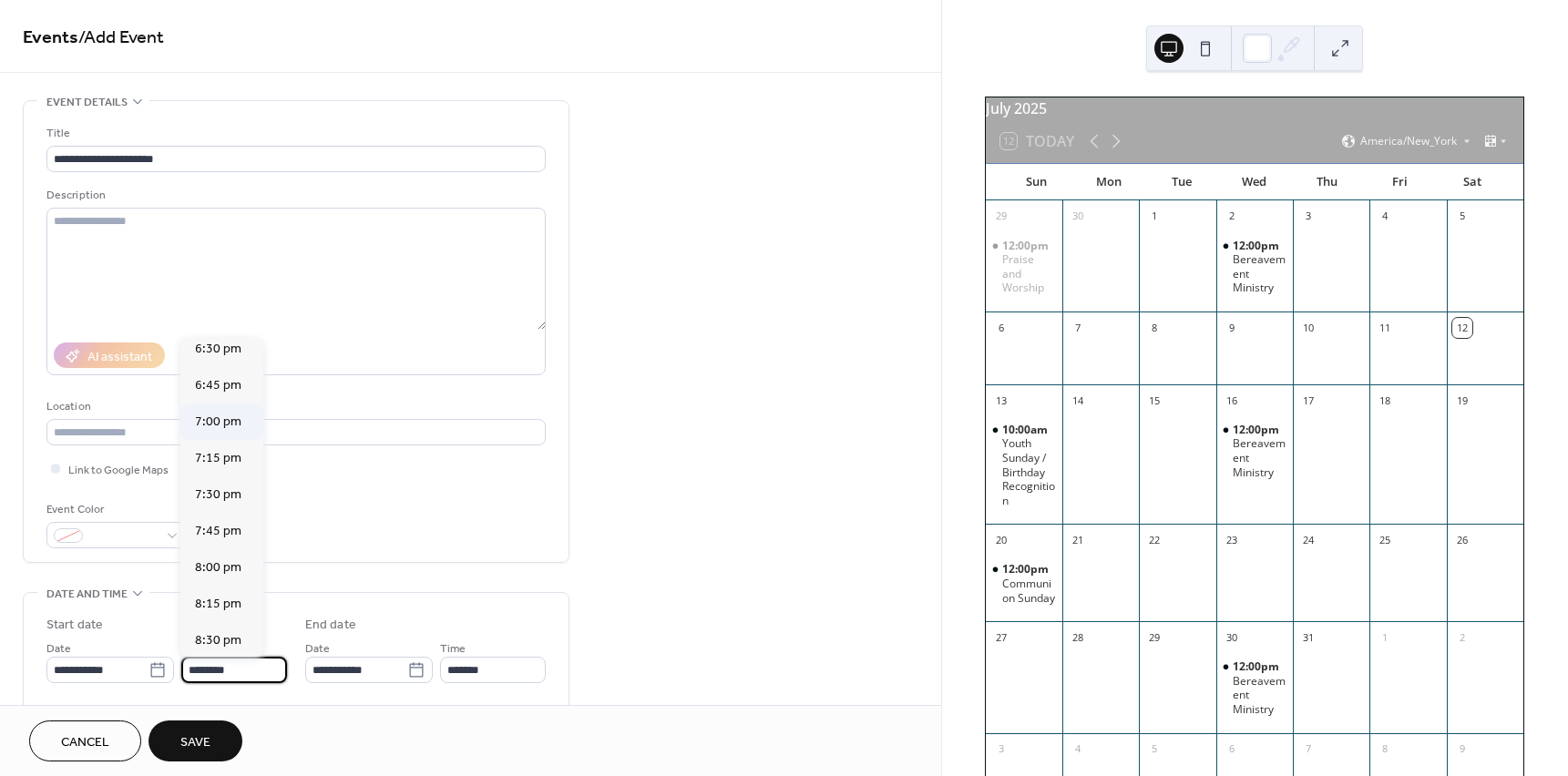 type on "*******" 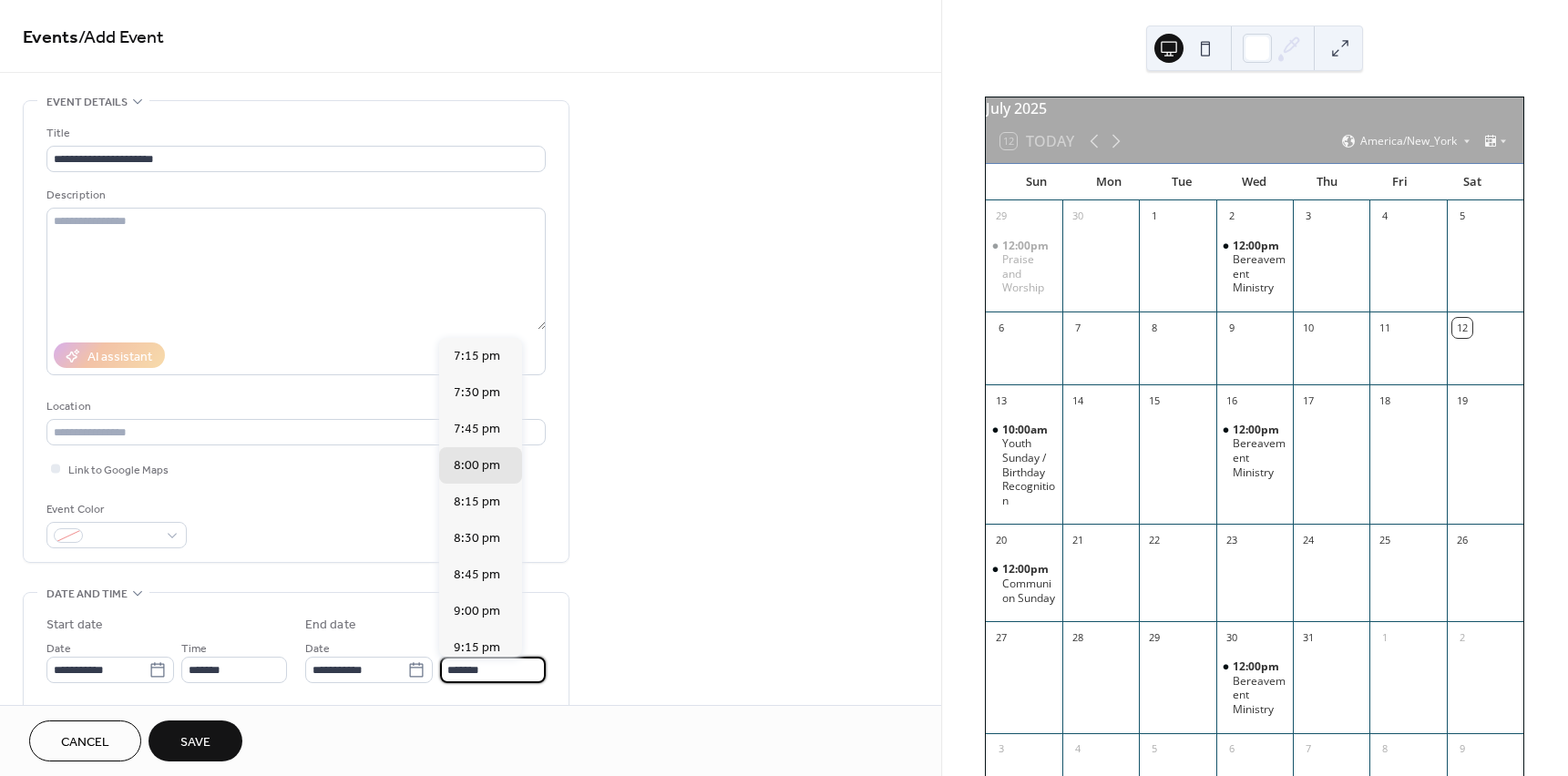click on "*******" at bounding box center [493, 669] 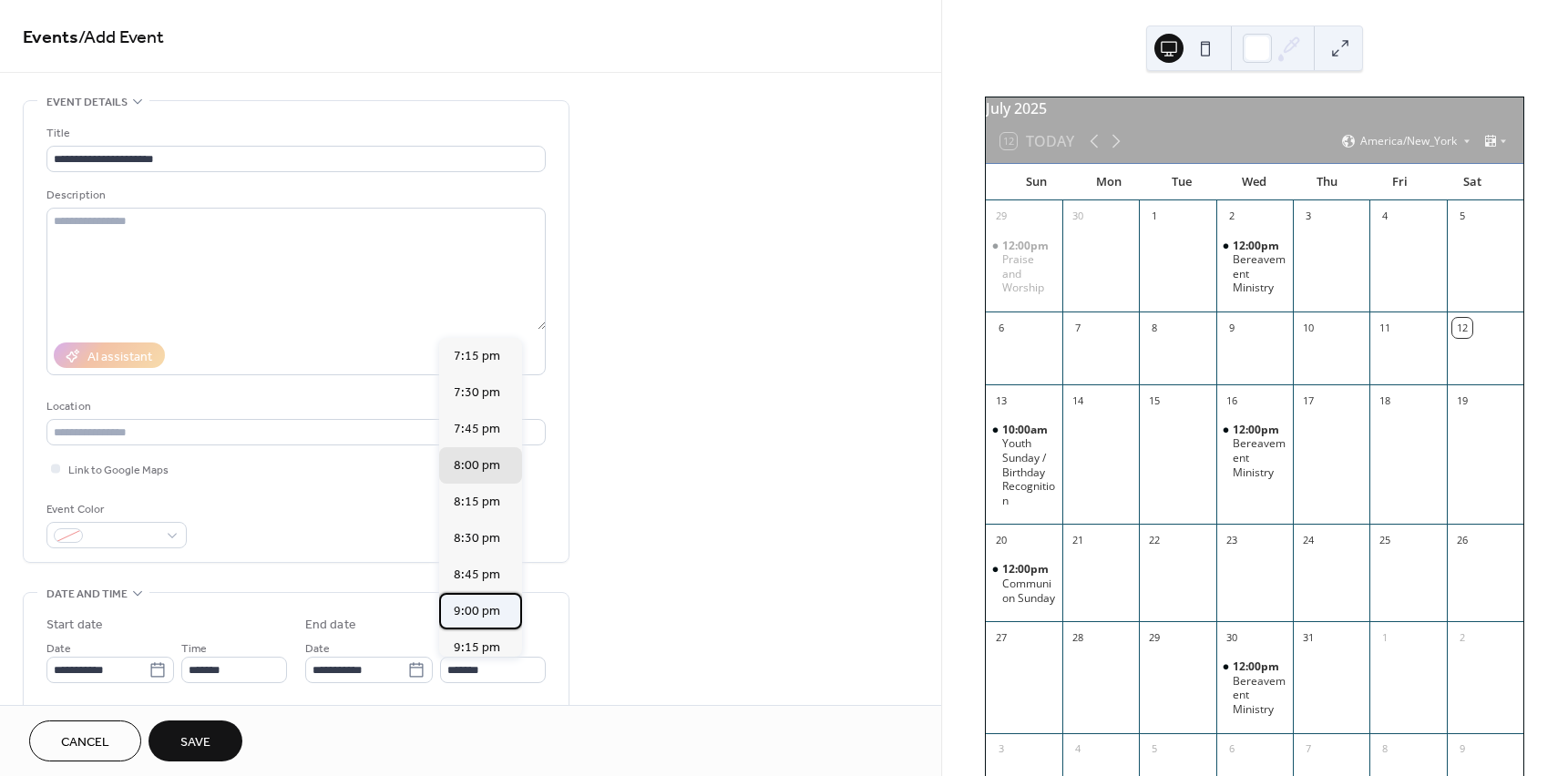 click on "9:00 pm" at bounding box center [477, 611] 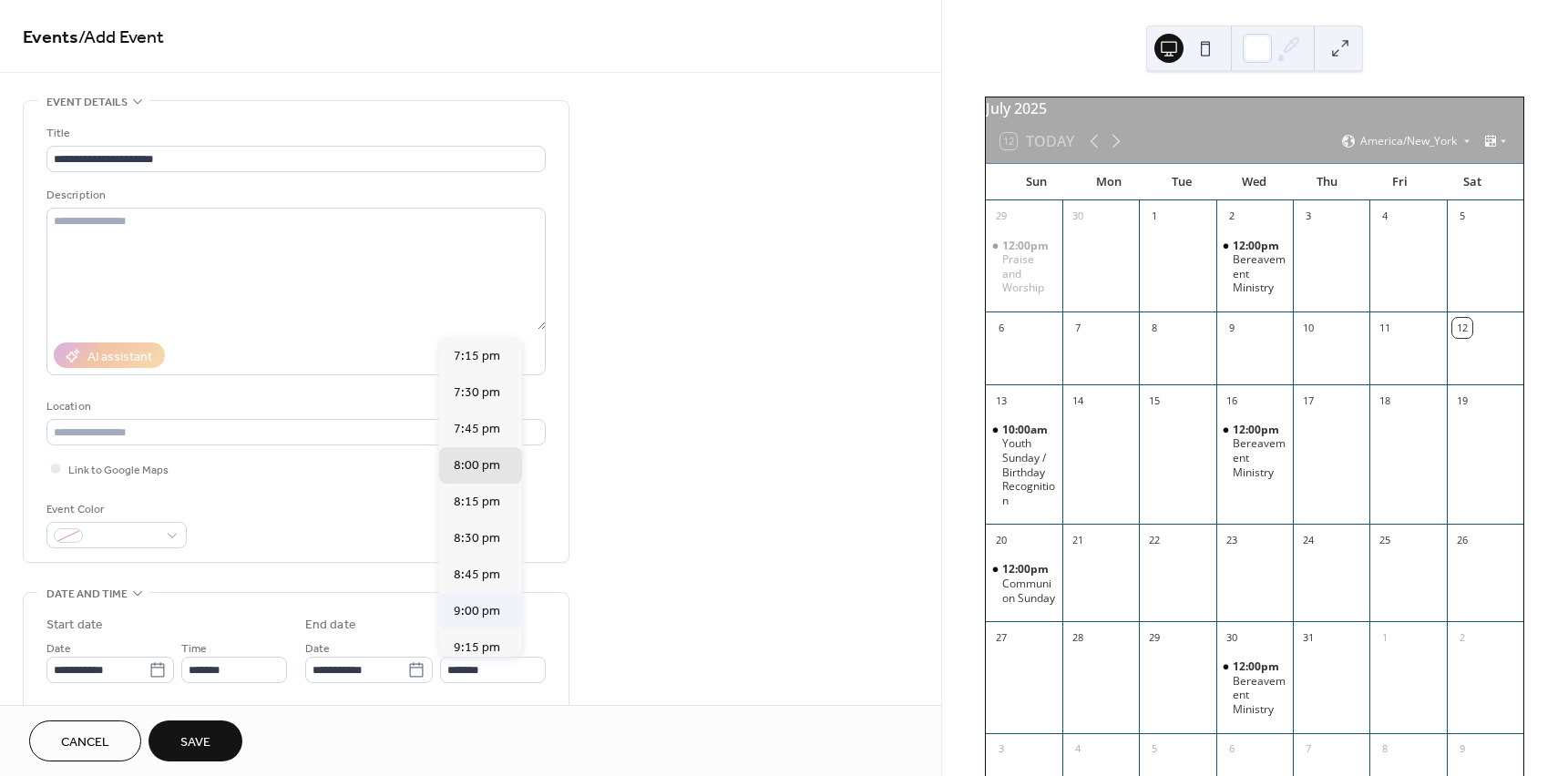 type on "*******" 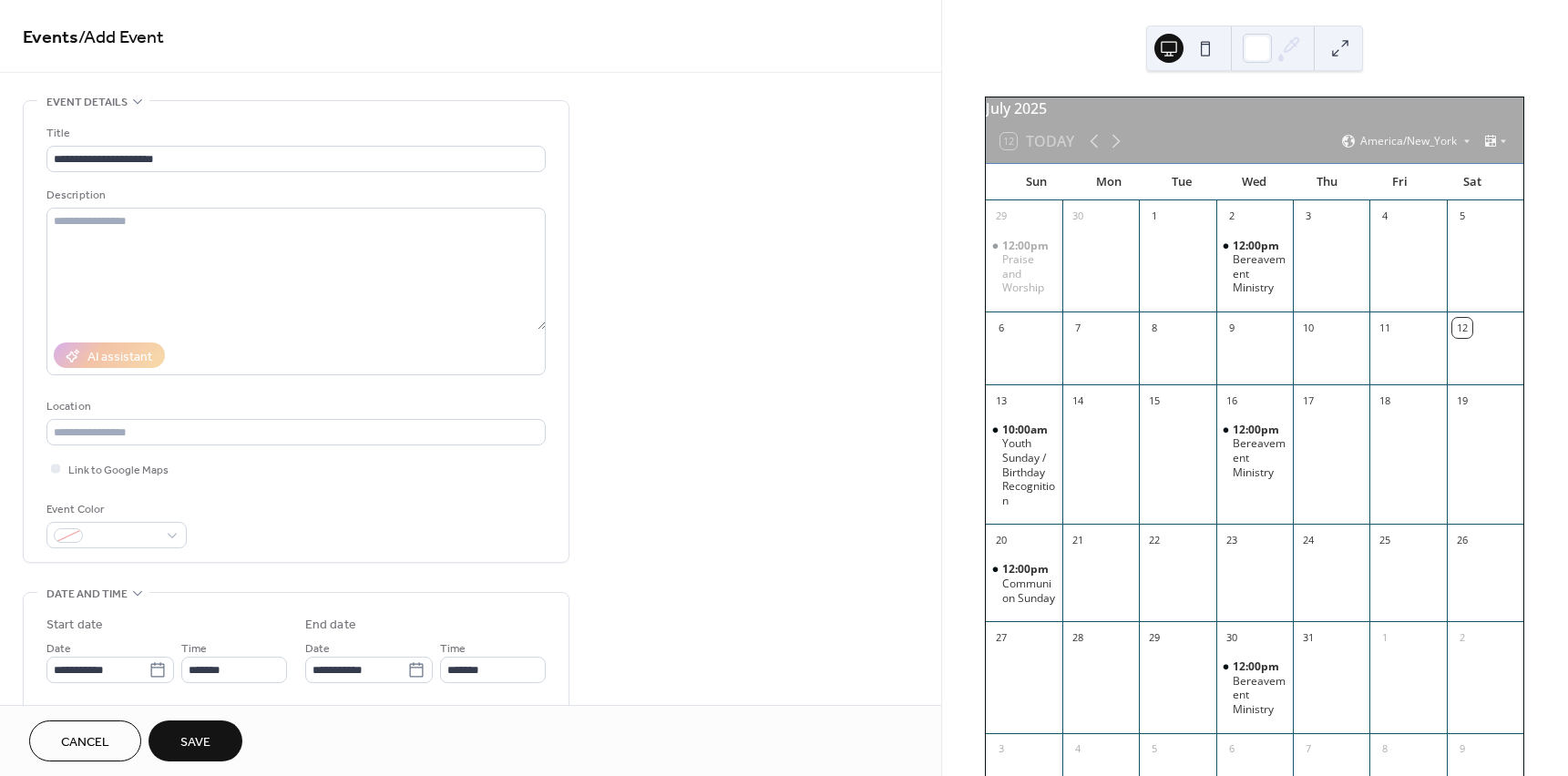 click on "Save" at bounding box center [195, 740] 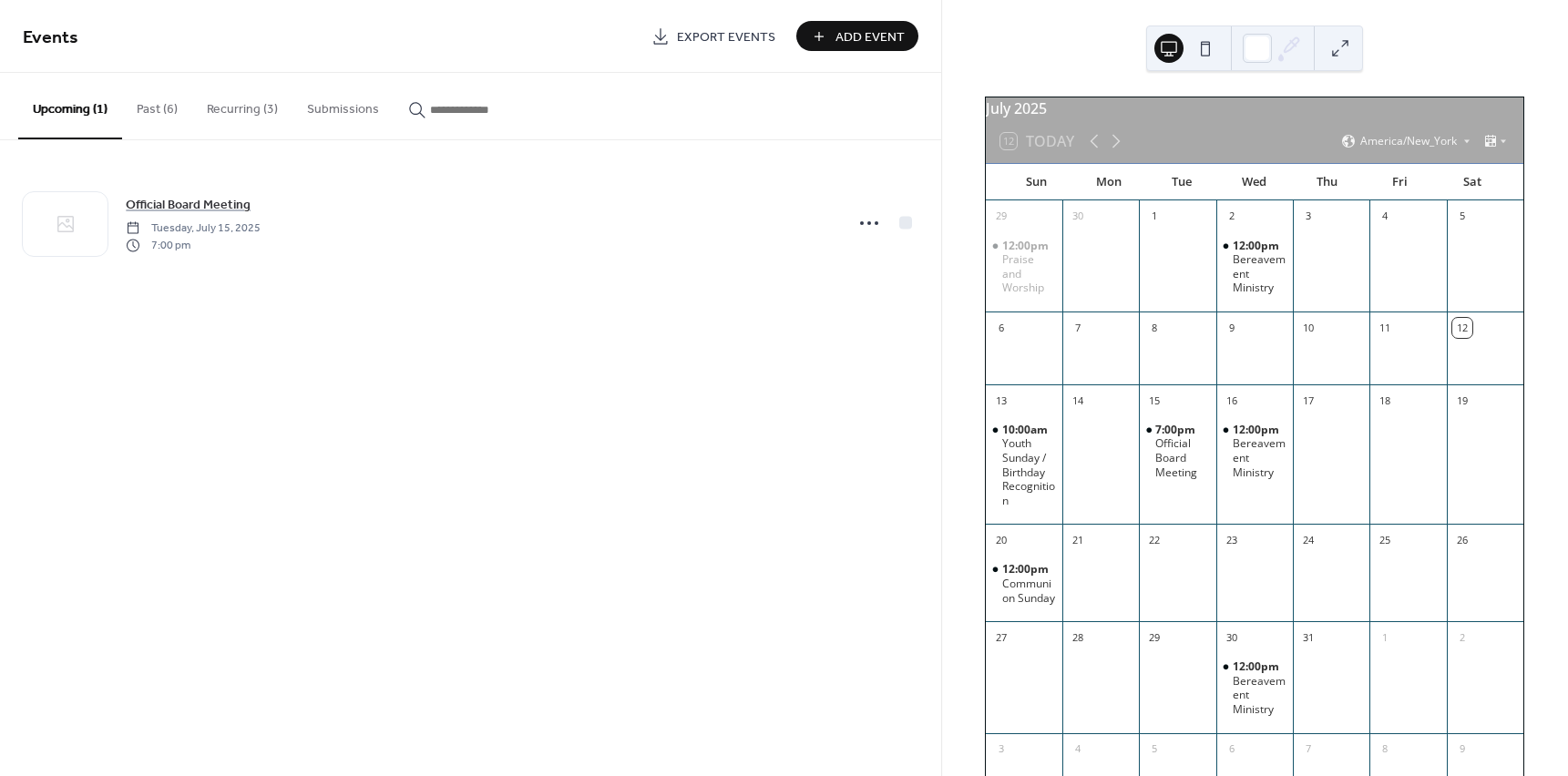 click on "Add Event" at bounding box center (870, 37) 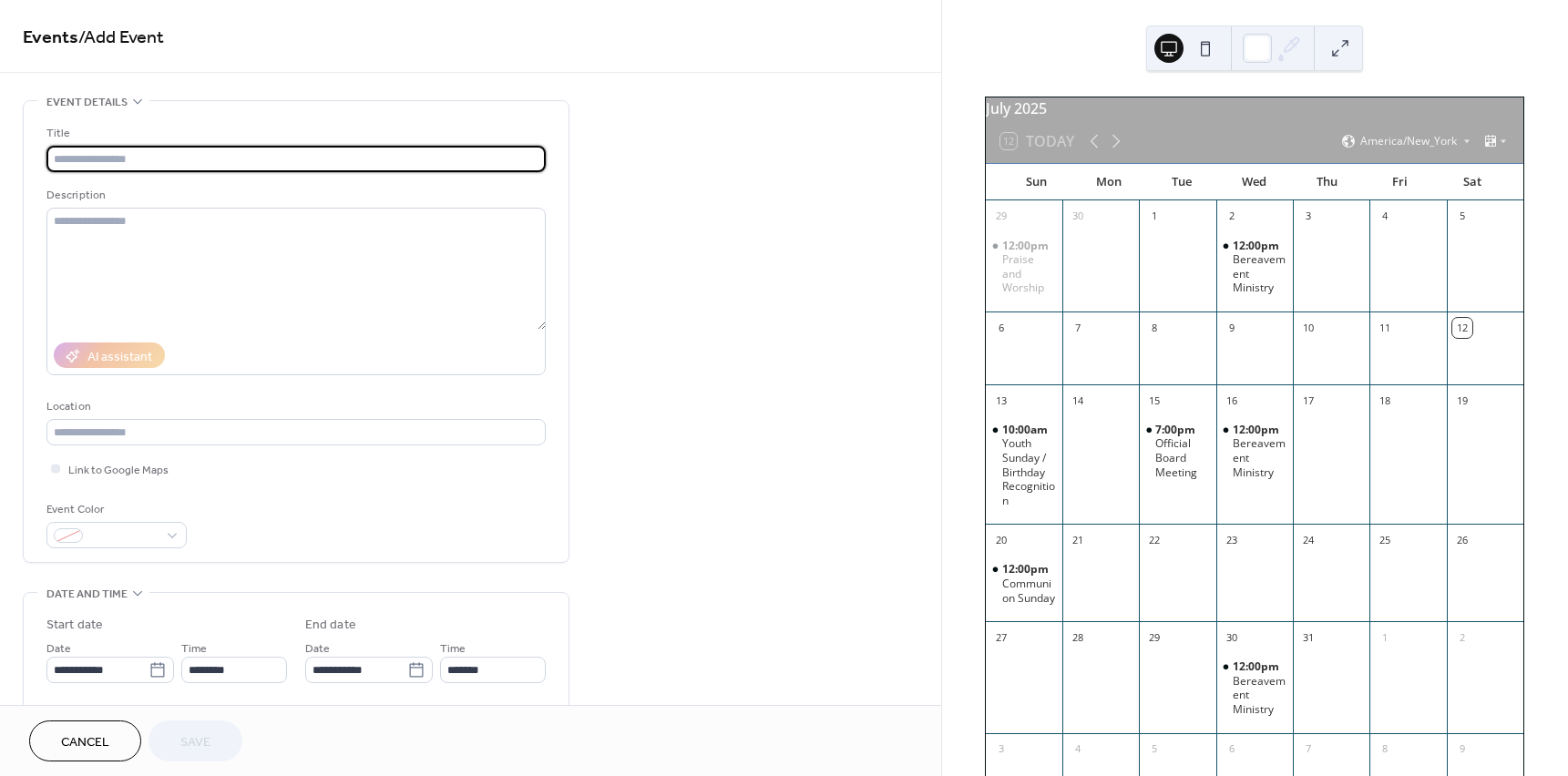 click at bounding box center (296, 158) 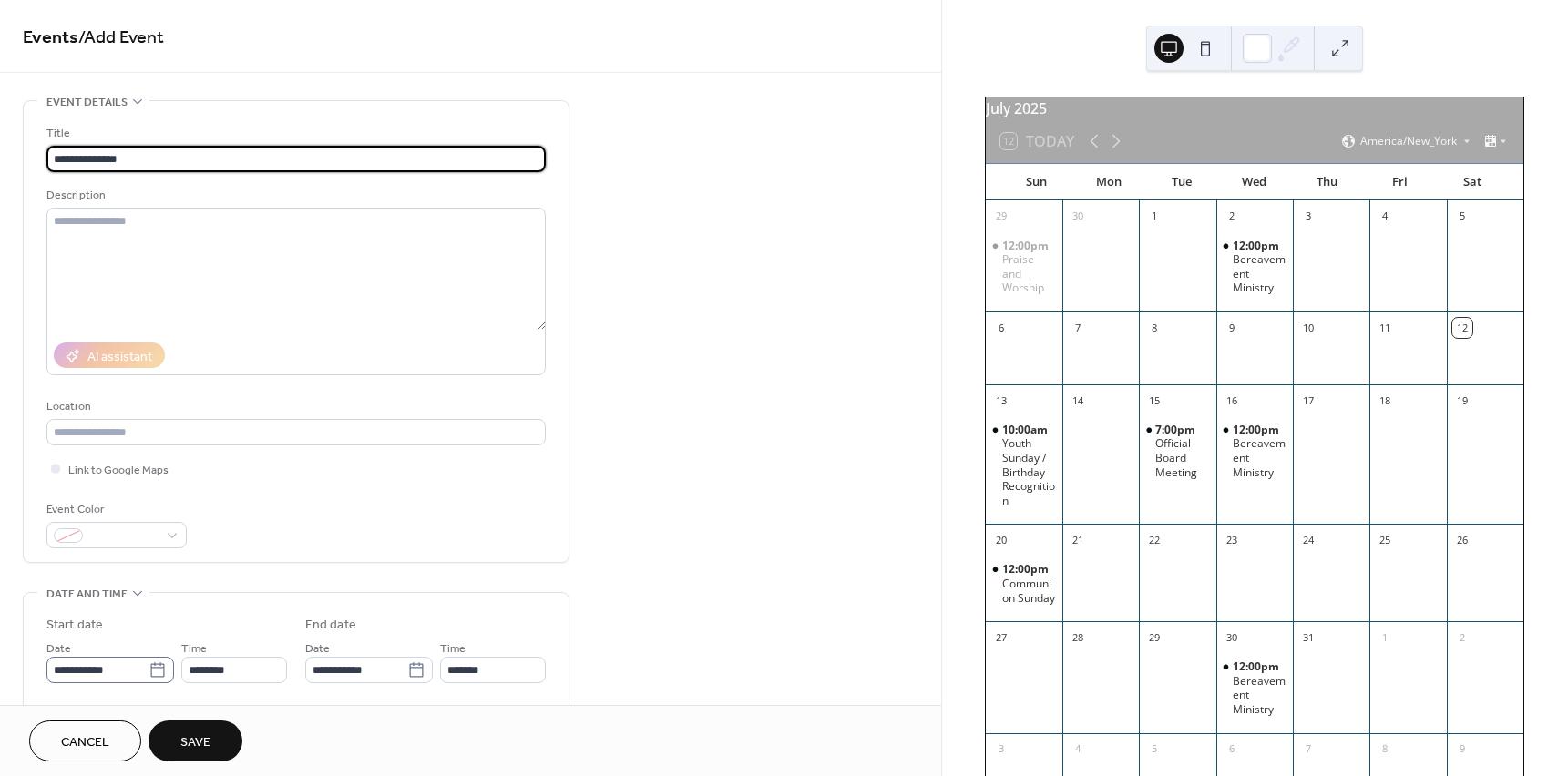 type on "**********" 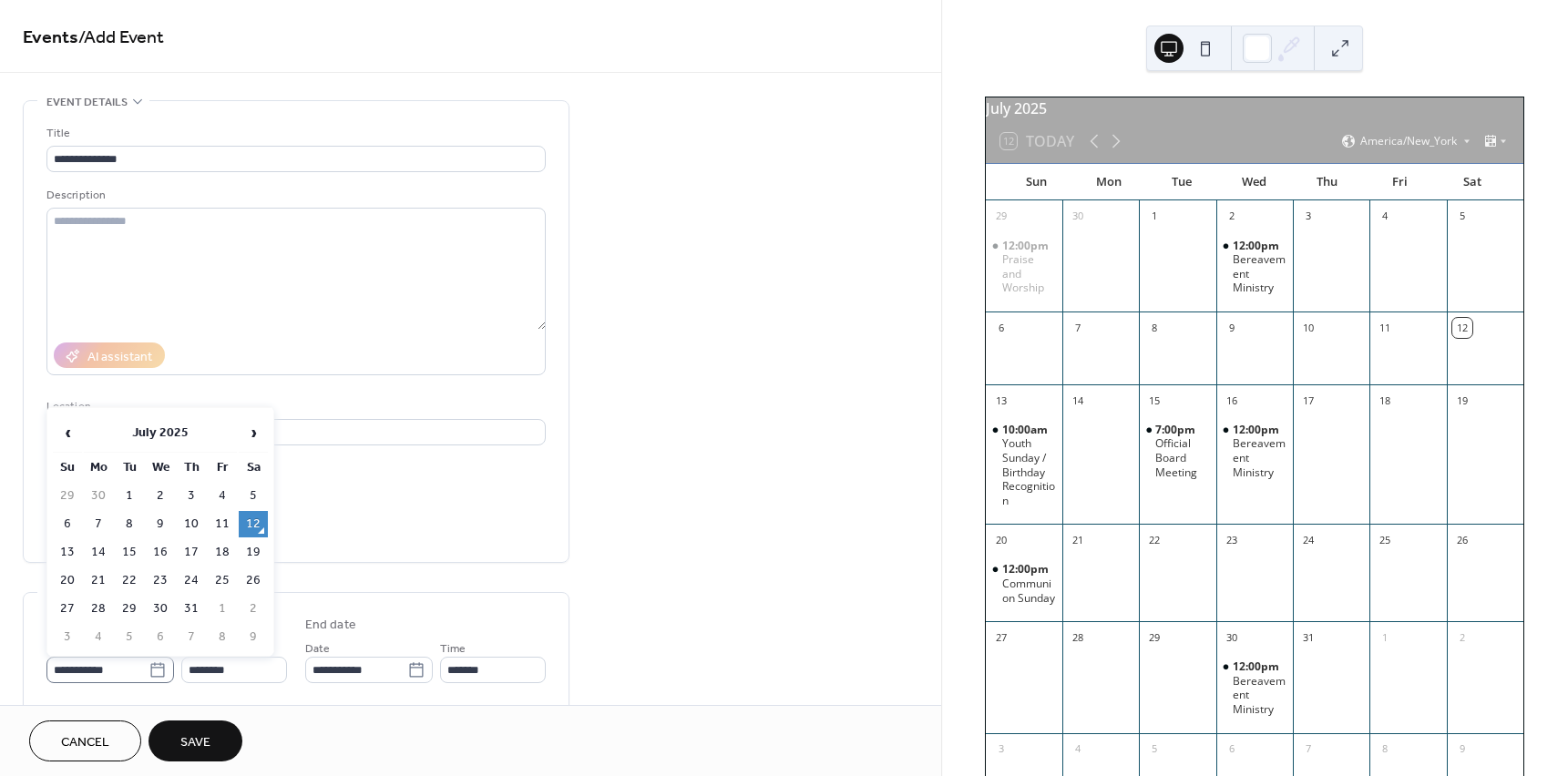 click 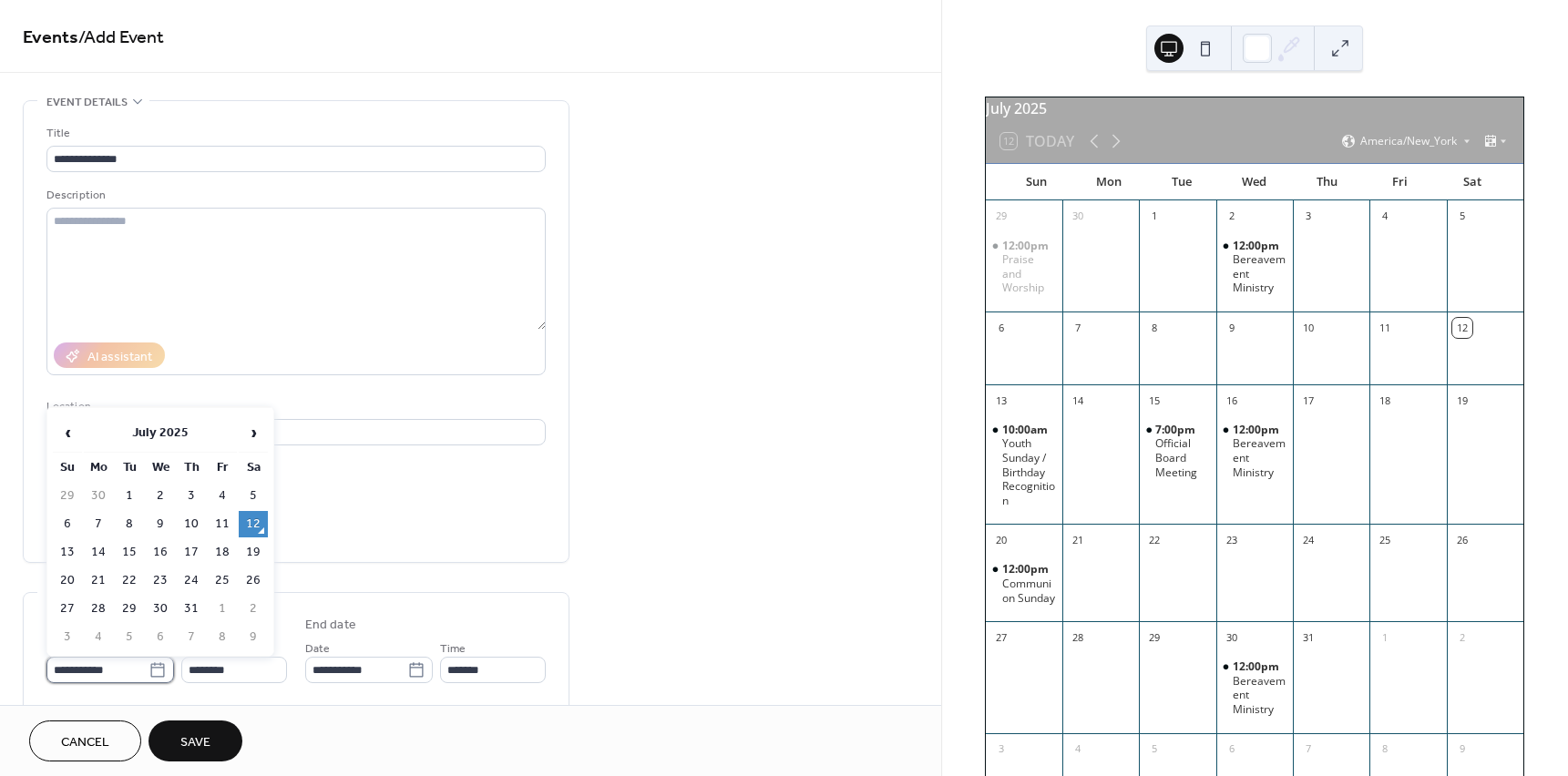click on "**********" at bounding box center [97, 669] 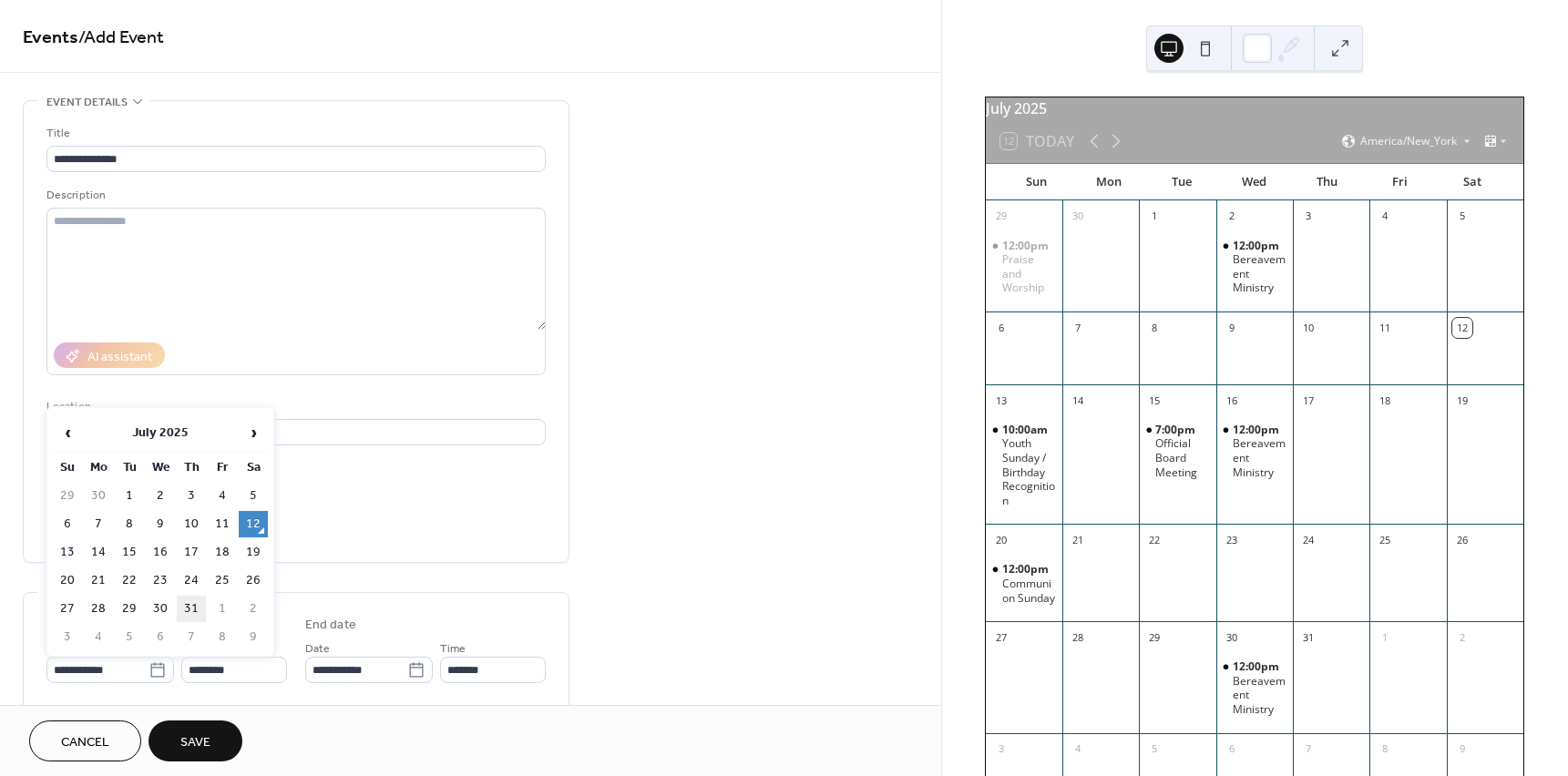 click on "31" at bounding box center [191, 608] 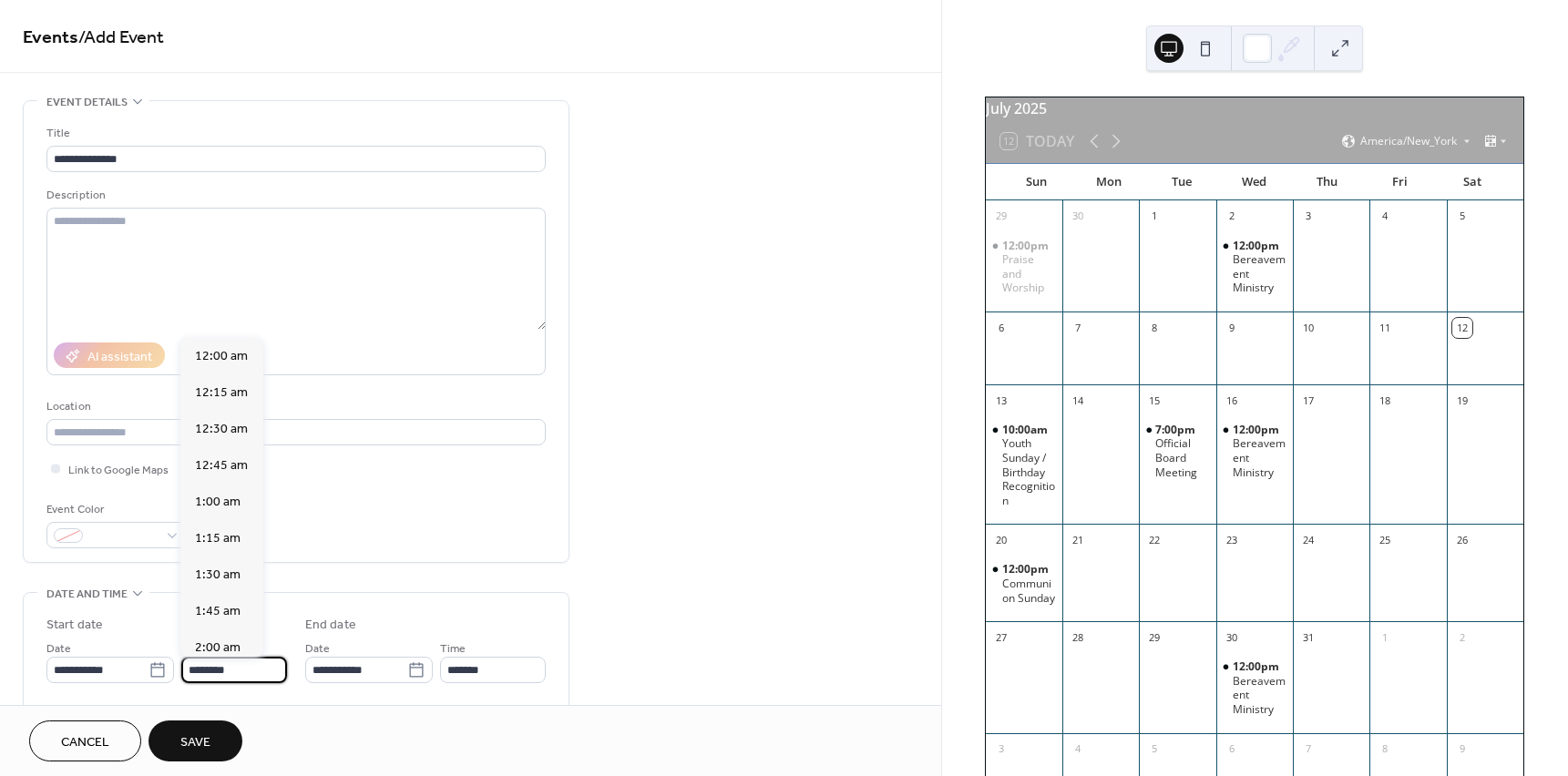 click on "********" at bounding box center (234, 669) 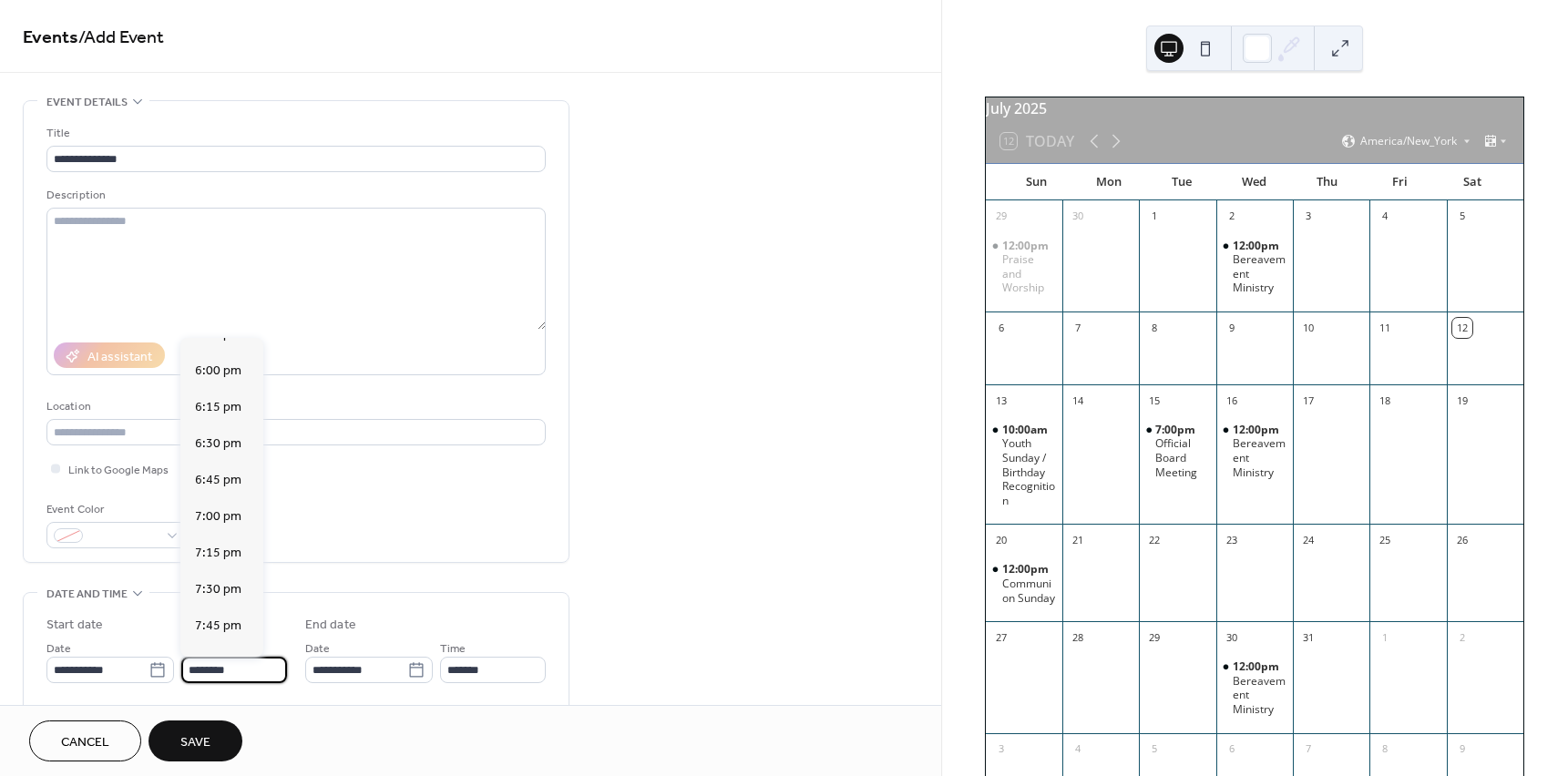scroll, scrollTop: 2612, scrollLeft: 0, axis: vertical 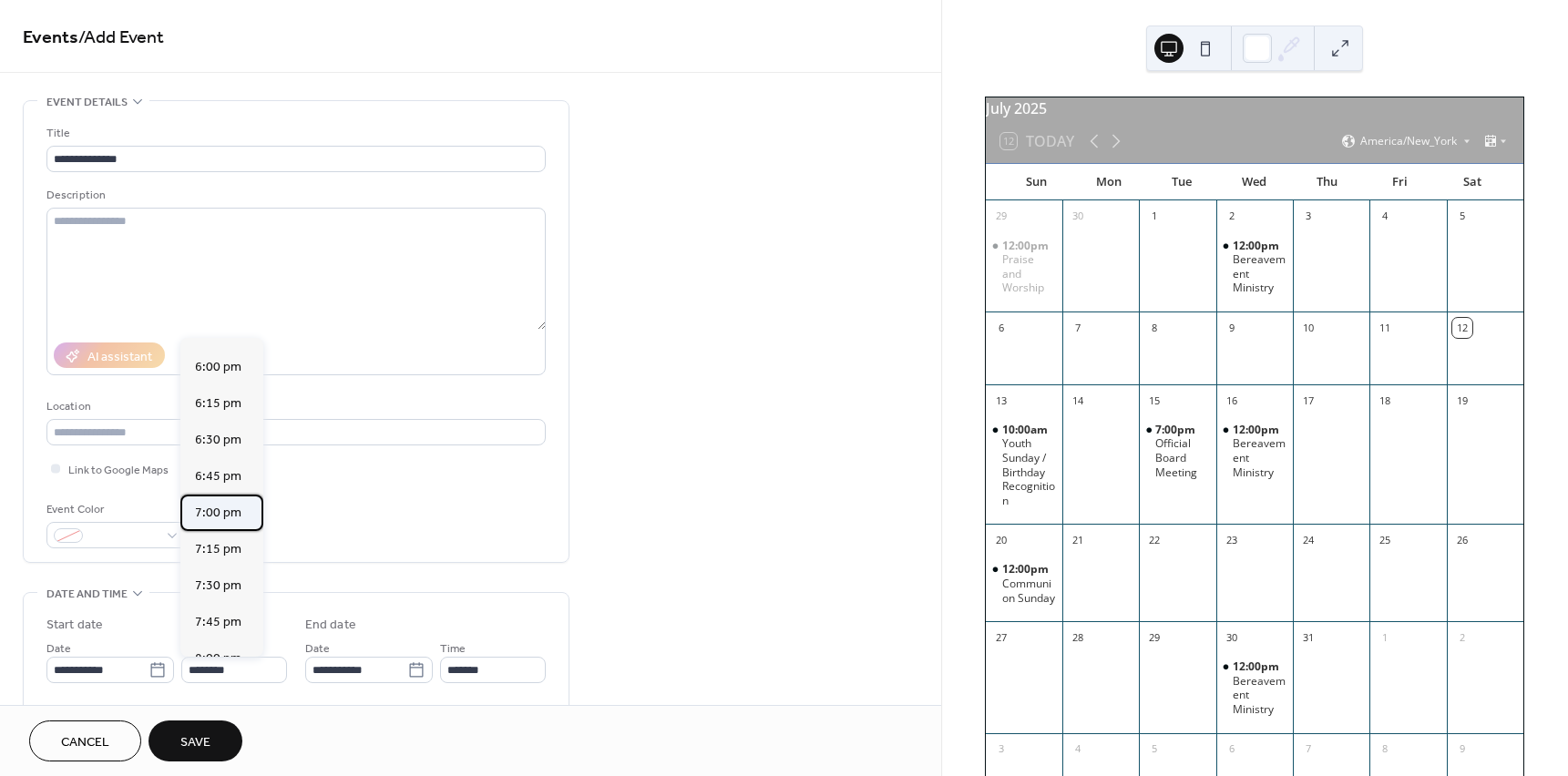 click on "7:00 pm" at bounding box center (218, 513) 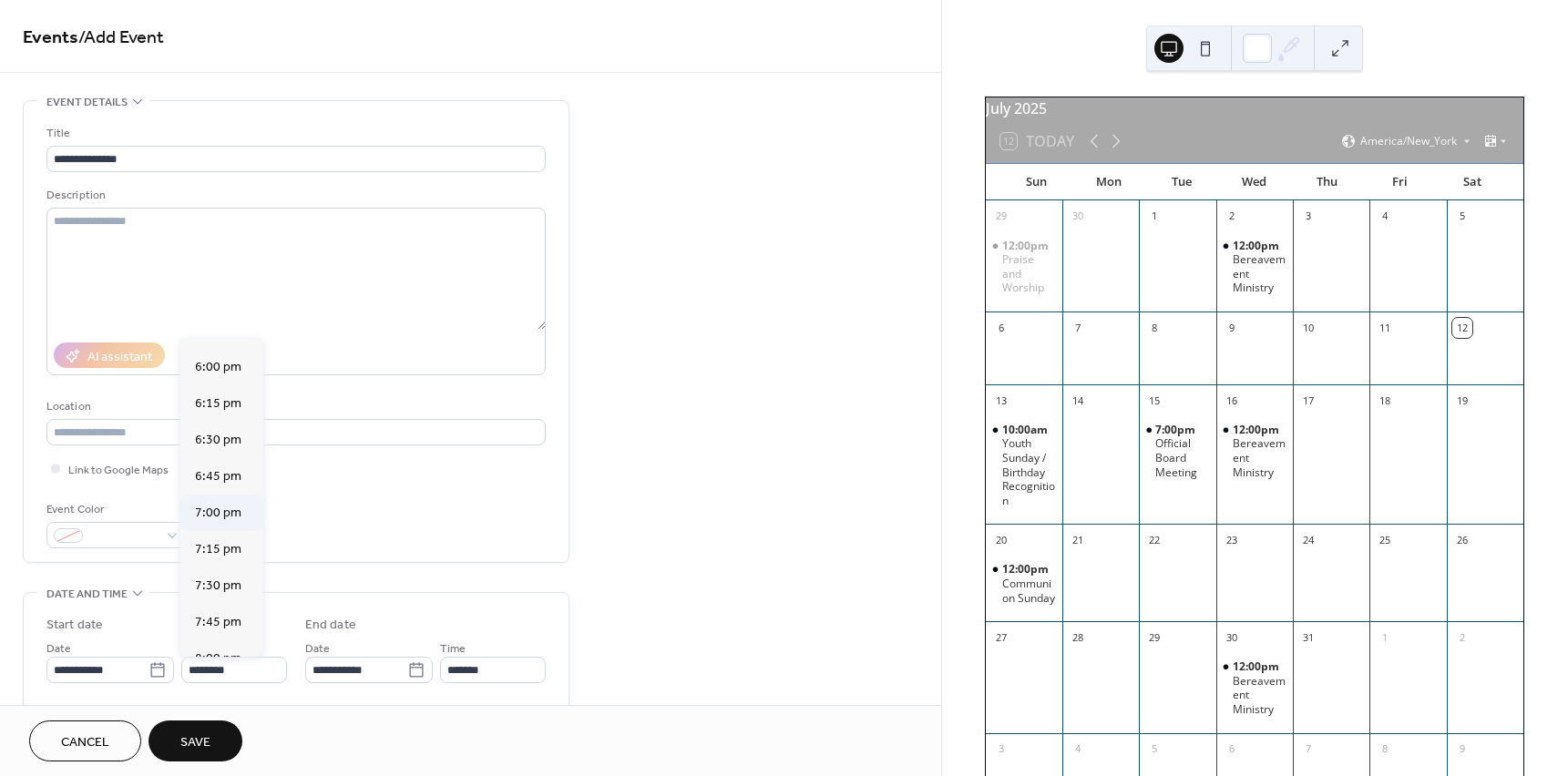type on "*******" 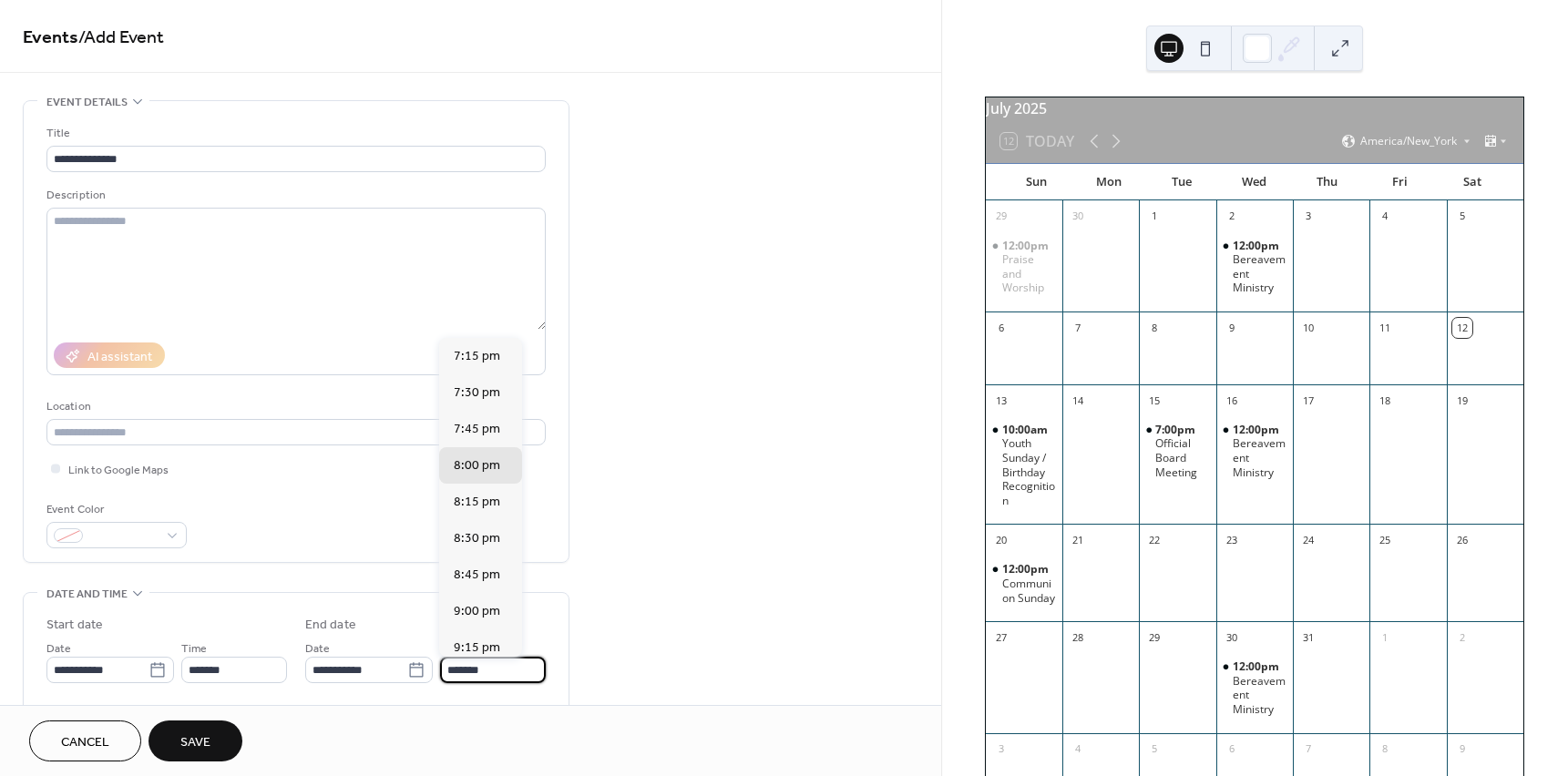 click on "*******" at bounding box center (493, 669) 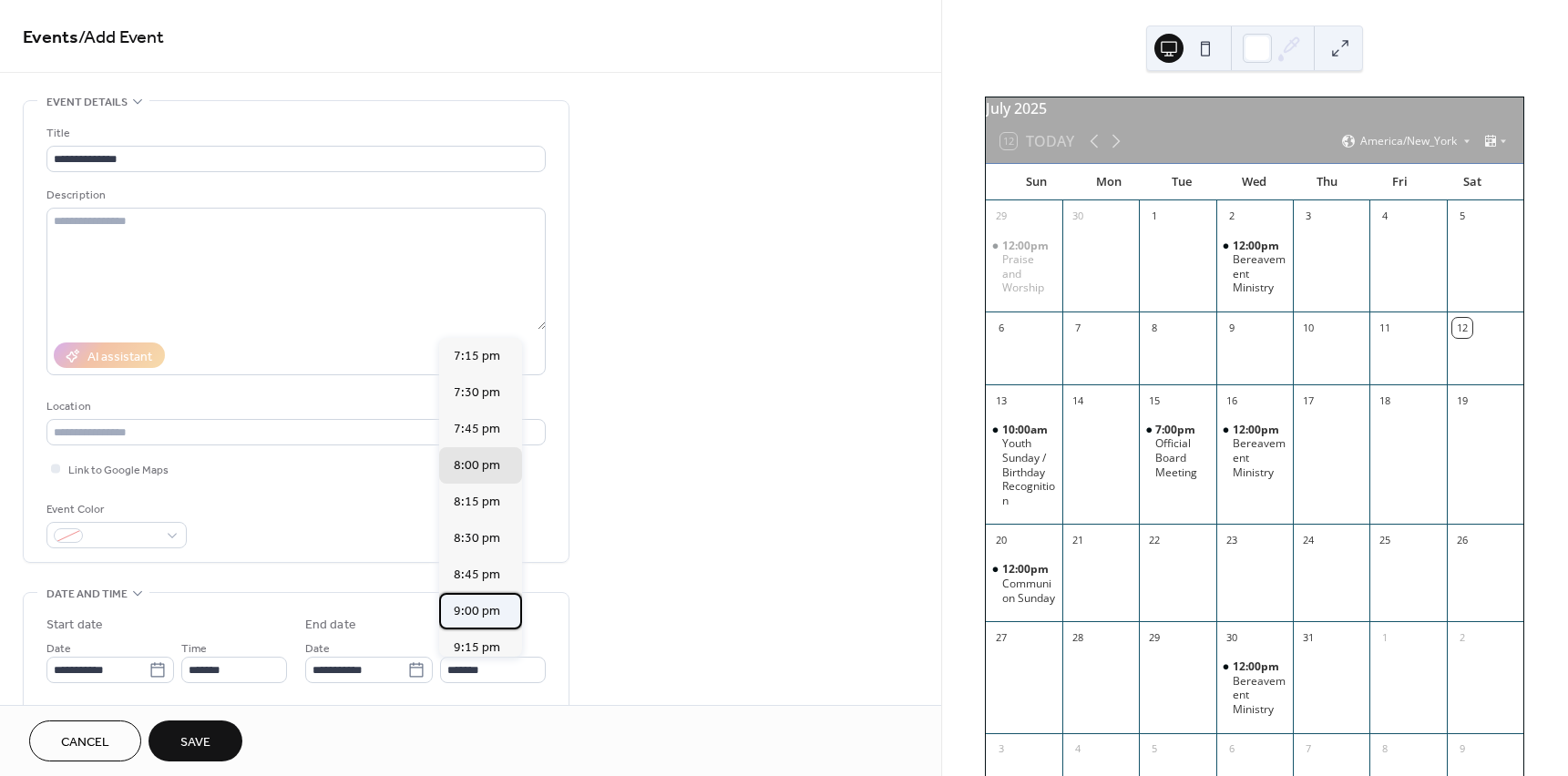 click on "9:00 pm" at bounding box center [477, 611] 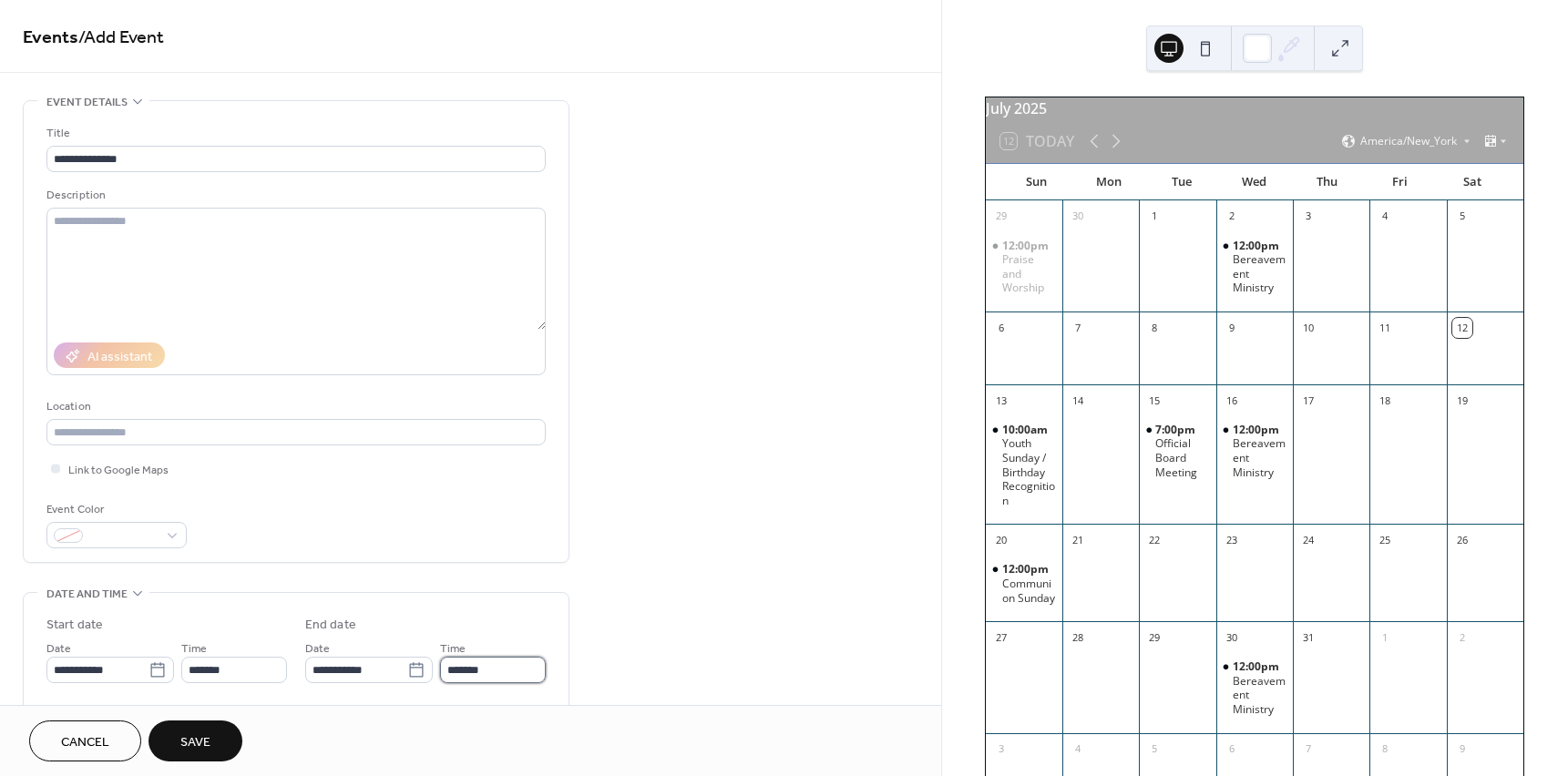 click on "*******" at bounding box center [493, 669] 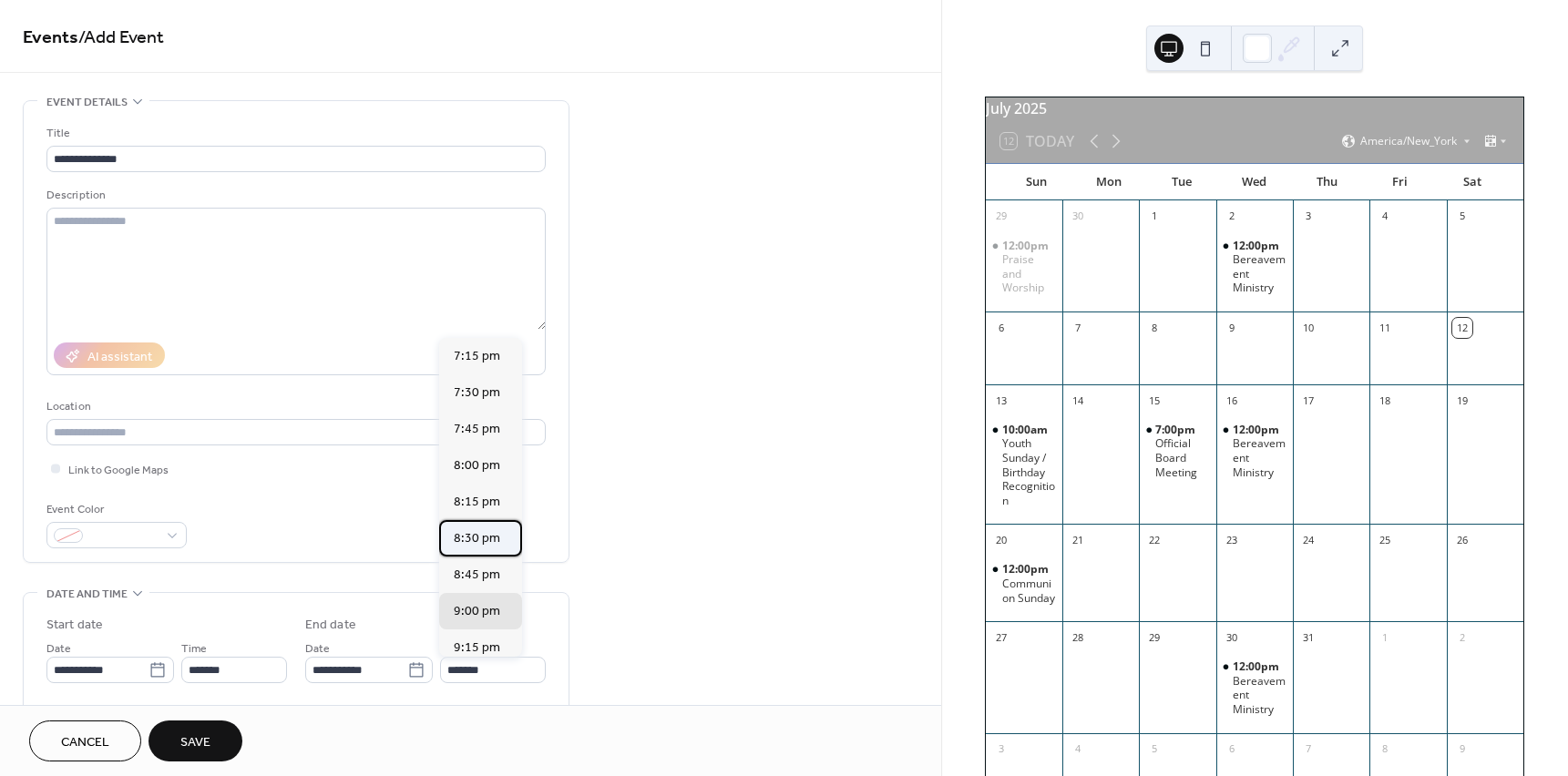 click on "8:30 pm" at bounding box center (477, 538) 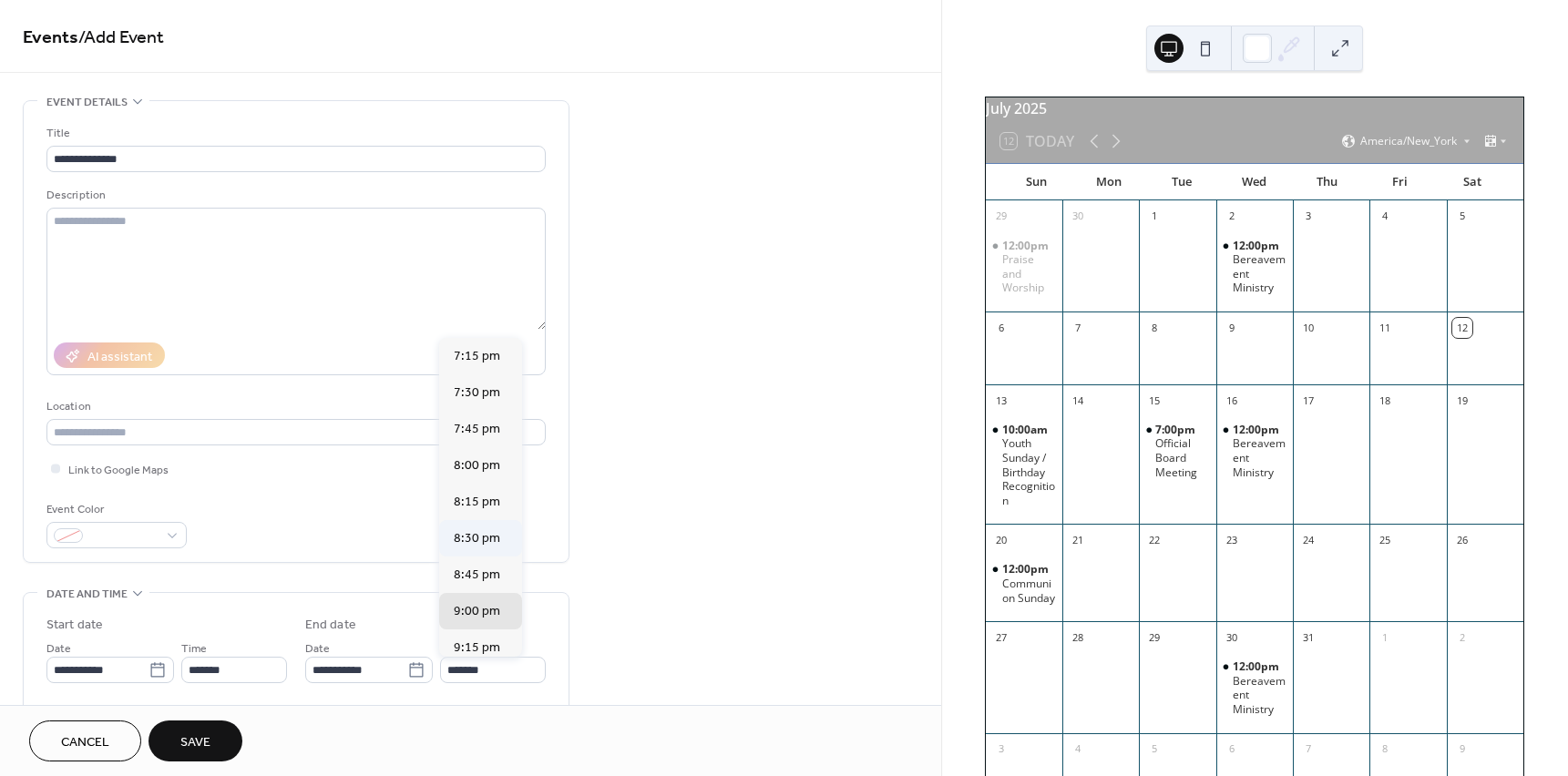 type on "*******" 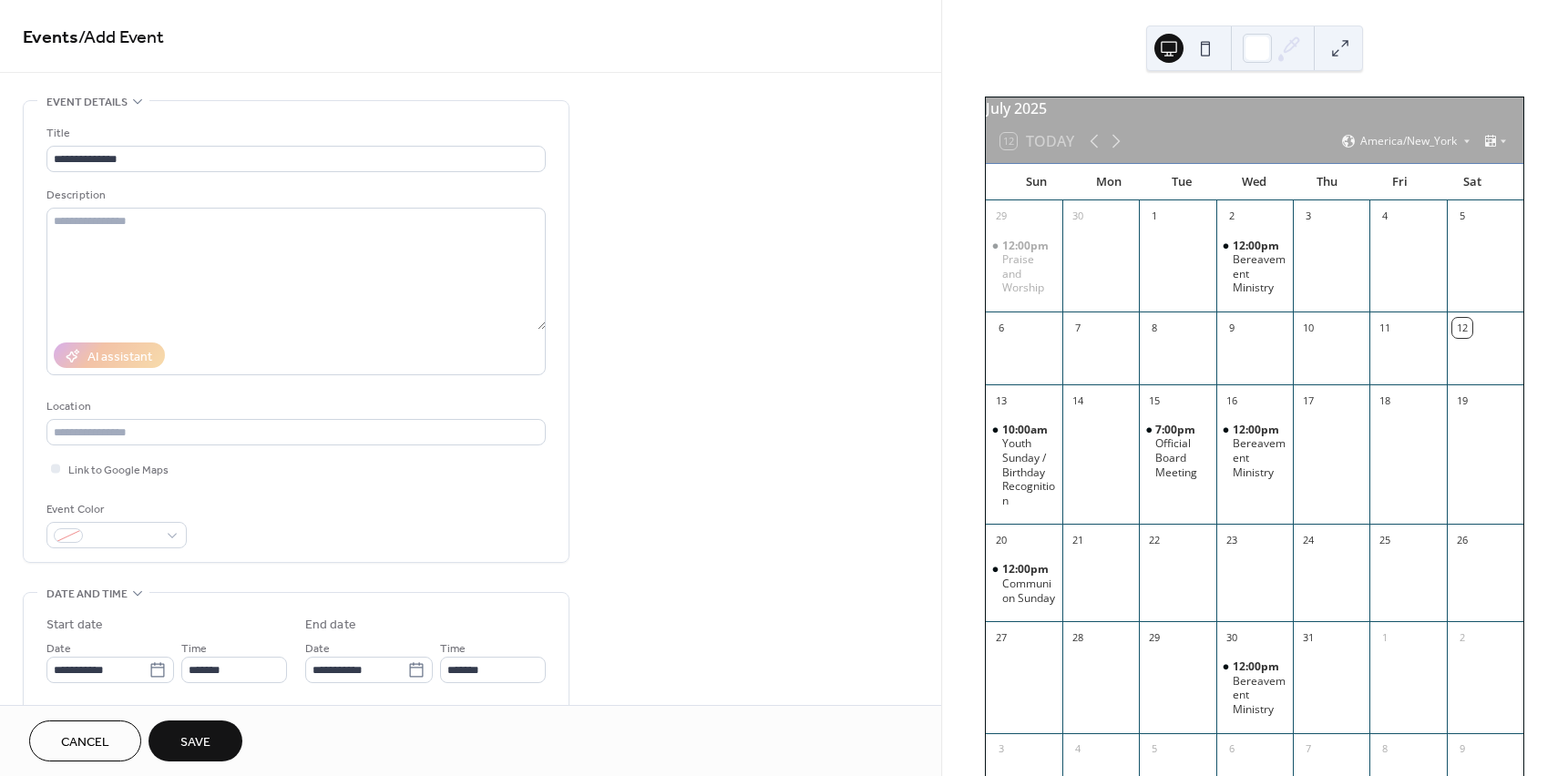 click on "Save" at bounding box center [195, 742] 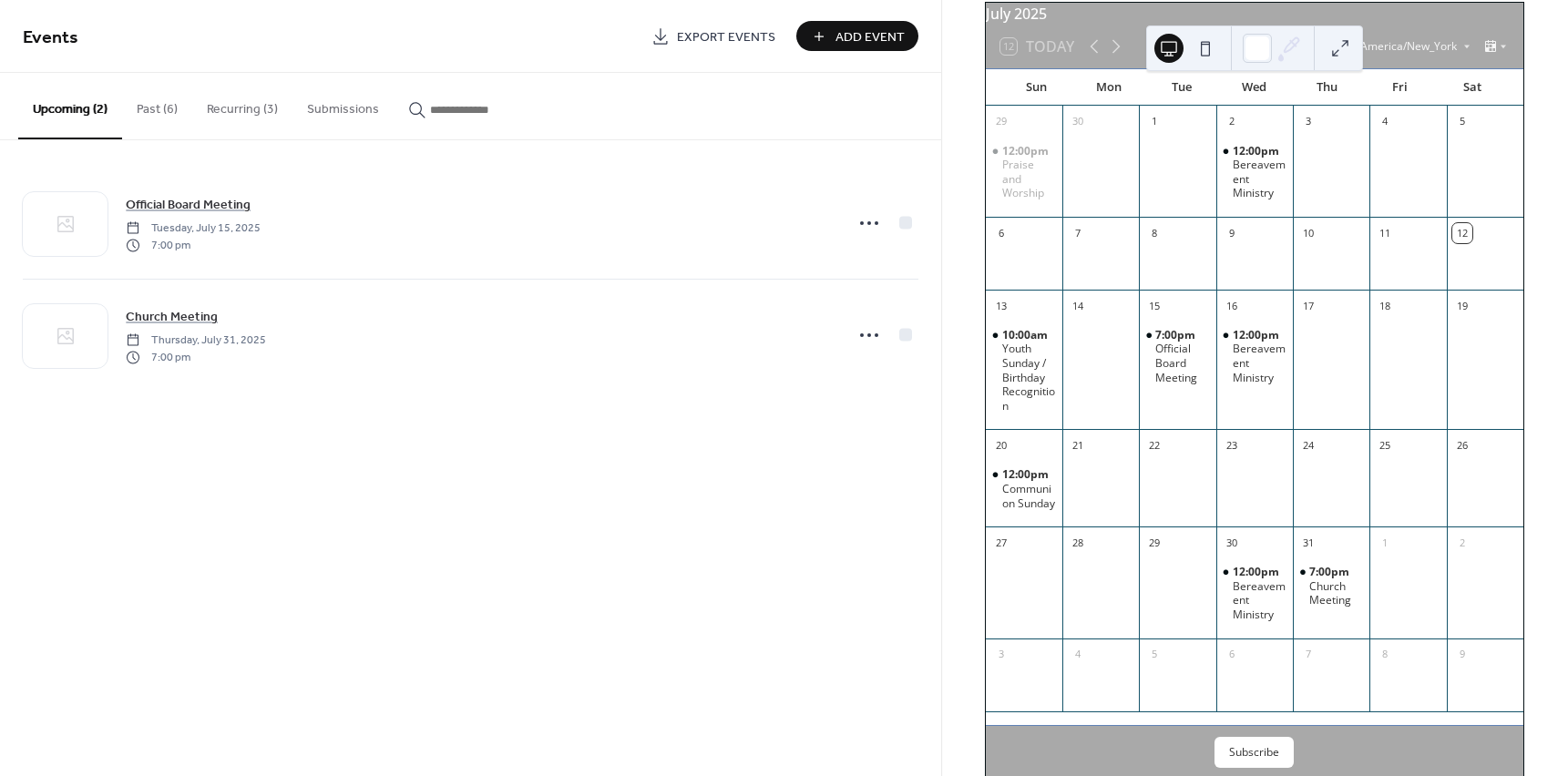 scroll, scrollTop: 91, scrollLeft: 0, axis: vertical 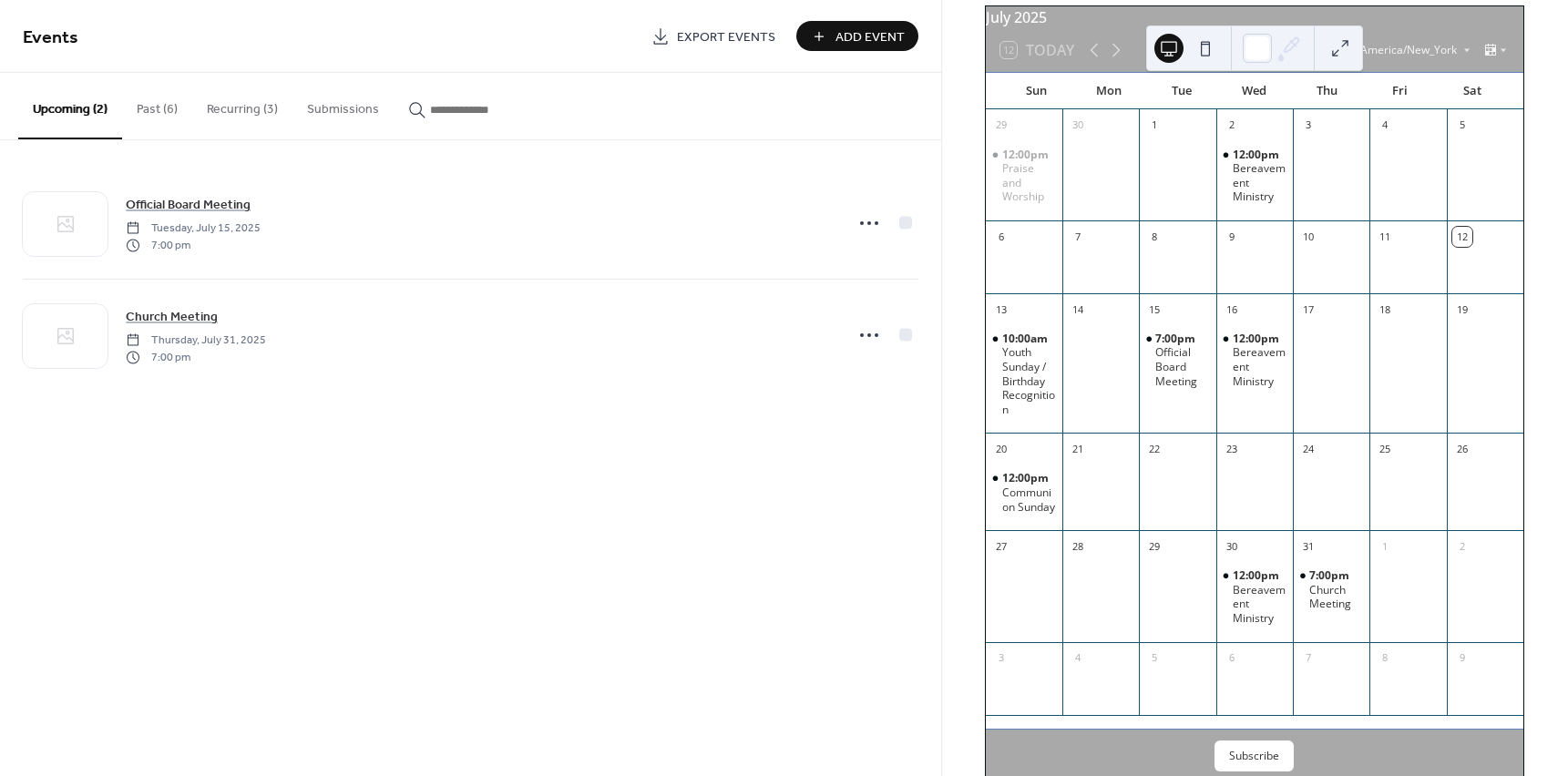 click on "Add Event" at bounding box center (857, 36) 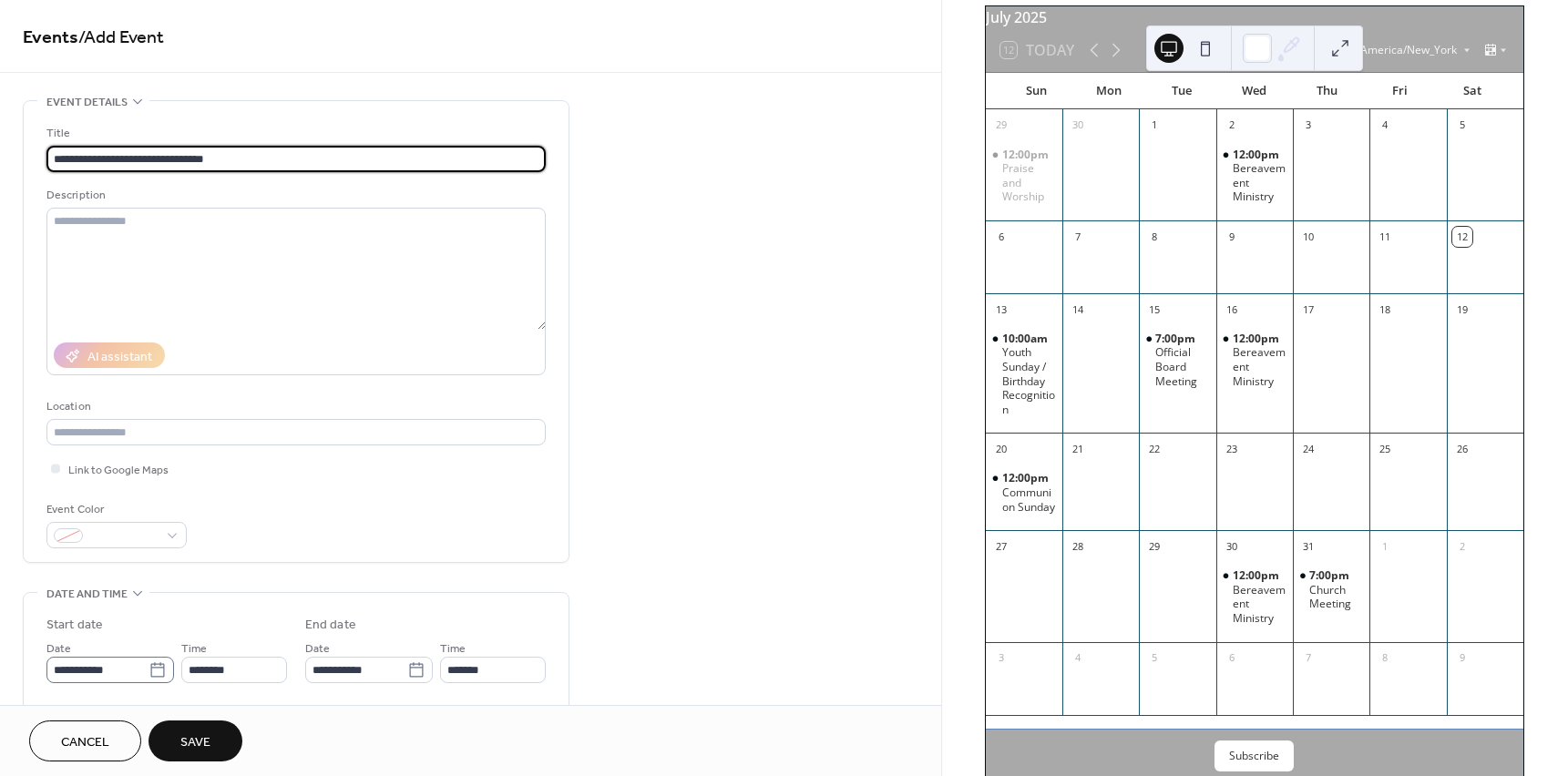 type on "**********" 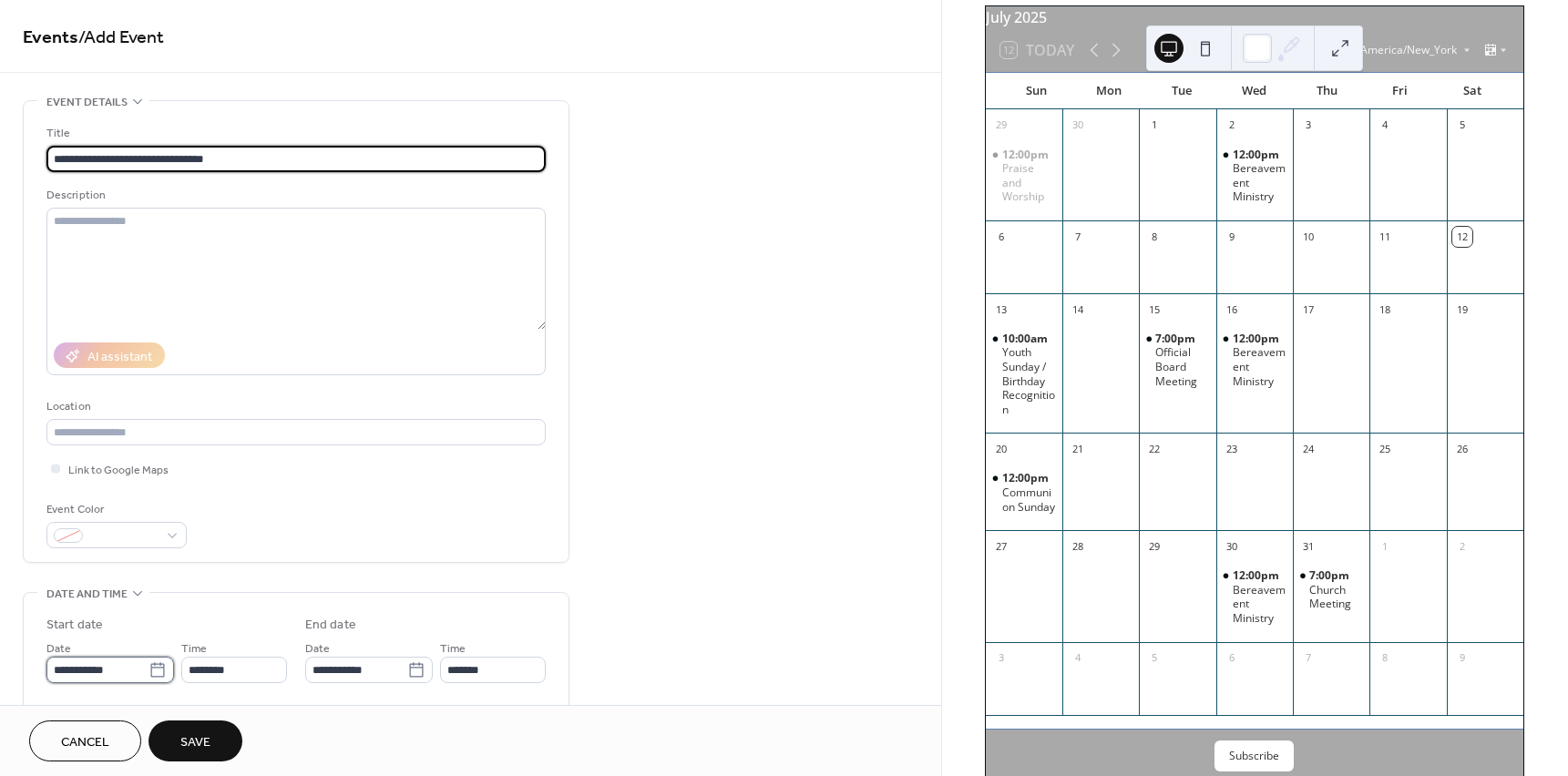 click on "**********" at bounding box center [97, 669] 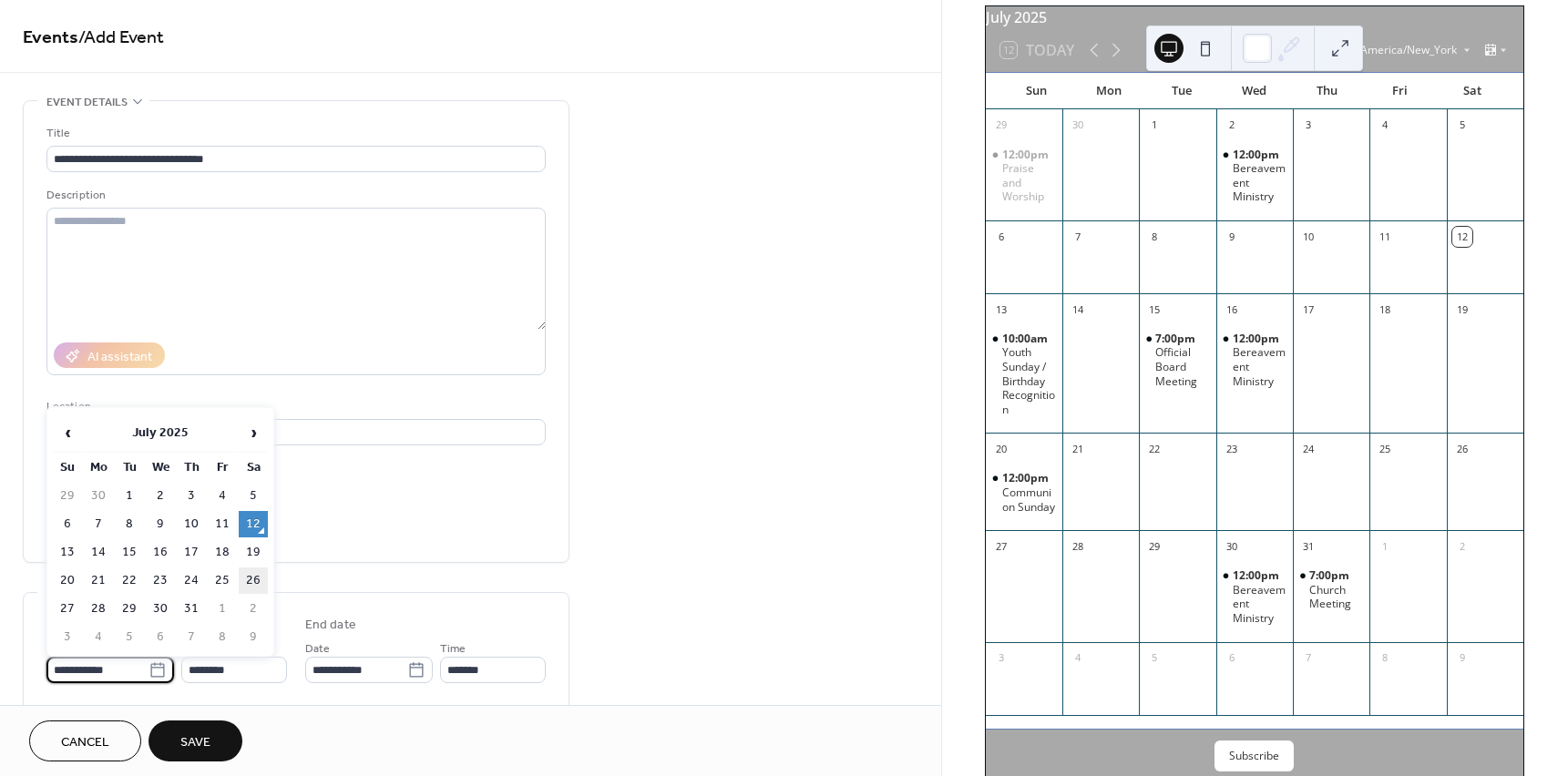 click on "26" at bounding box center [253, 580] 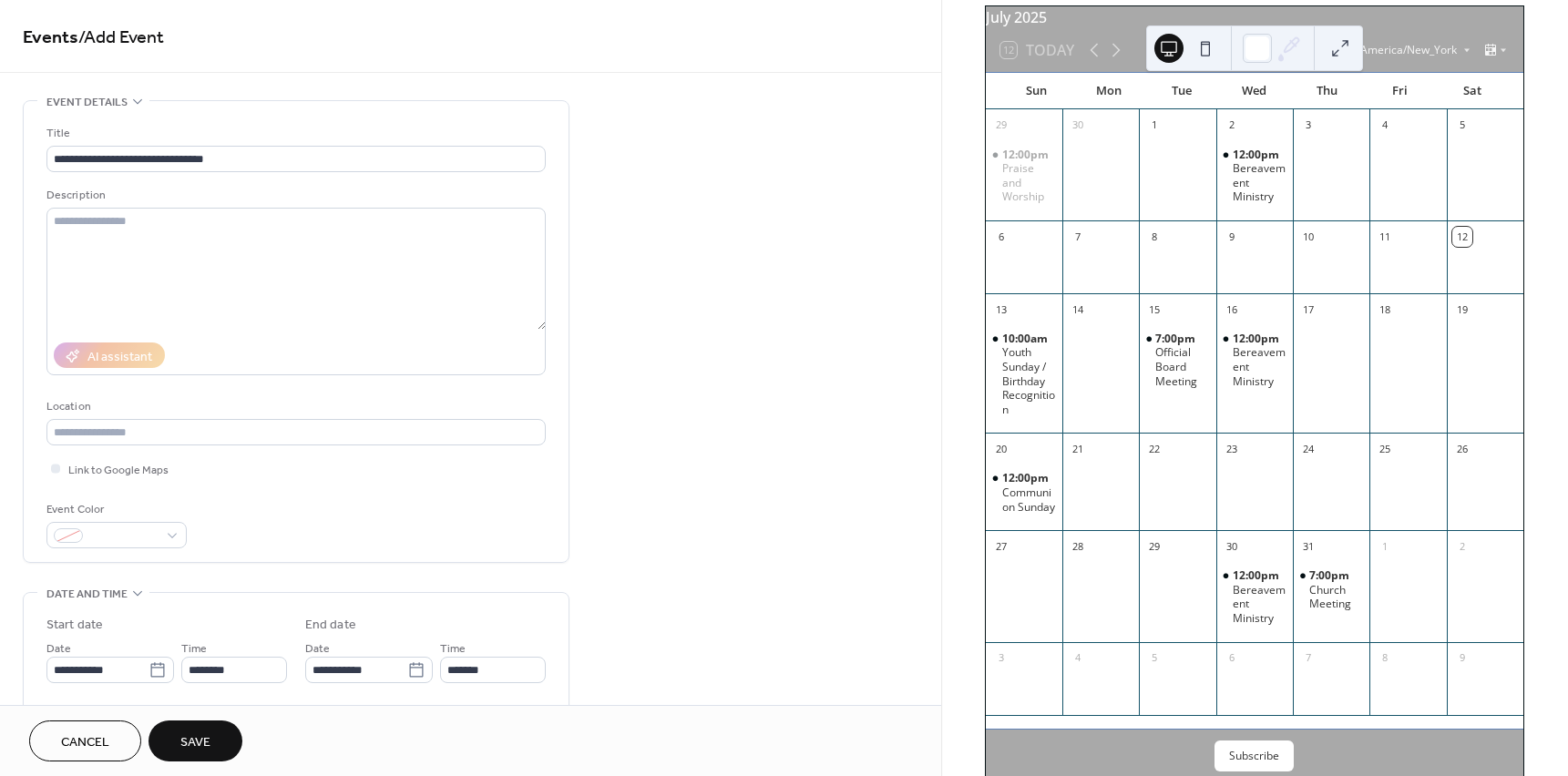 click on "Save" at bounding box center (195, 742) 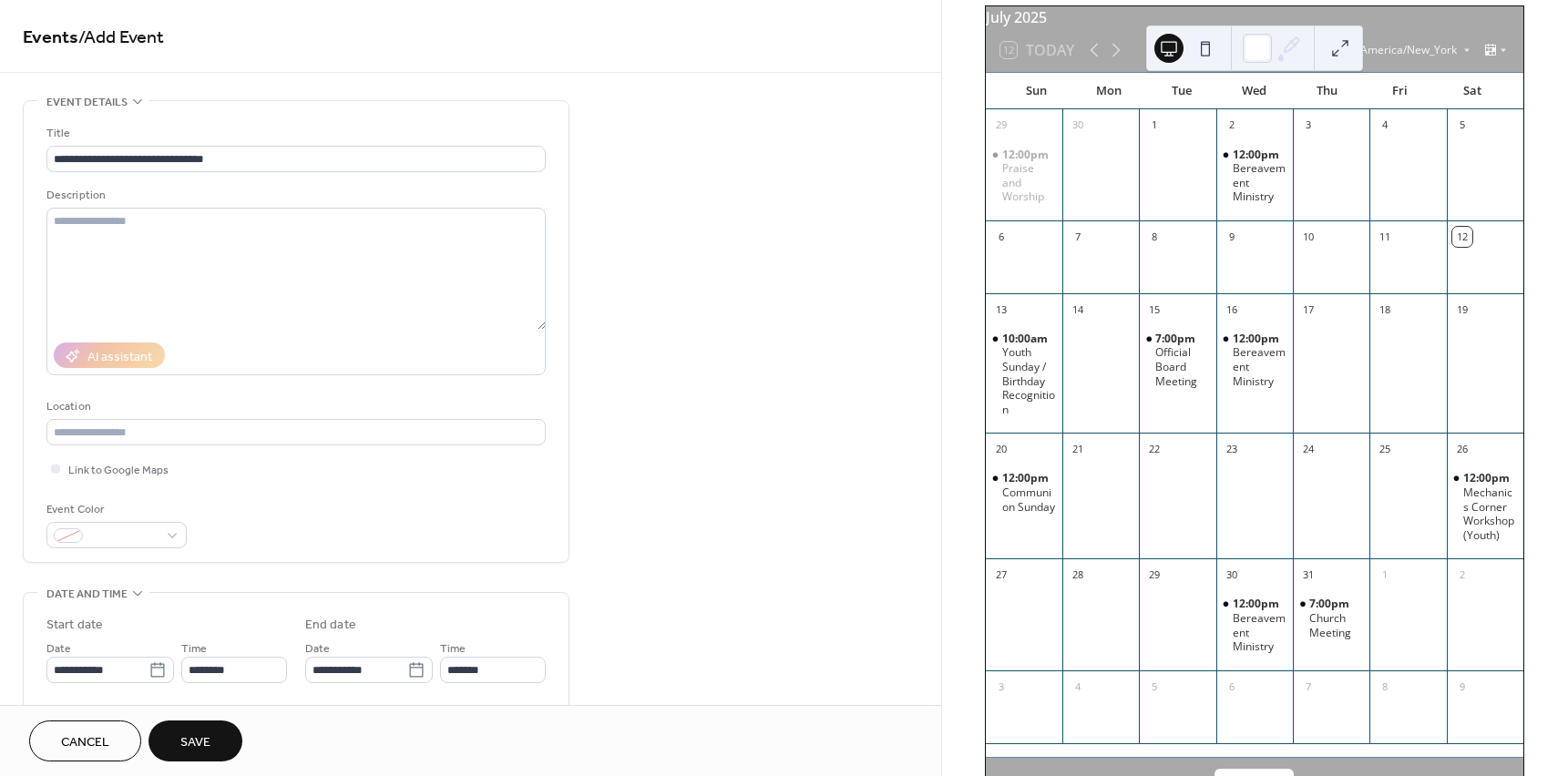 scroll, scrollTop: 0, scrollLeft: 0, axis: both 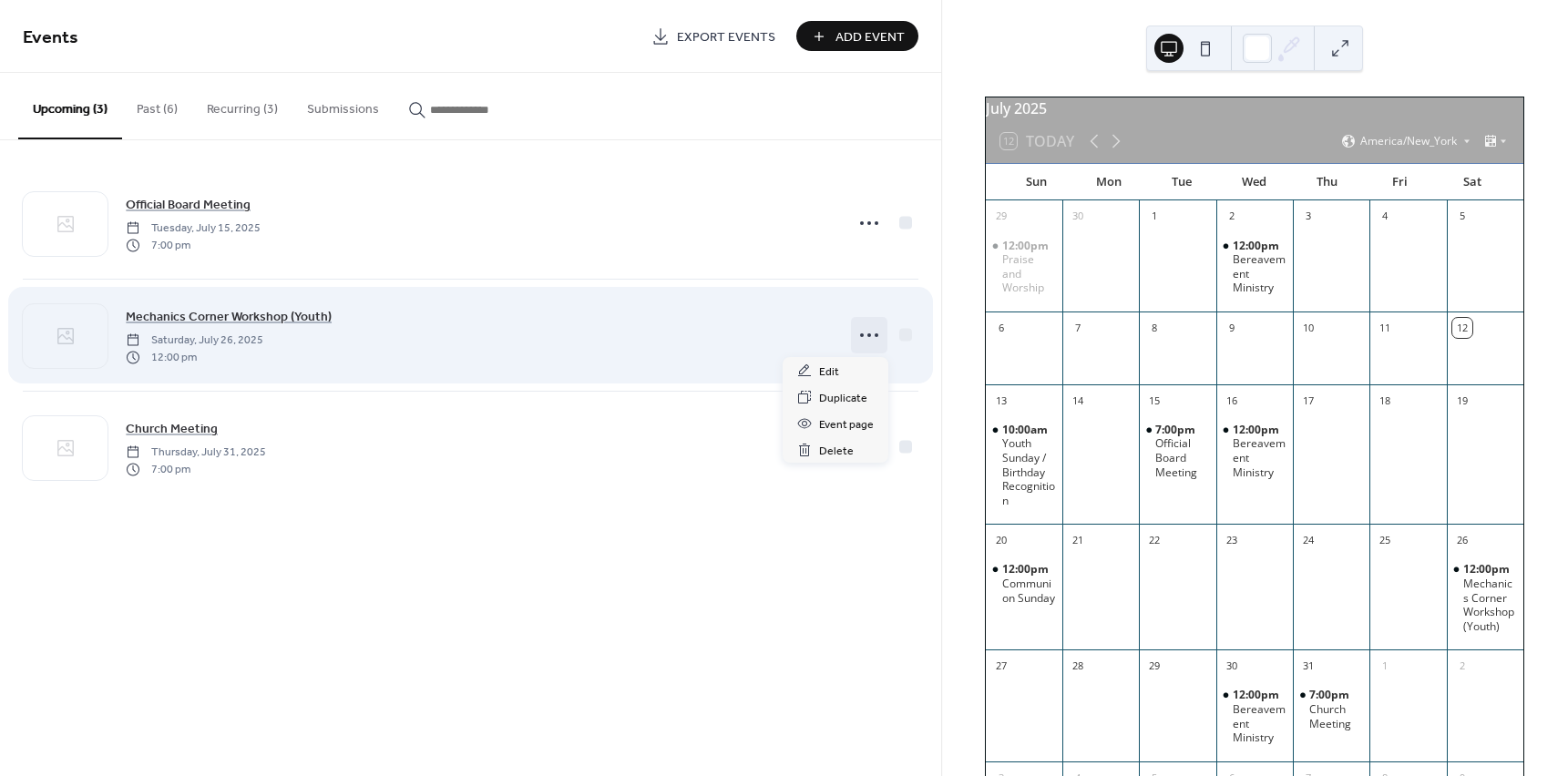 click 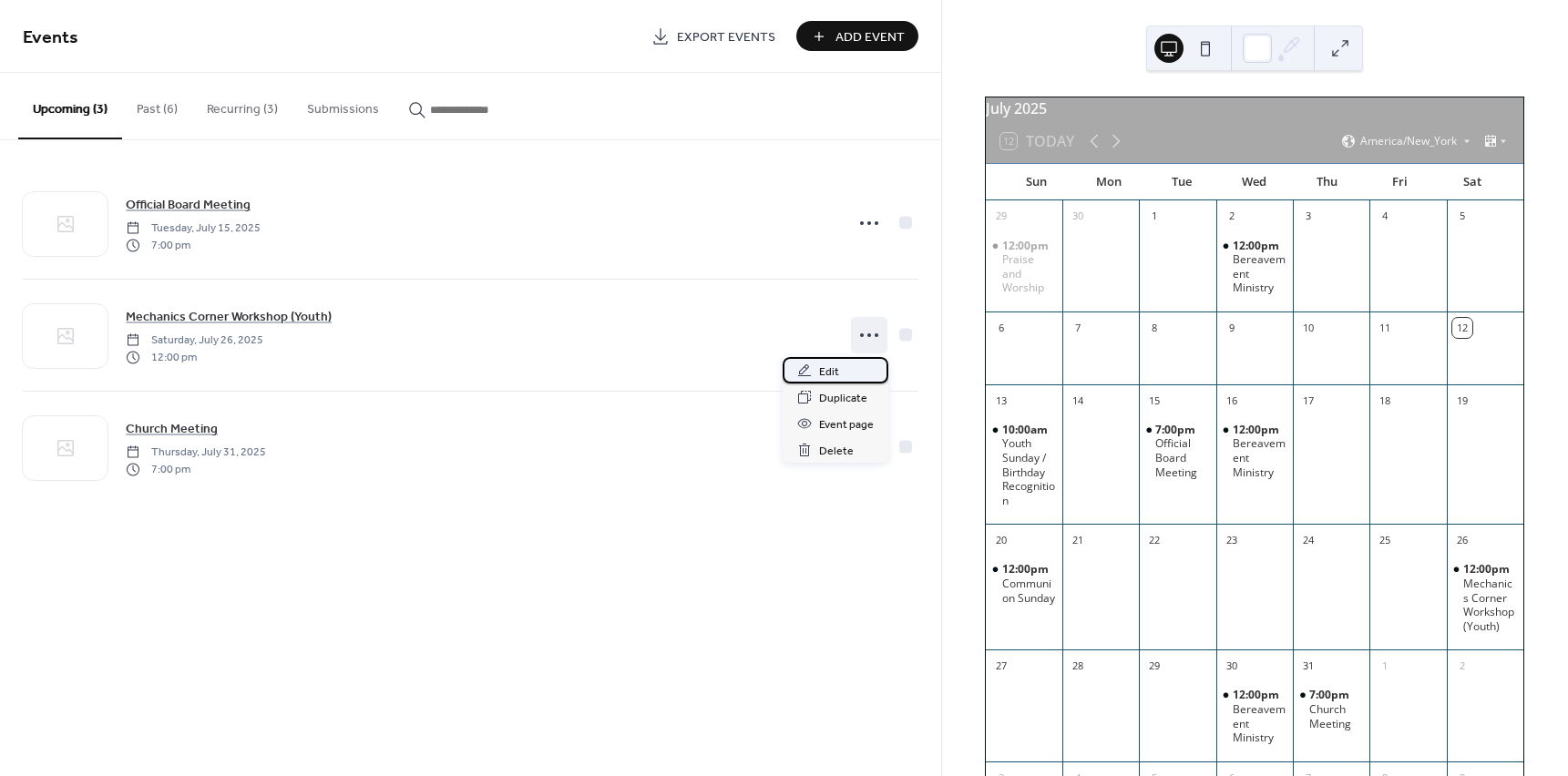 click on "Edit" at bounding box center (829, 372) 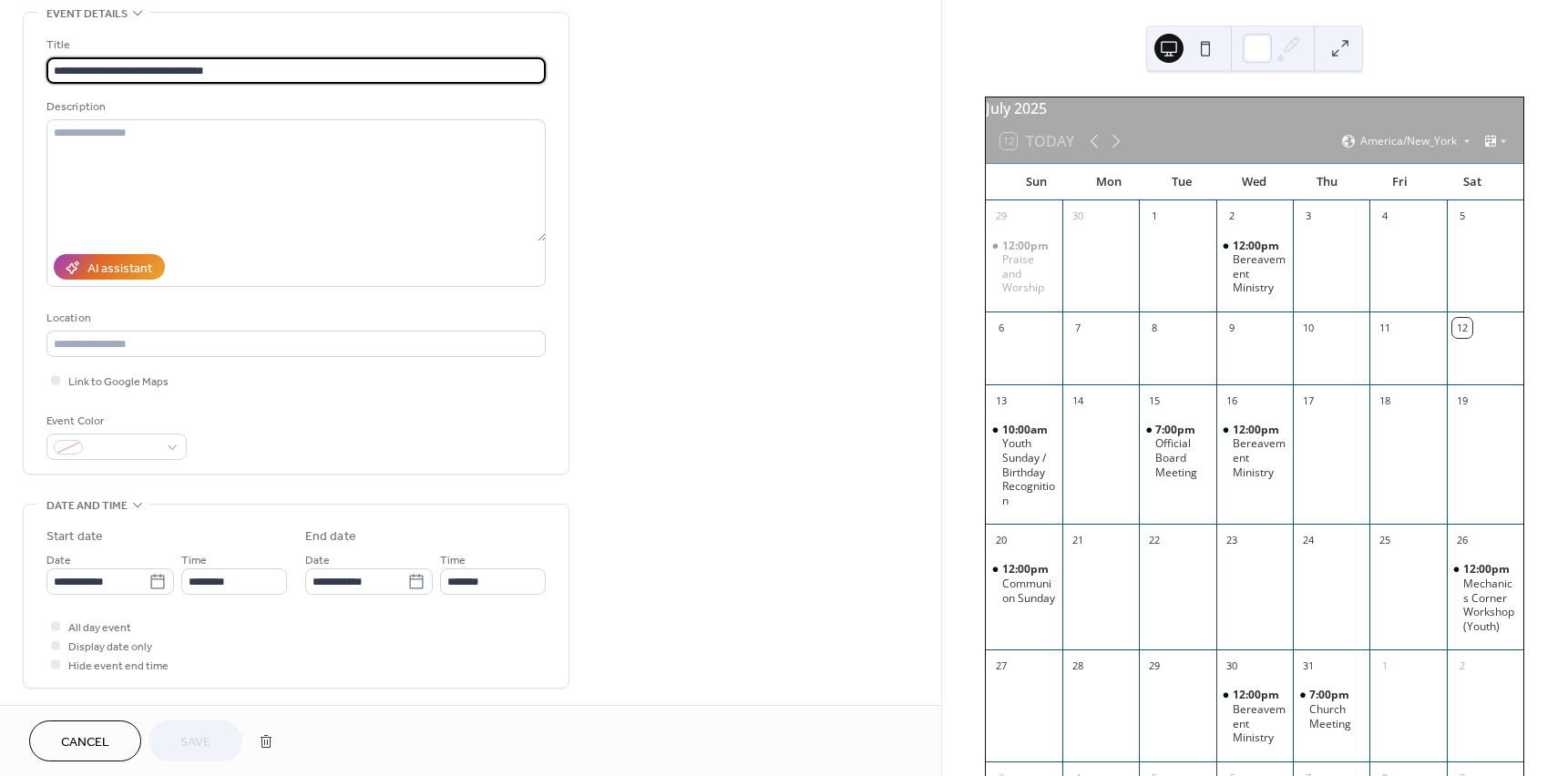 scroll, scrollTop: 91, scrollLeft: 0, axis: vertical 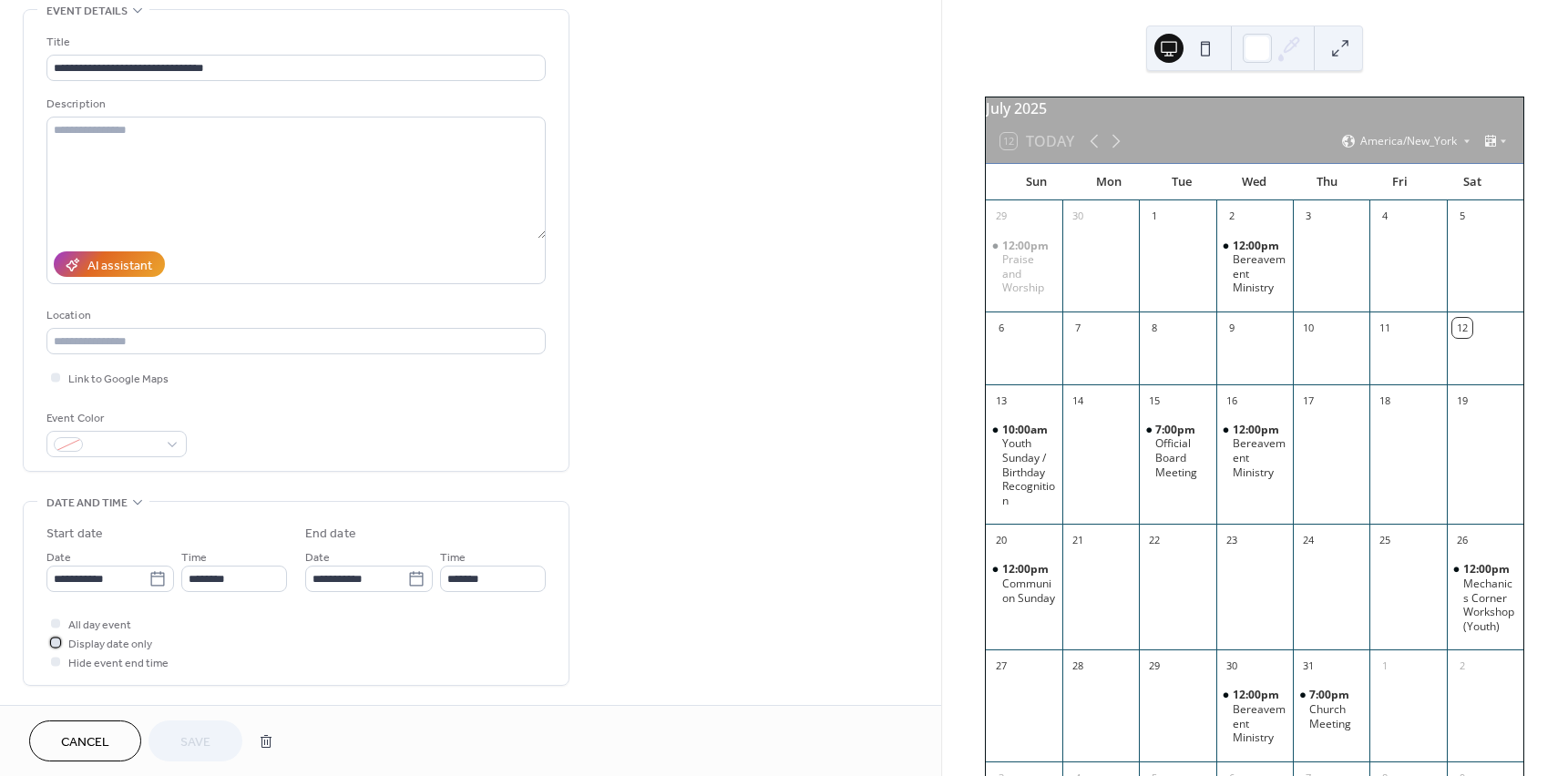 click at bounding box center (56, 642) 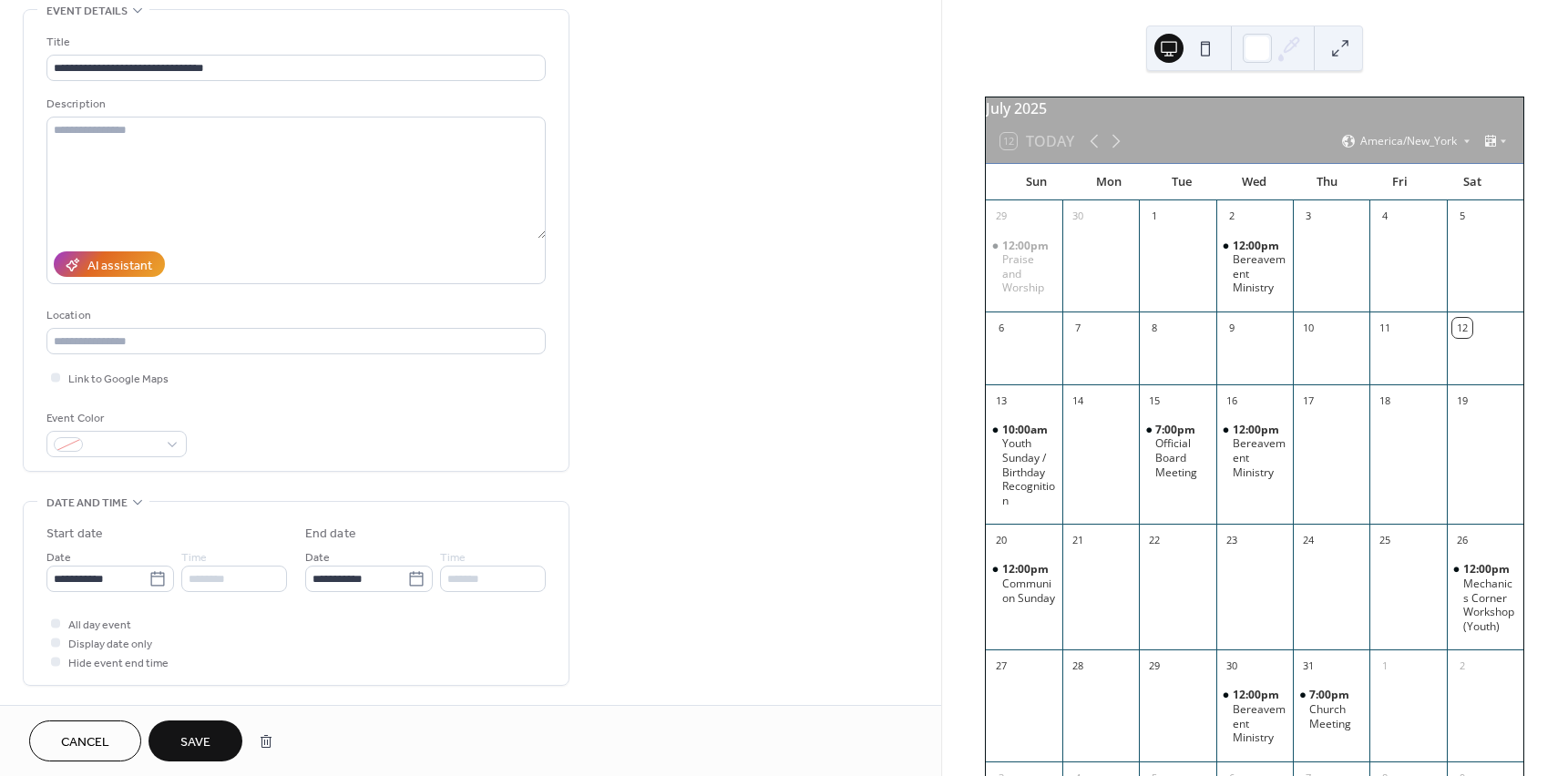 click on "Save" at bounding box center [195, 742] 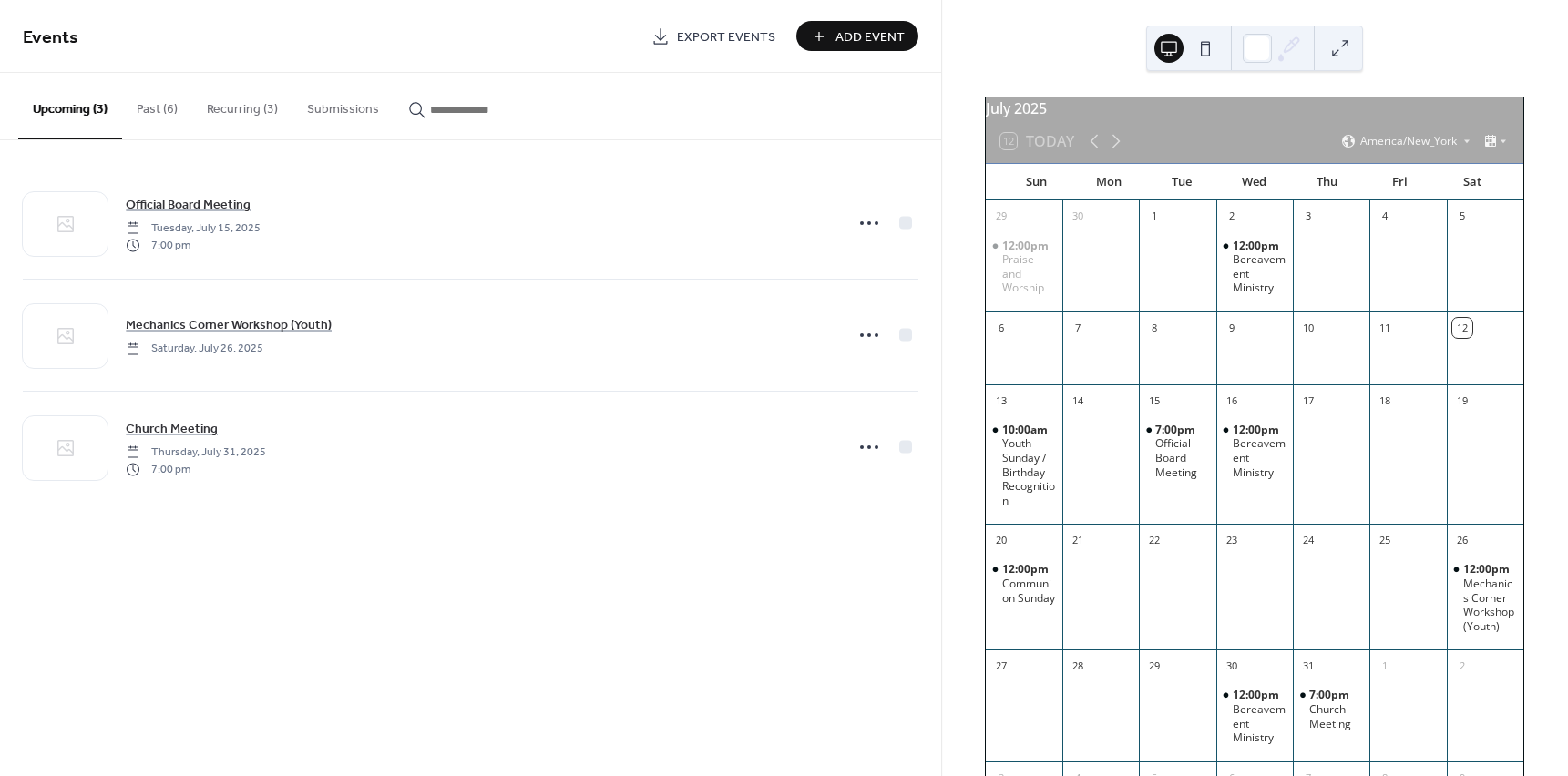 click on "Add Event" at bounding box center [857, 36] 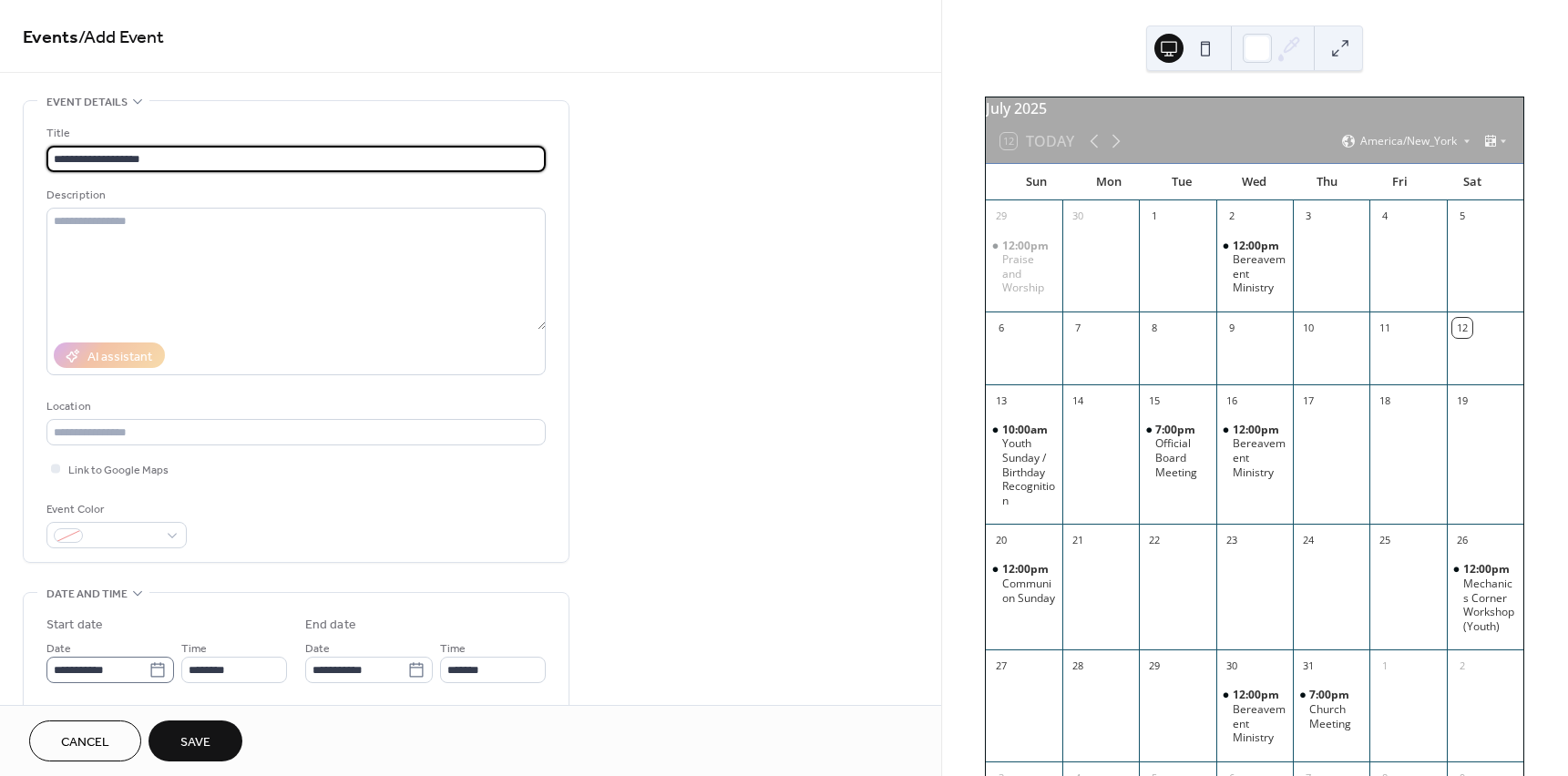 type on "**********" 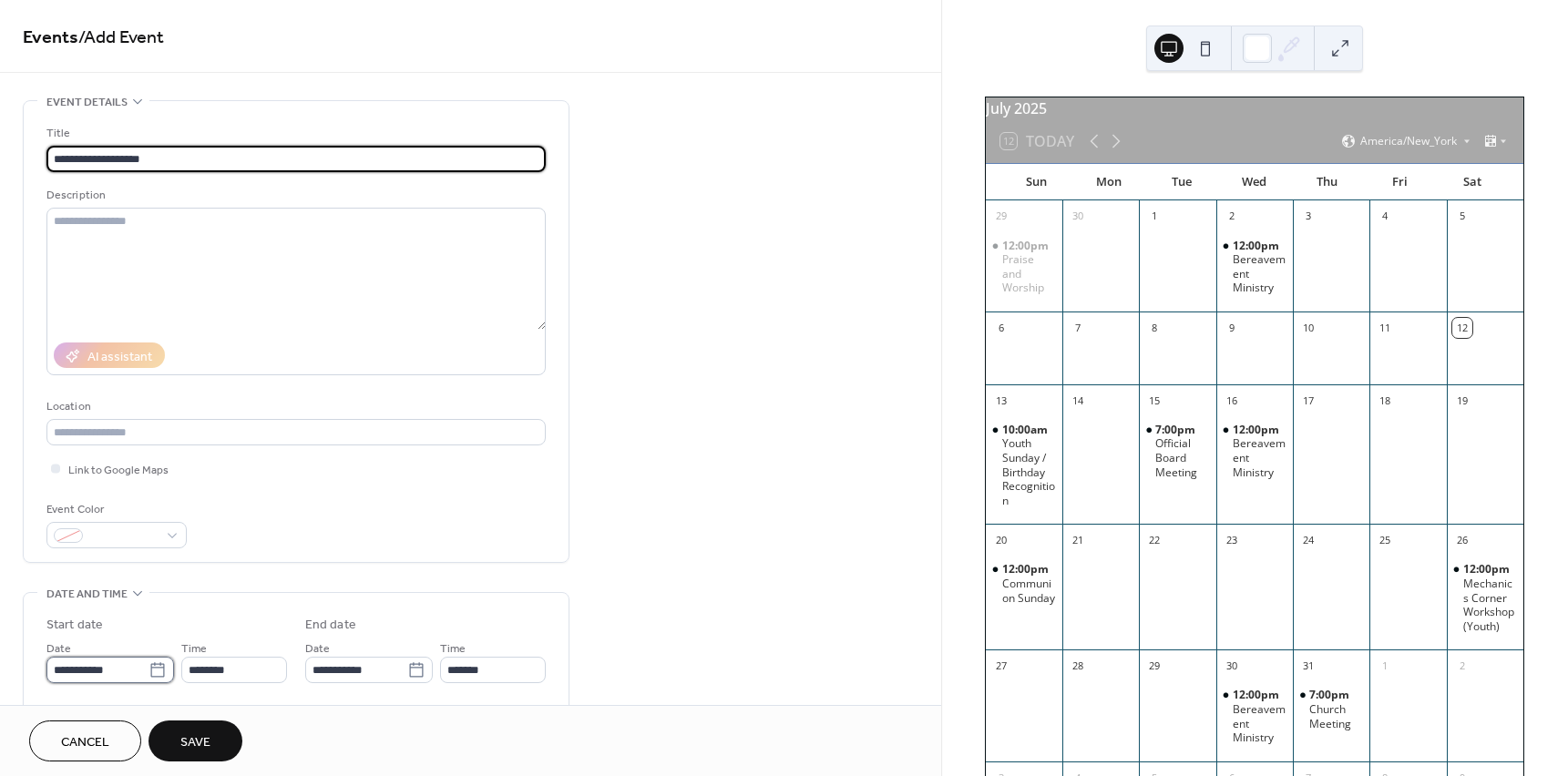 click on "**********" at bounding box center (97, 669) 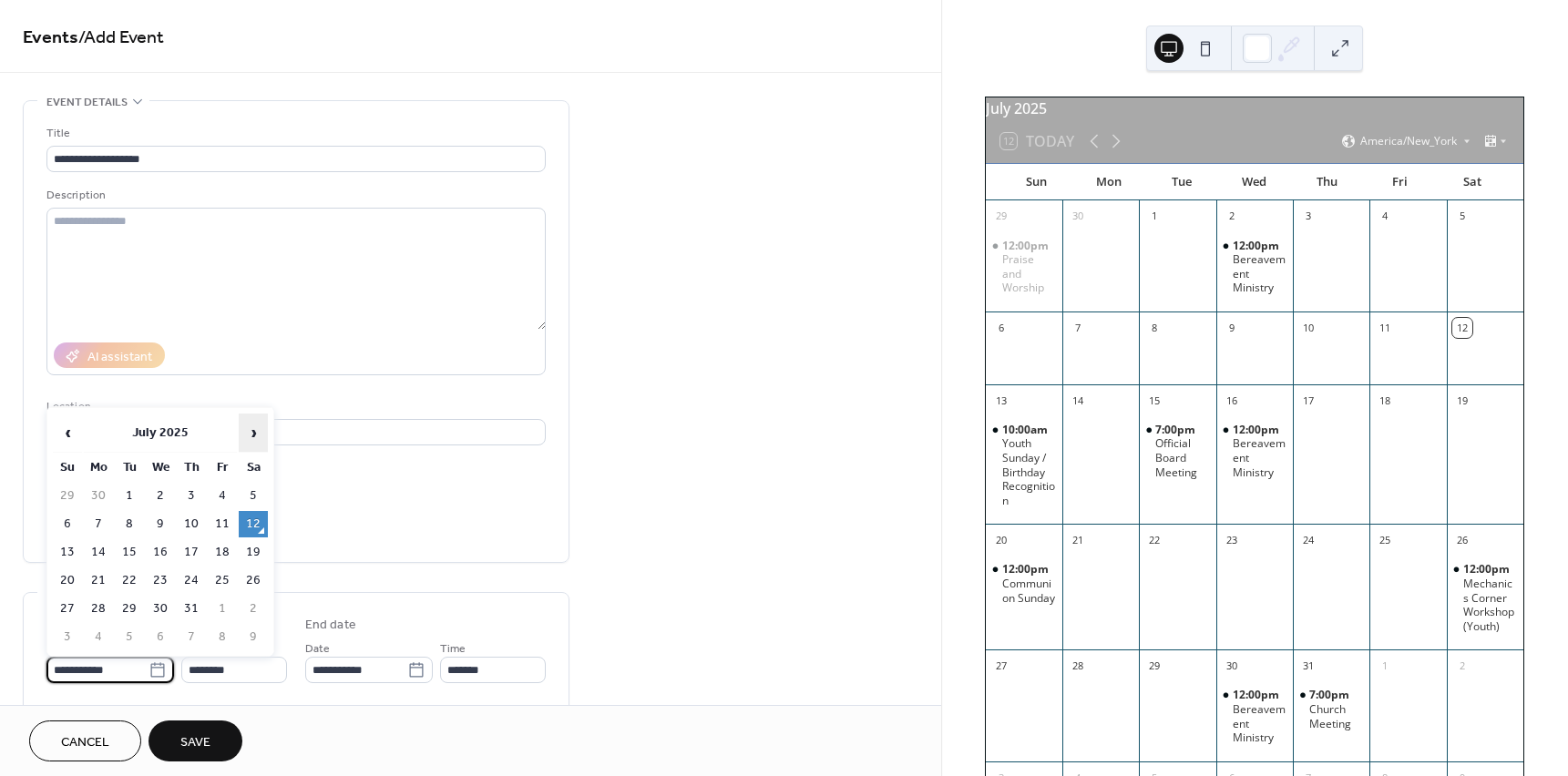 click on "›" at bounding box center [253, 433] 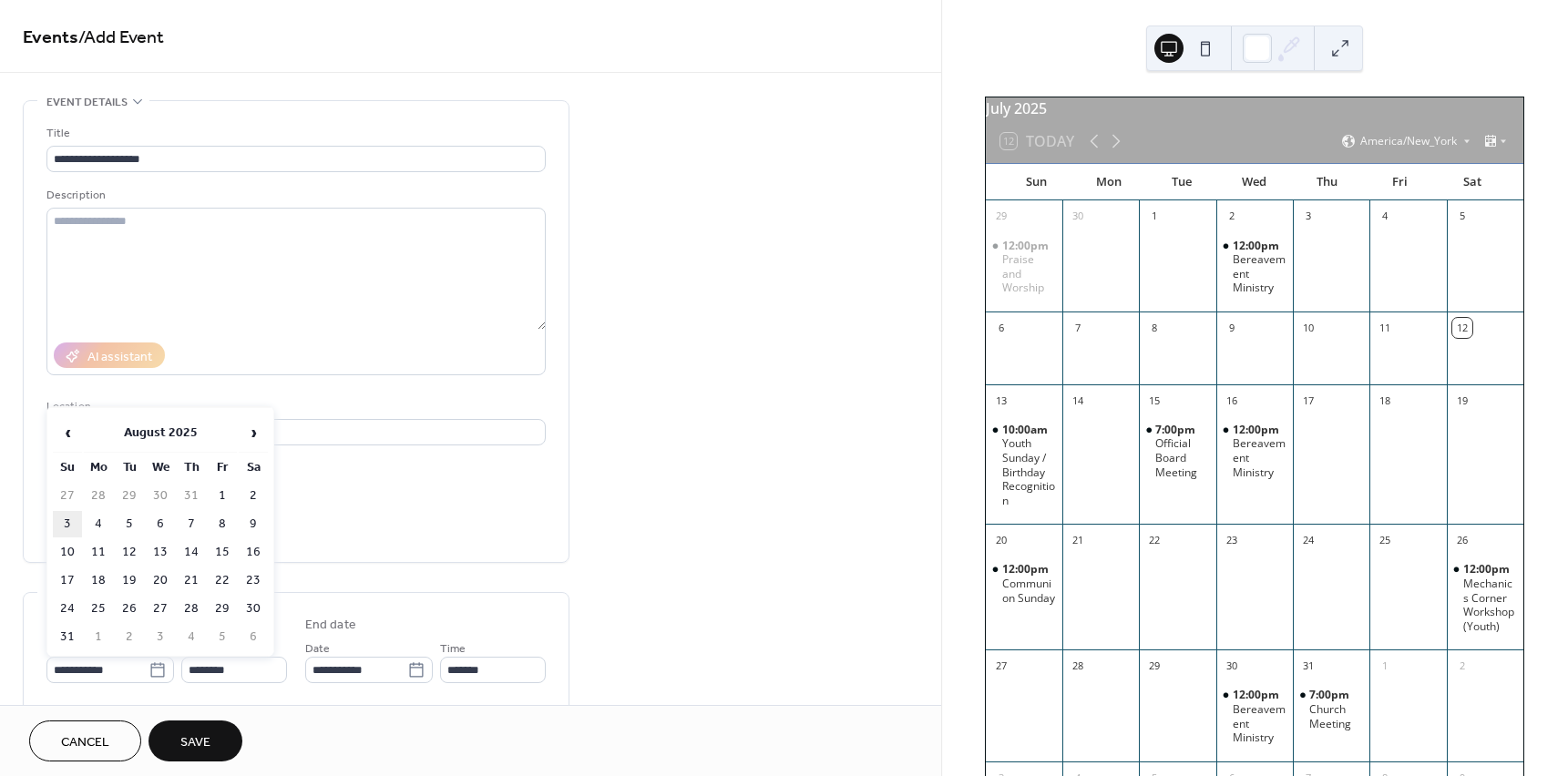 click on "3" at bounding box center [67, 524] 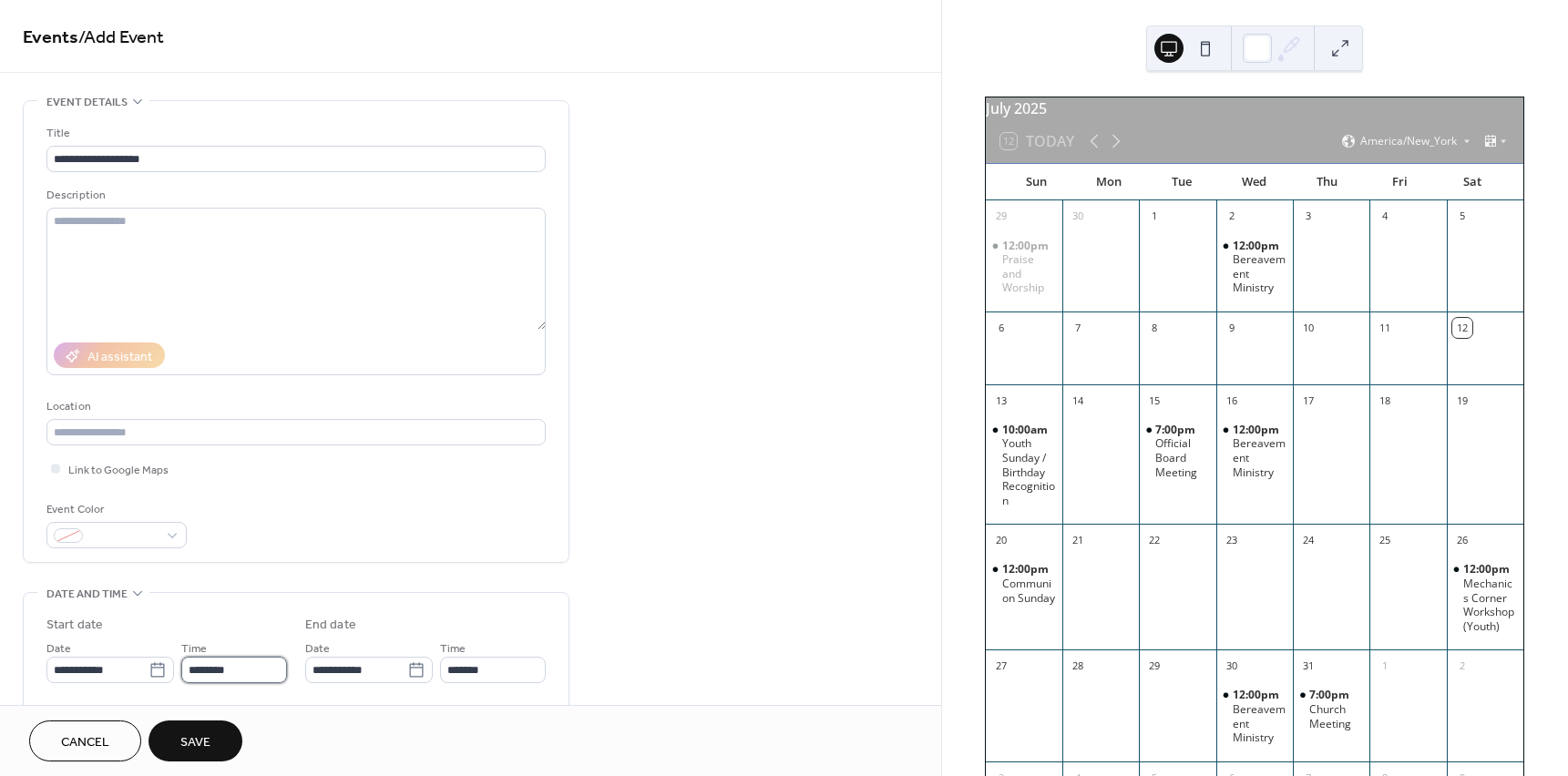 click on "********" at bounding box center [234, 669] 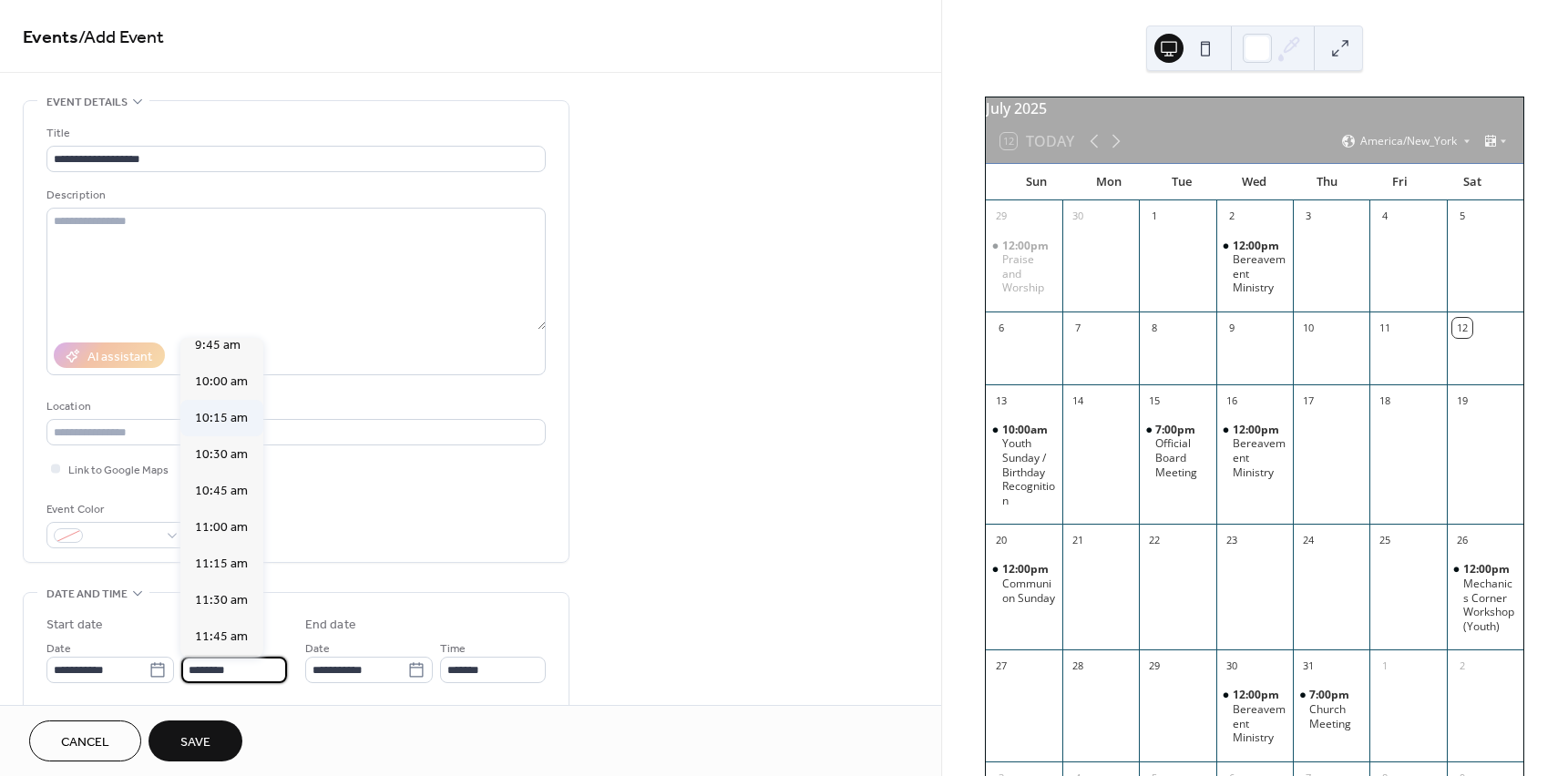 scroll, scrollTop: 1428, scrollLeft: 0, axis: vertical 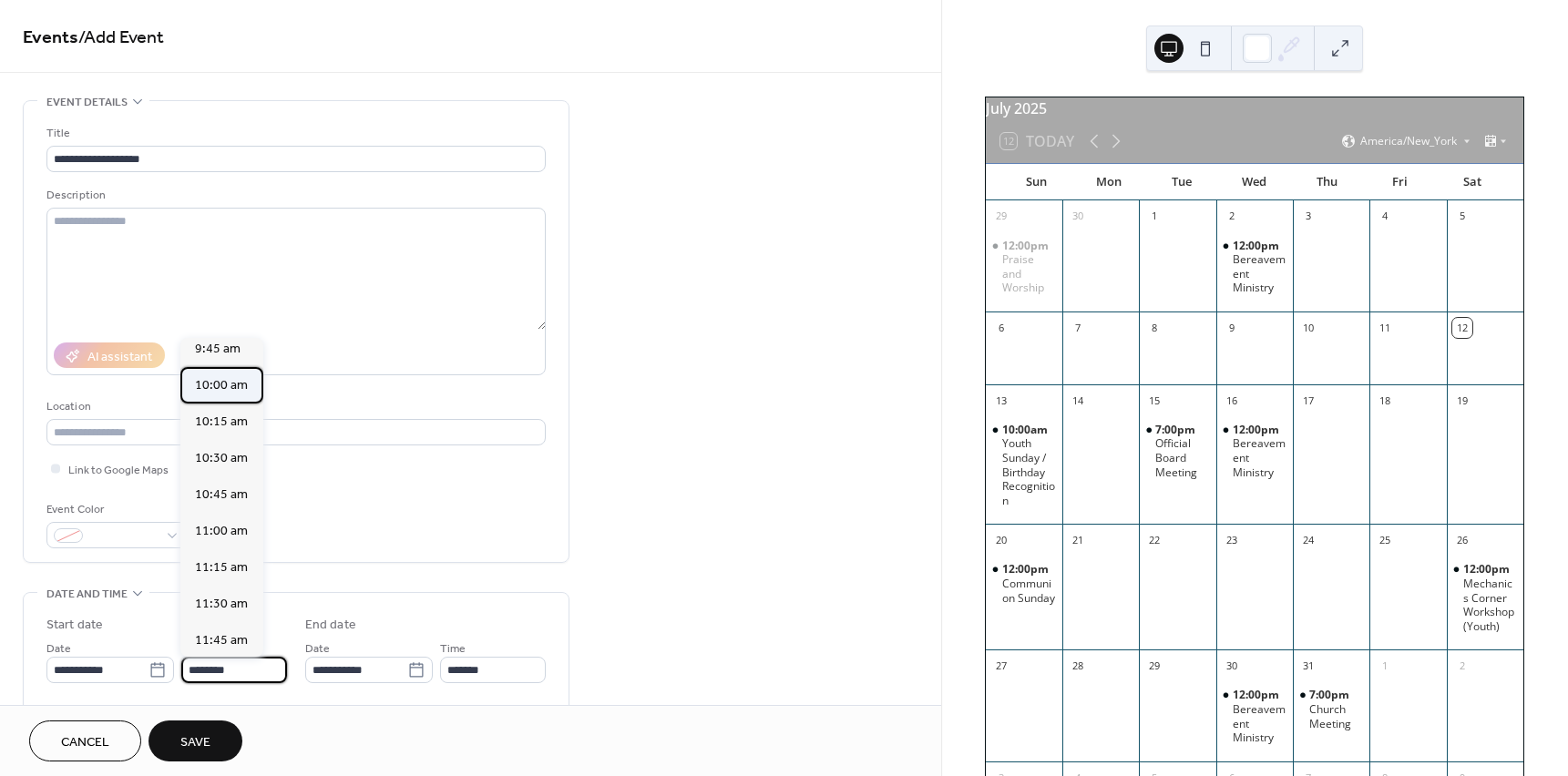 click on "10:00 am" at bounding box center (221, 385) 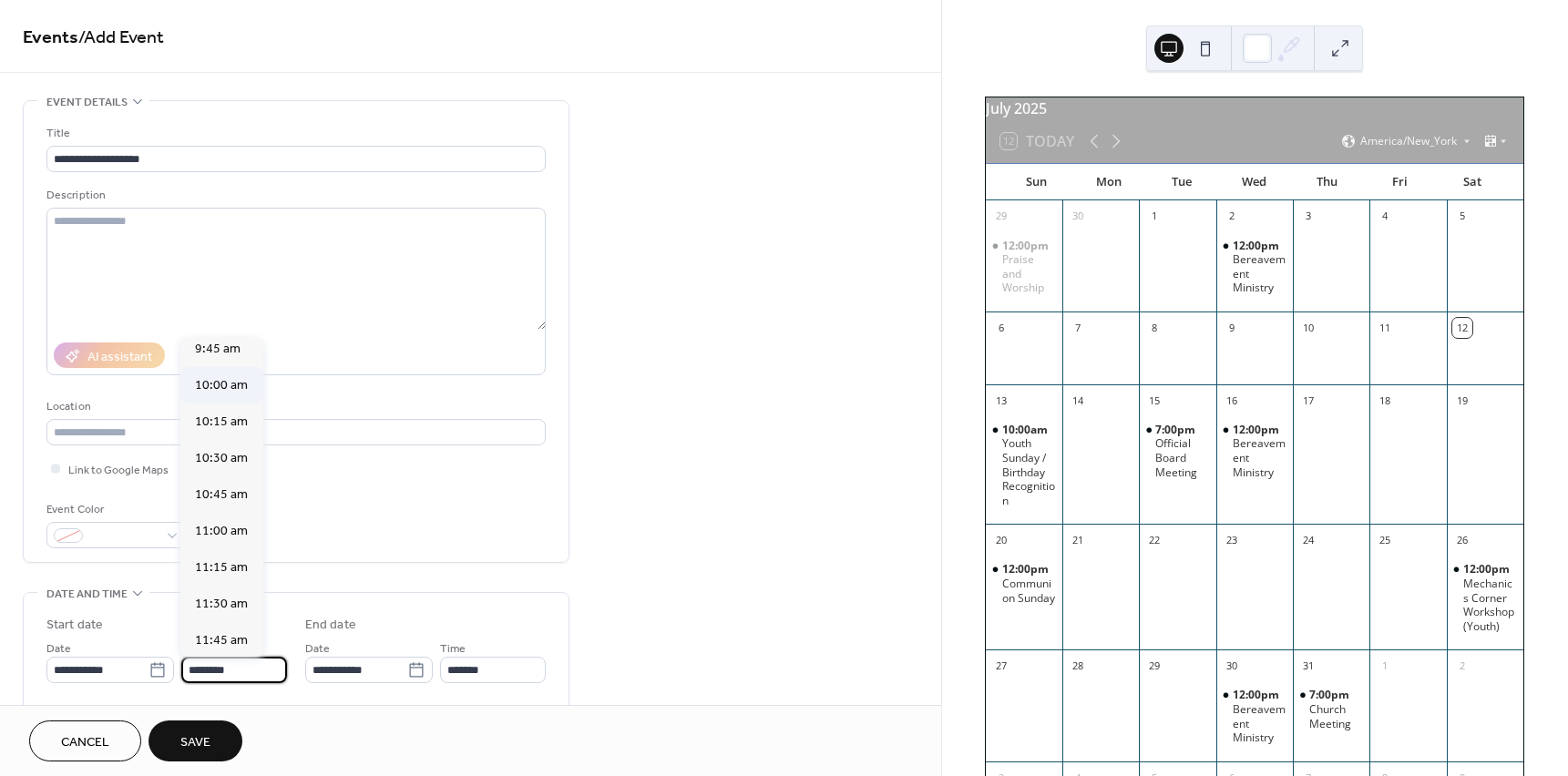 type on "********" 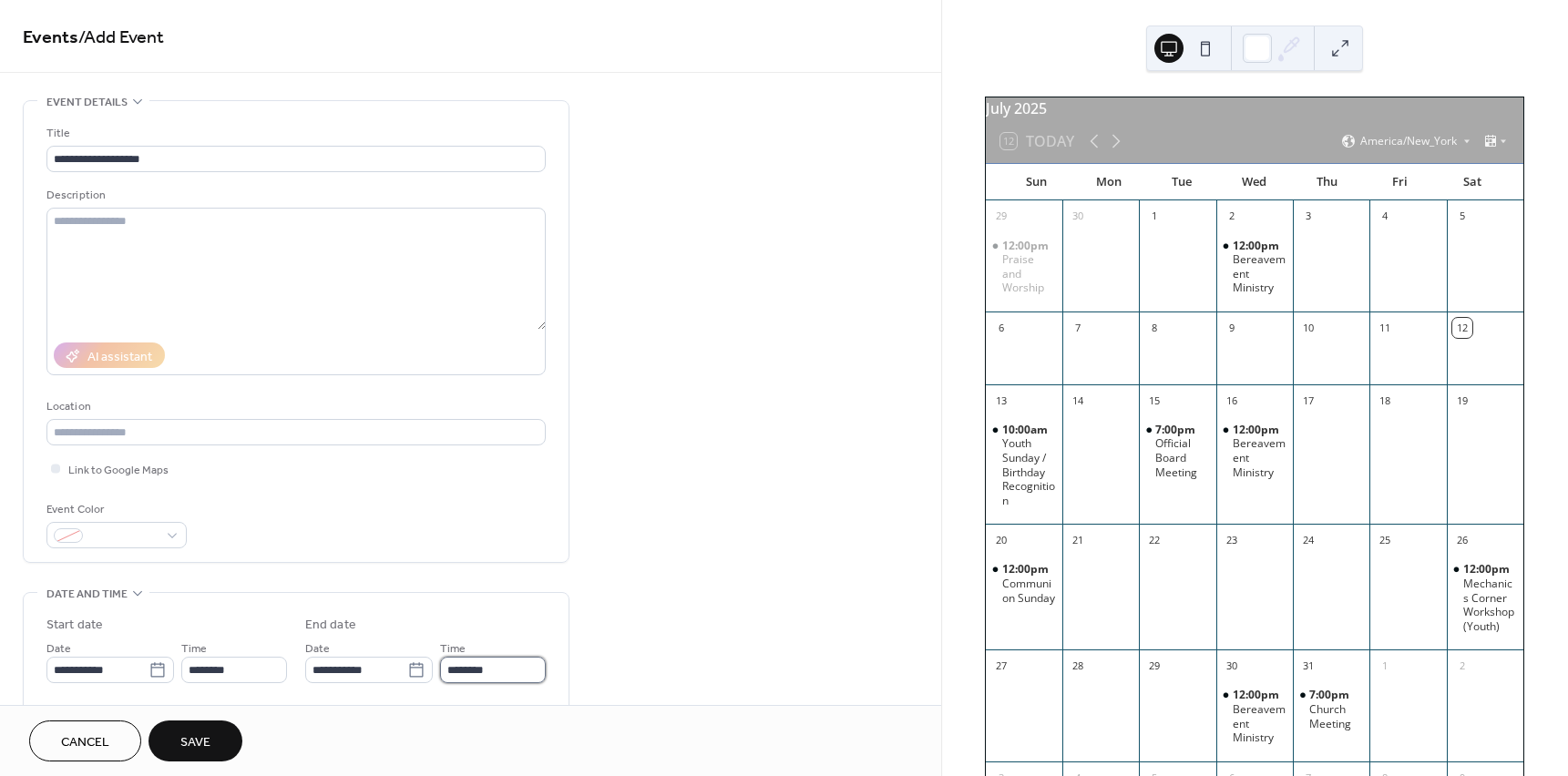 click on "********" at bounding box center [493, 669] 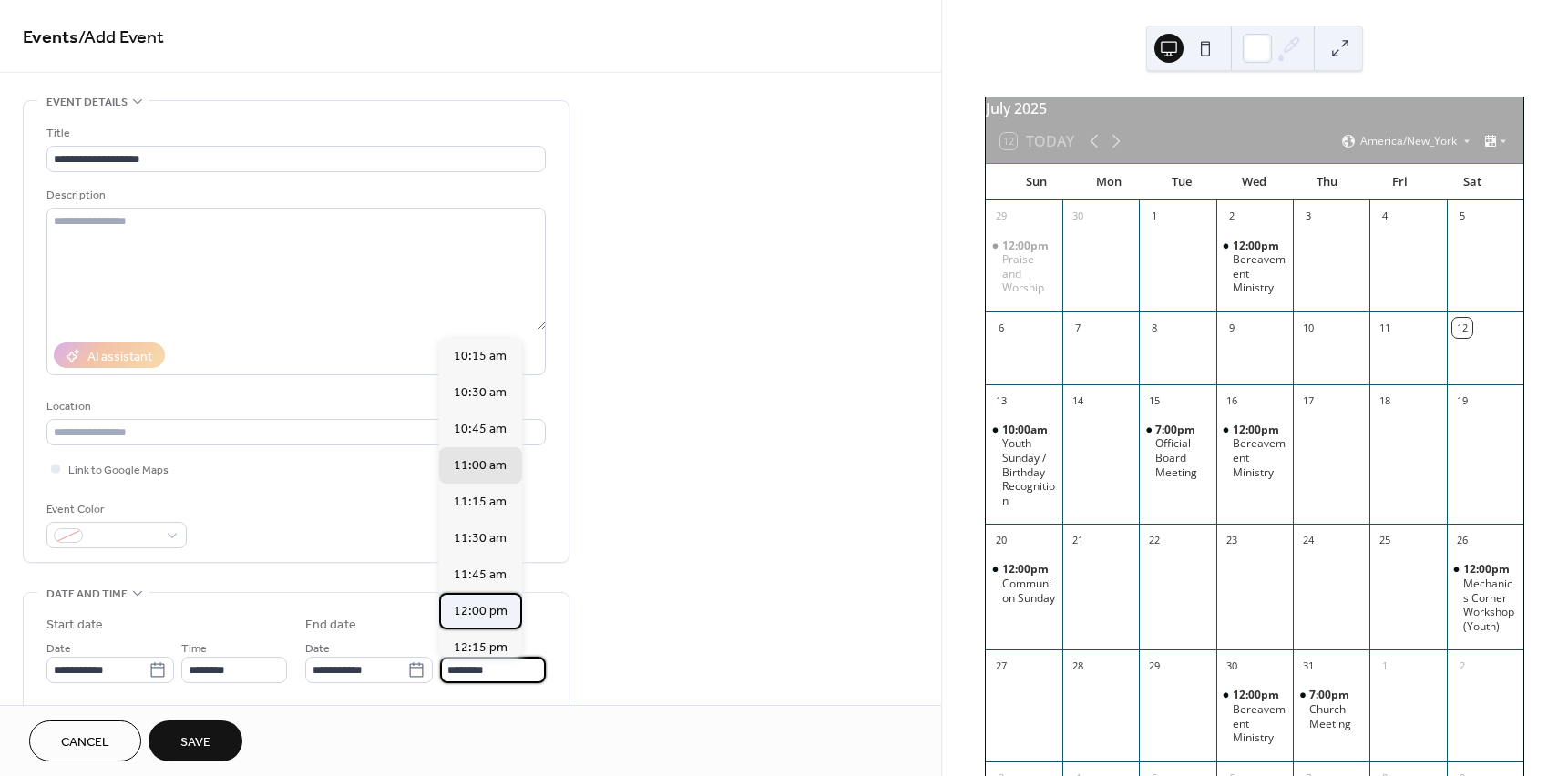 click on "12:00 pm" at bounding box center (480, 611) 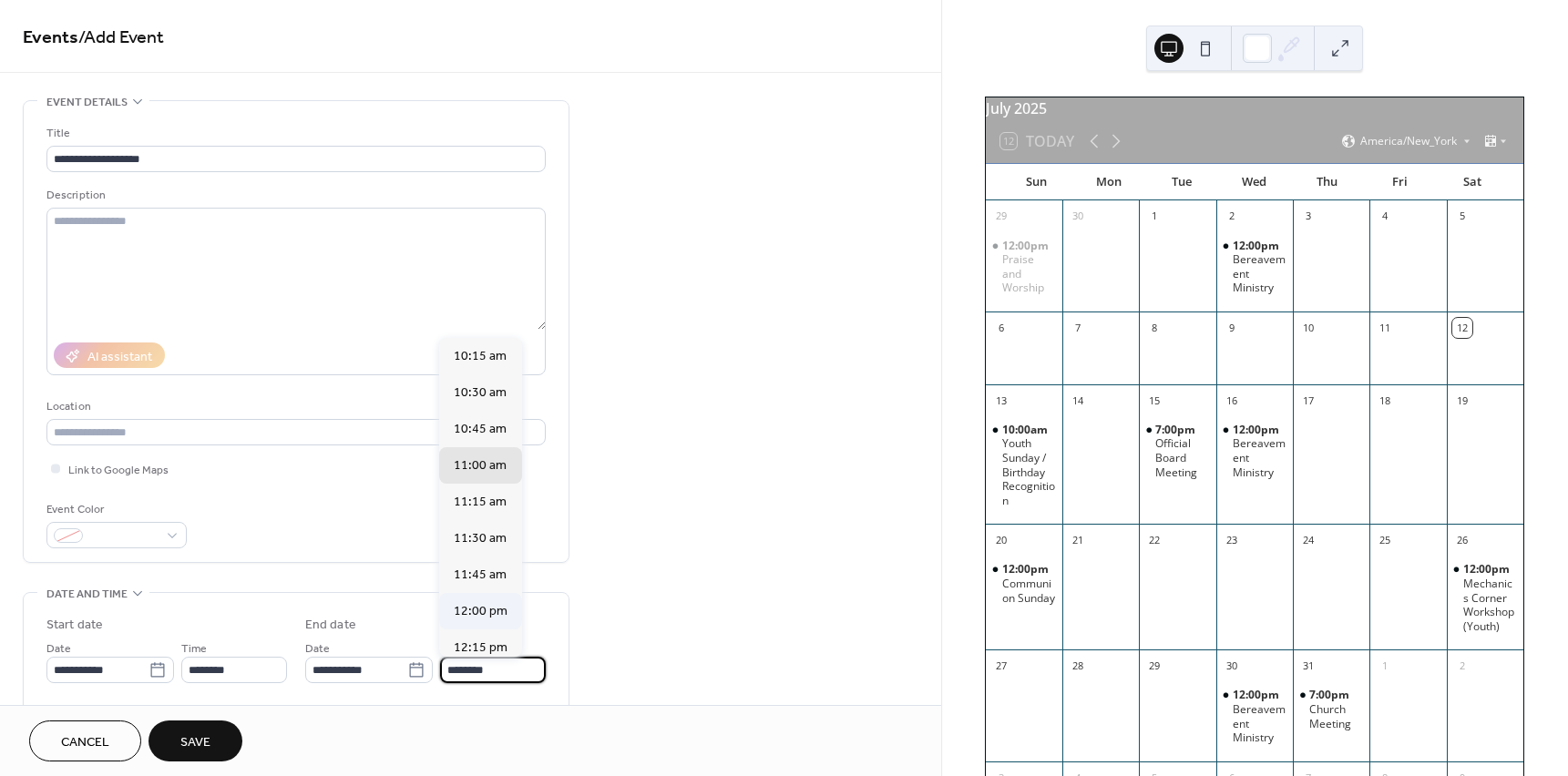 type on "********" 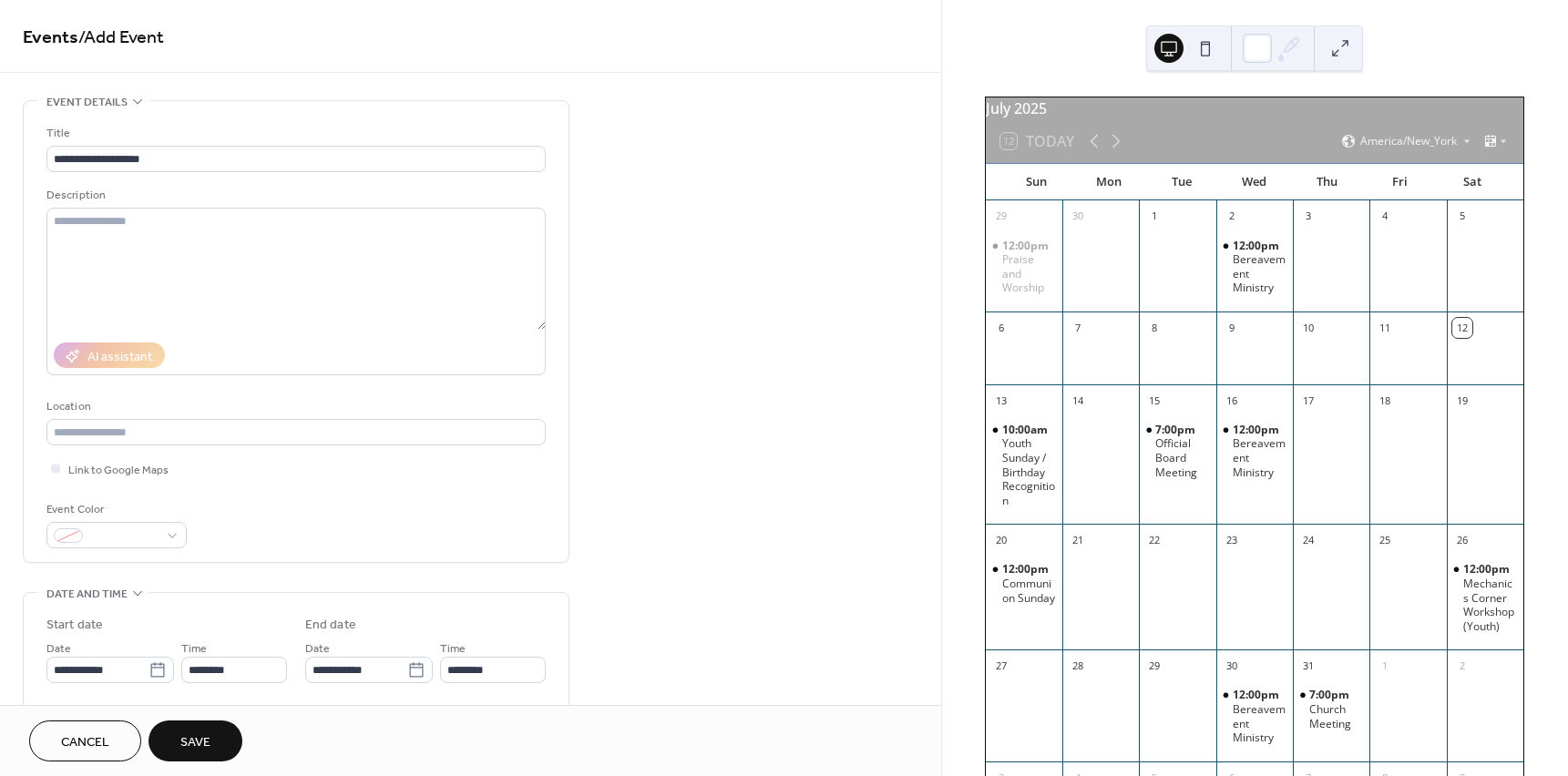 click on "Save" at bounding box center (195, 742) 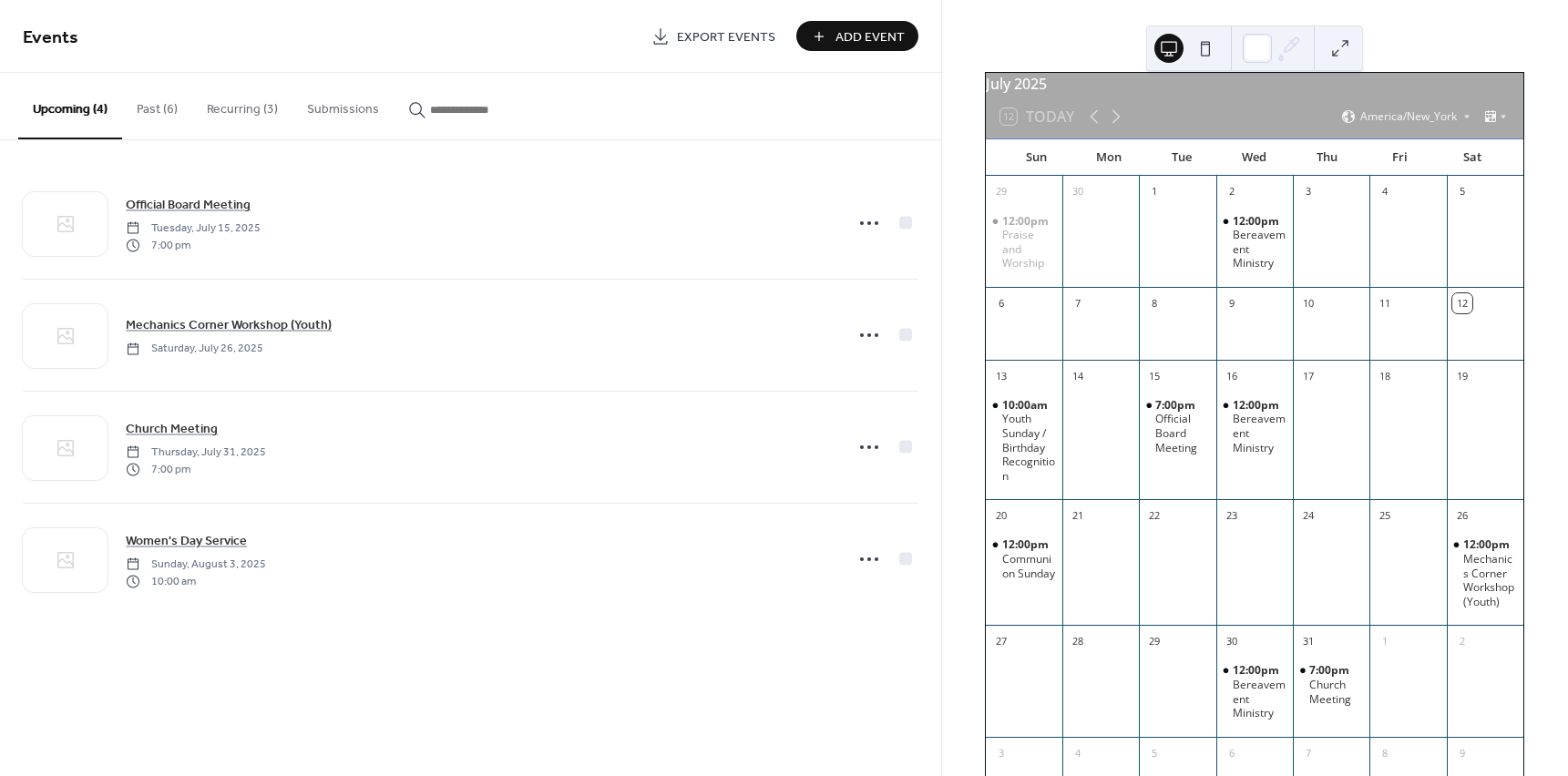 scroll, scrollTop: 0, scrollLeft: 0, axis: both 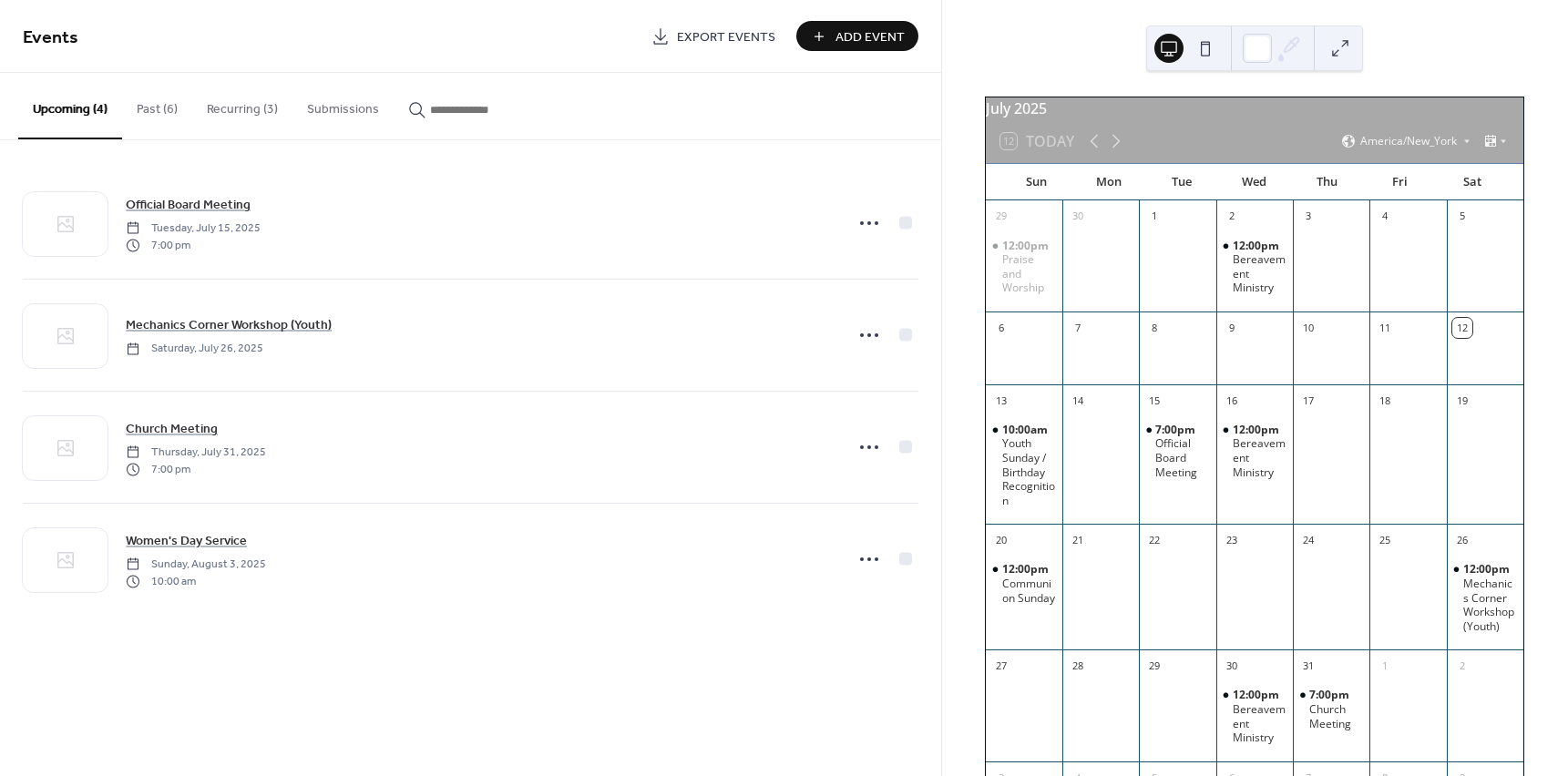 click on "Add Event" at bounding box center (870, 37) 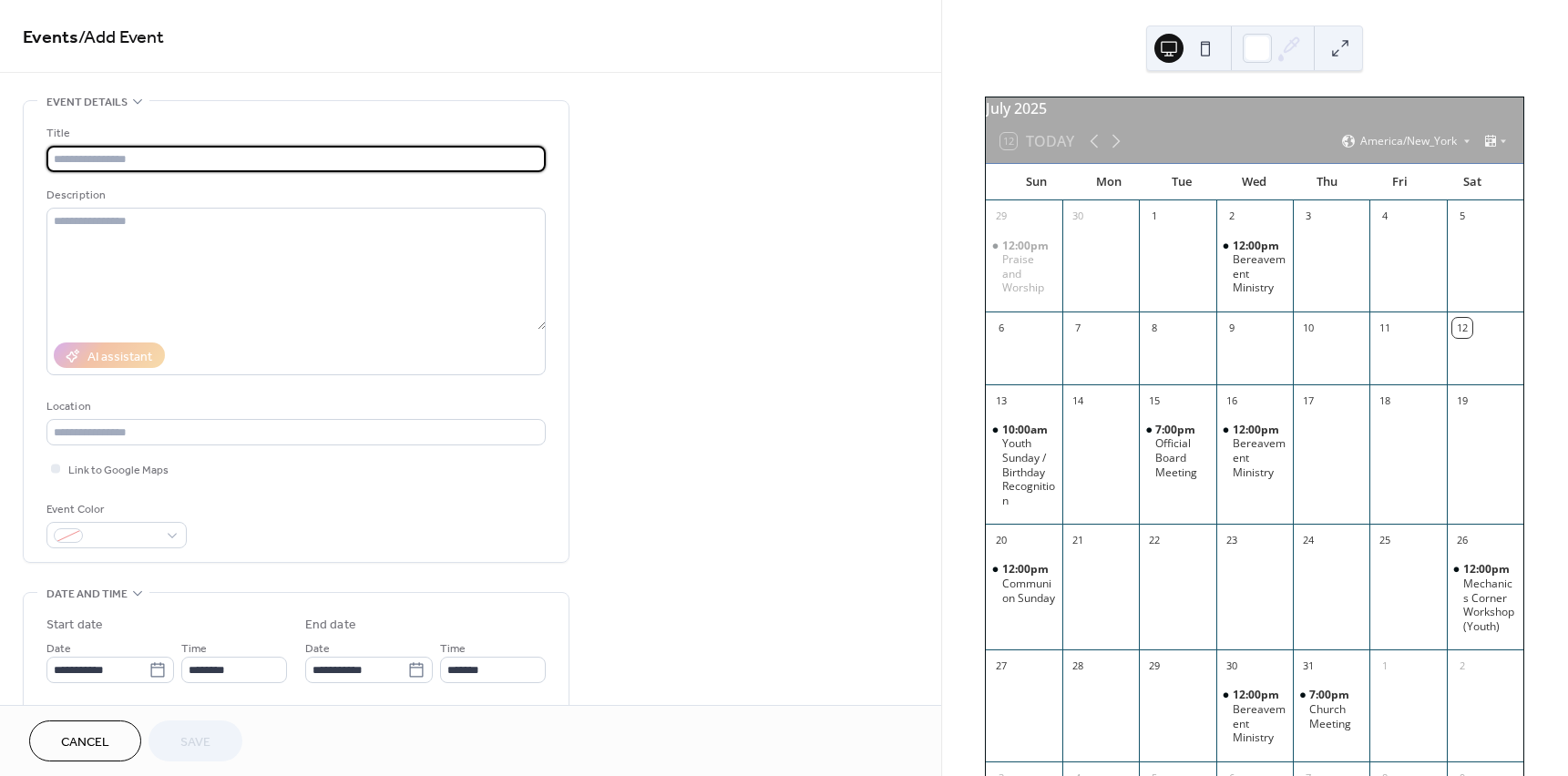 click at bounding box center [296, 158] 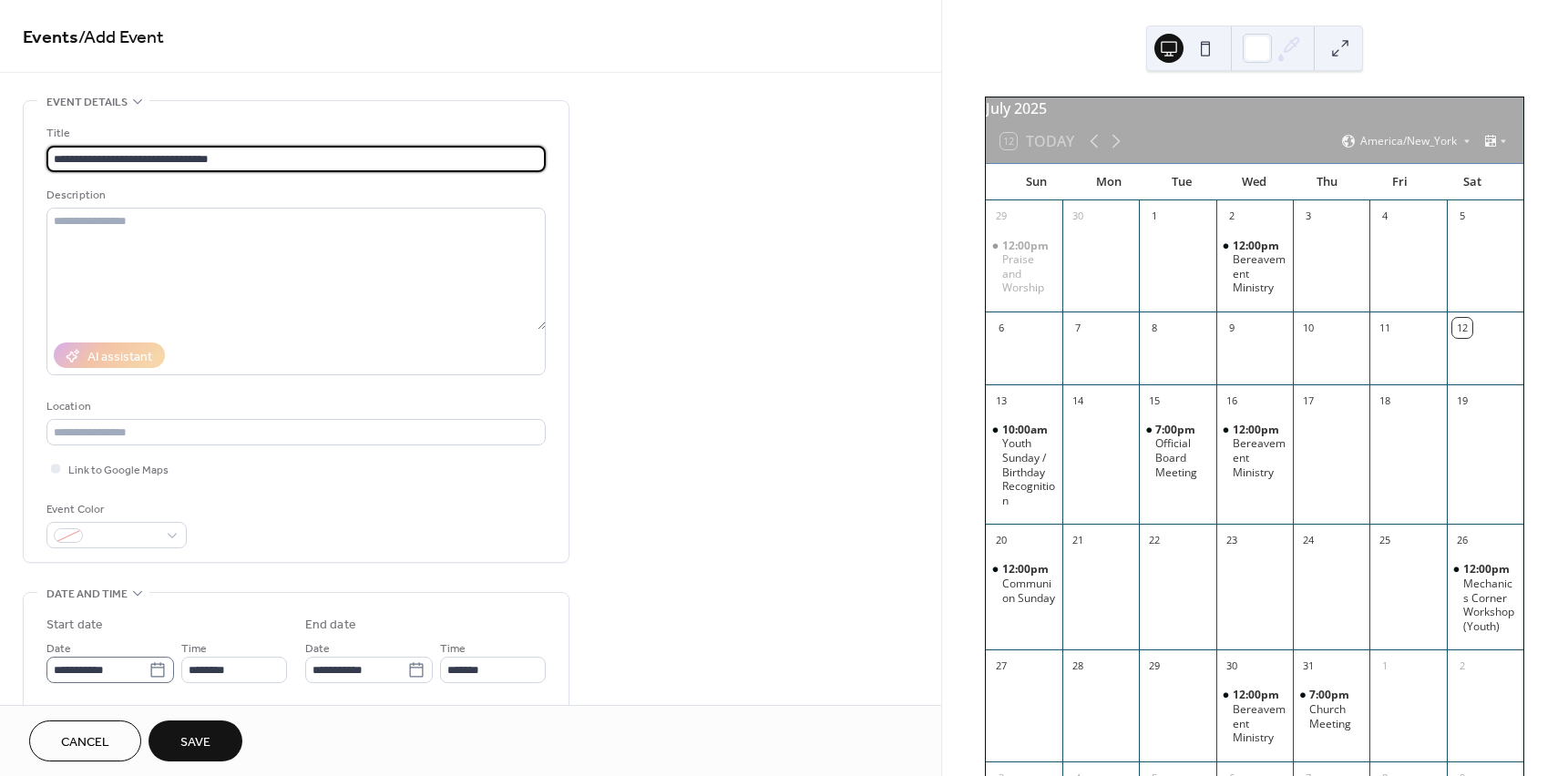 type on "**********" 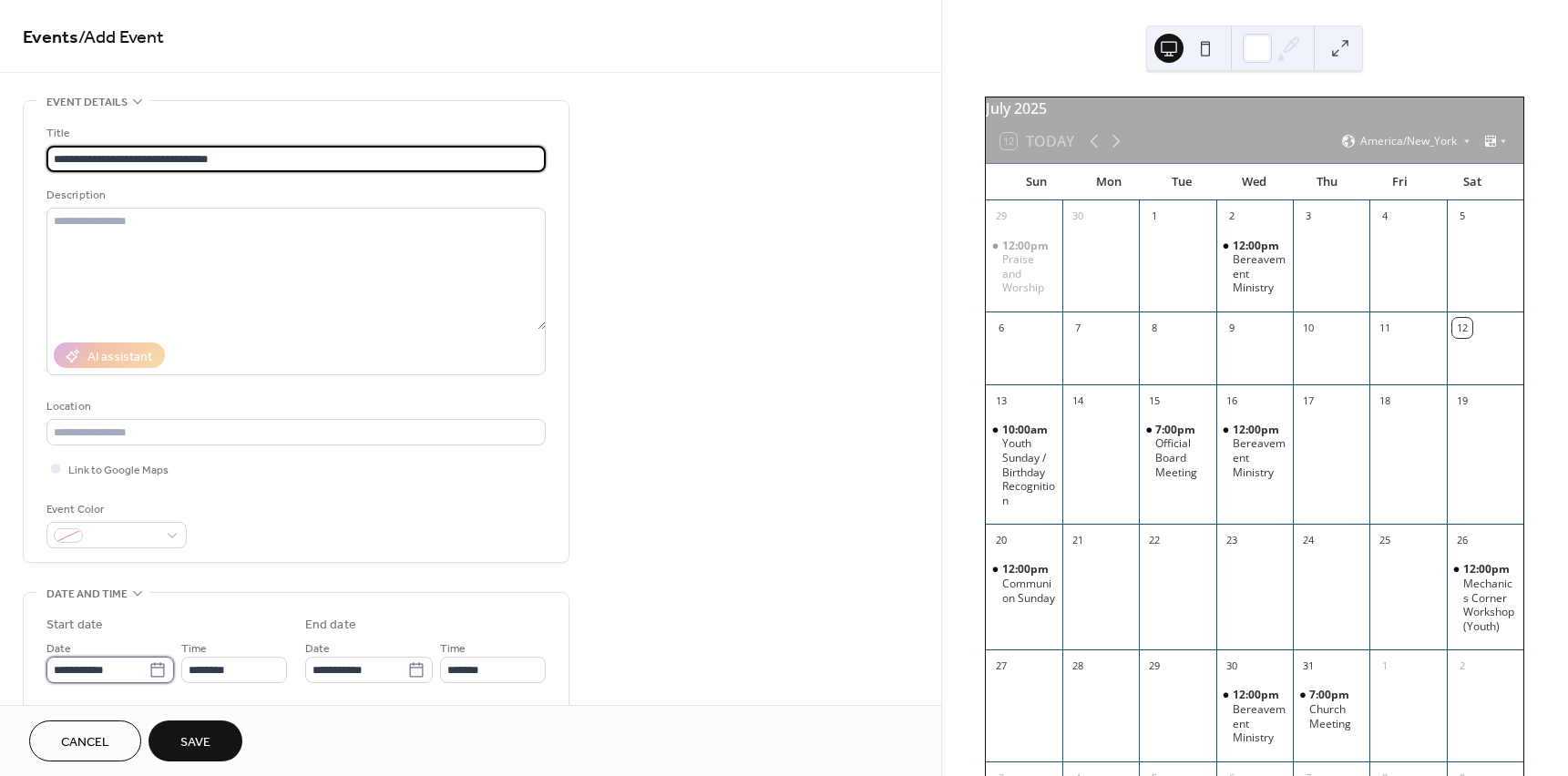 click on "**********" at bounding box center [97, 669] 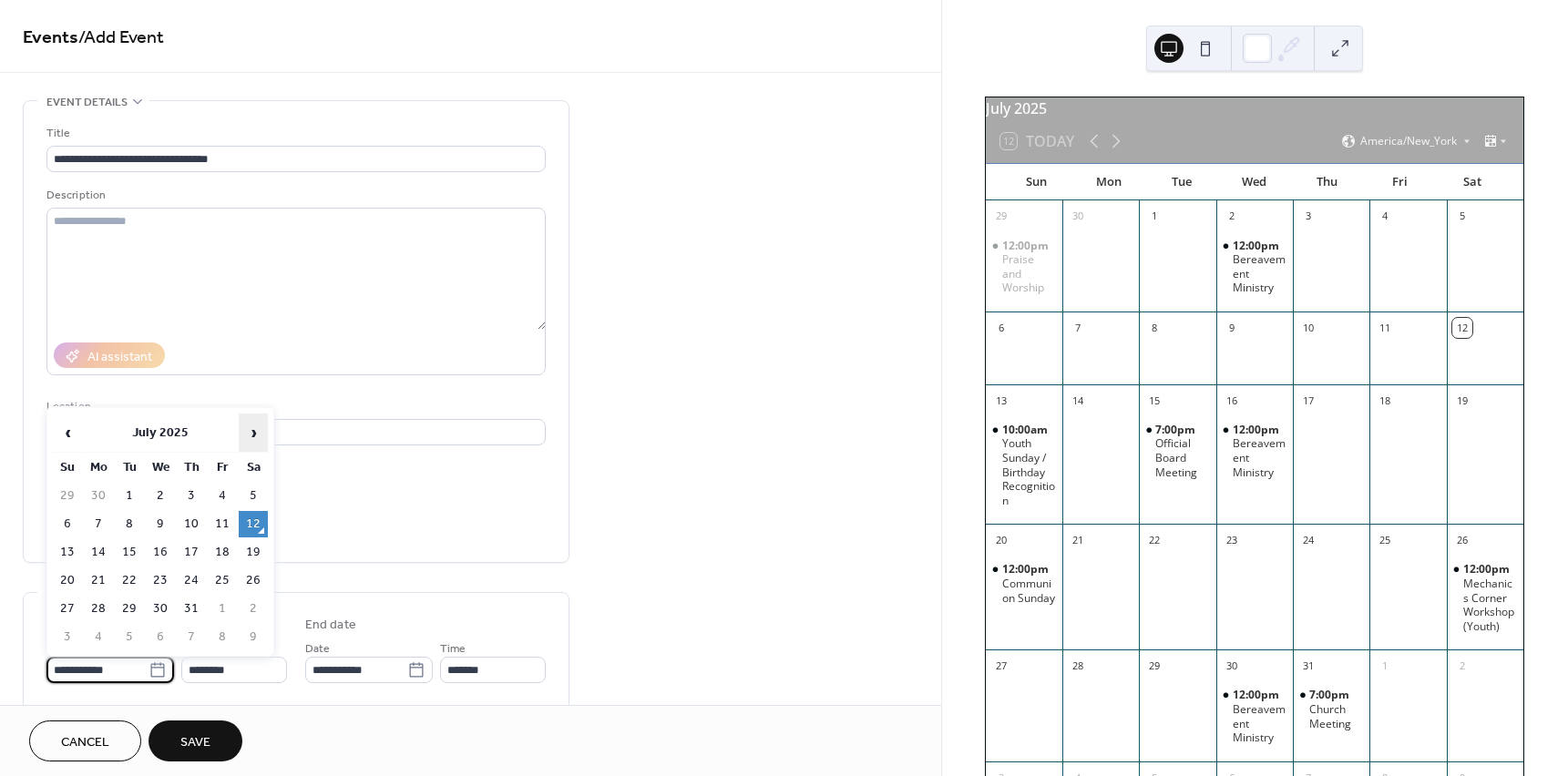 click on "›" at bounding box center (253, 433) 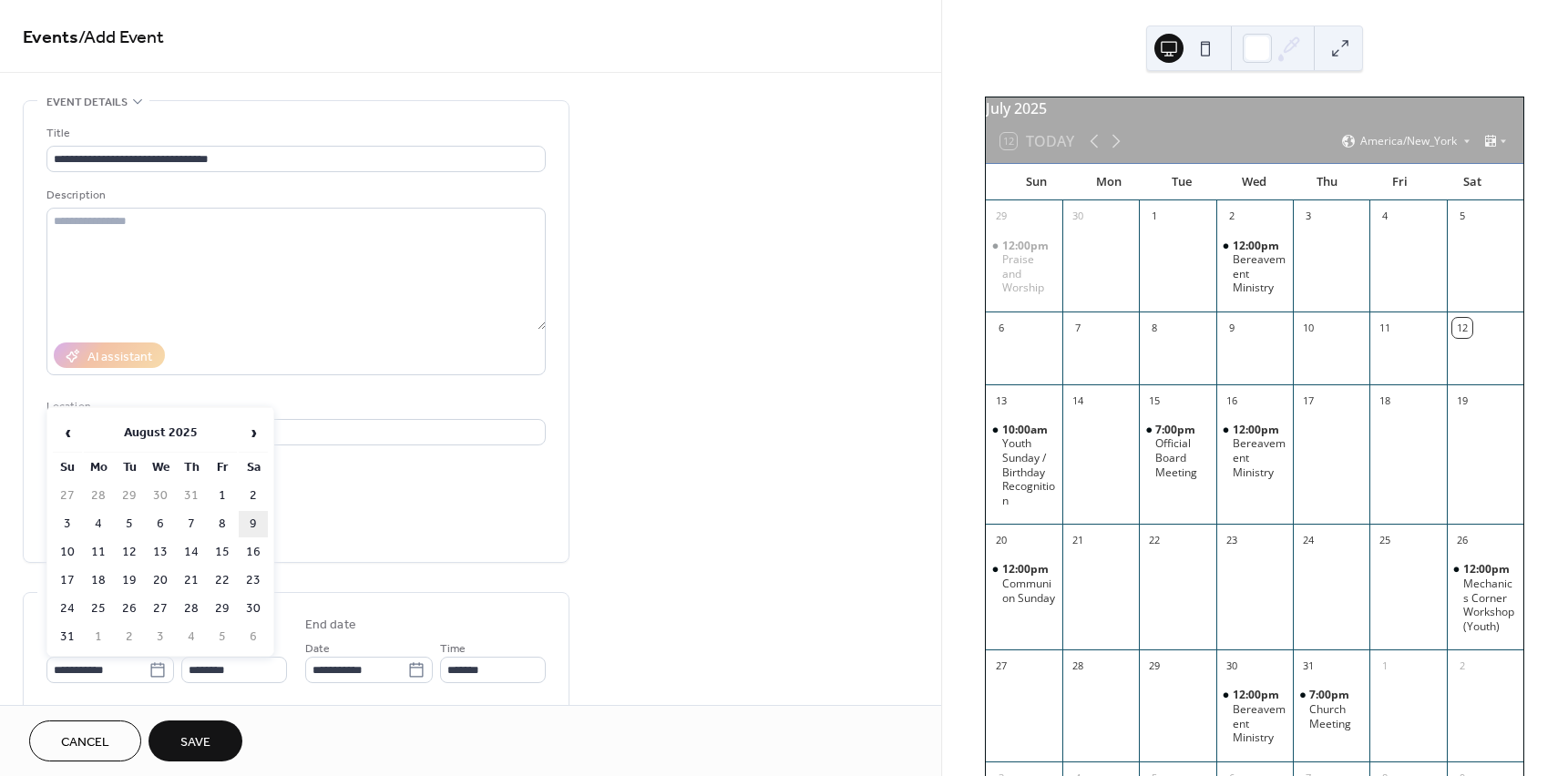 click on "9" at bounding box center [253, 524] 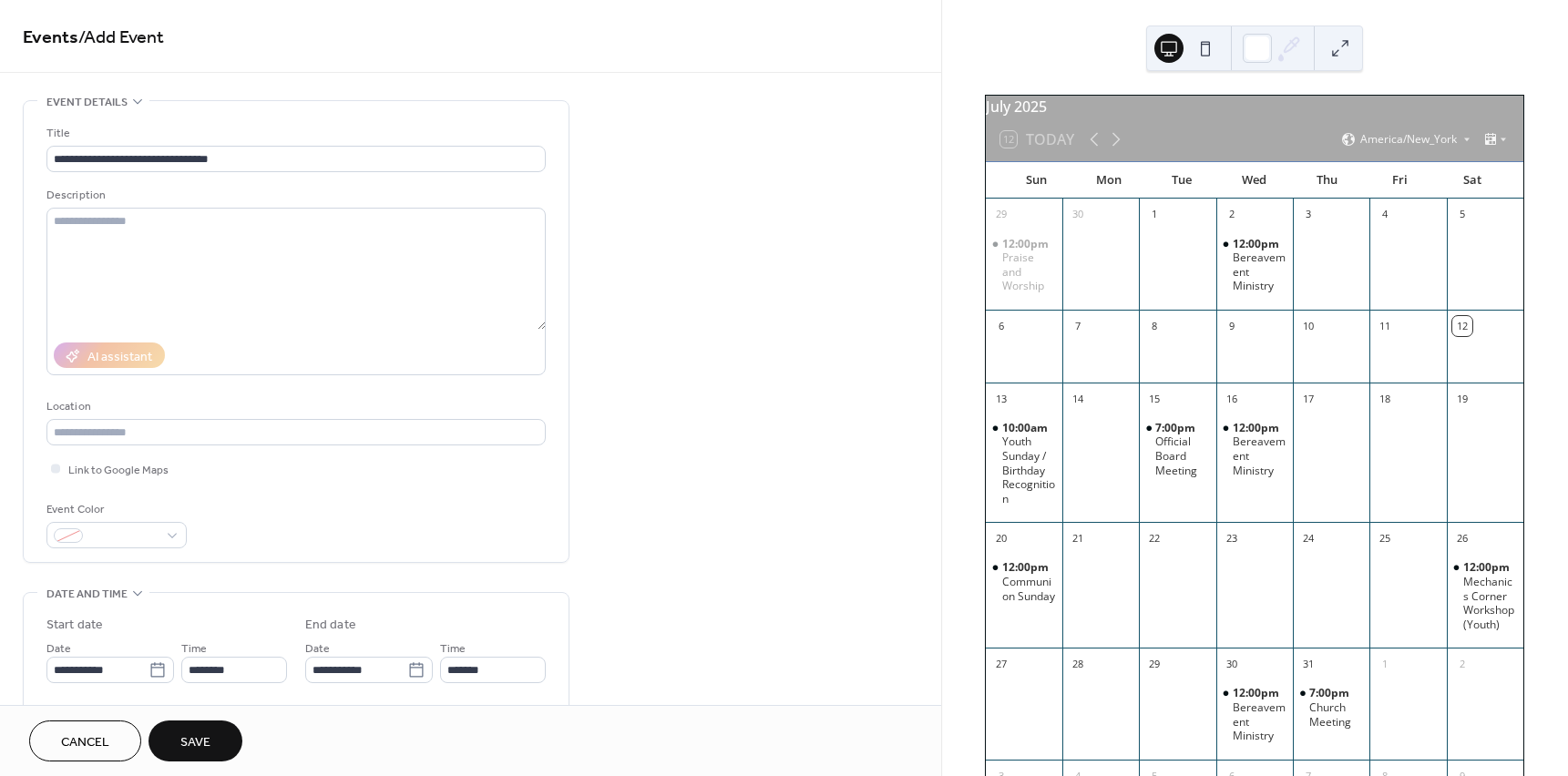 scroll, scrollTop: 0, scrollLeft: 0, axis: both 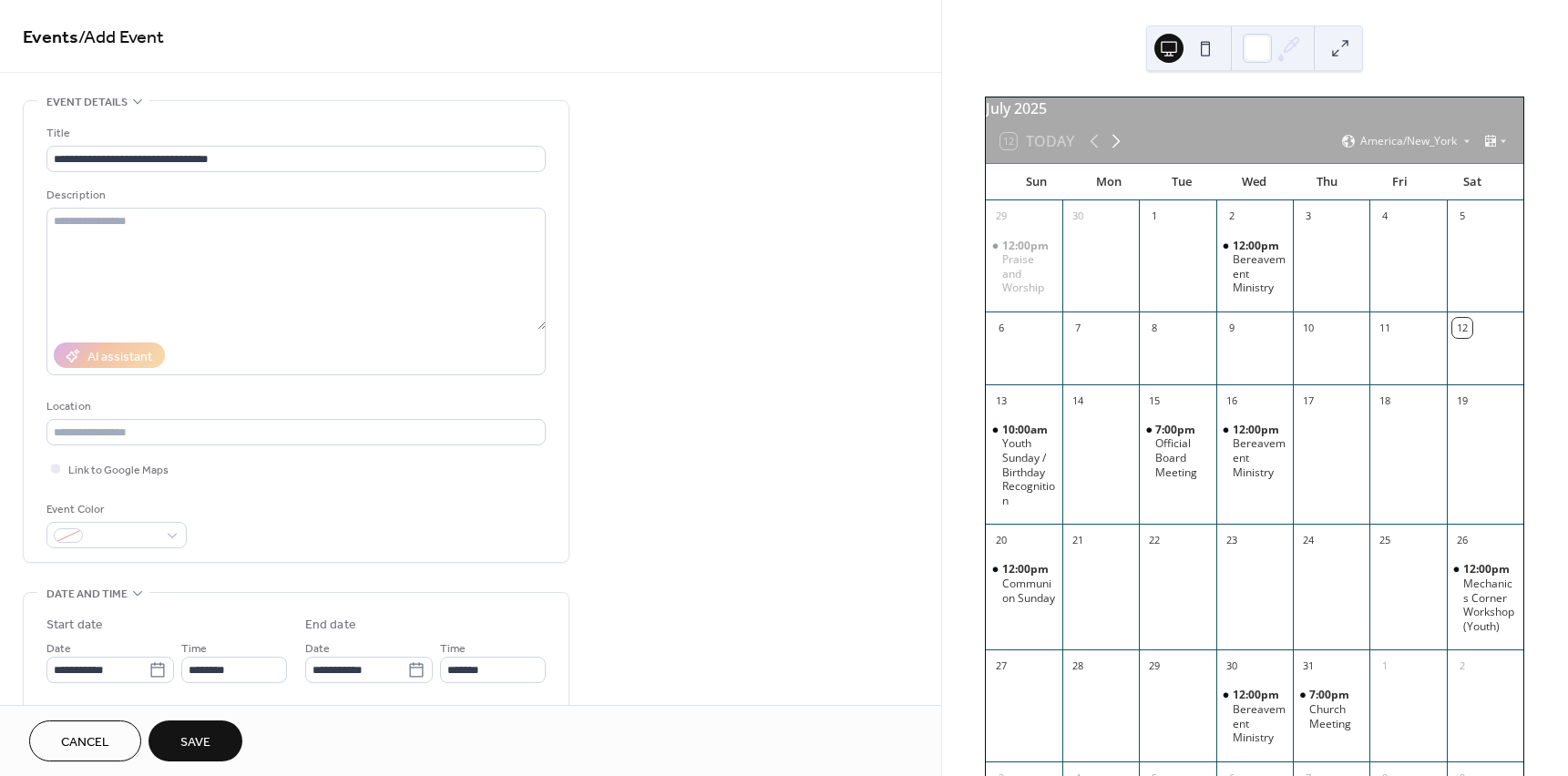 click 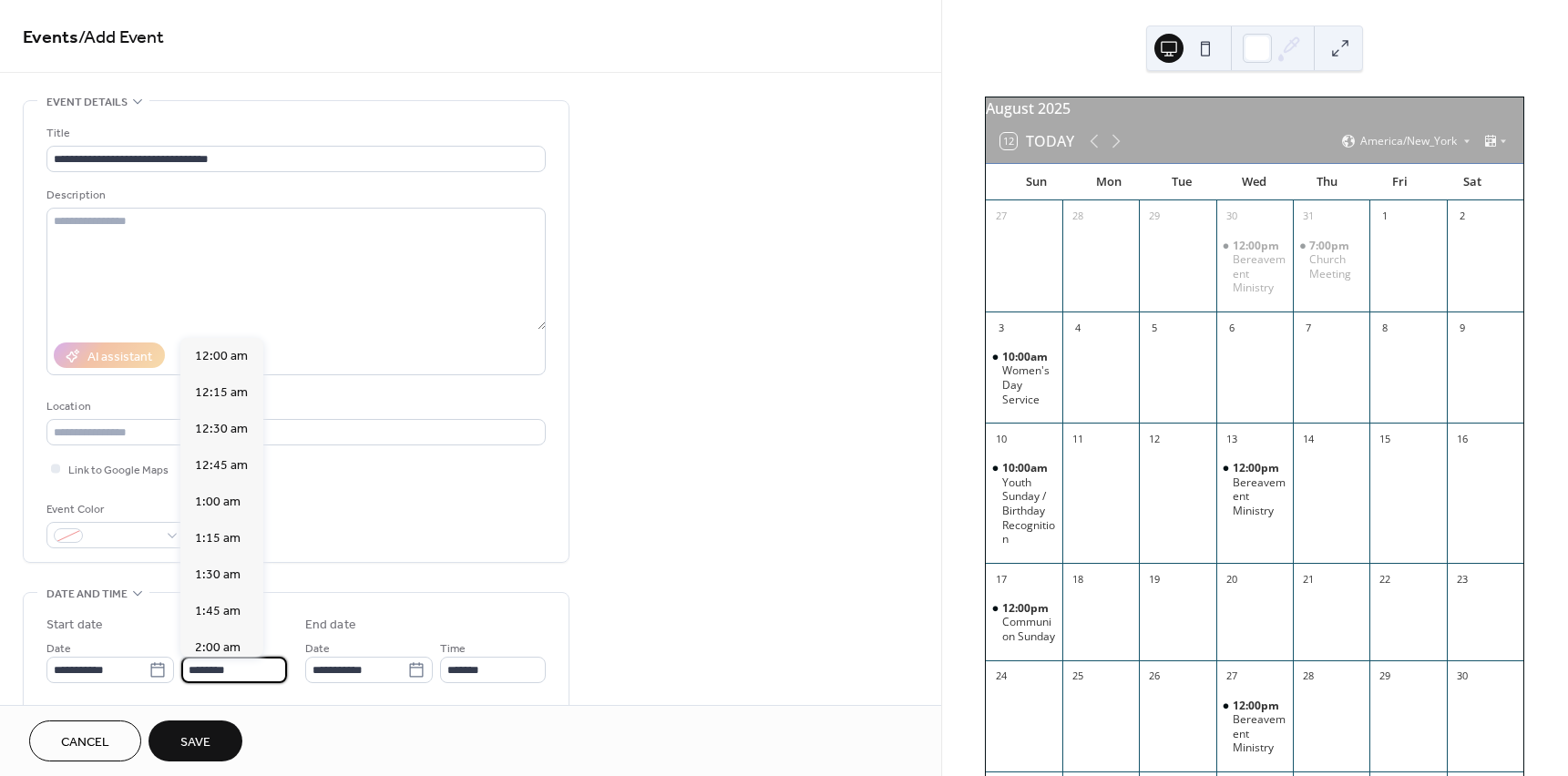 click on "********" at bounding box center [234, 669] 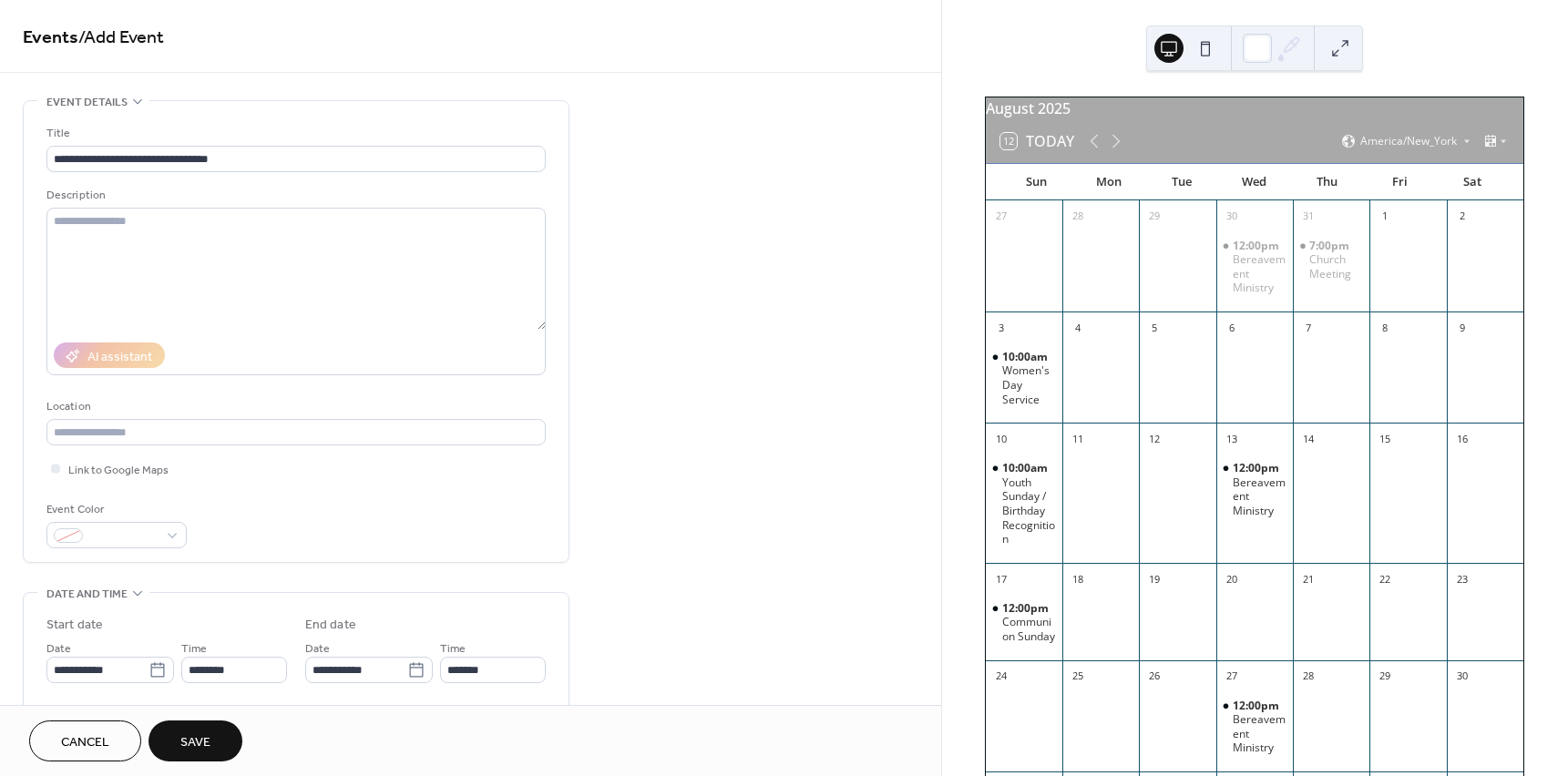 click on "Save" at bounding box center (195, 742) 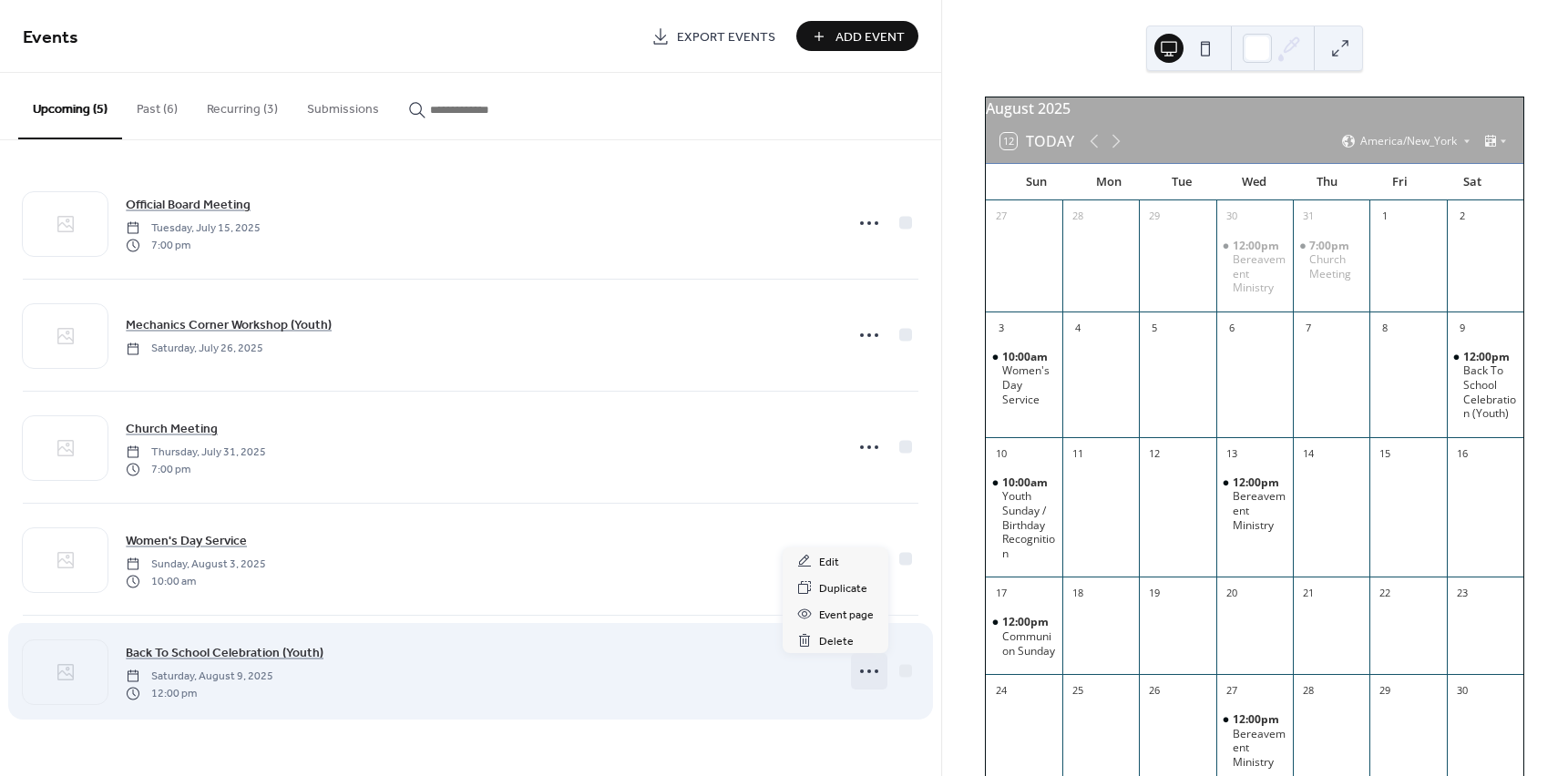 click 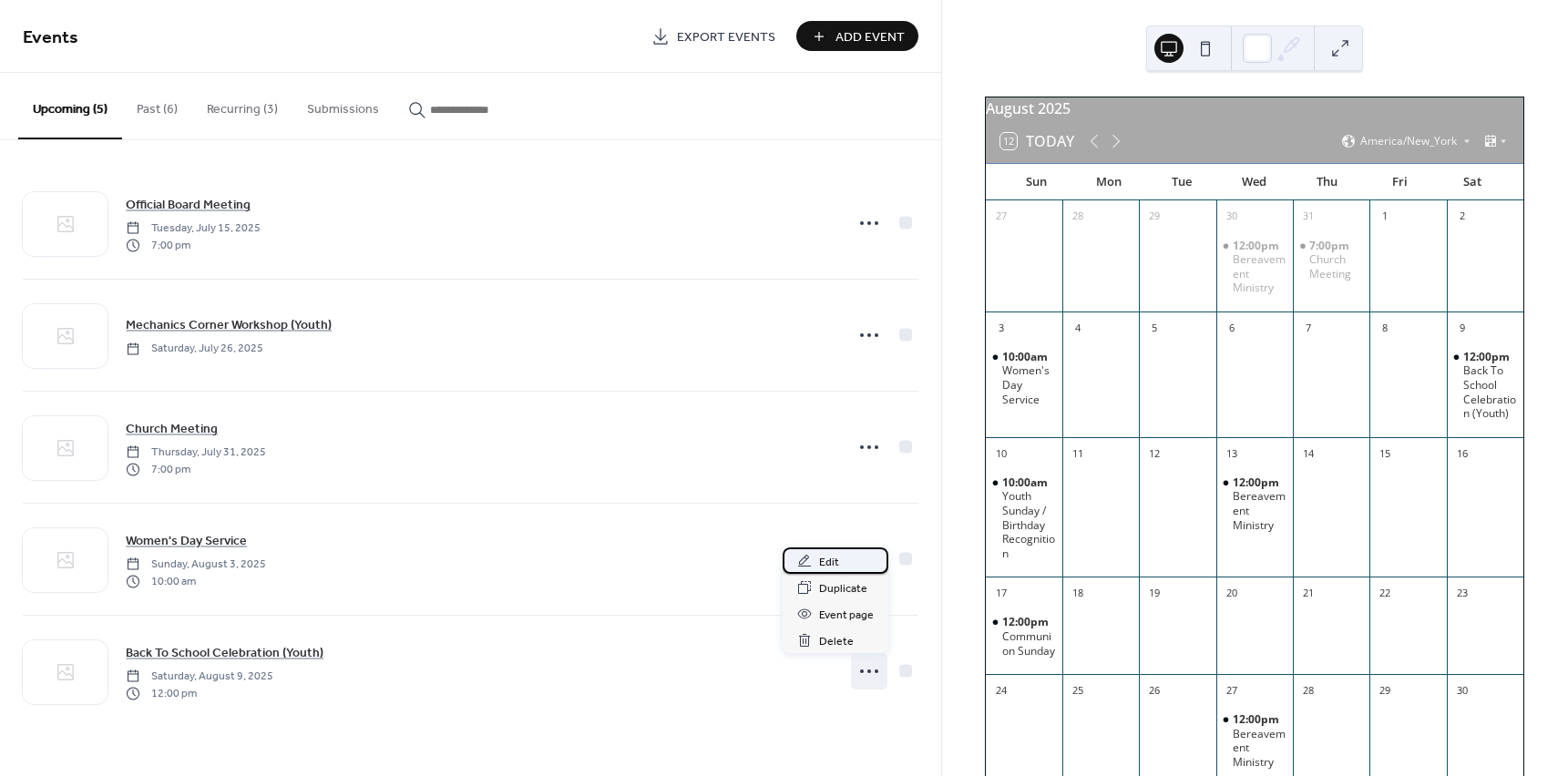 click on "Edit" at bounding box center (835, 560) 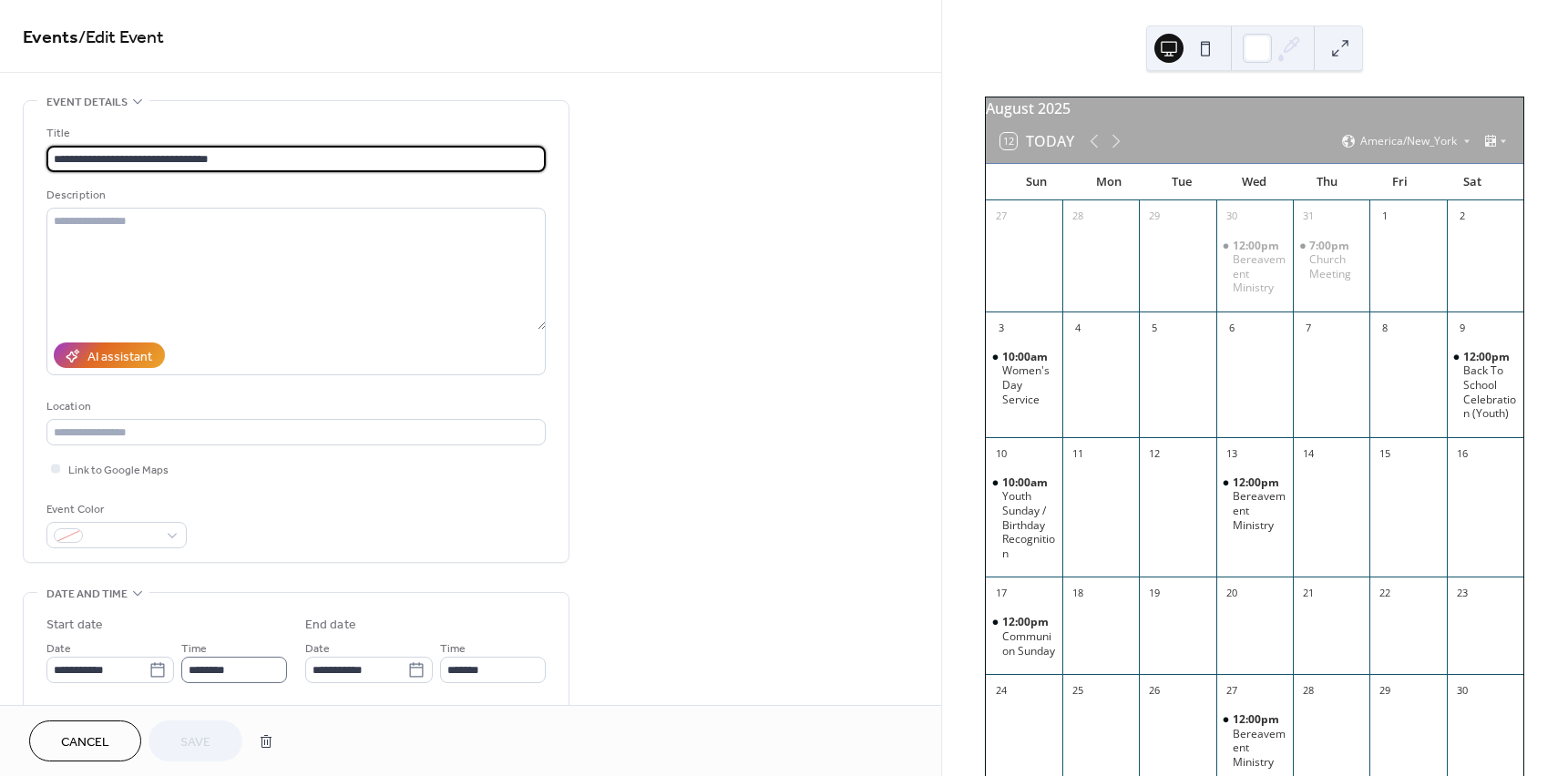 scroll, scrollTop: 1, scrollLeft: 0, axis: vertical 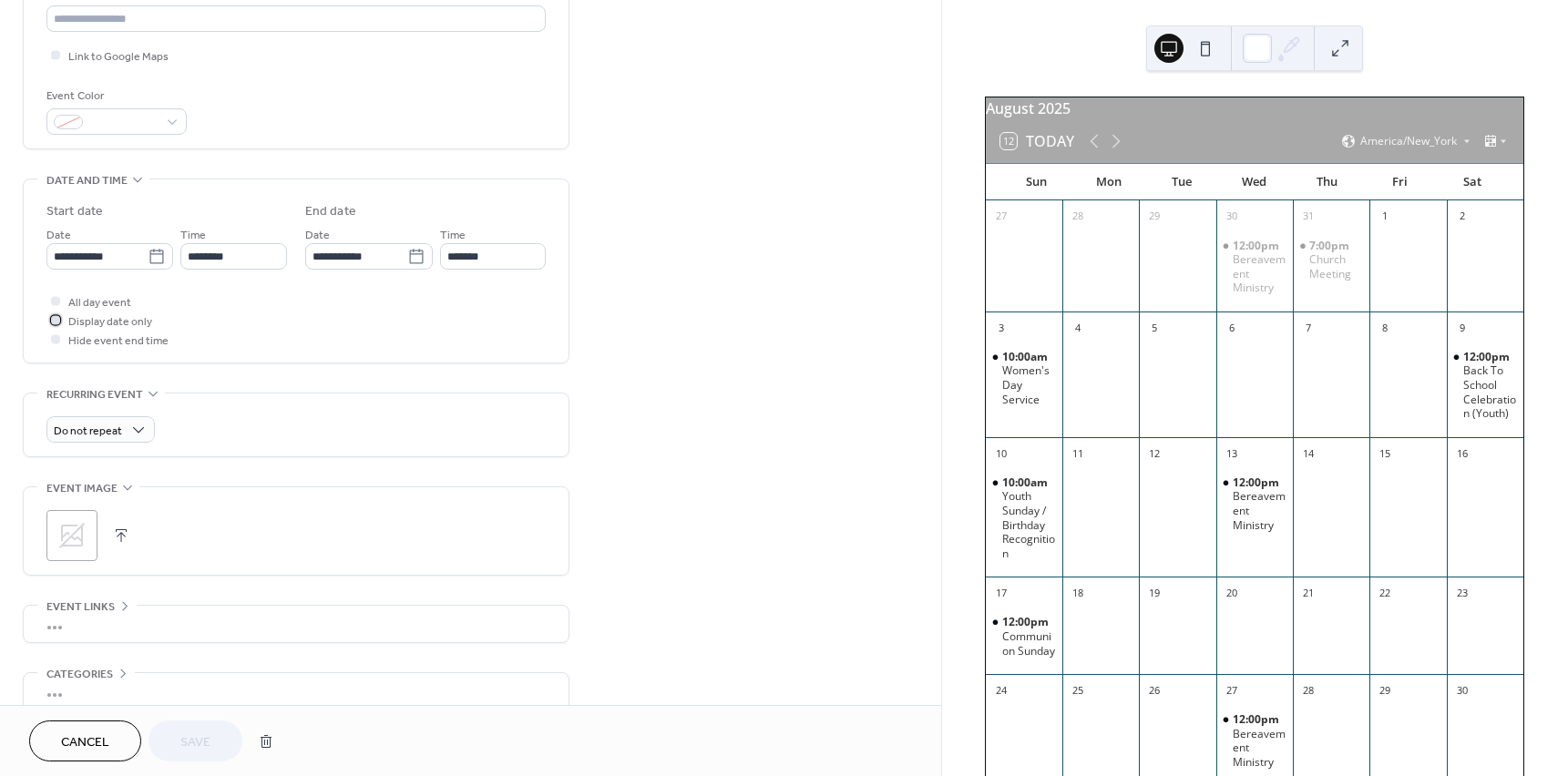 click at bounding box center [56, 320] 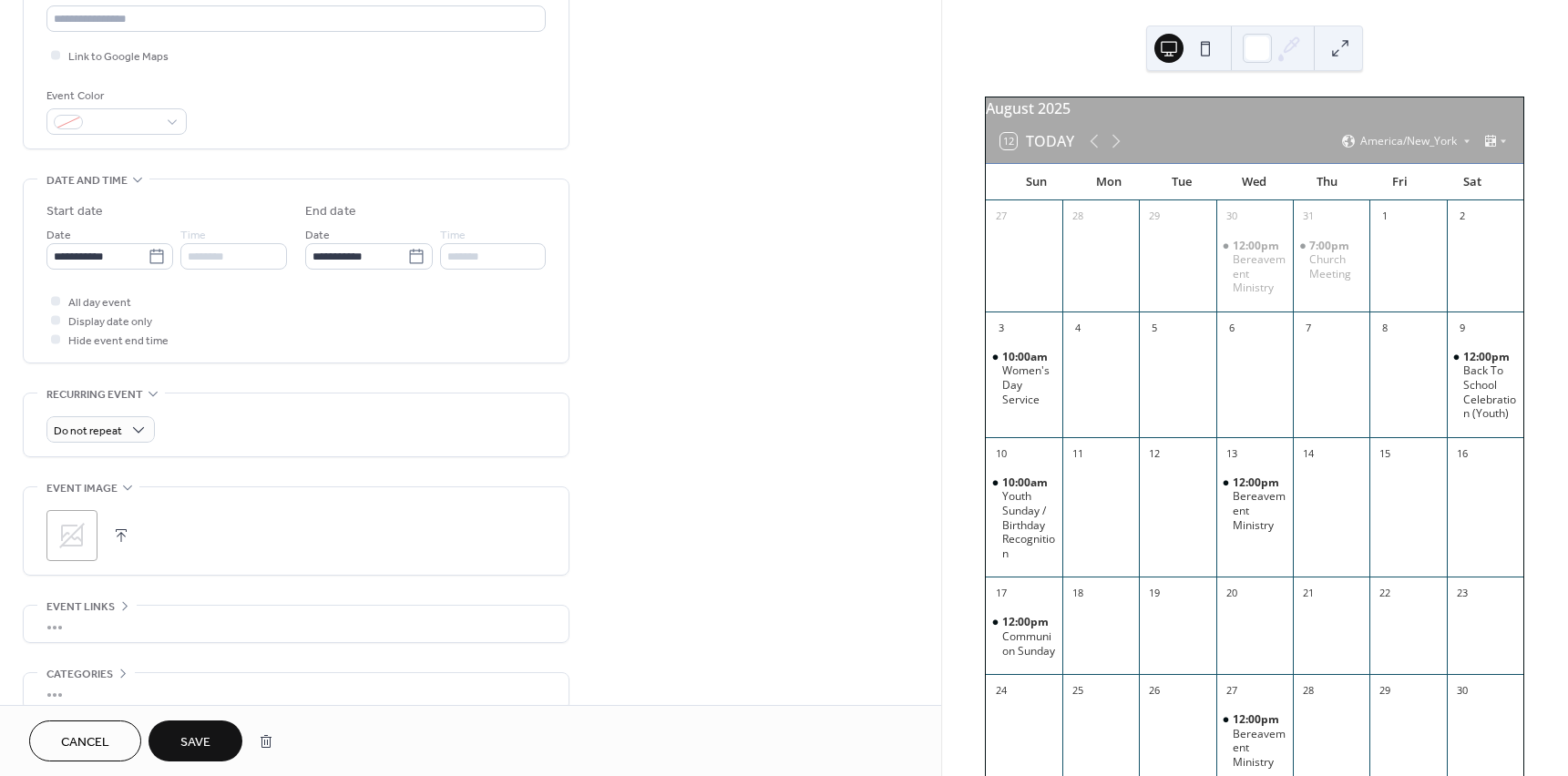 click on "Save" at bounding box center (195, 742) 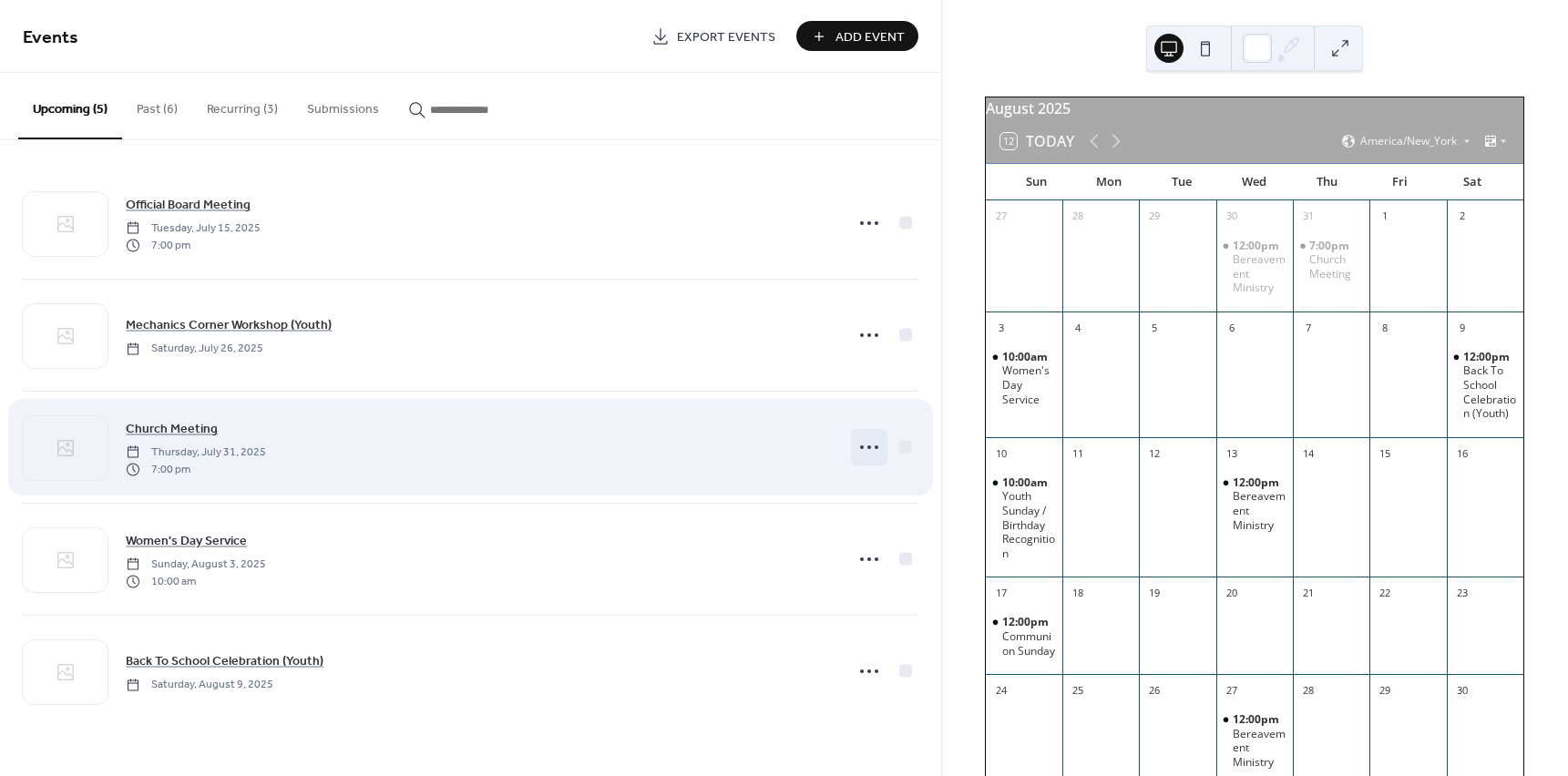 click 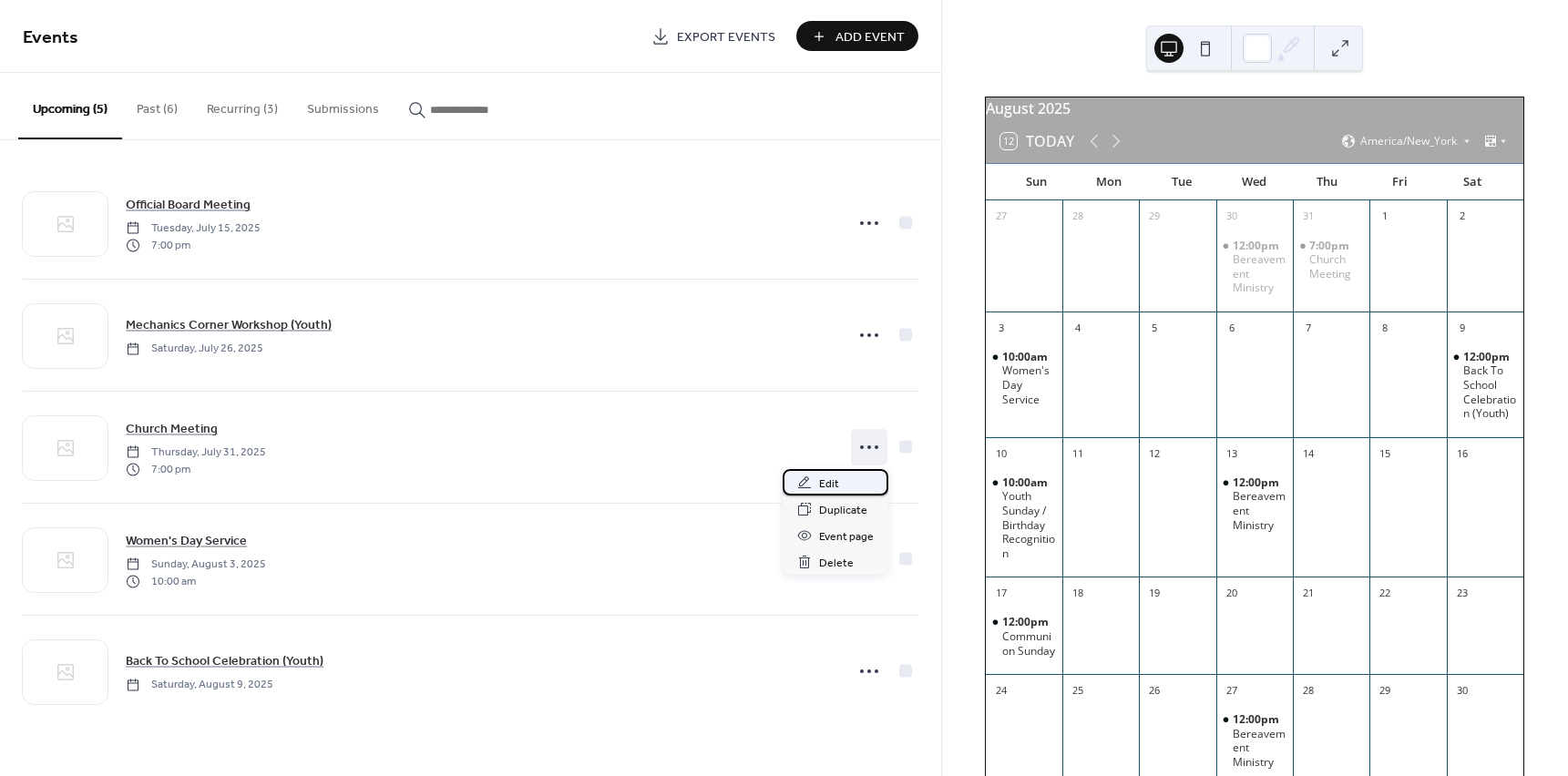 click on "Edit" at bounding box center (835, 482) 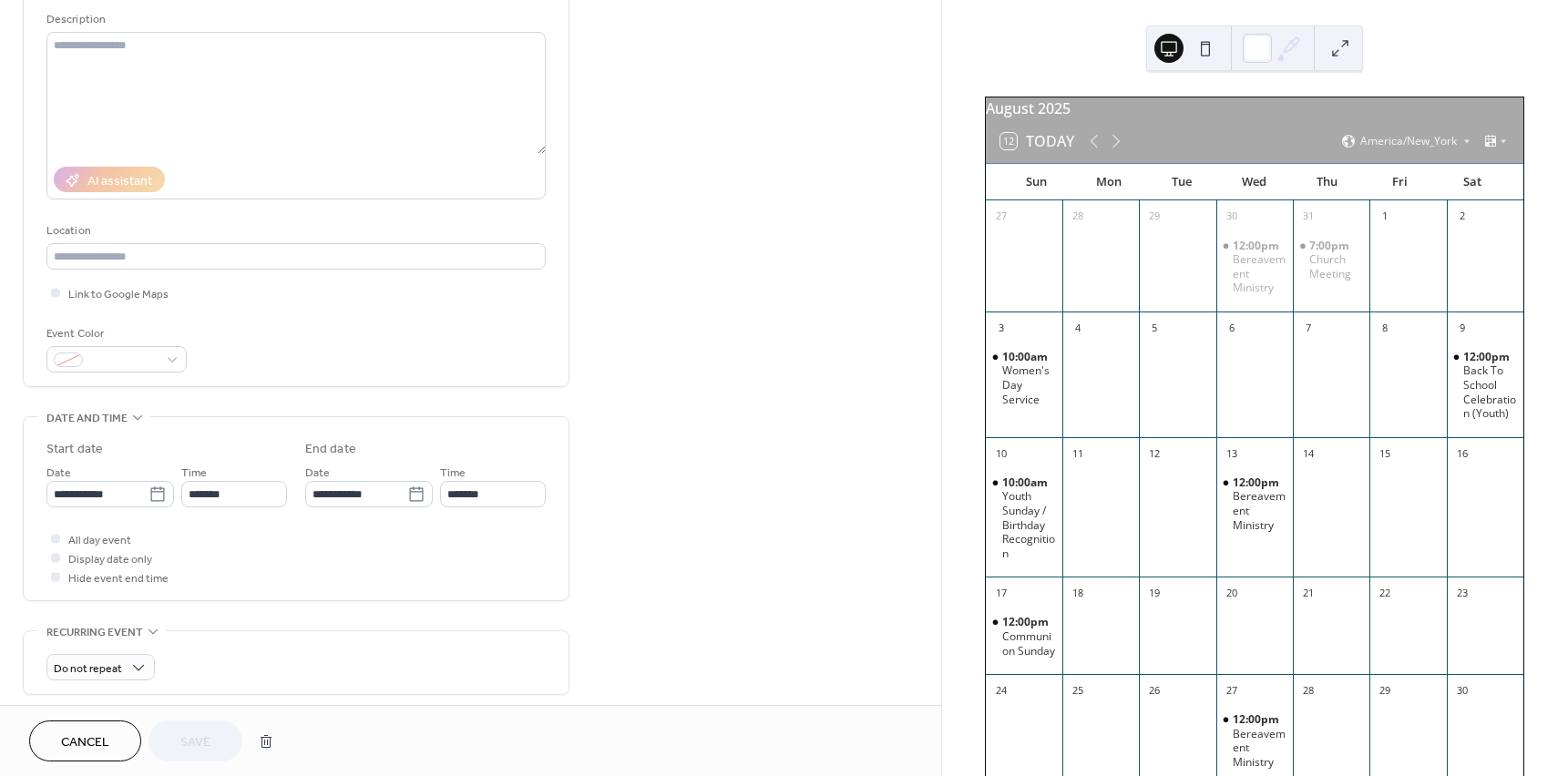 scroll, scrollTop: 182, scrollLeft: 0, axis: vertical 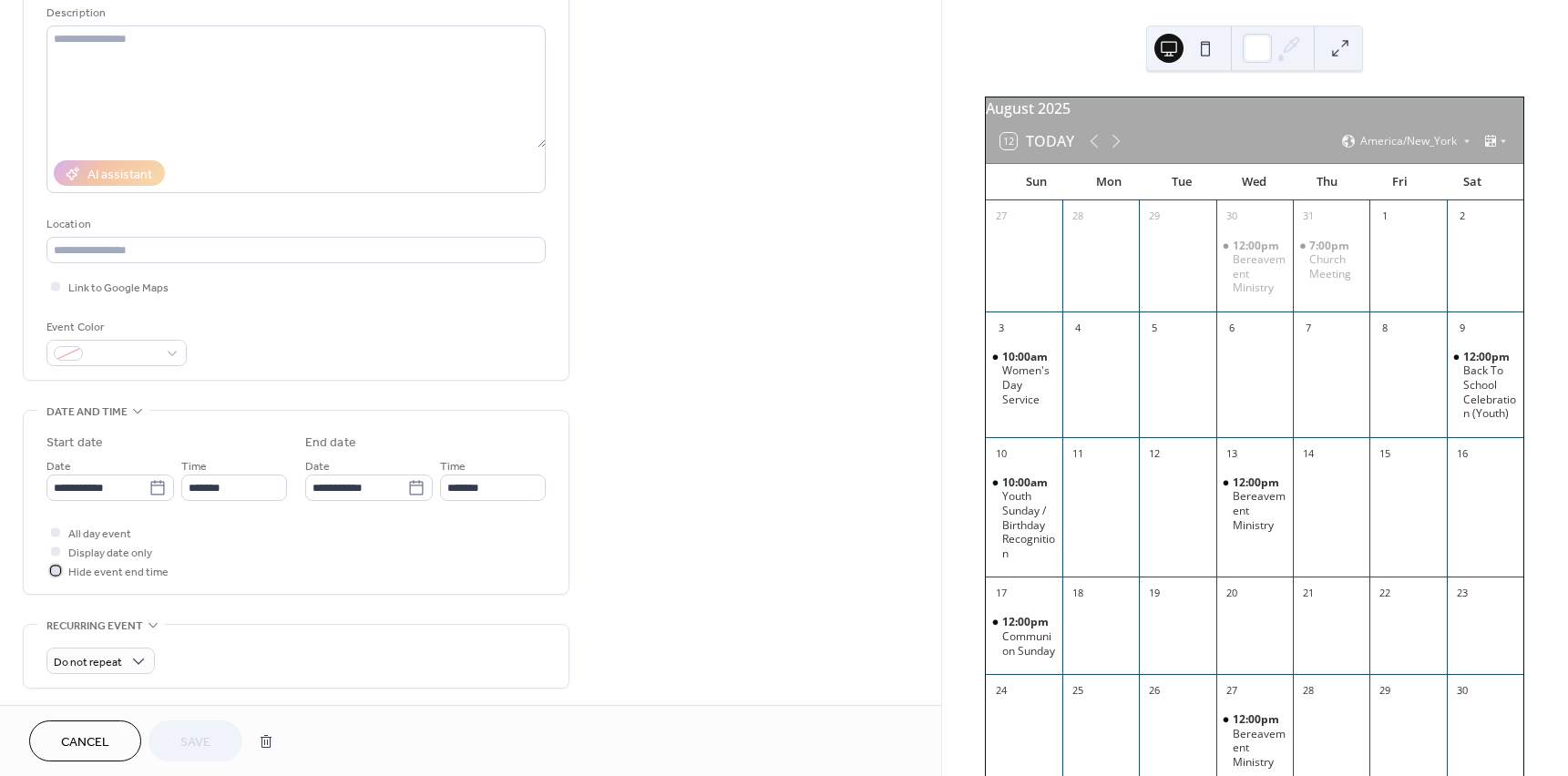 click at bounding box center [56, 570] 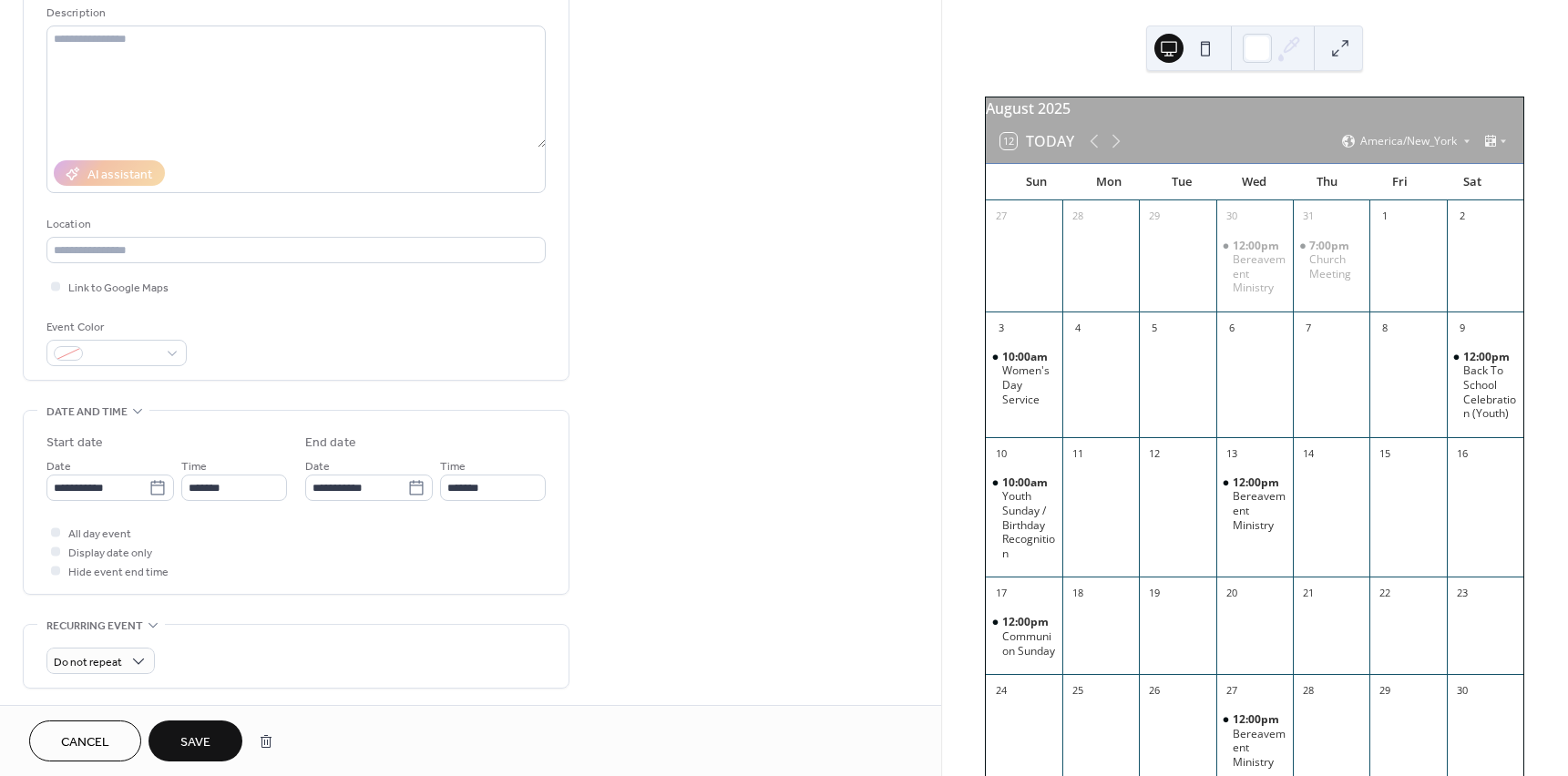 click on "Save" at bounding box center (195, 742) 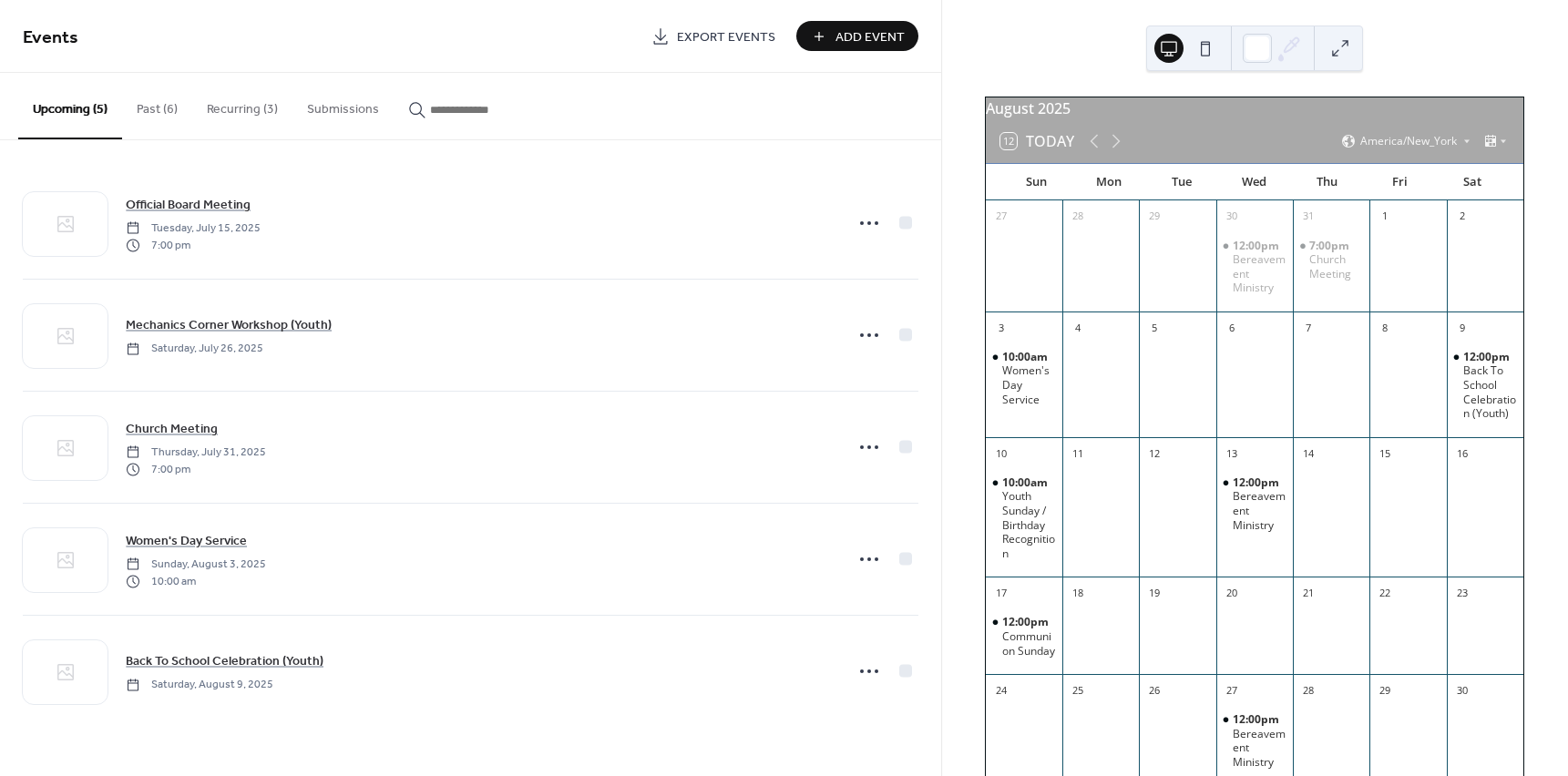 scroll, scrollTop: 182, scrollLeft: 0, axis: vertical 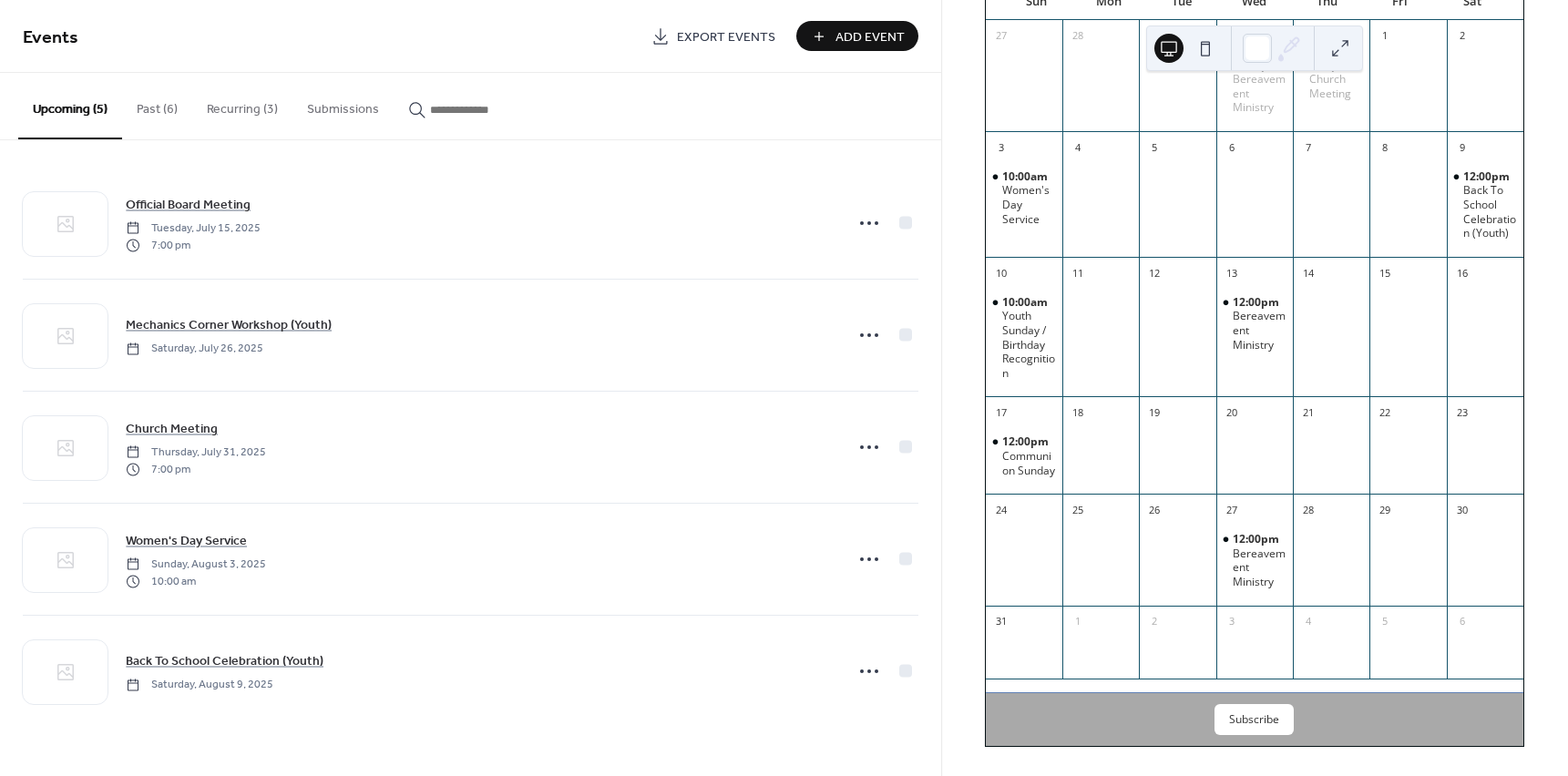 click on "Add Event" at bounding box center (870, 37) 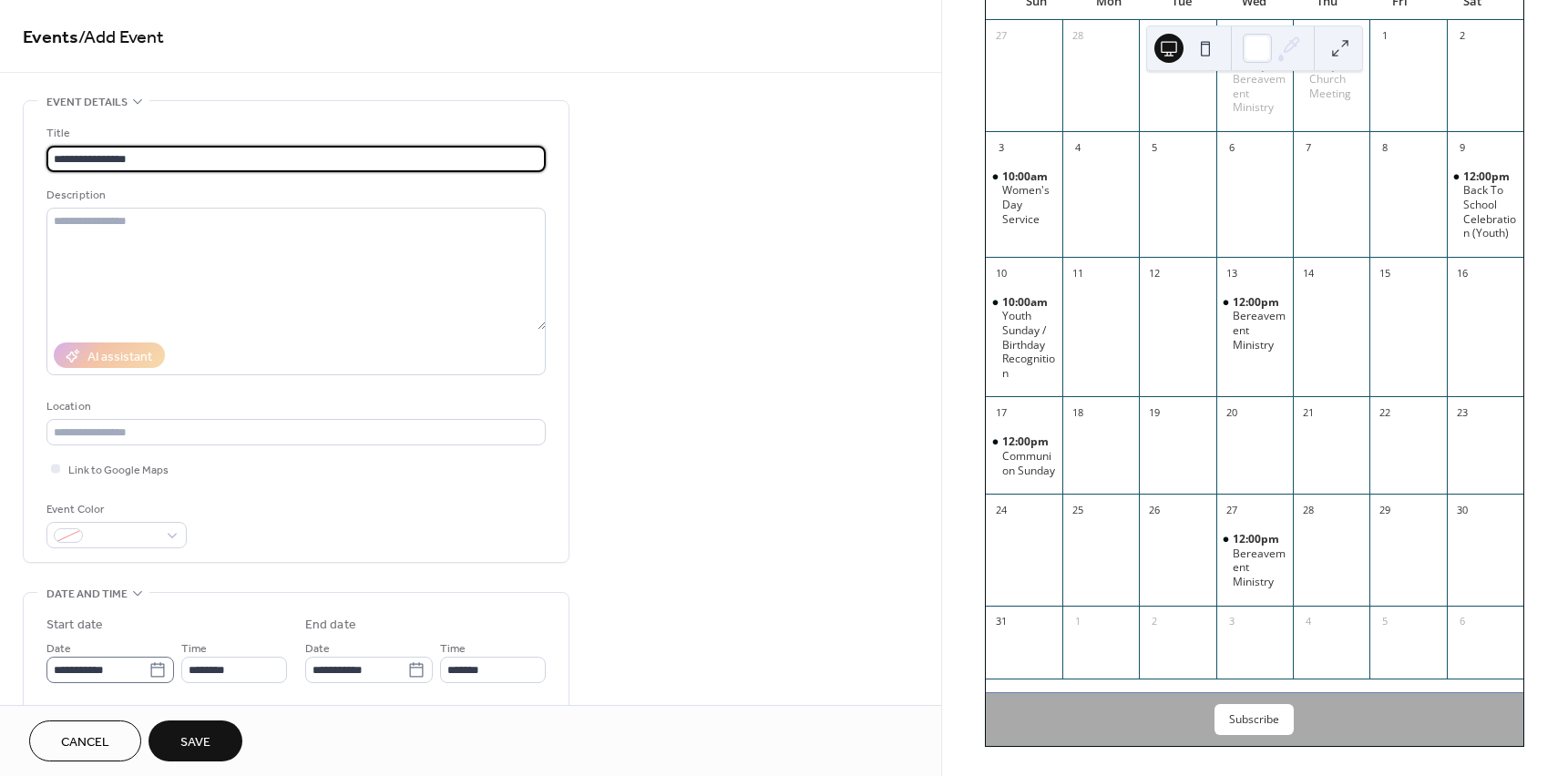 type on "**********" 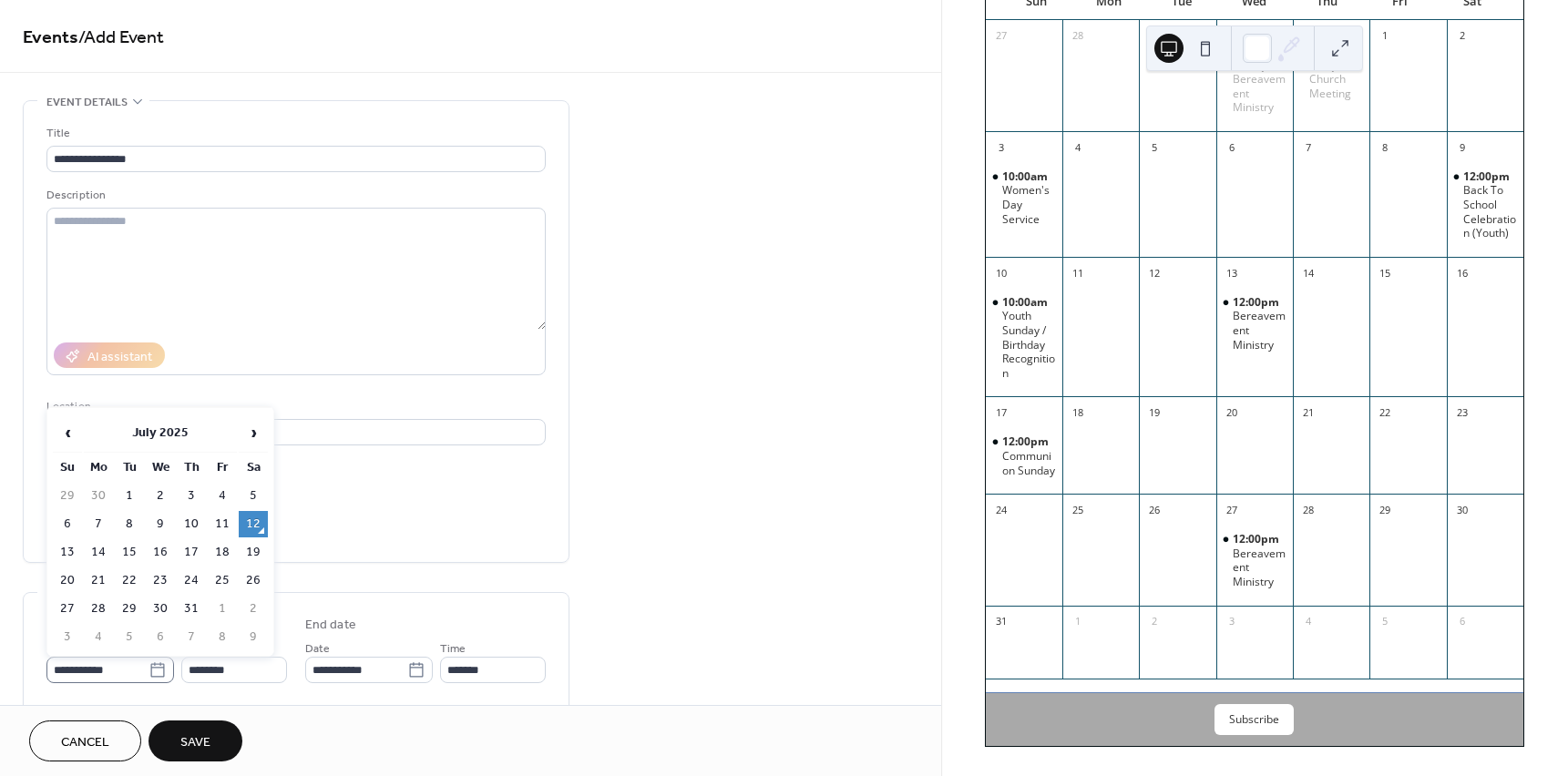 click 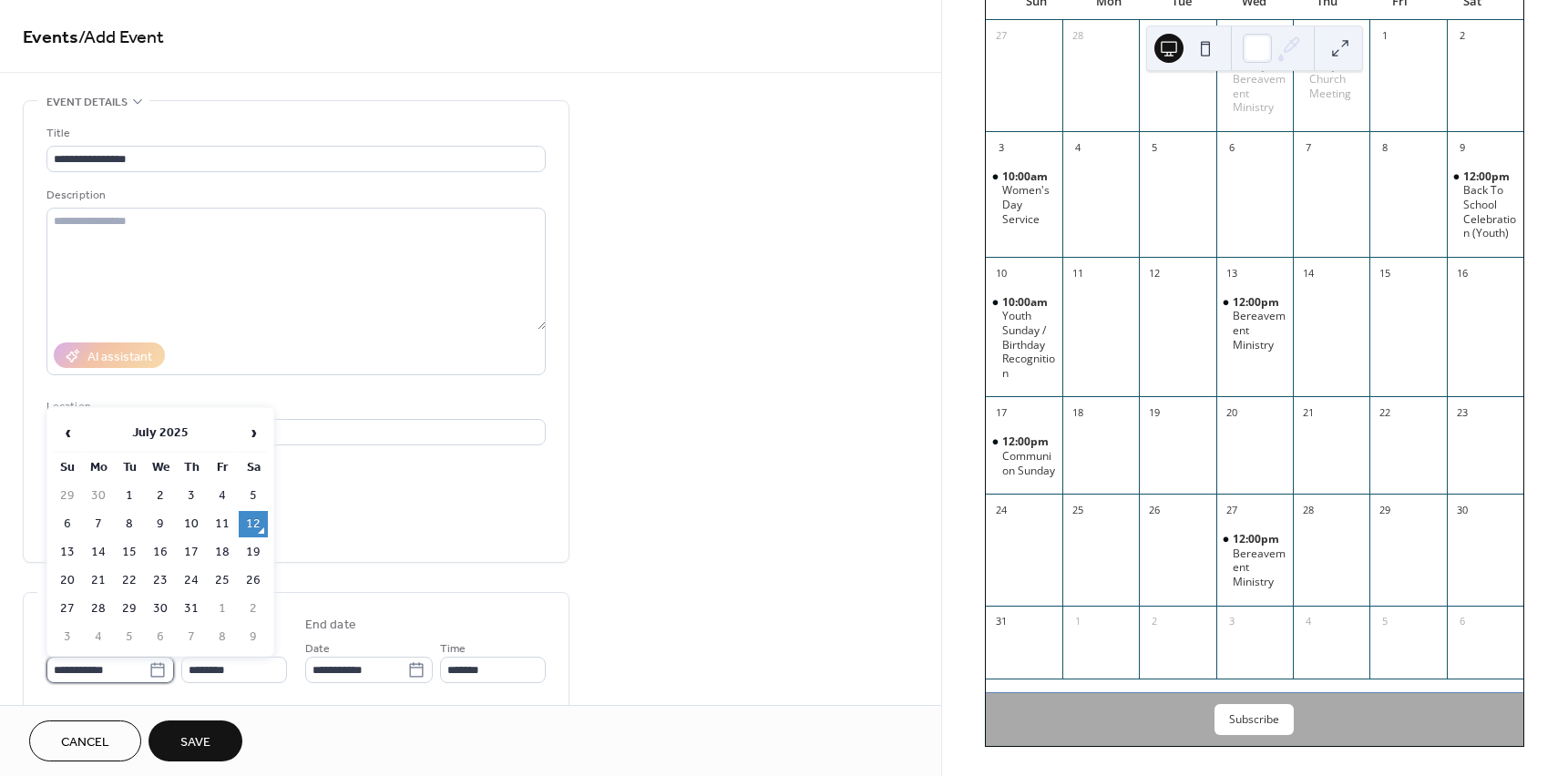 click on "**********" at bounding box center [97, 669] 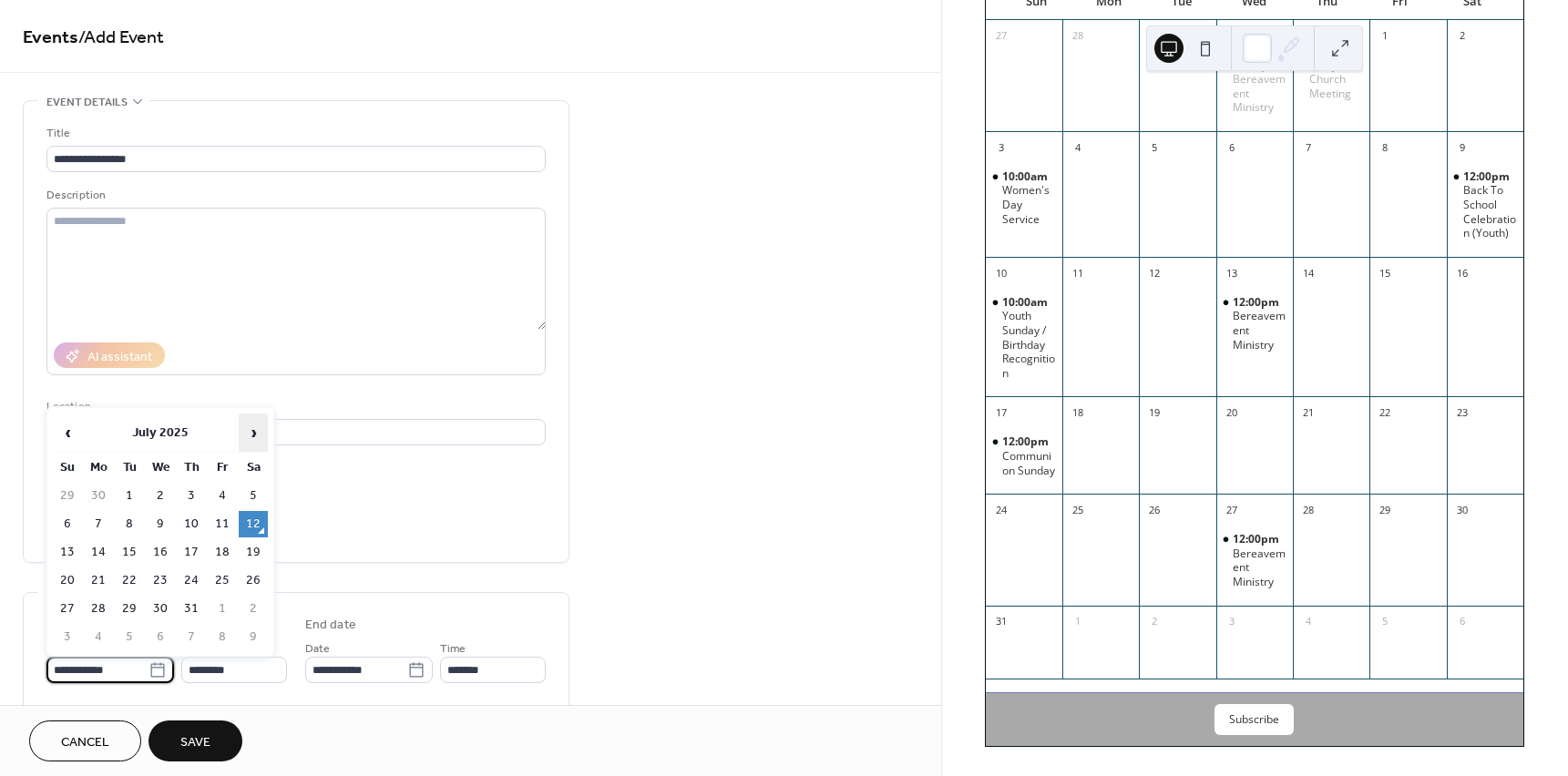 click on "›" at bounding box center (253, 433) 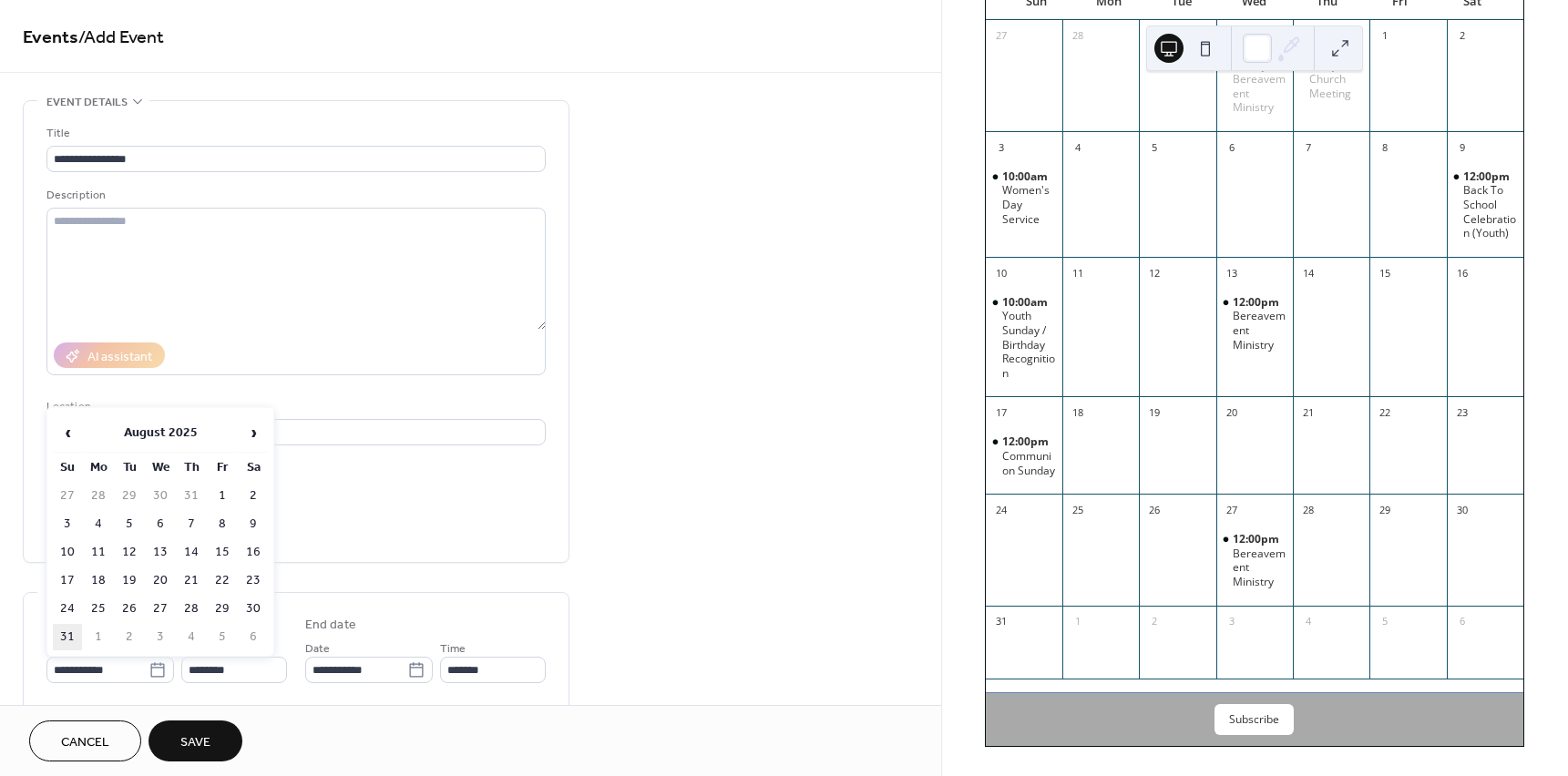 click on "31" at bounding box center (67, 637) 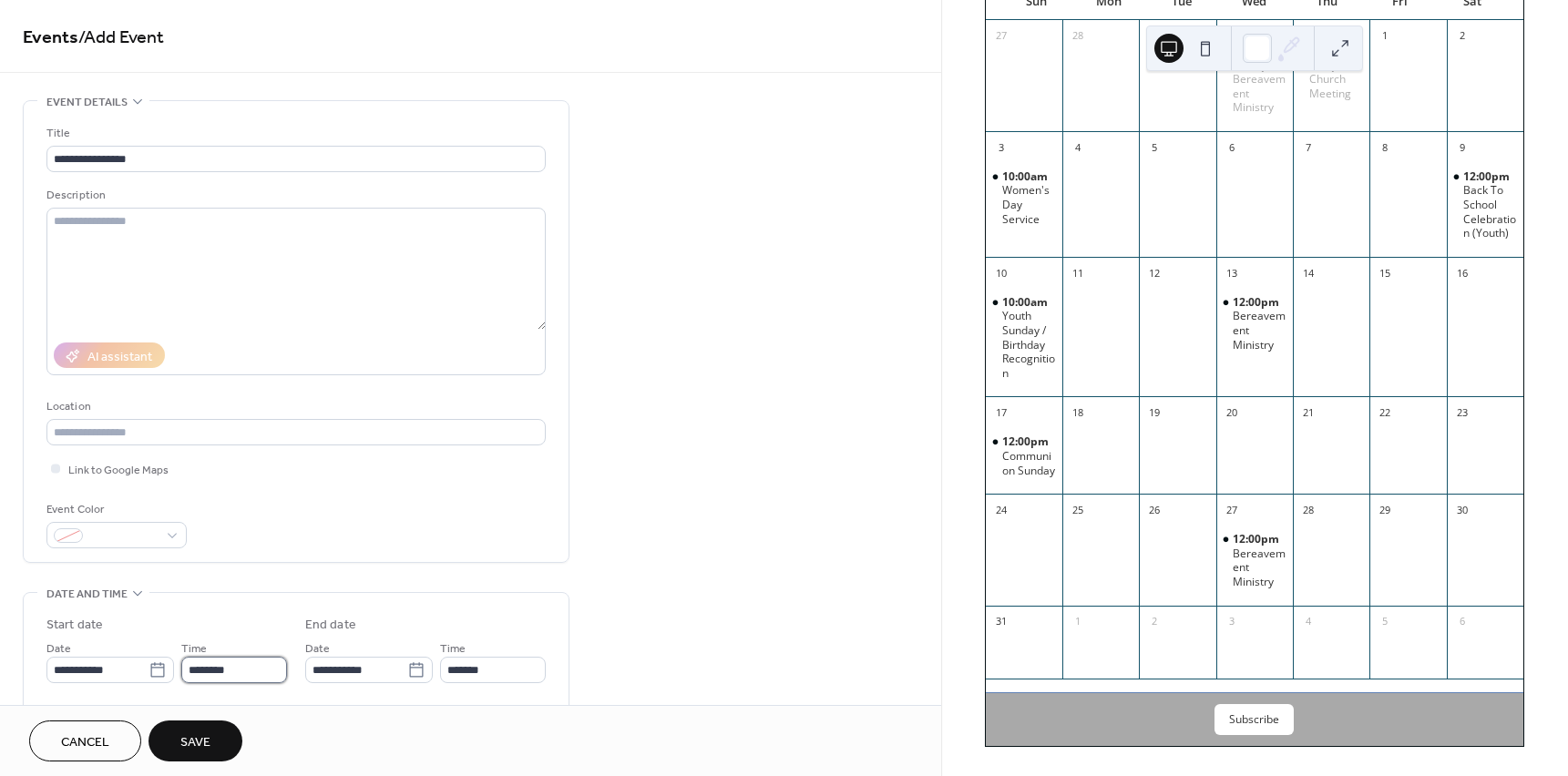 click on "********" at bounding box center [234, 669] 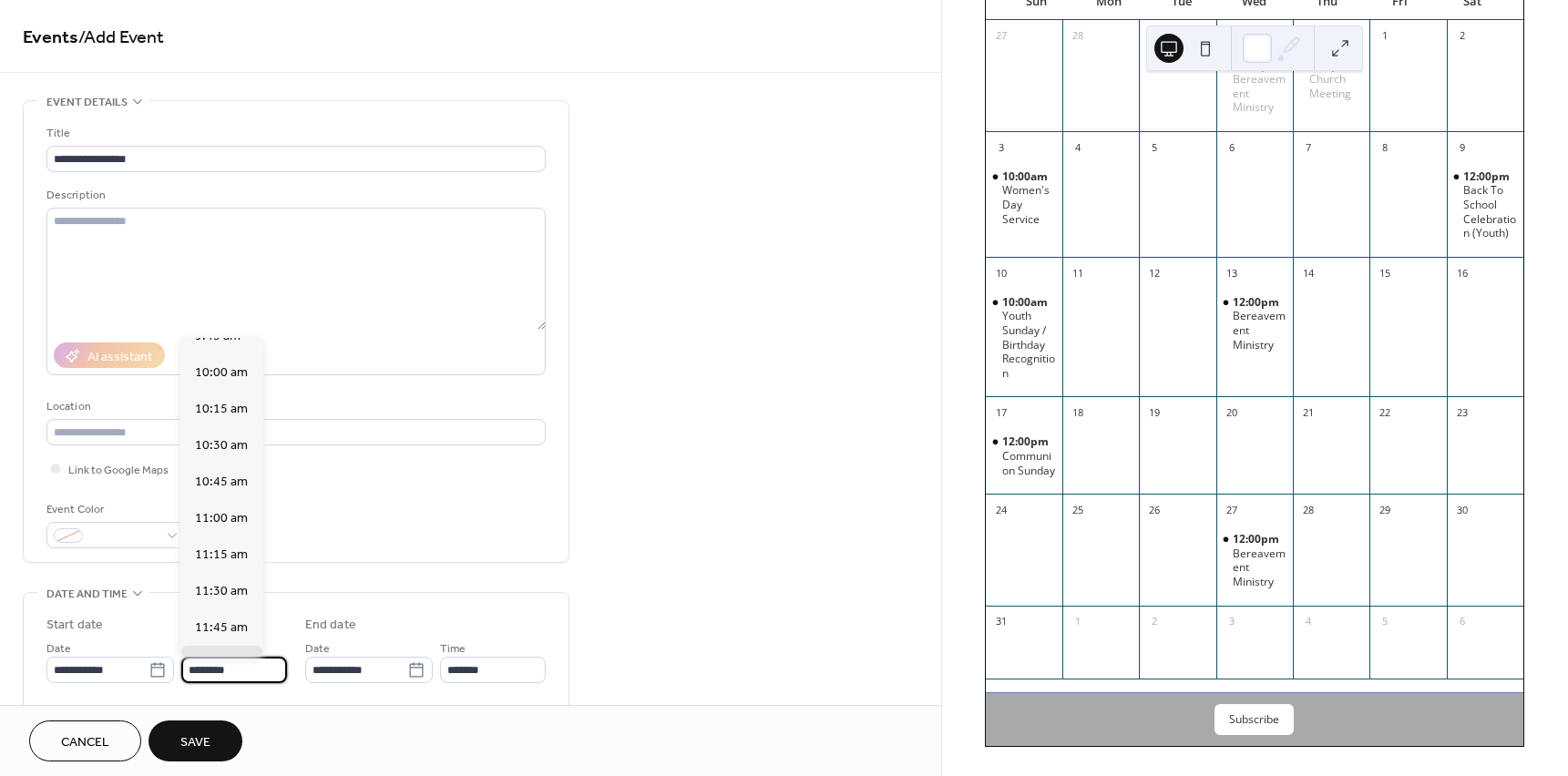 scroll, scrollTop: 1428, scrollLeft: 0, axis: vertical 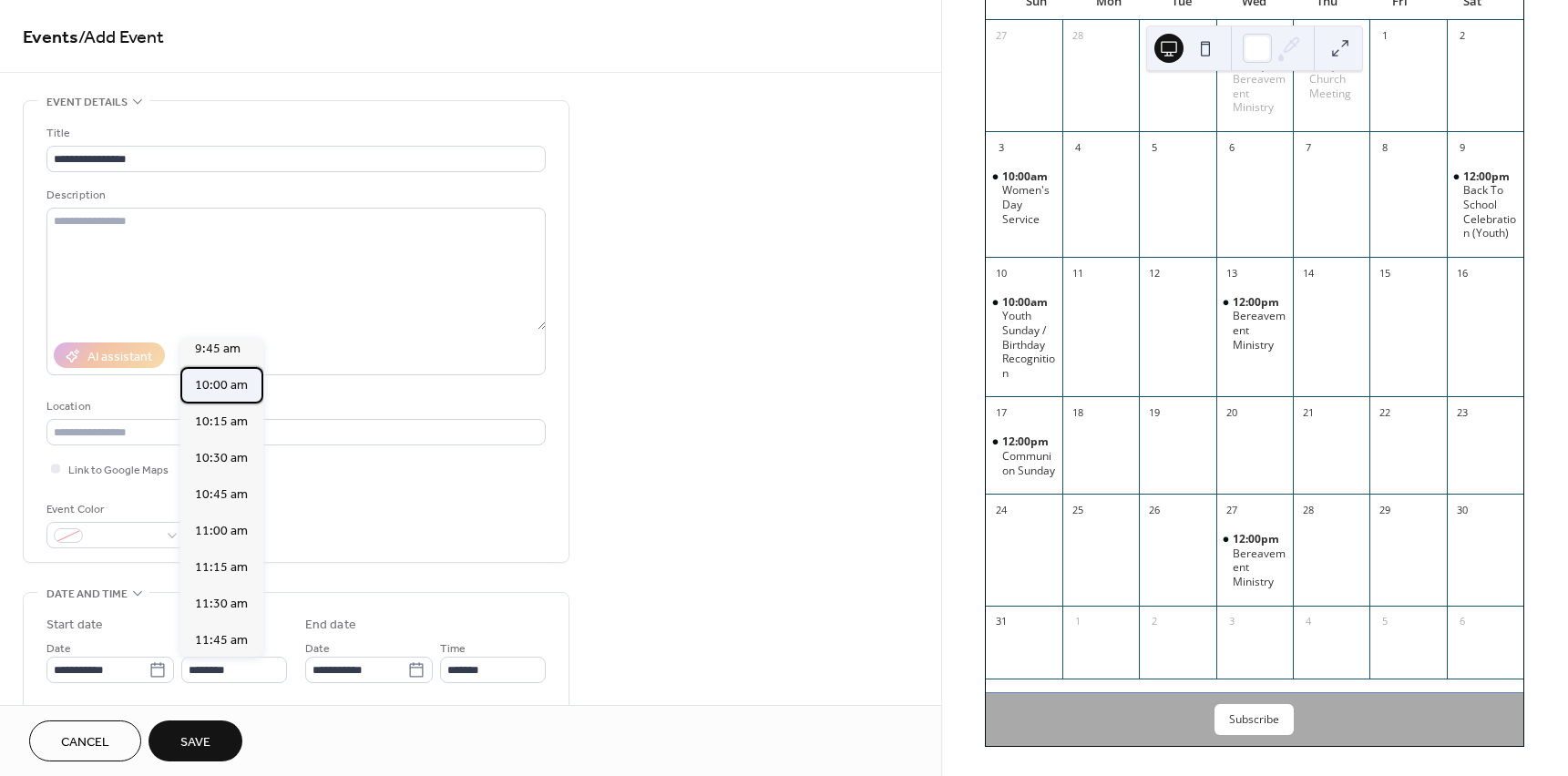 click on "10:00 am" at bounding box center [221, 385] 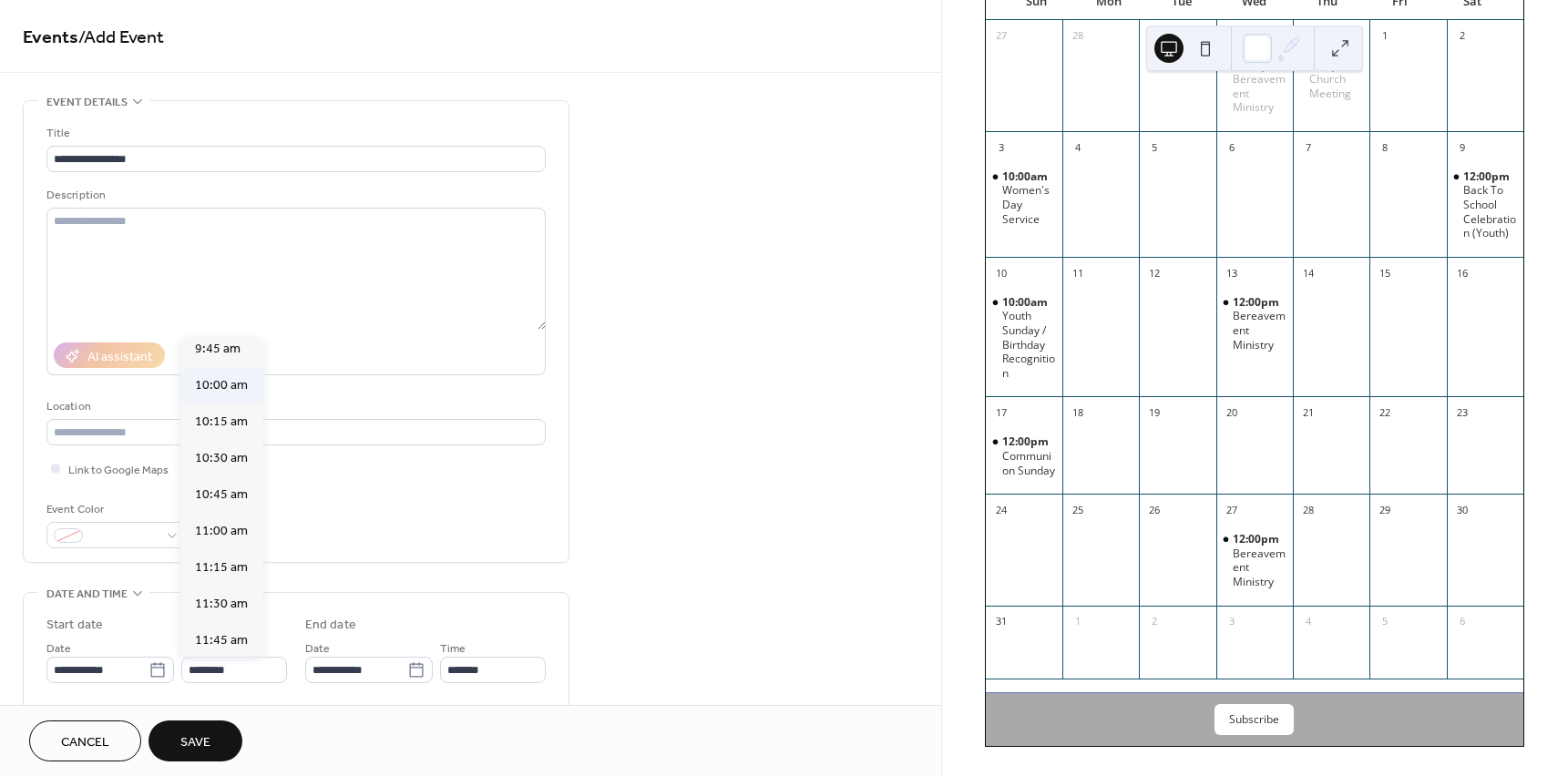 type on "********" 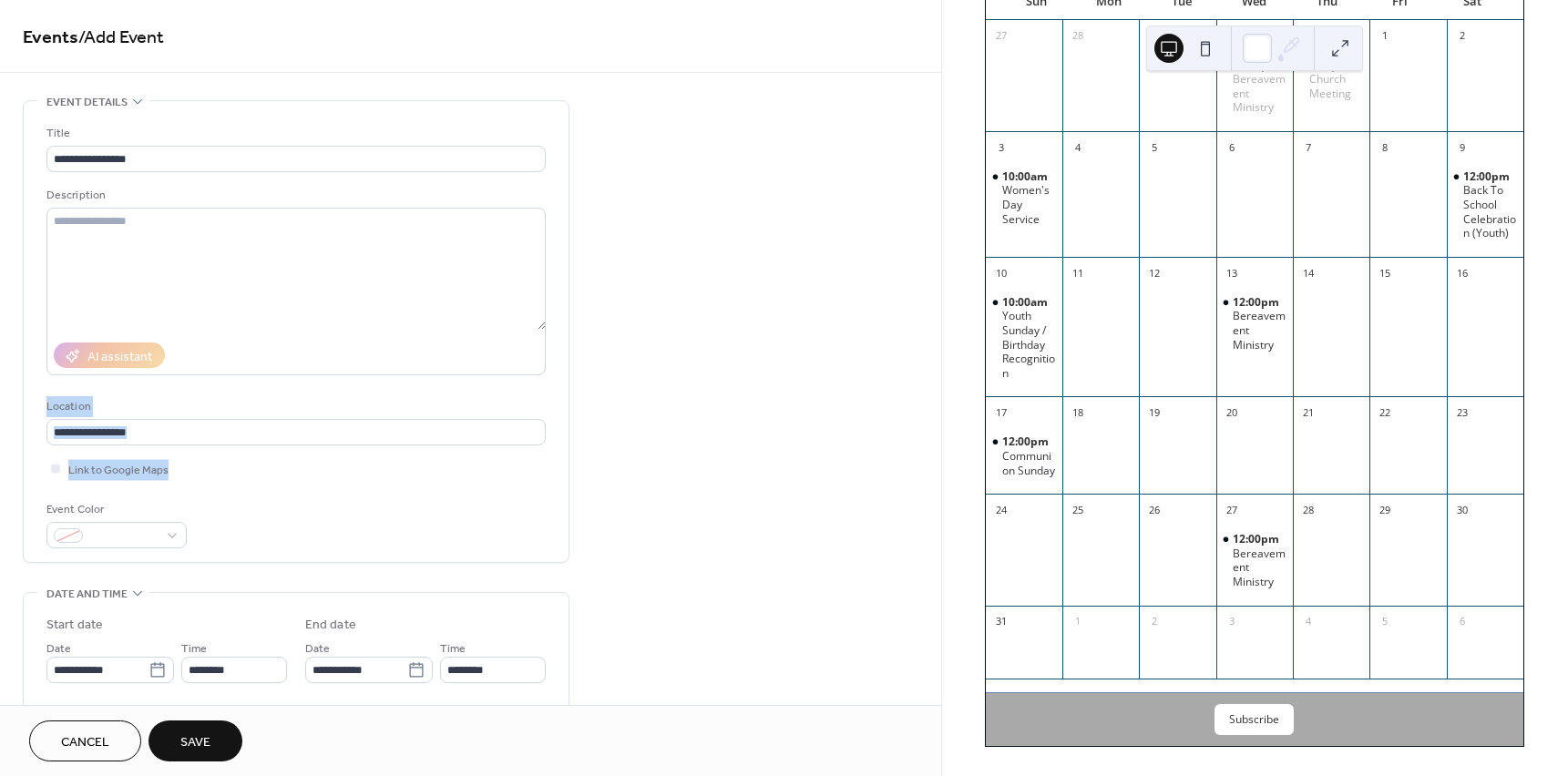 drag, startPoint x: 935, startPoint y: 393, endPoint x: 937, endPoint y: 458, distance: 65.03076 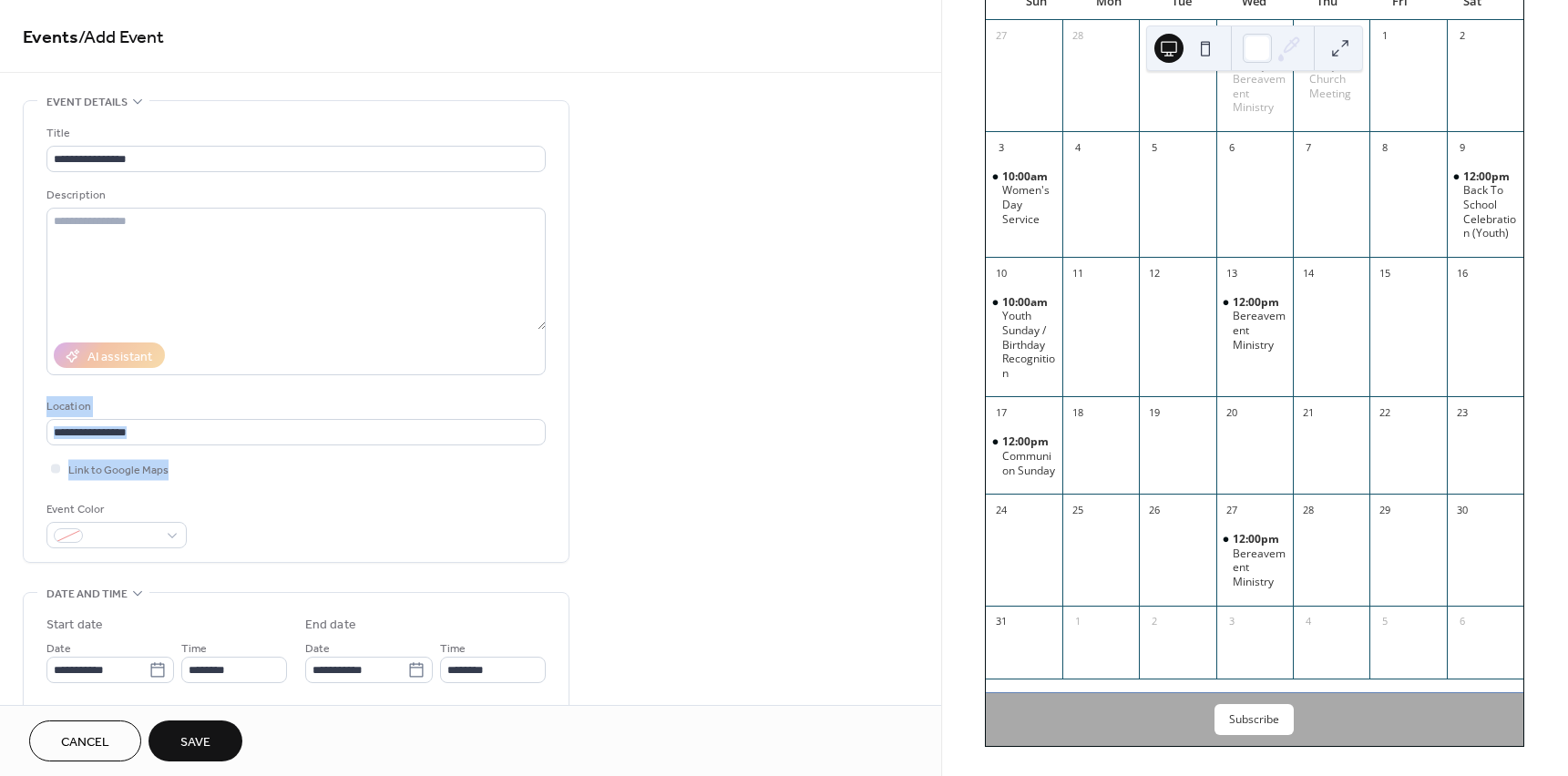 click on "**********" at bounding box center (470, 352) 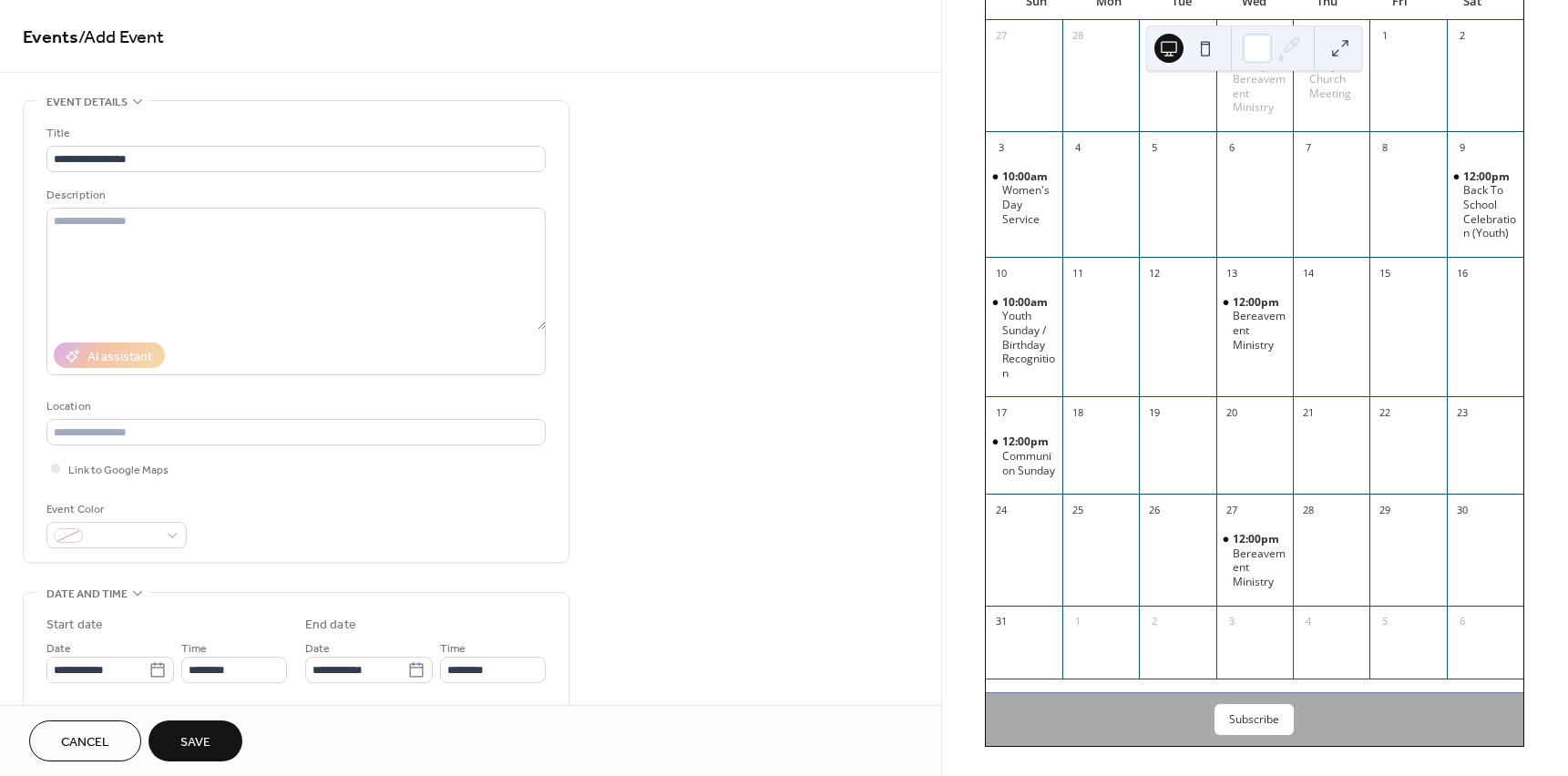 click on "**********" at bounding box center [470, 655] 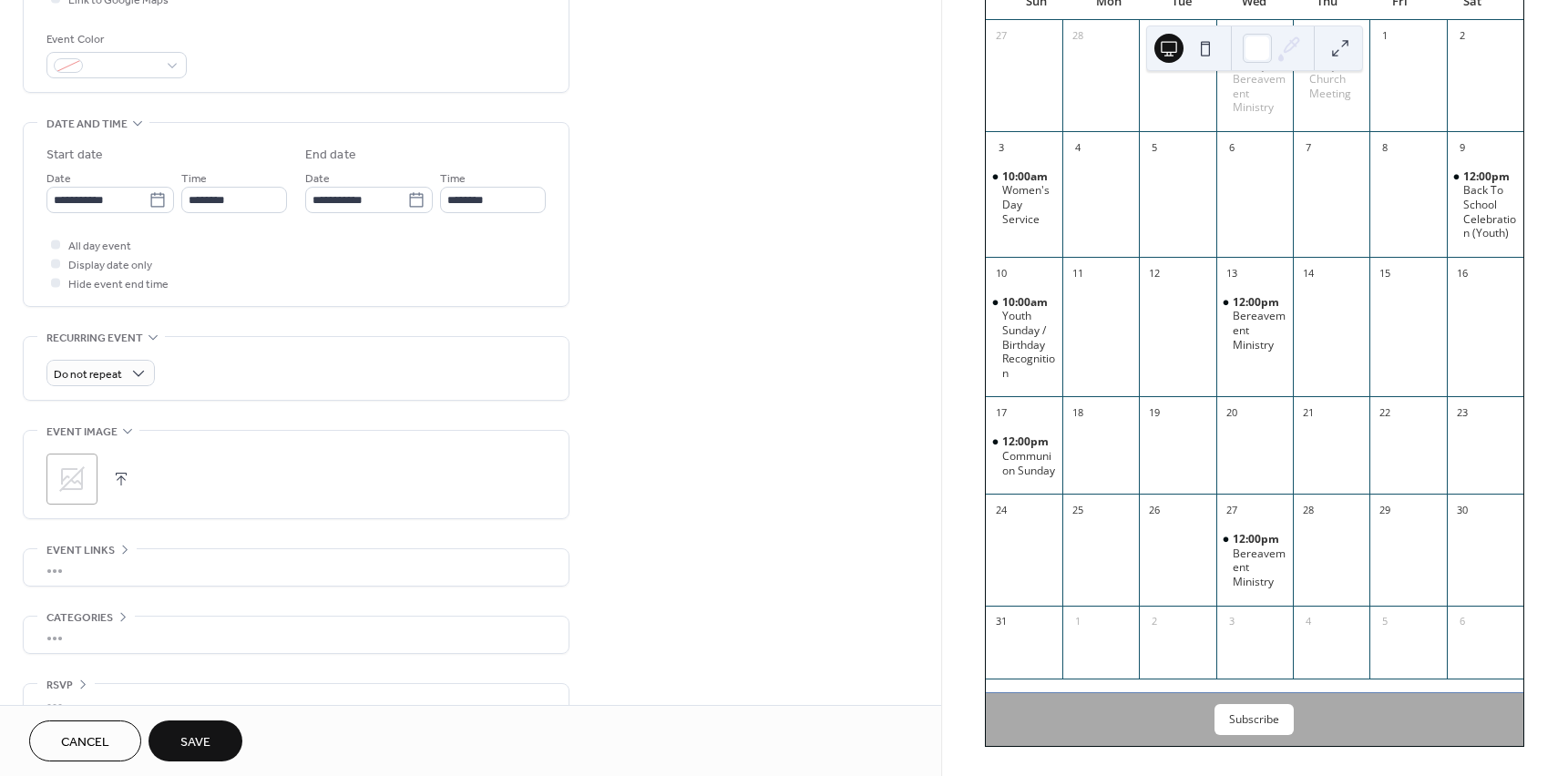 scroll, scrollTop: 505, scrollLeft: 0, axis: vertical 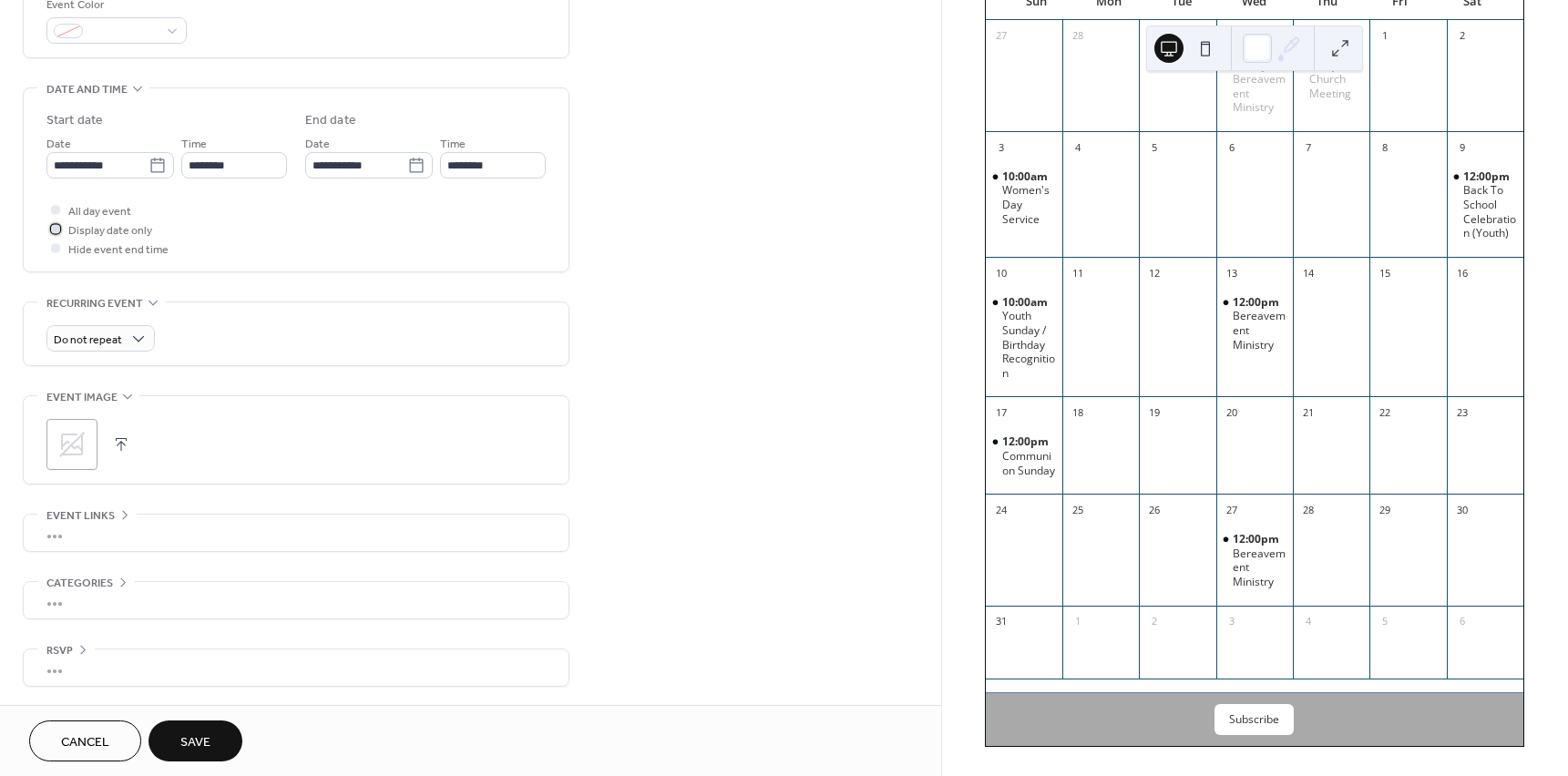 click at bounding box center (56, 229) 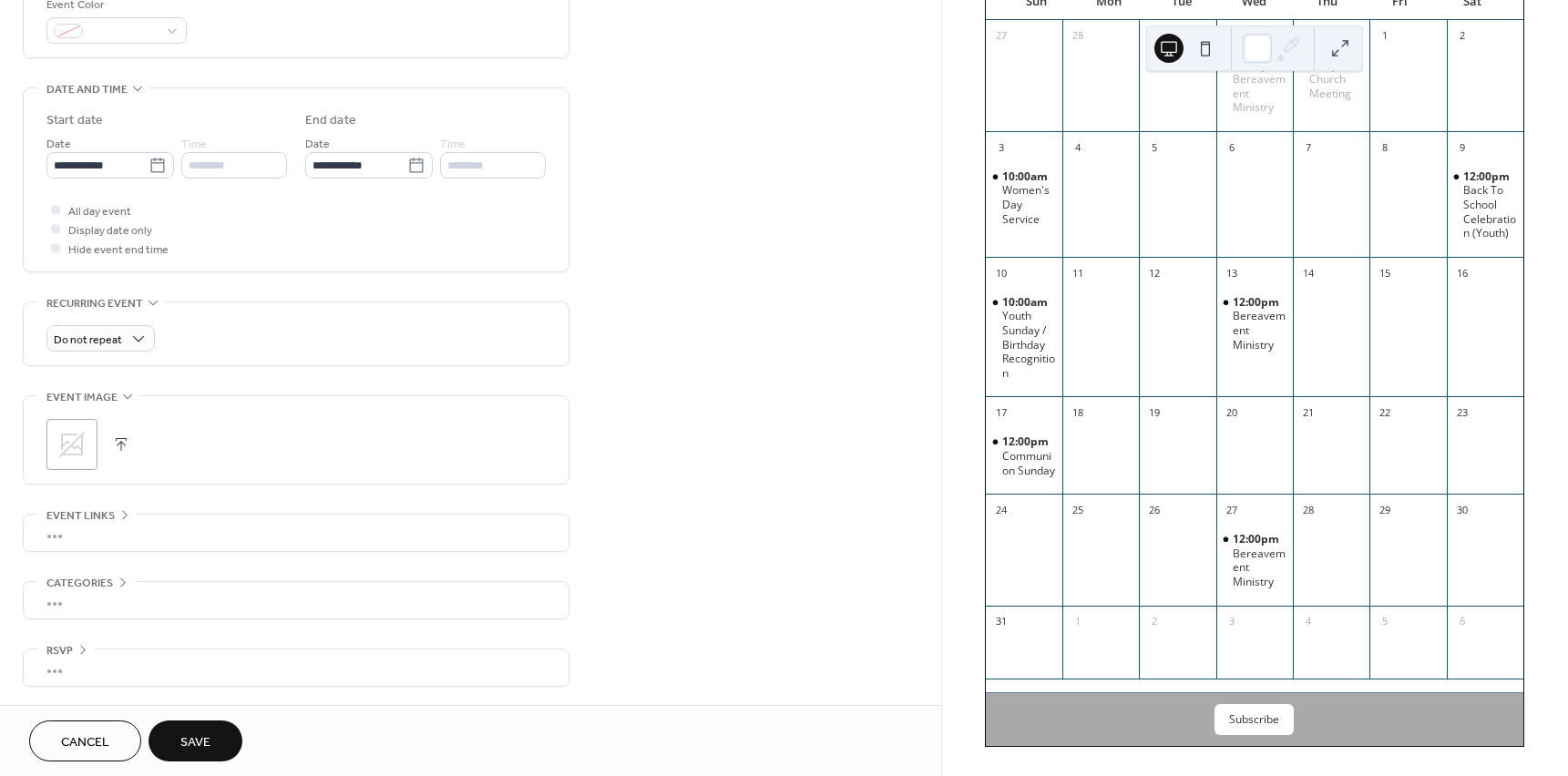 click on "Save" at bounding box center [195, 742] 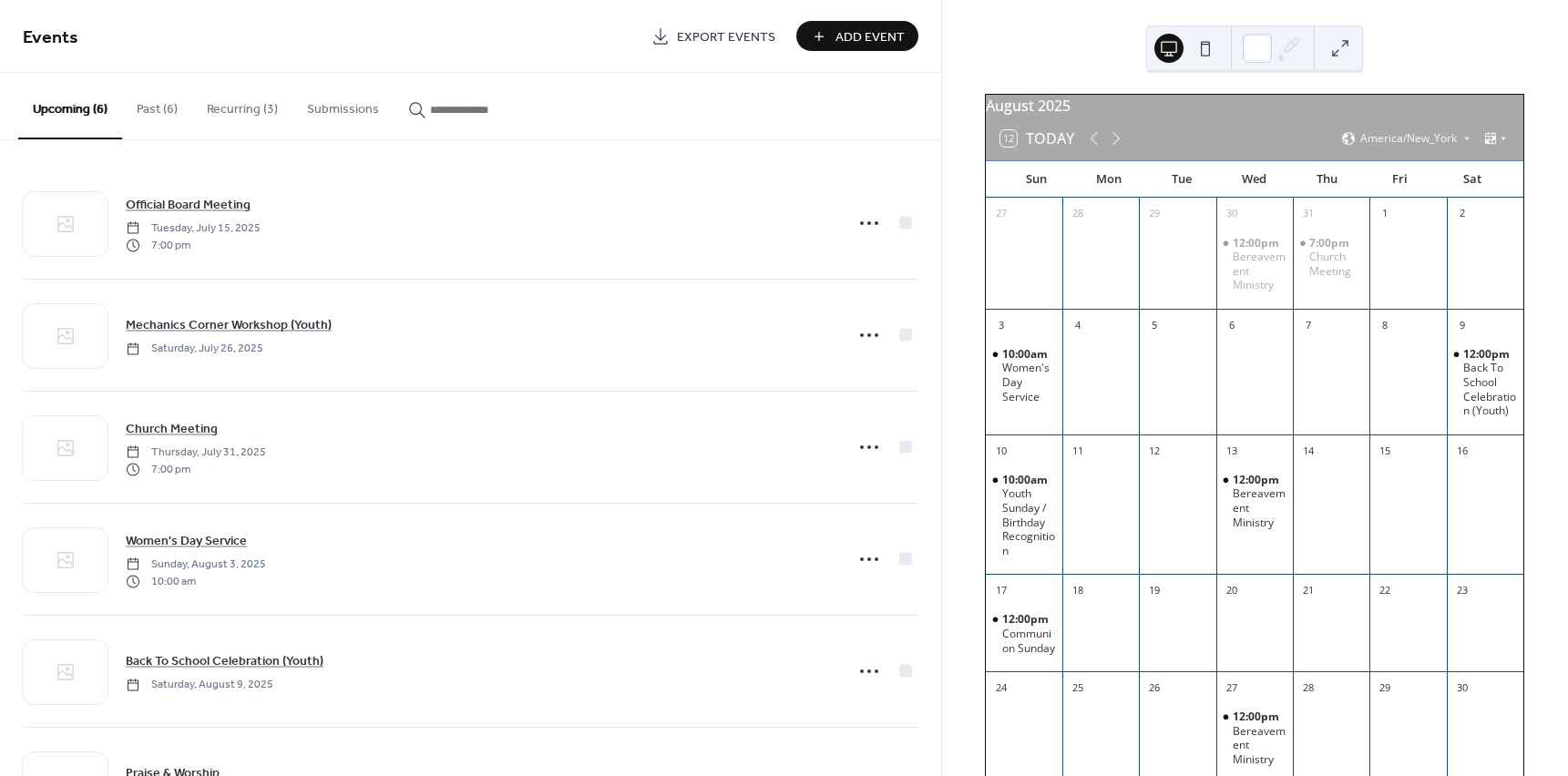 scroll, scrollTop: 0, scrollLeft: 0, axis: both 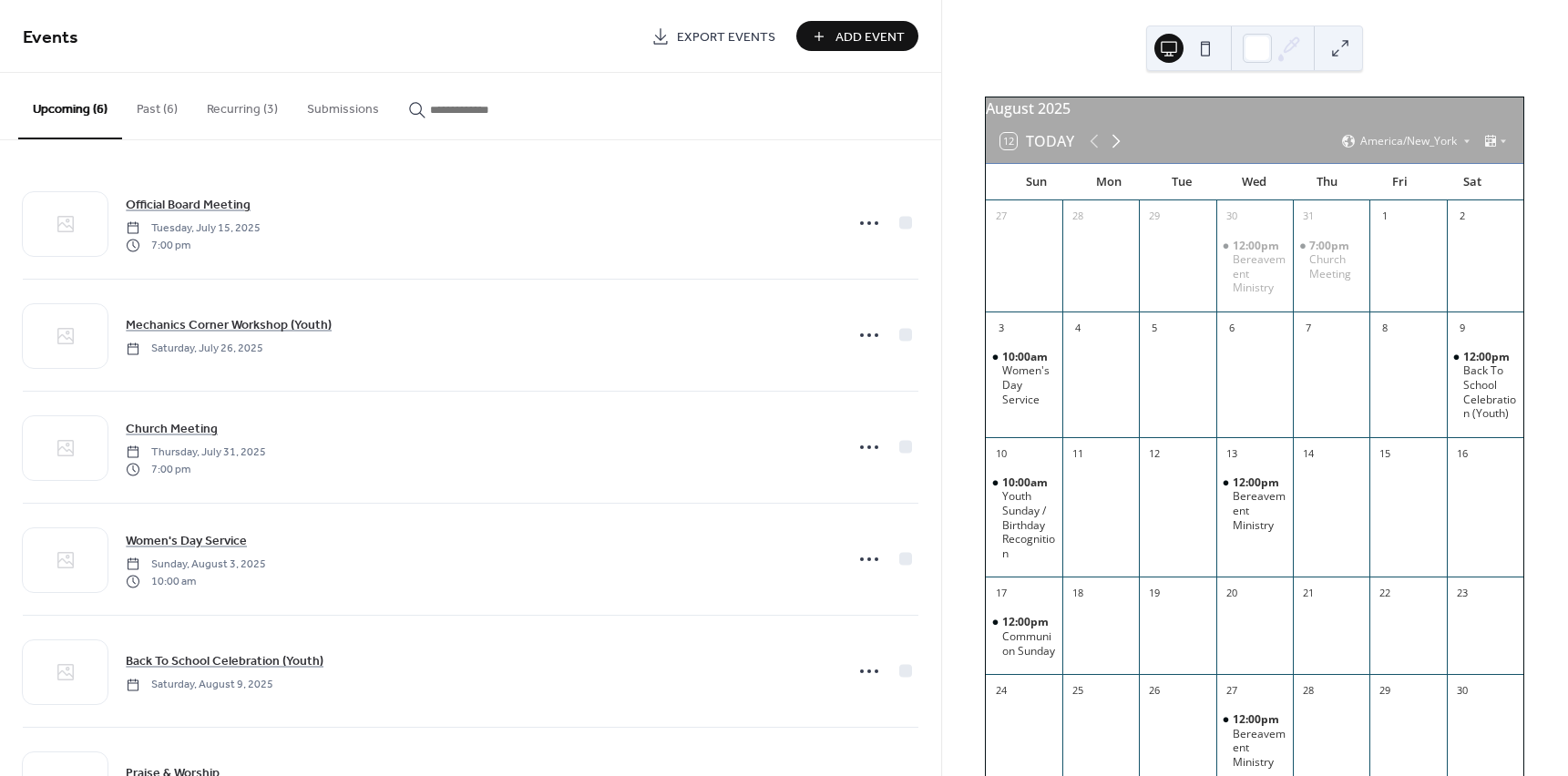 click 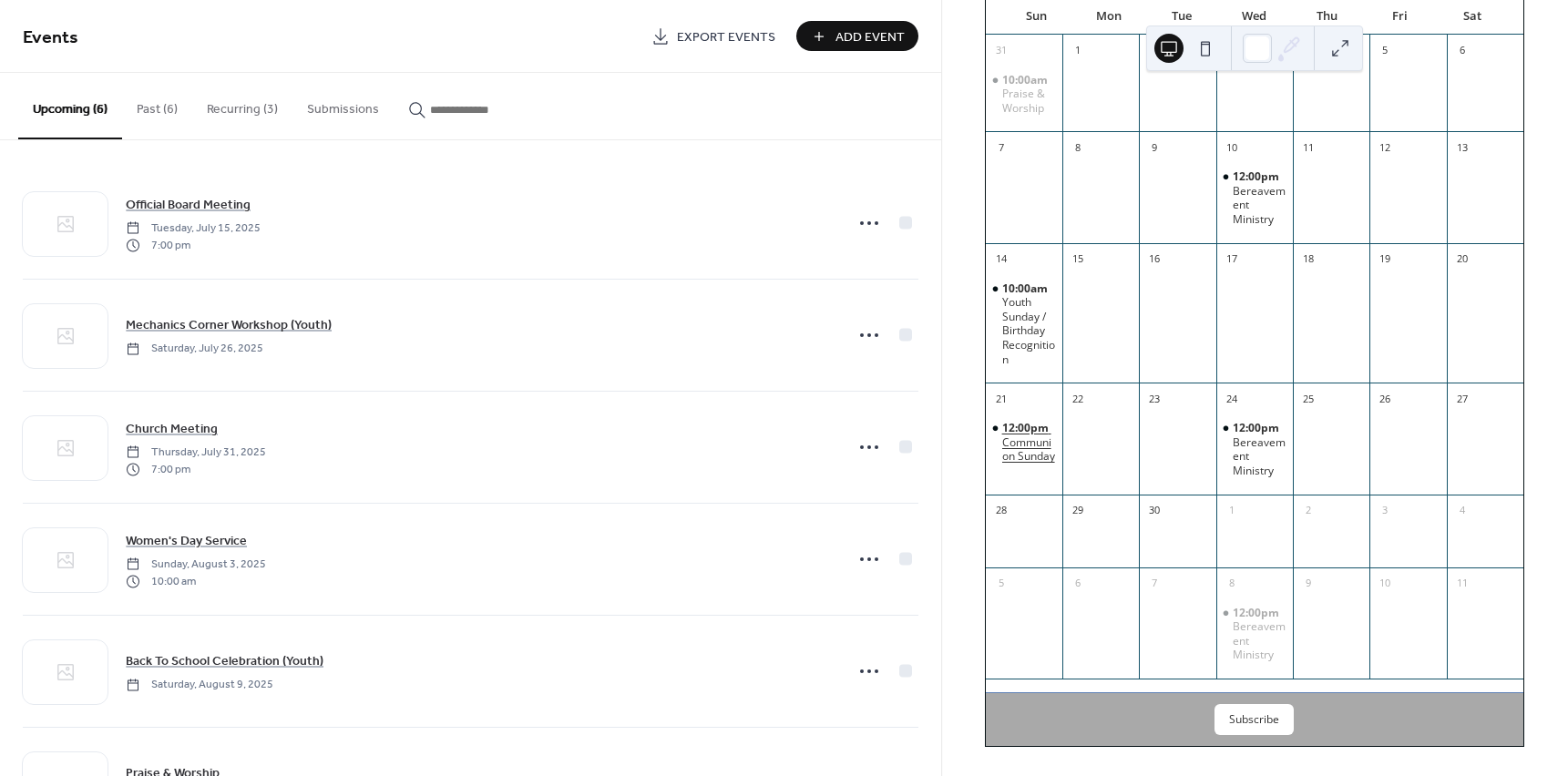 scroll, scrollTop: 248, scrollLeft: 0, axis: vertical 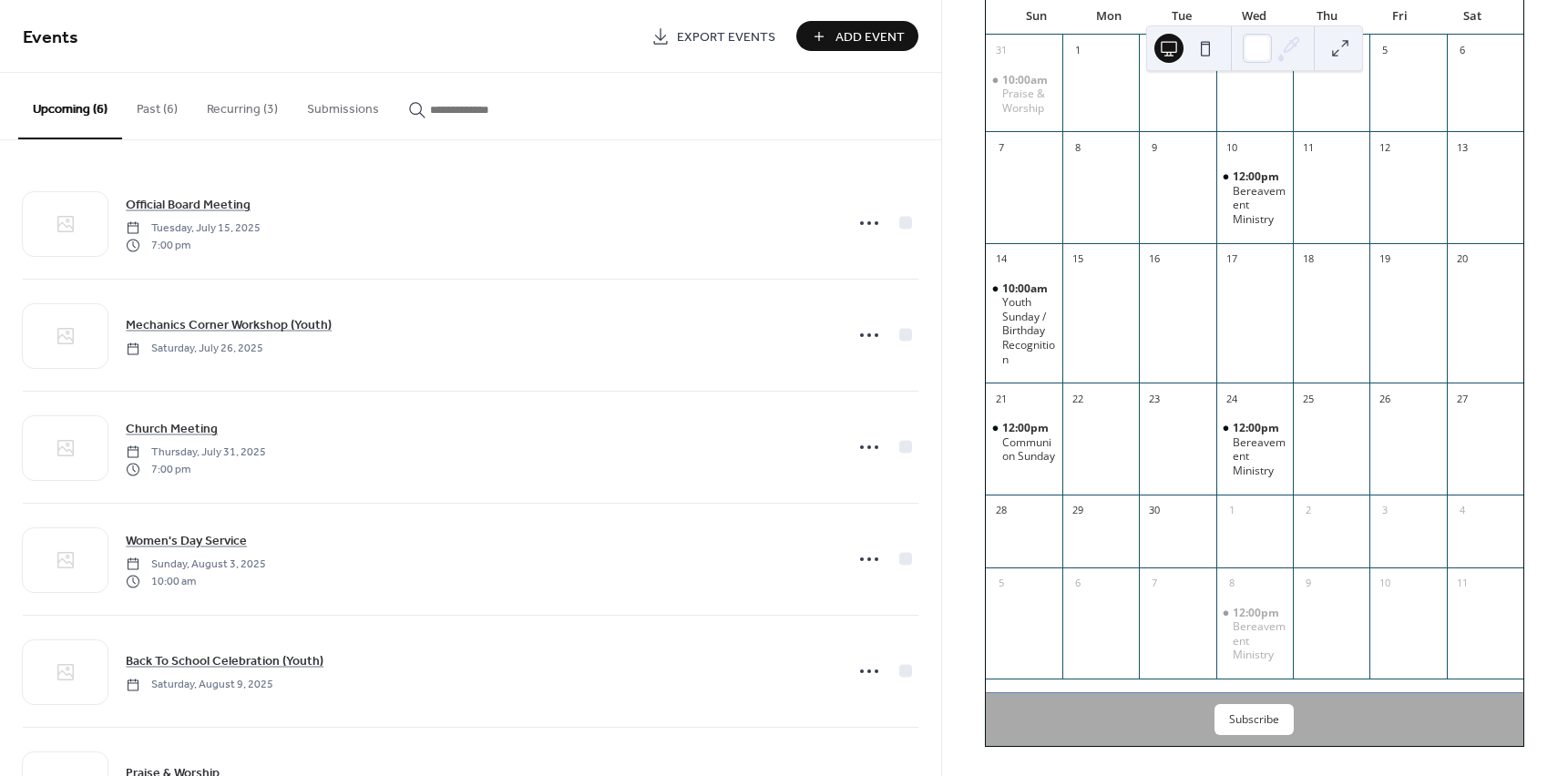 click on "Add Event" at bounding box center (870, 37) 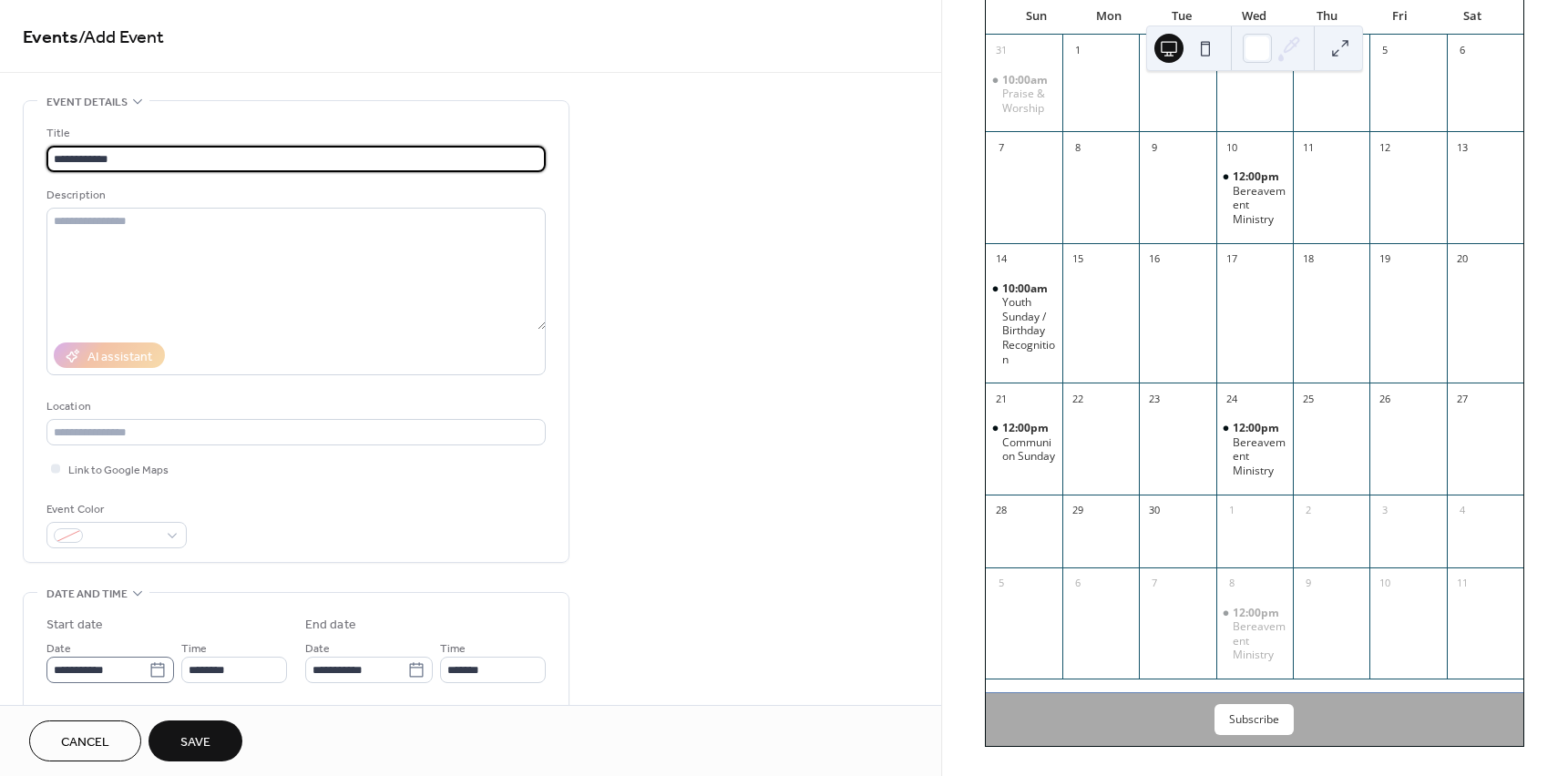 type on "**********" 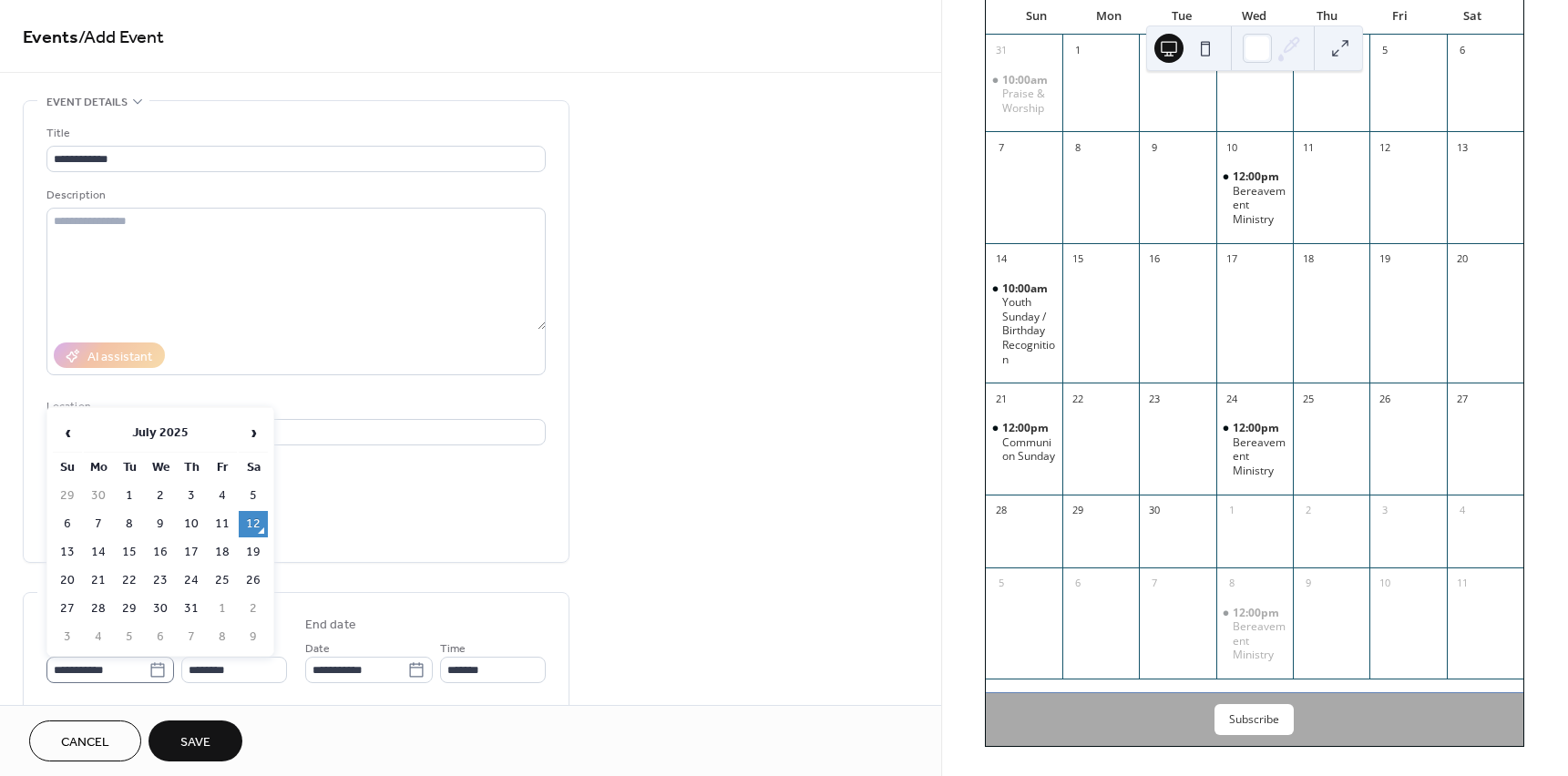click 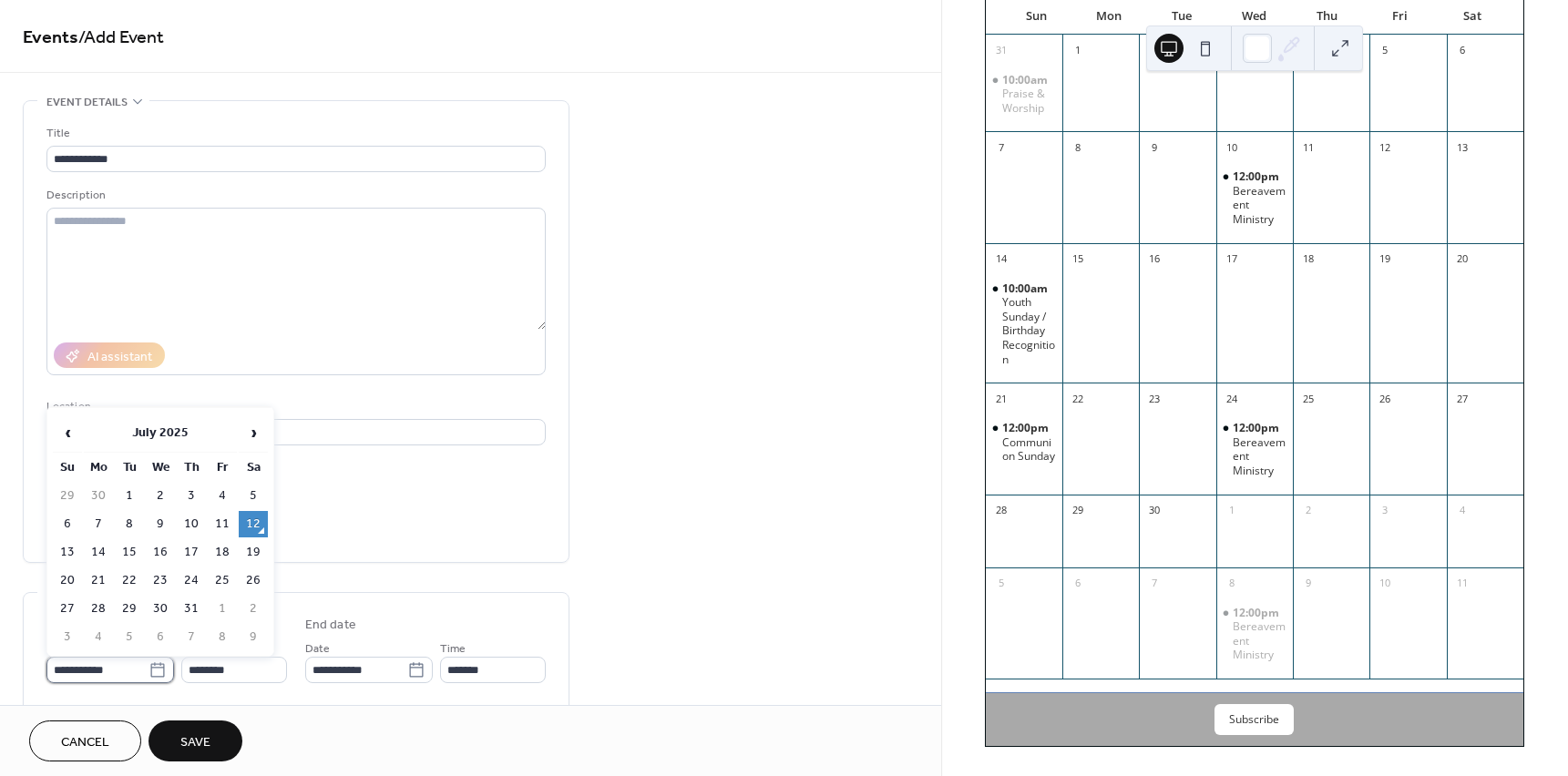 click on "**********" at bounding box center (97, 669) 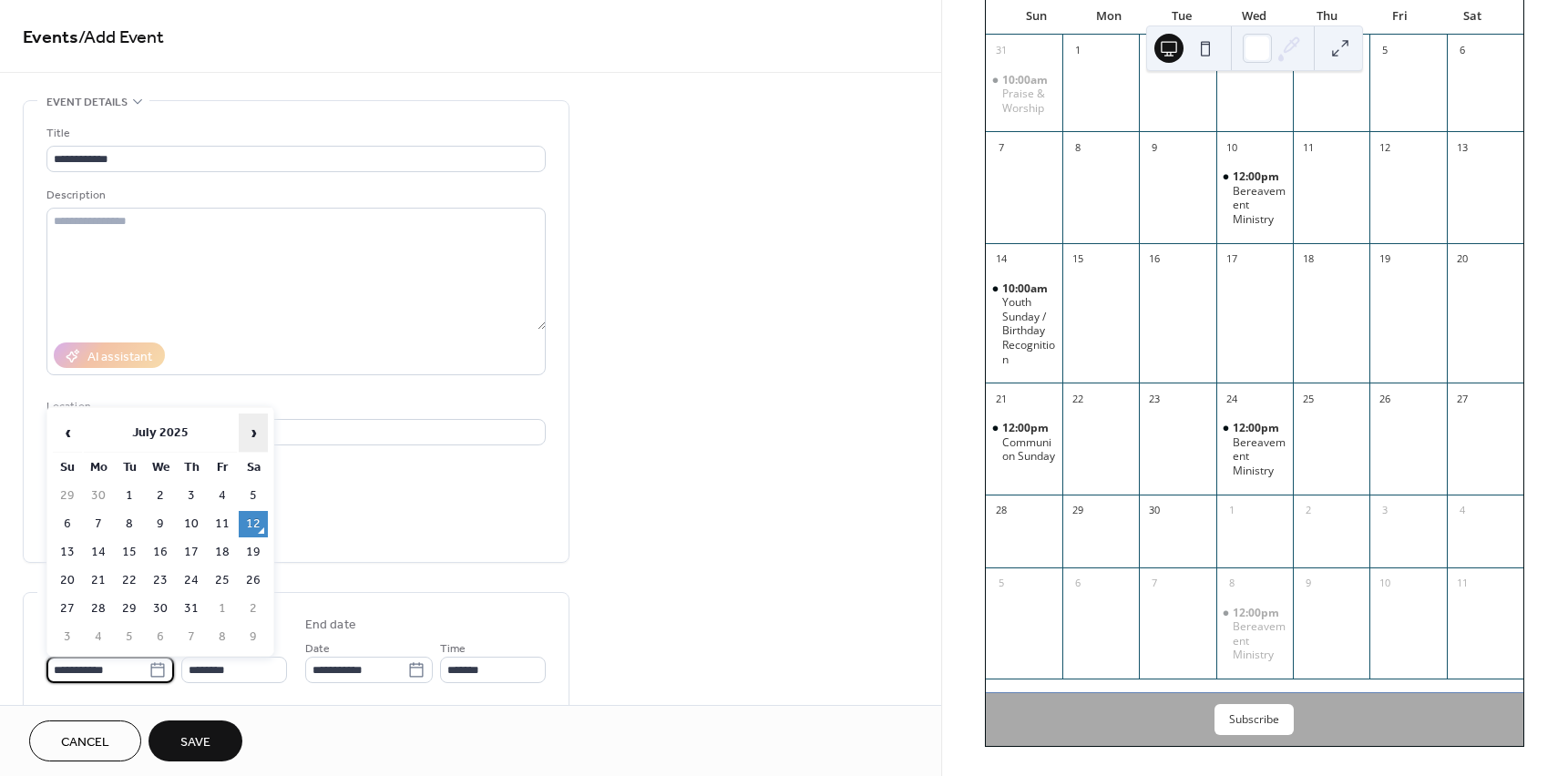 click on "›" at bounding box center [253, 433] 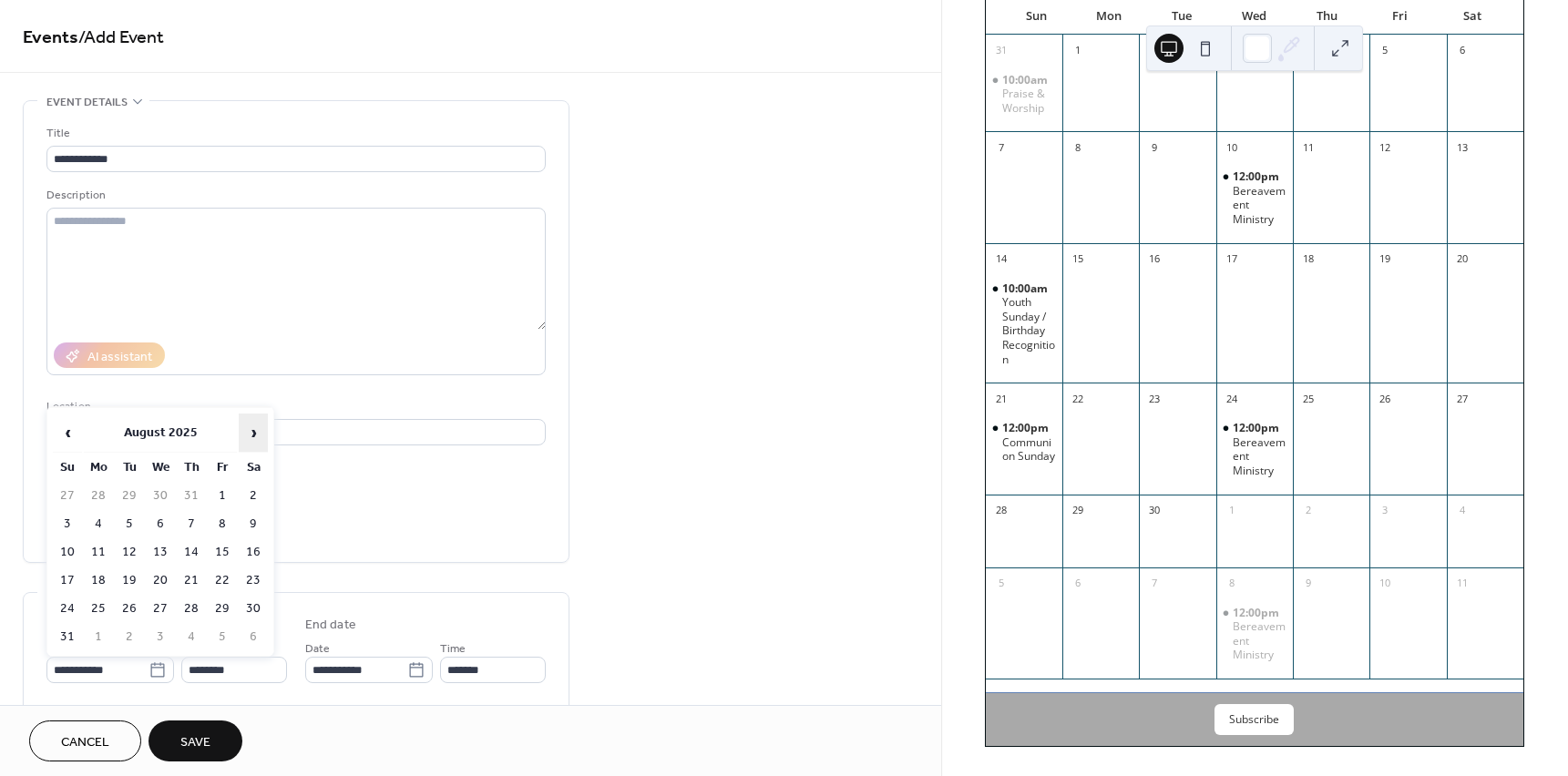 click on "›" at bounding box center [253, 433] 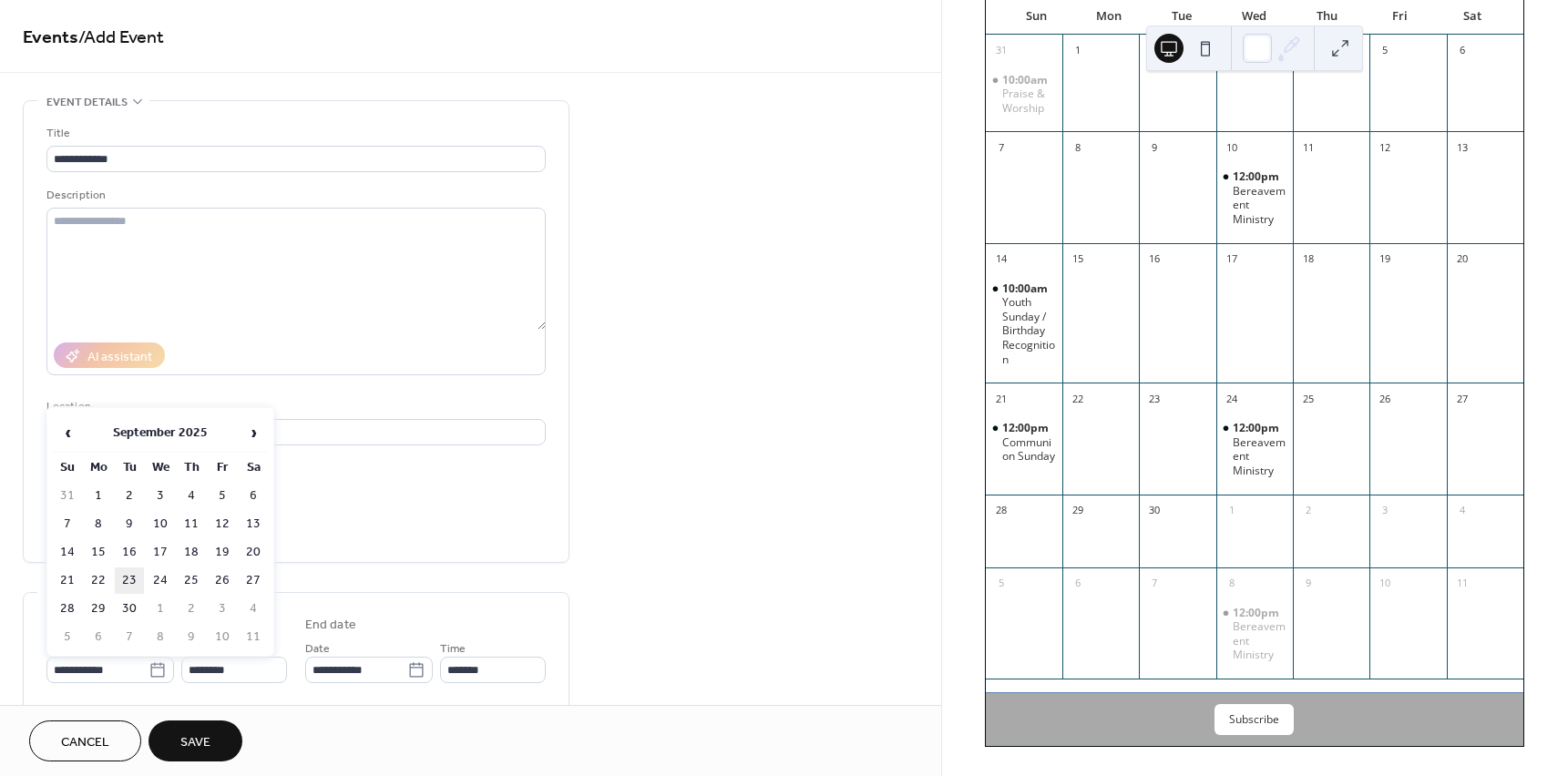 click on "23" at bounding box center (129, 580) 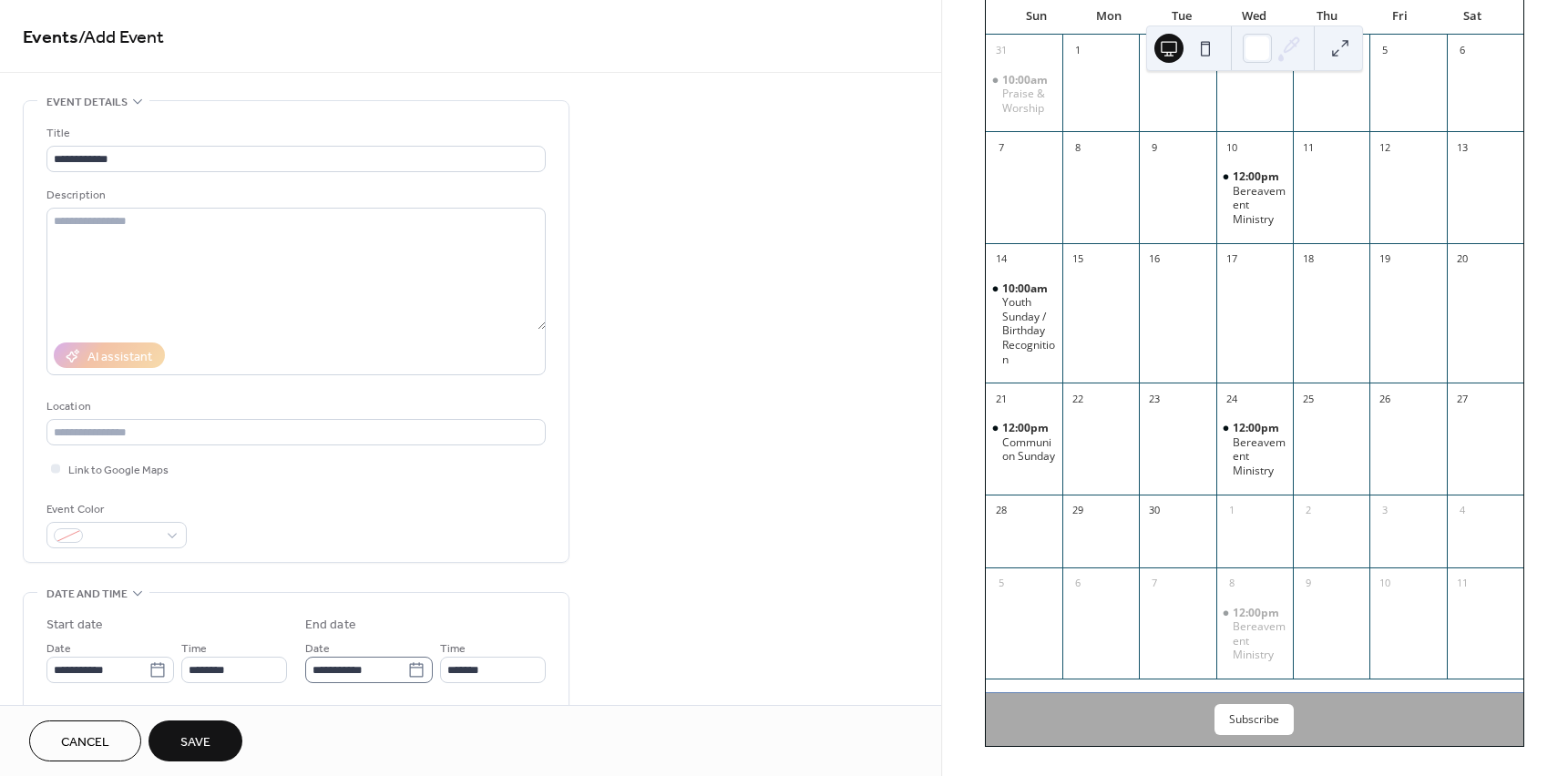 click 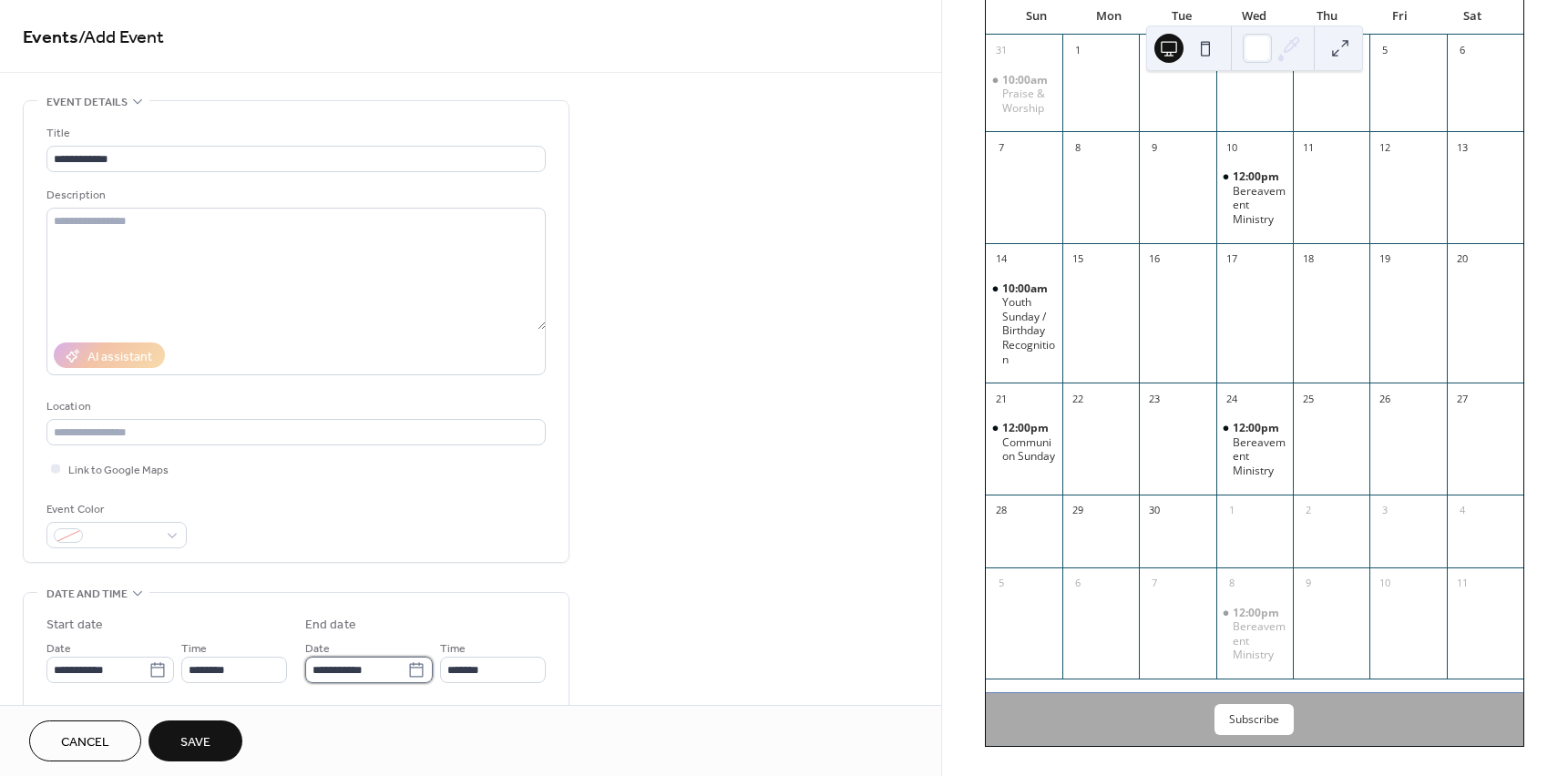 click on "**********" at bounding box center [356, 669] 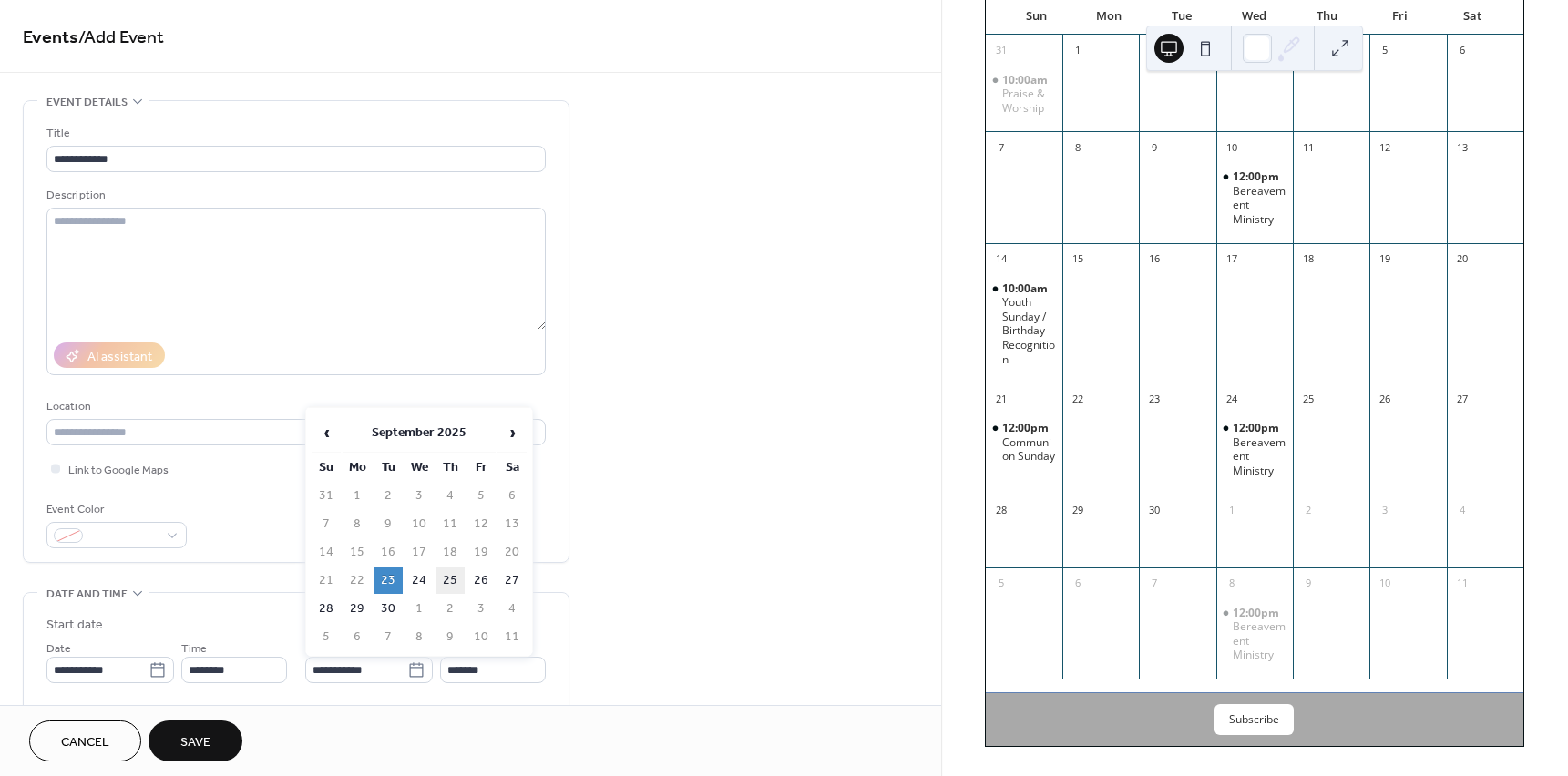 click on "25" at bounding box center [450, 580] 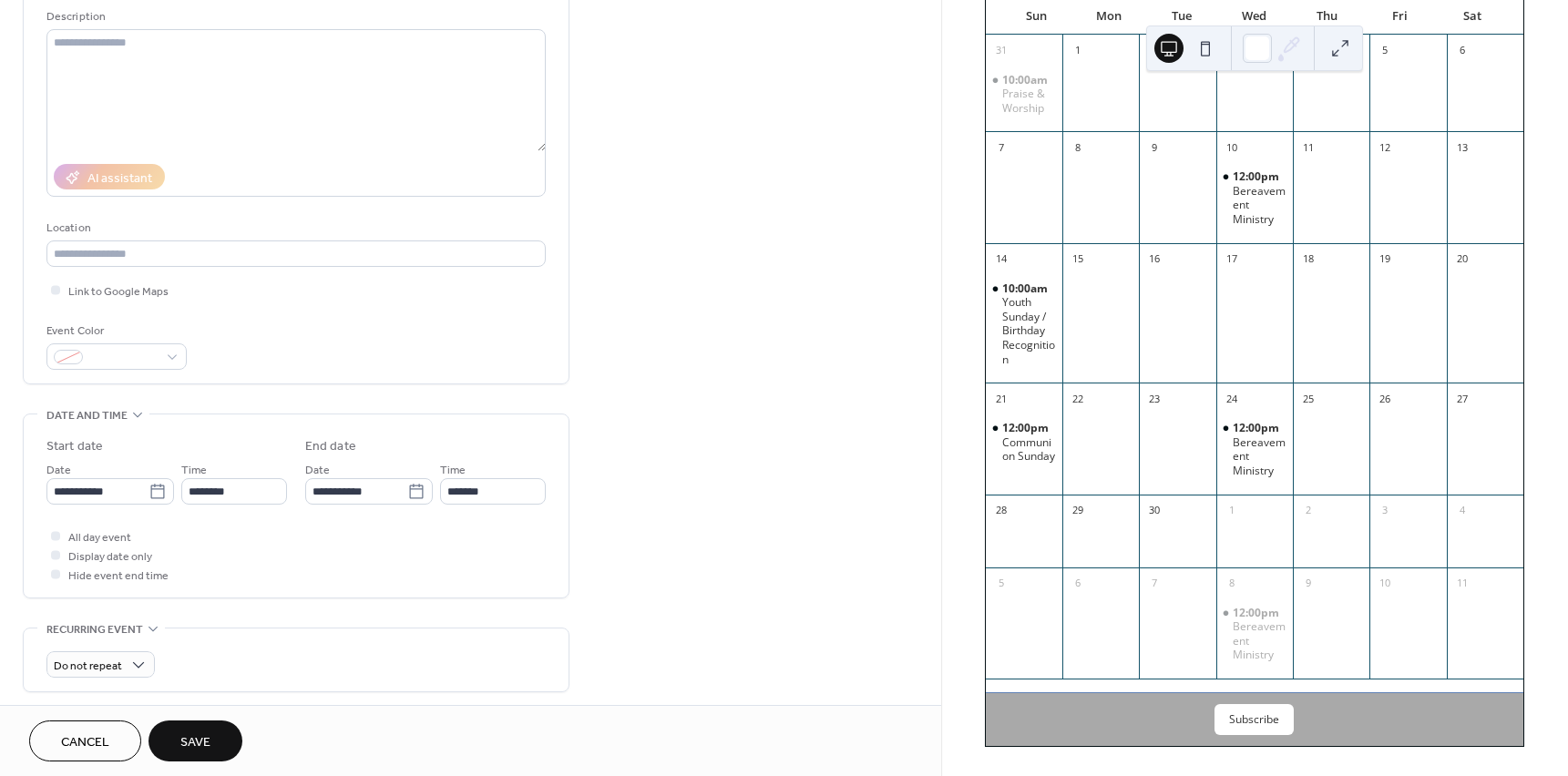 scroll, scrollTop: 182, scrollLeft: 0, axis: vertical 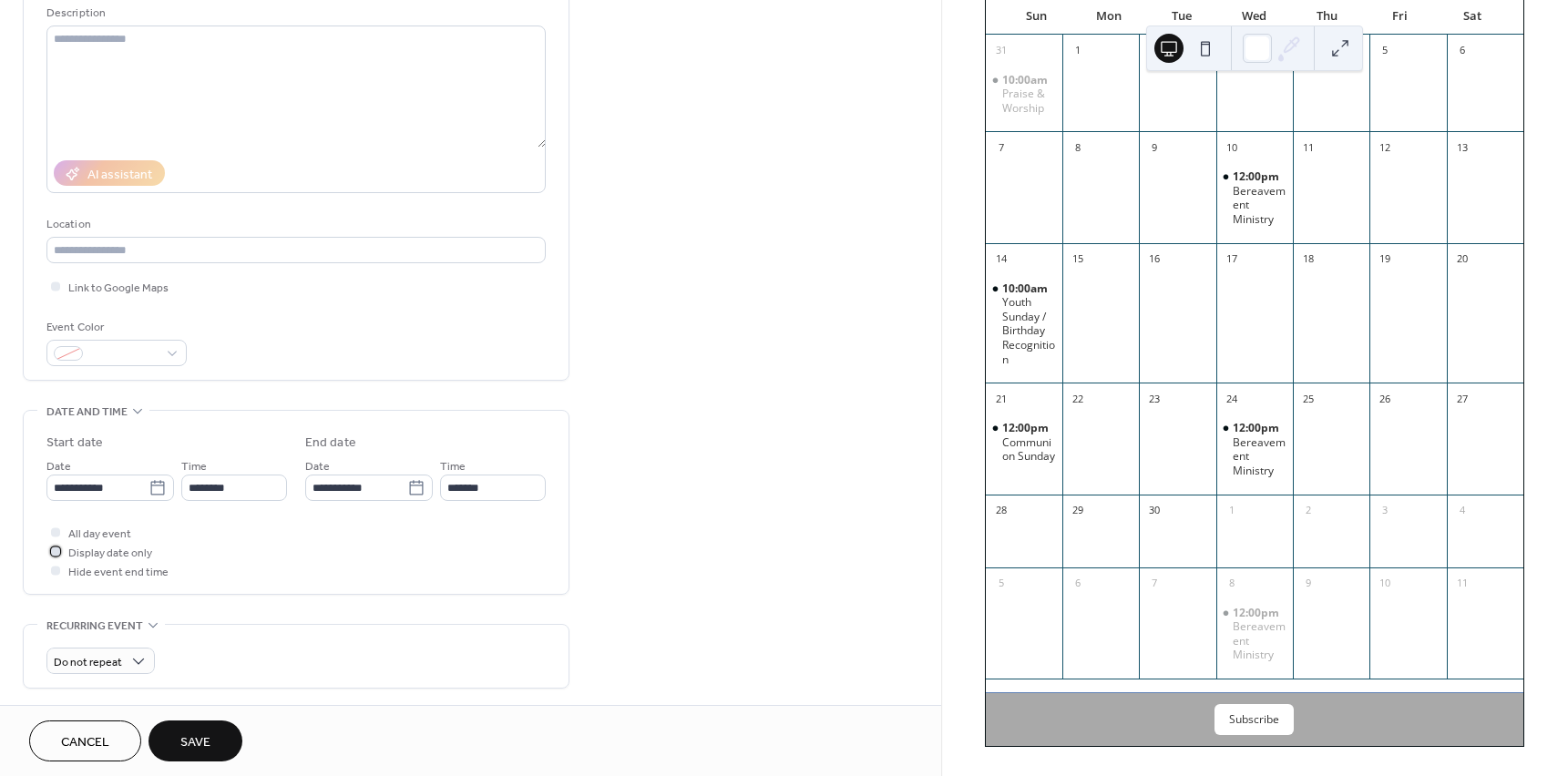 click at bounding box center [56, 551] 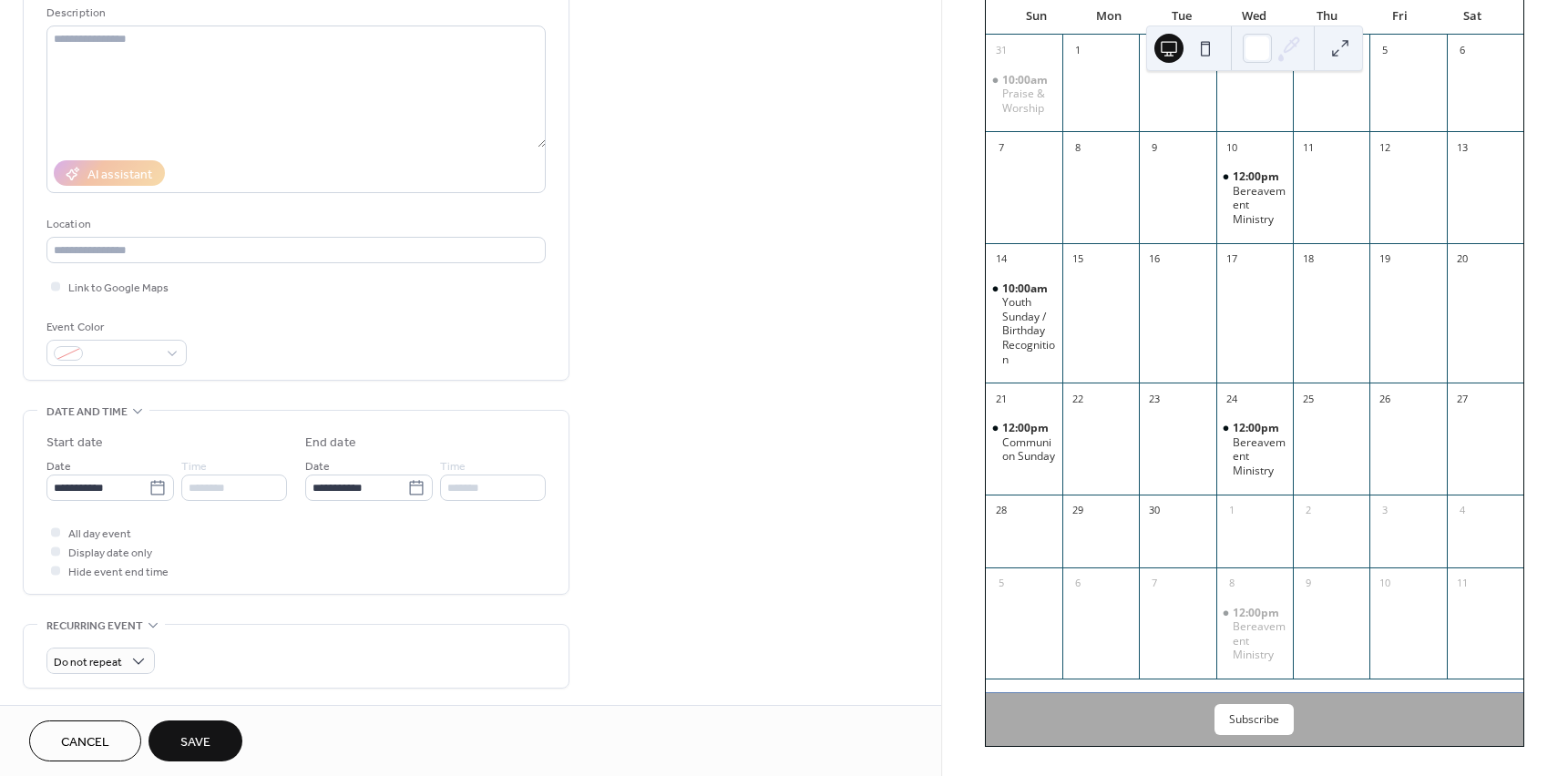 click on "Save" at bounding box center (195, 740) 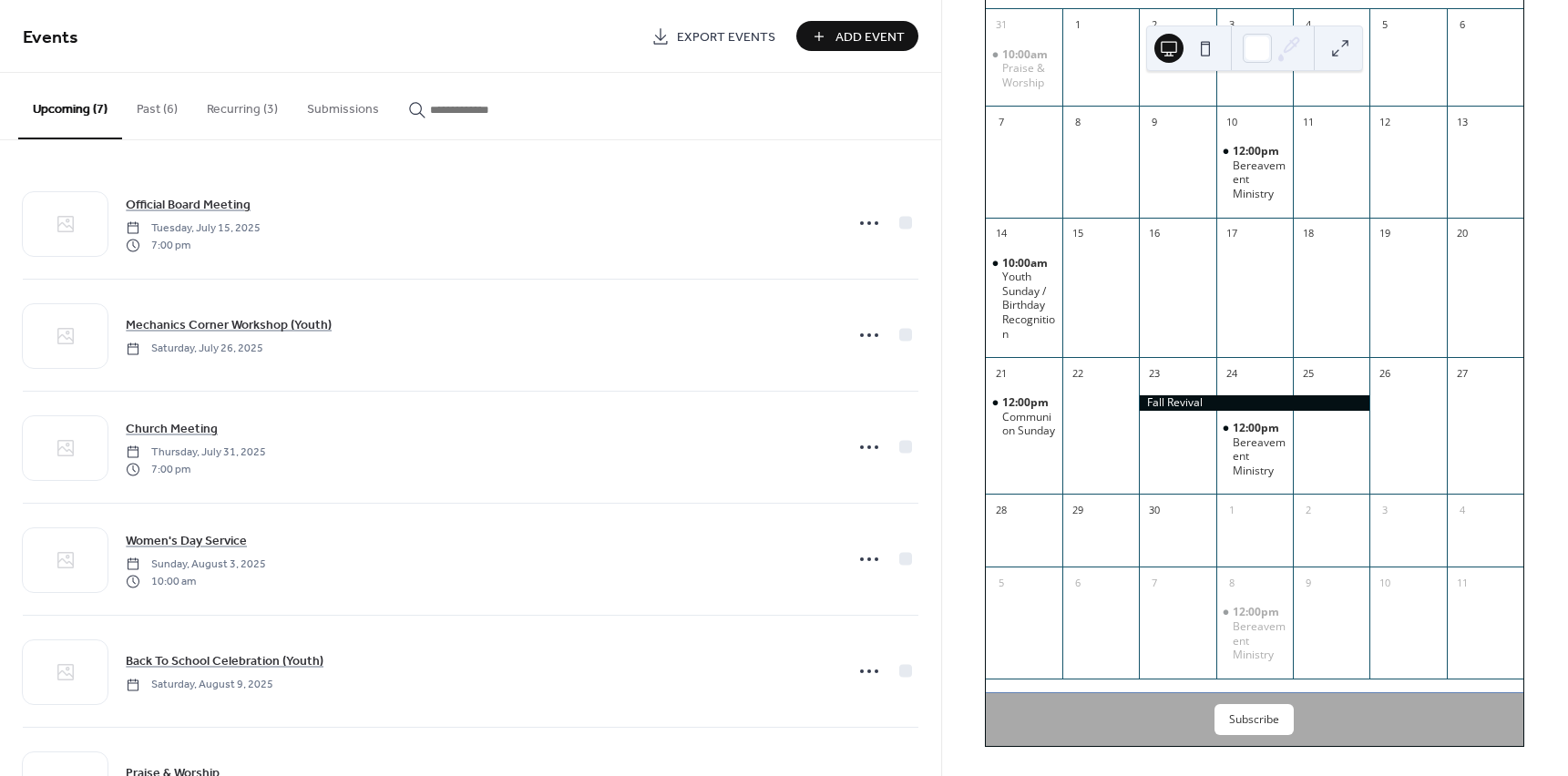 scroll, scrollTop: 0, scrollLeft: 0, axis: both 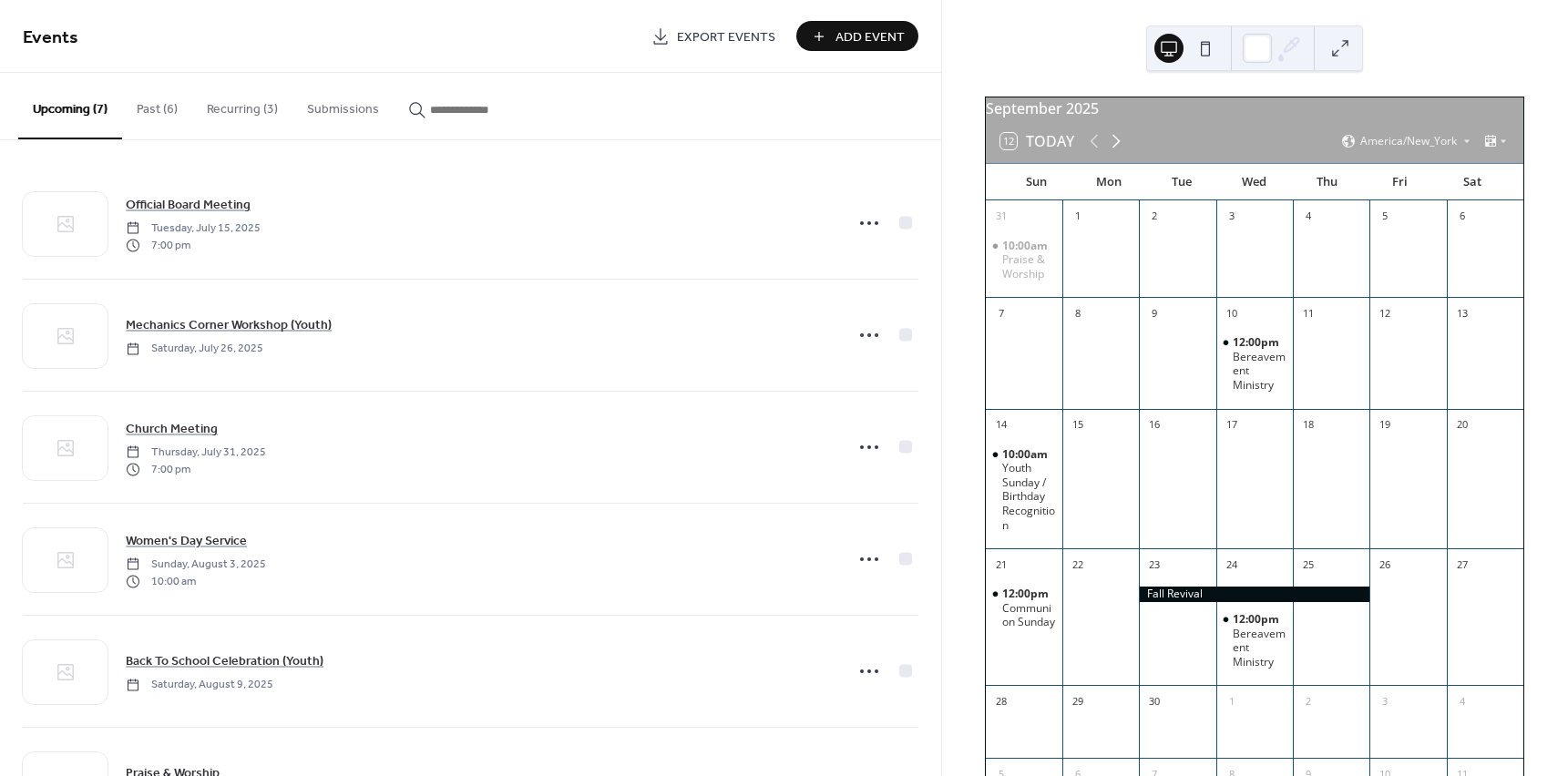 click 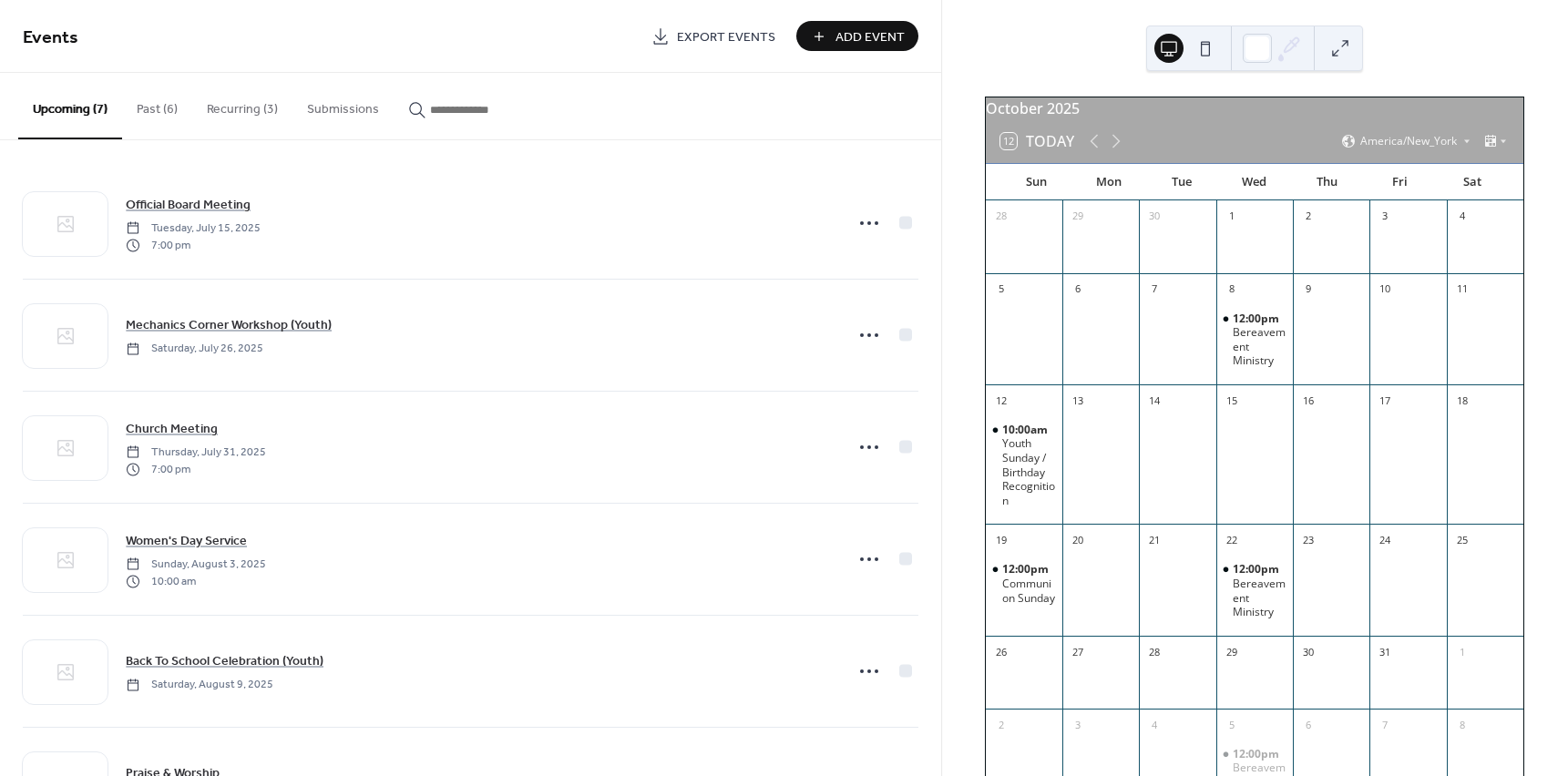 click on "Add Event" at bounding box center (870, 37) 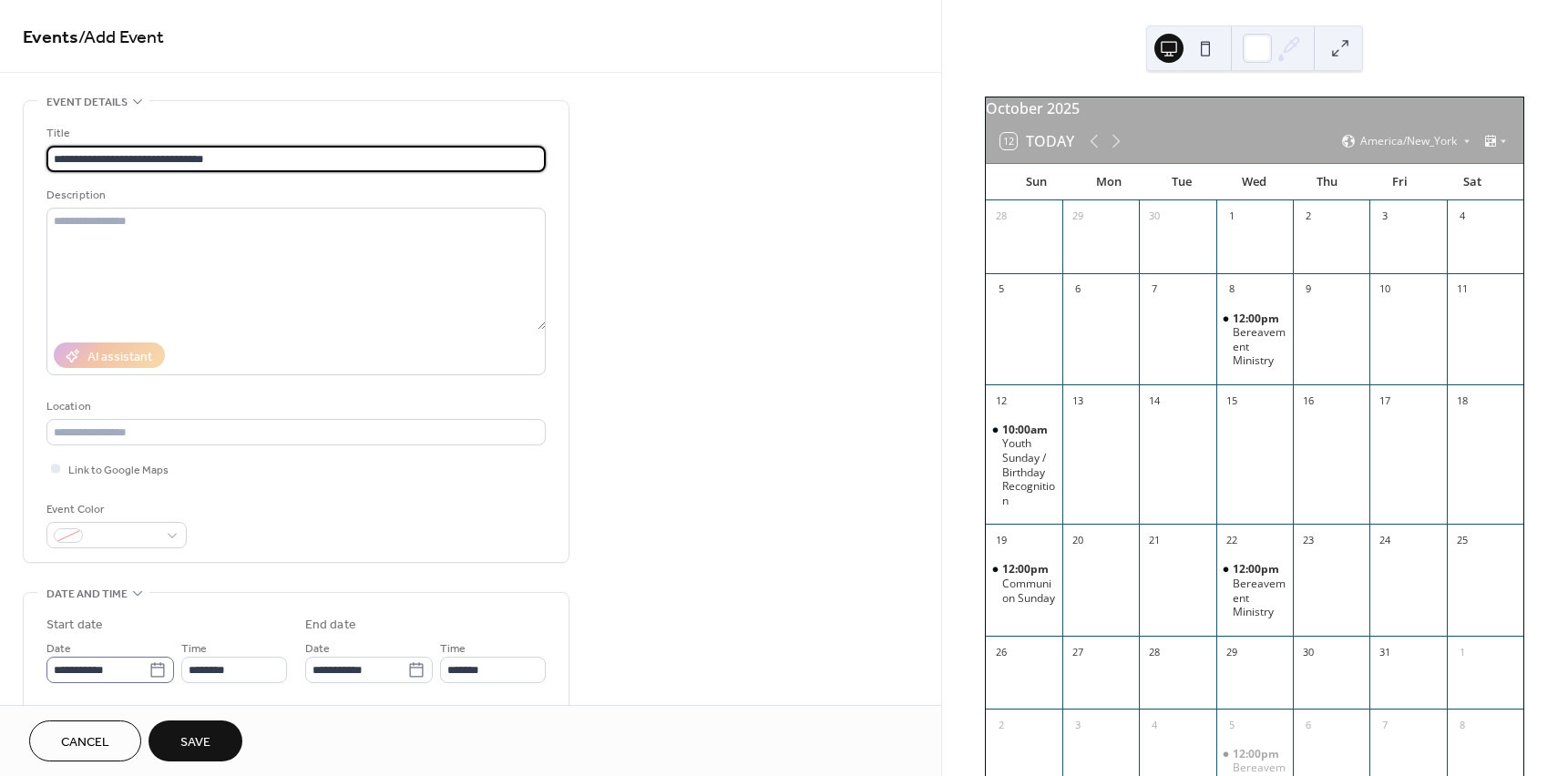 type on "**********" 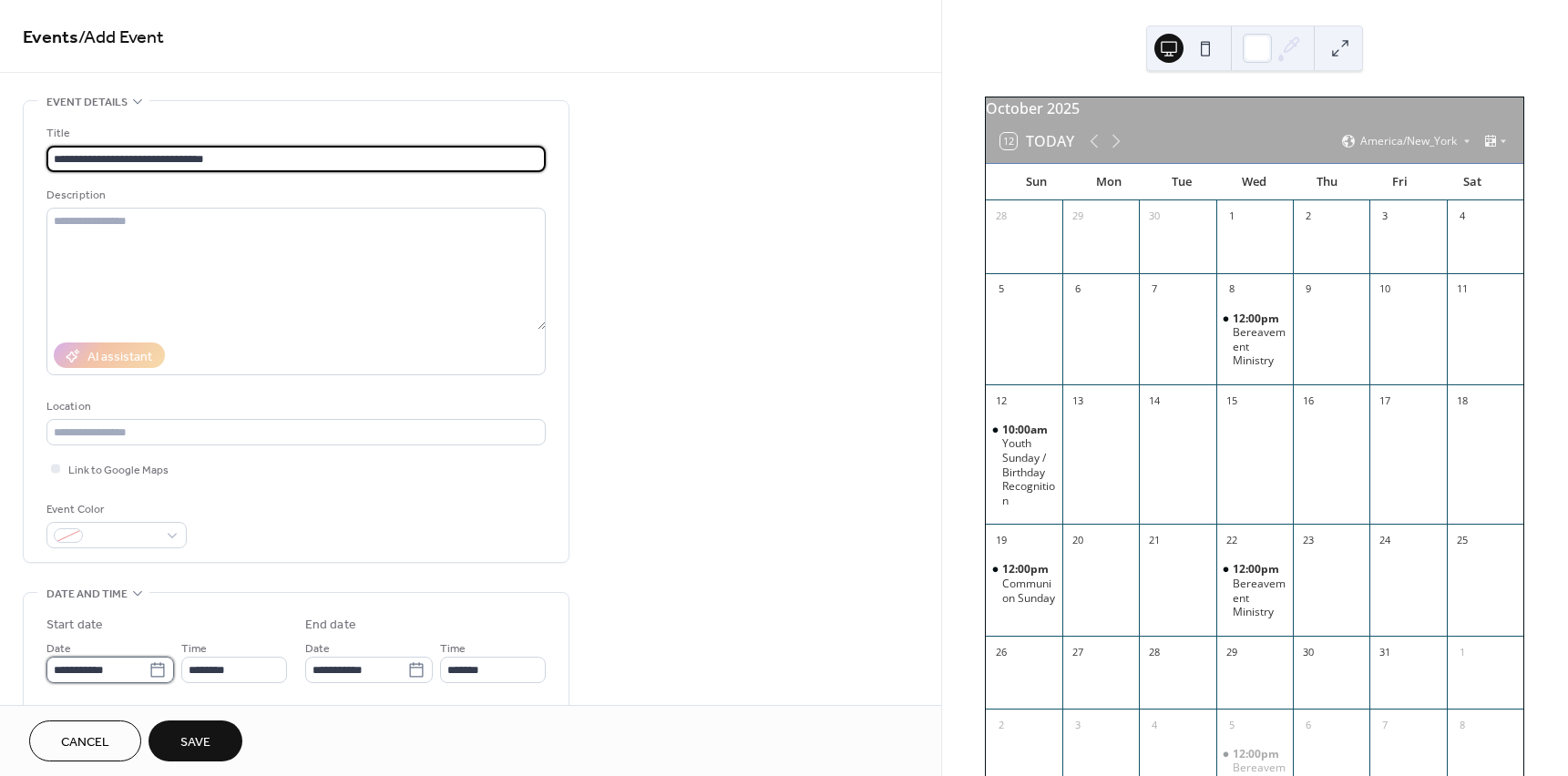 click on "**********" at bounding box center [97, 669] 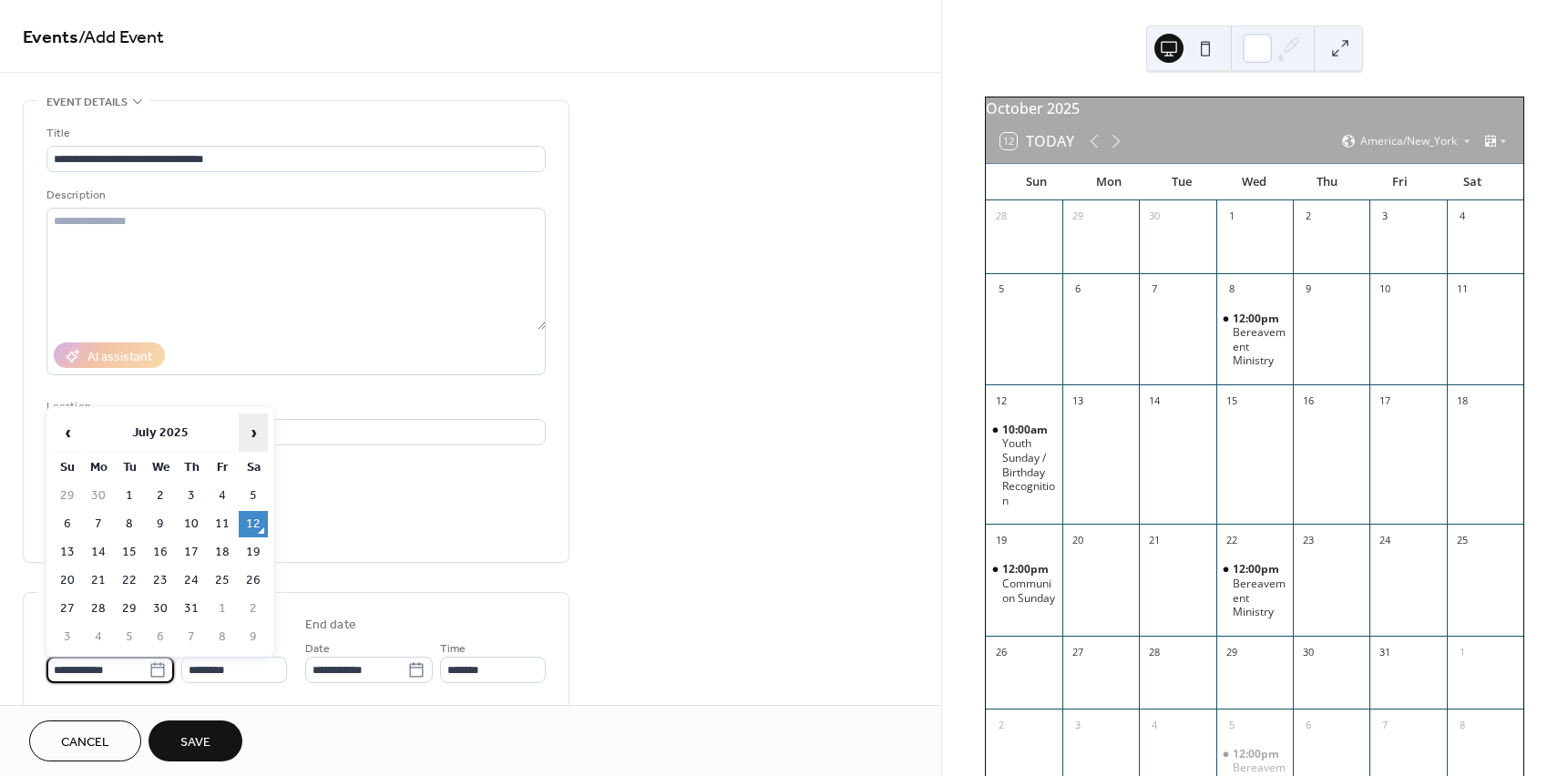 click on "›" at bounding box center [253, 433] 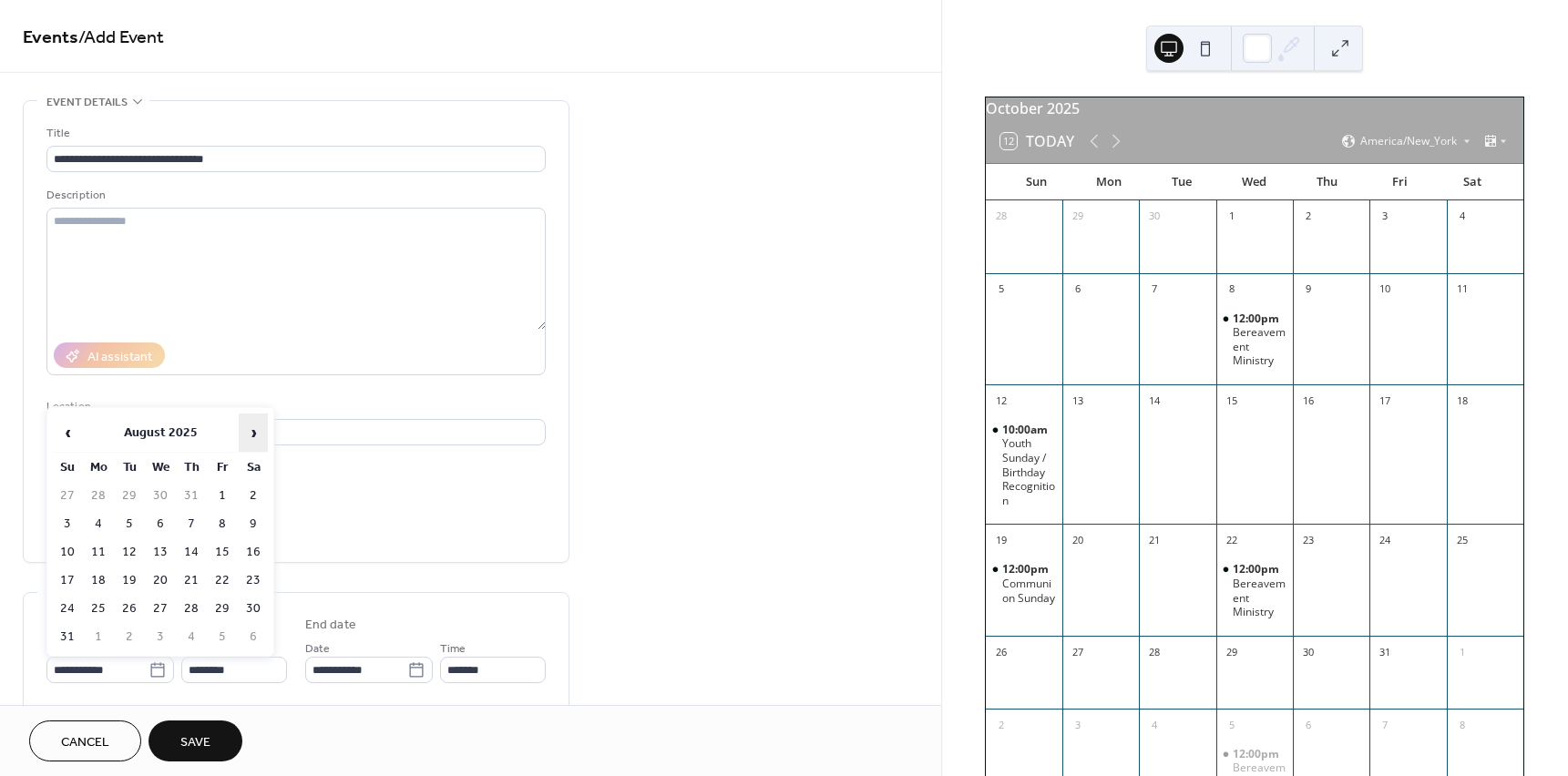 click on "›" at bounding box center [253, 433] 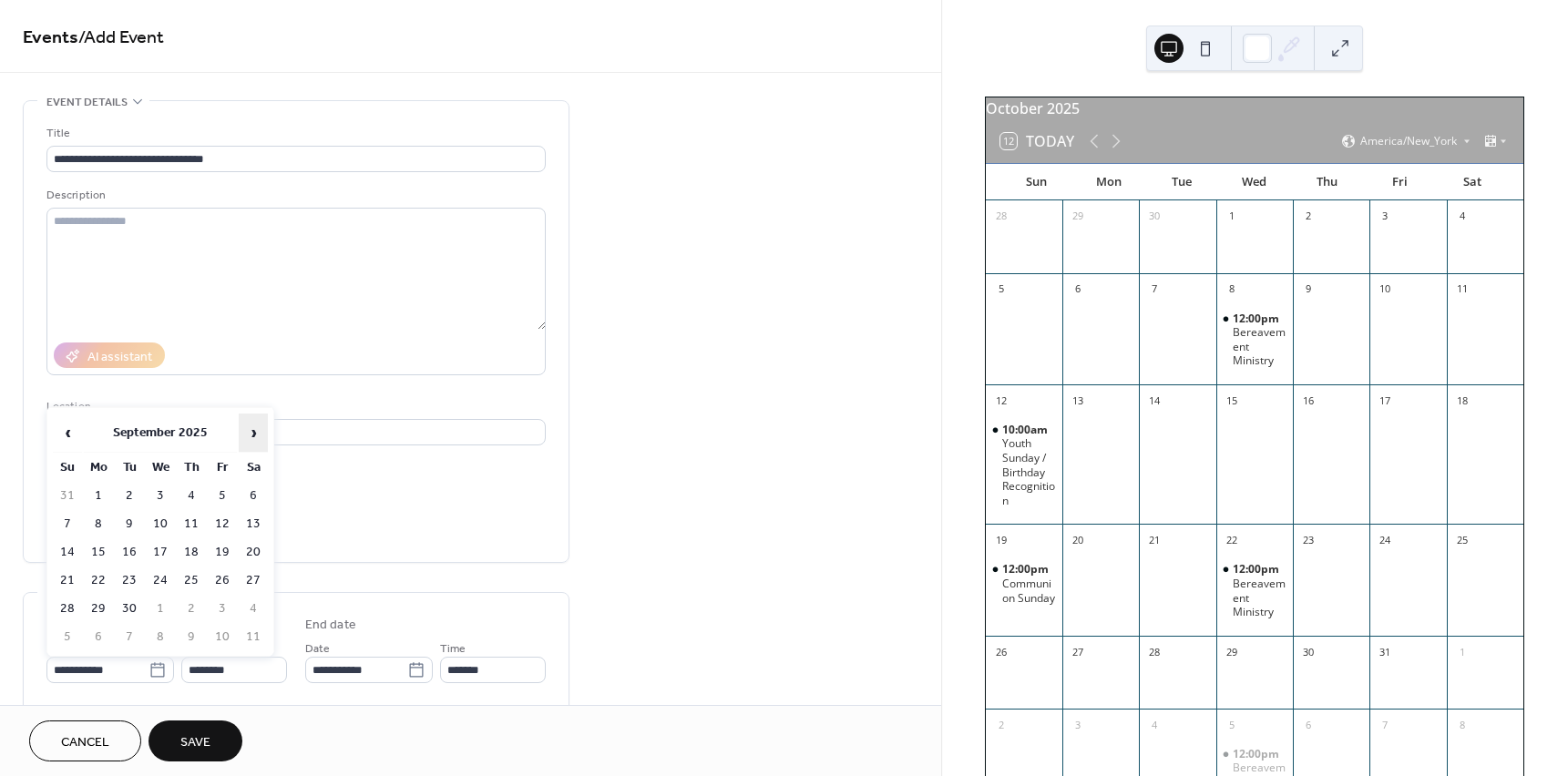 click on "›" at bounding box center [253, 433] 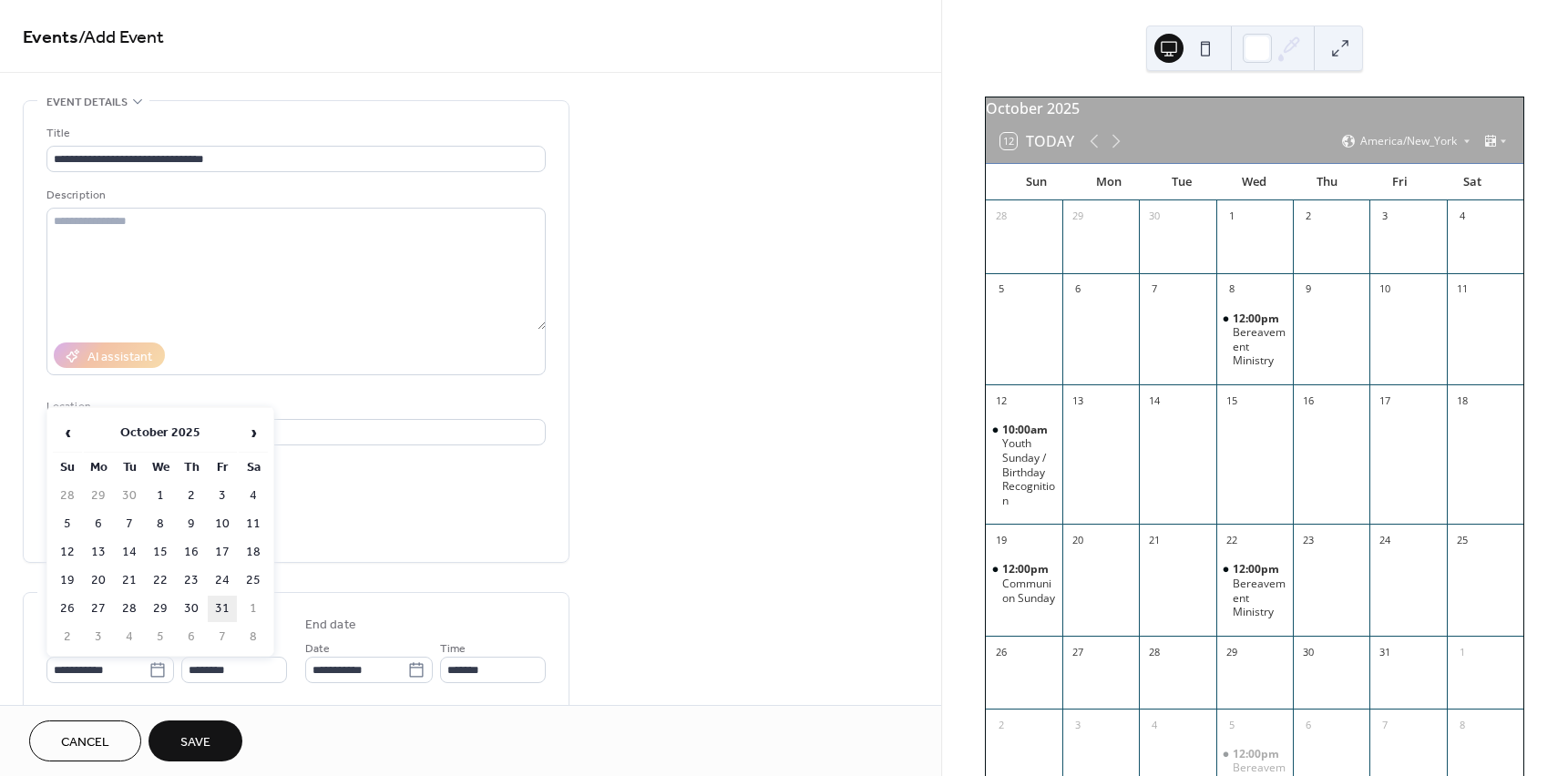 click on "31" at bounding box center [222, 608] 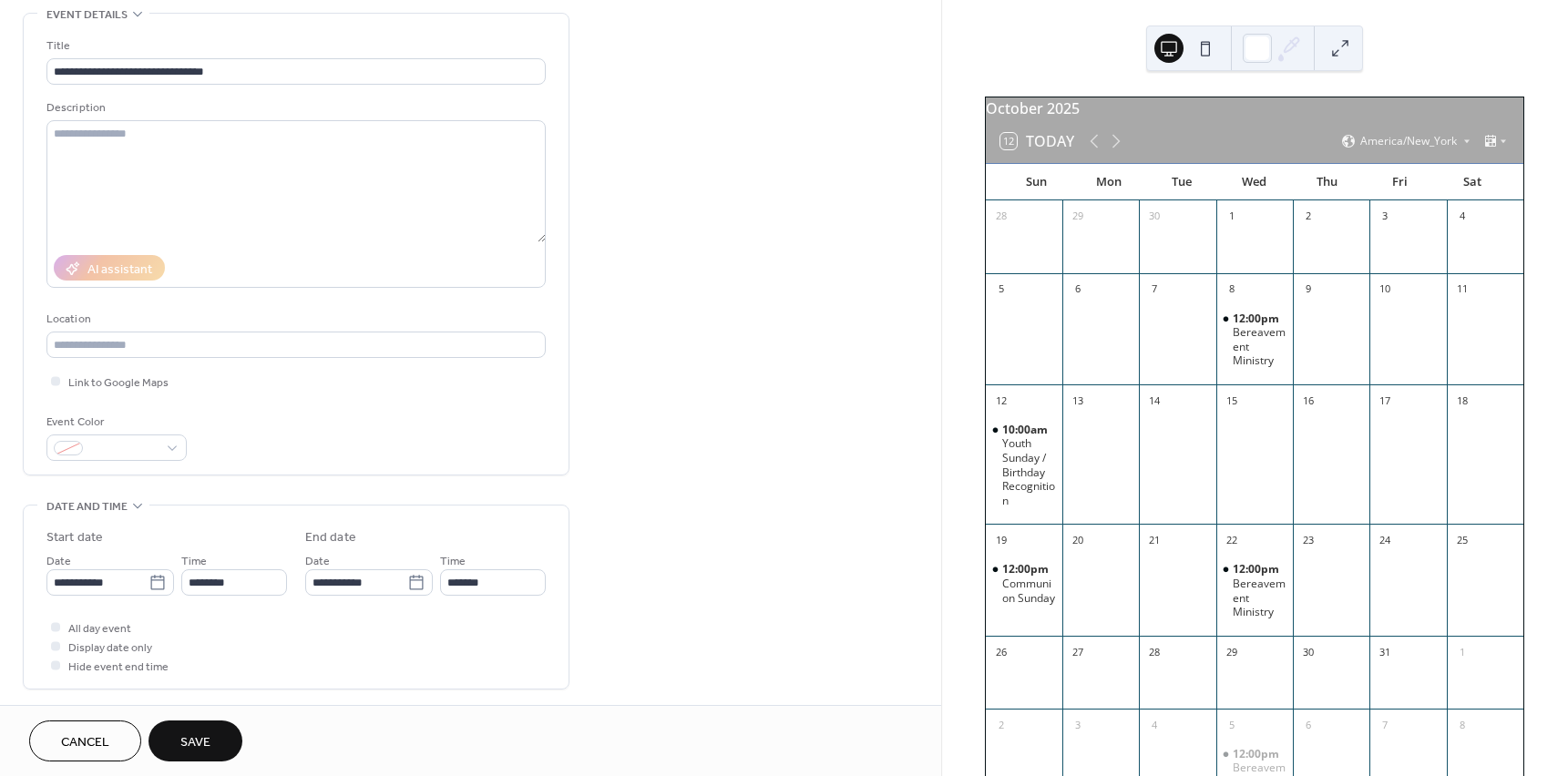 scroll, scrollTop: 91, scrollLeft: 0, axis: vertical 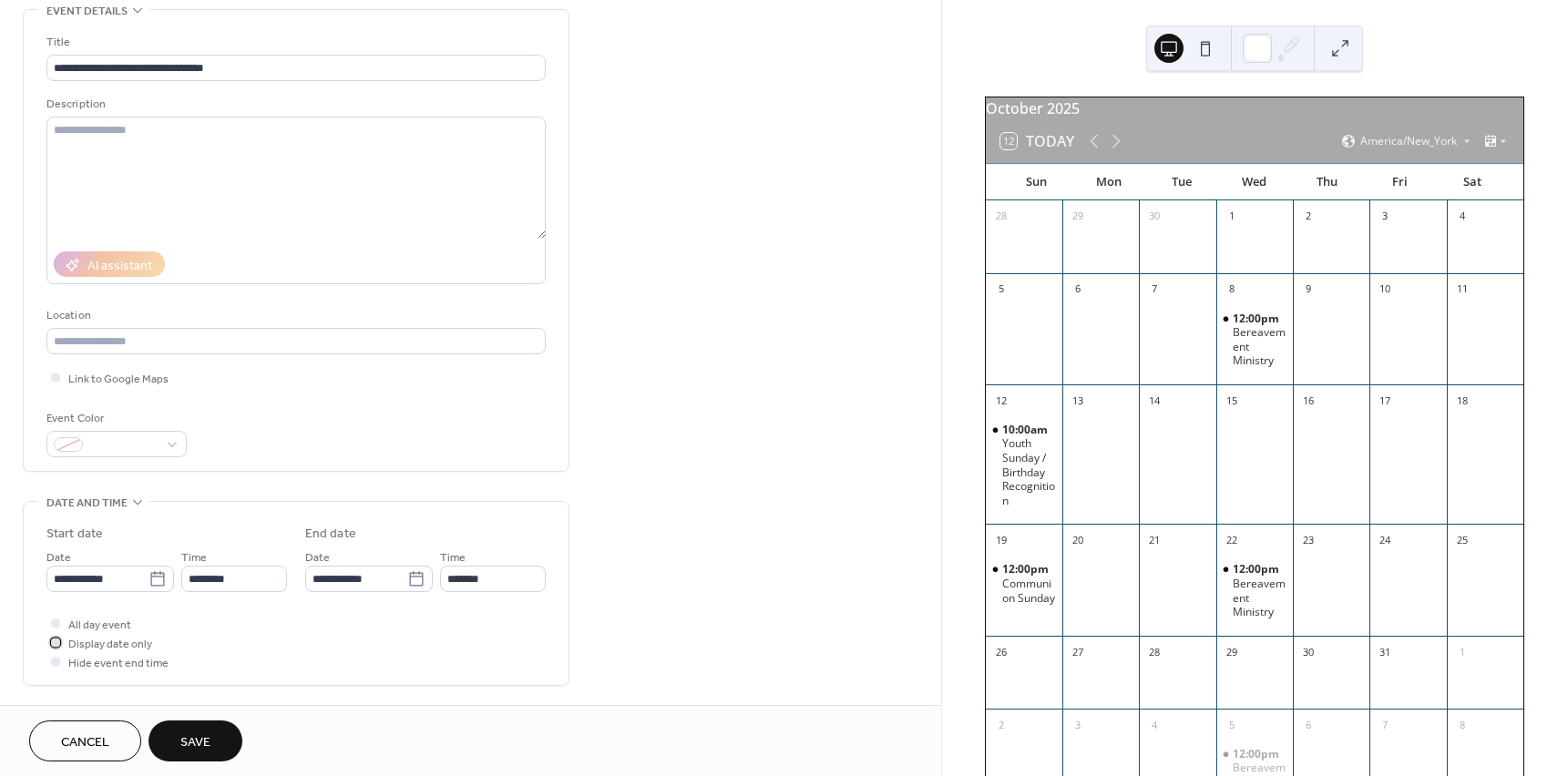 click on "Display date only" at bounding box center (99, 642) 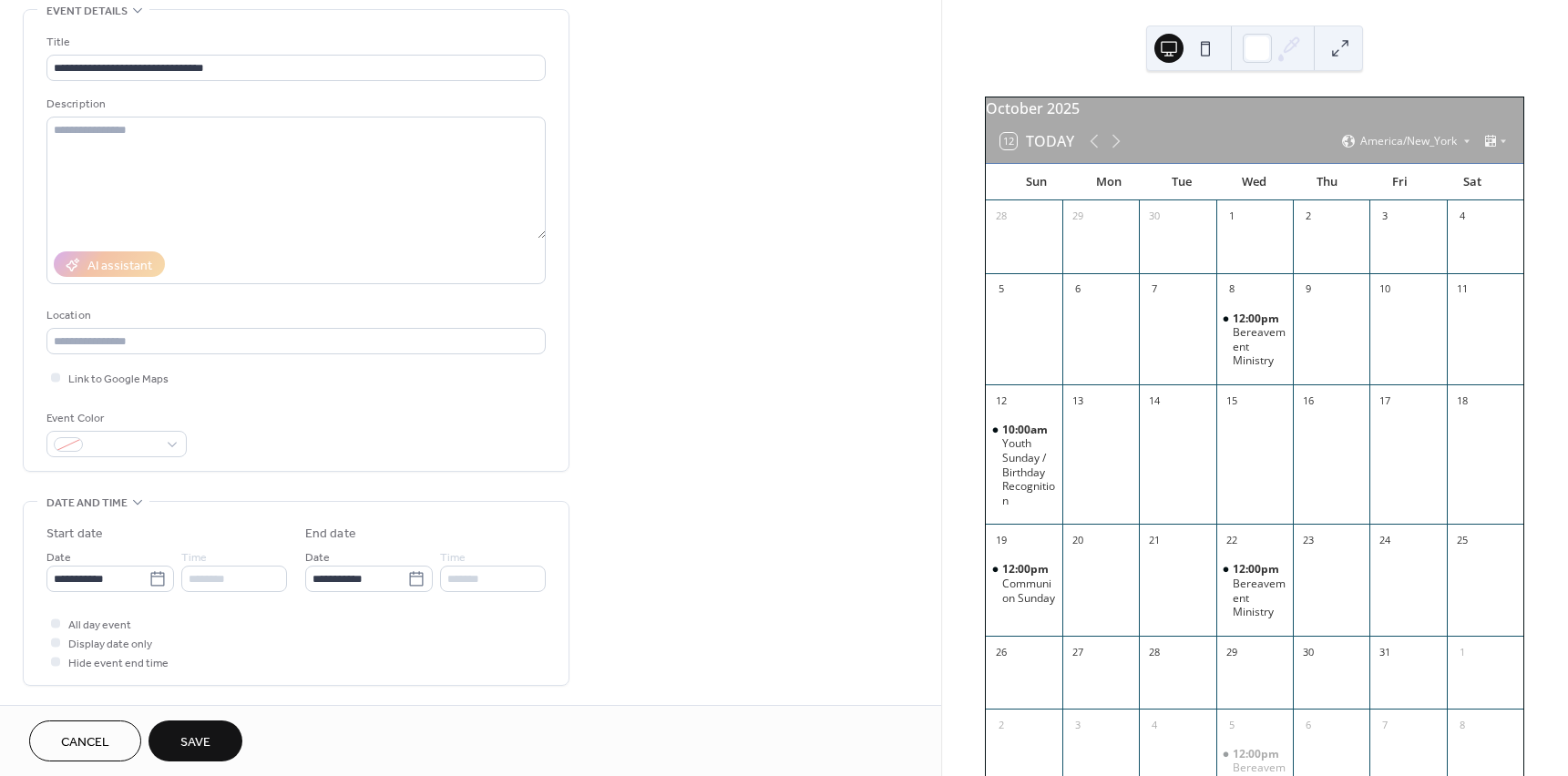 click on "Save" at bounding box center [195, 742] 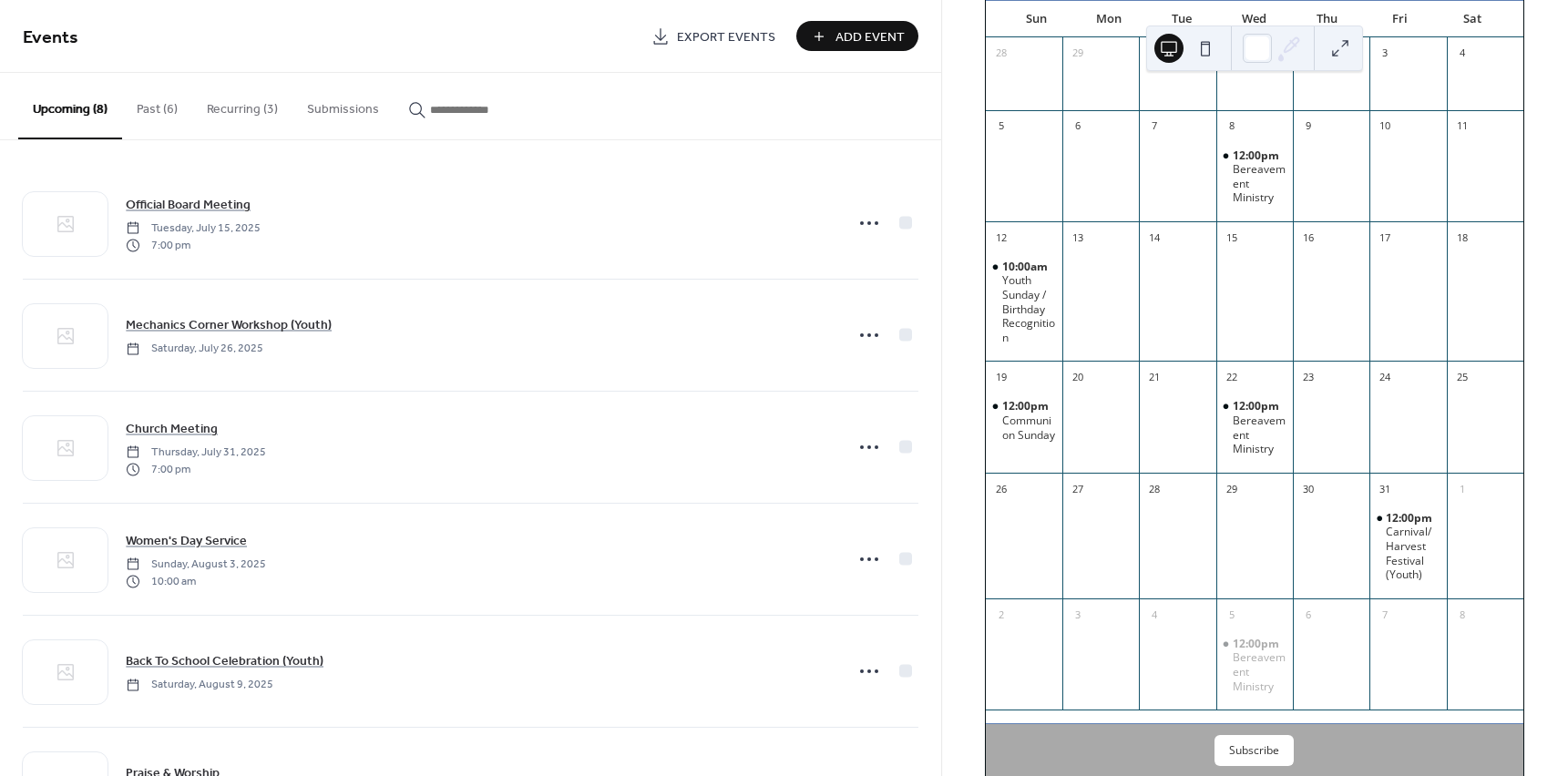 scroll, scrollTop: 182, scrollLeft: 0, axis: vertical 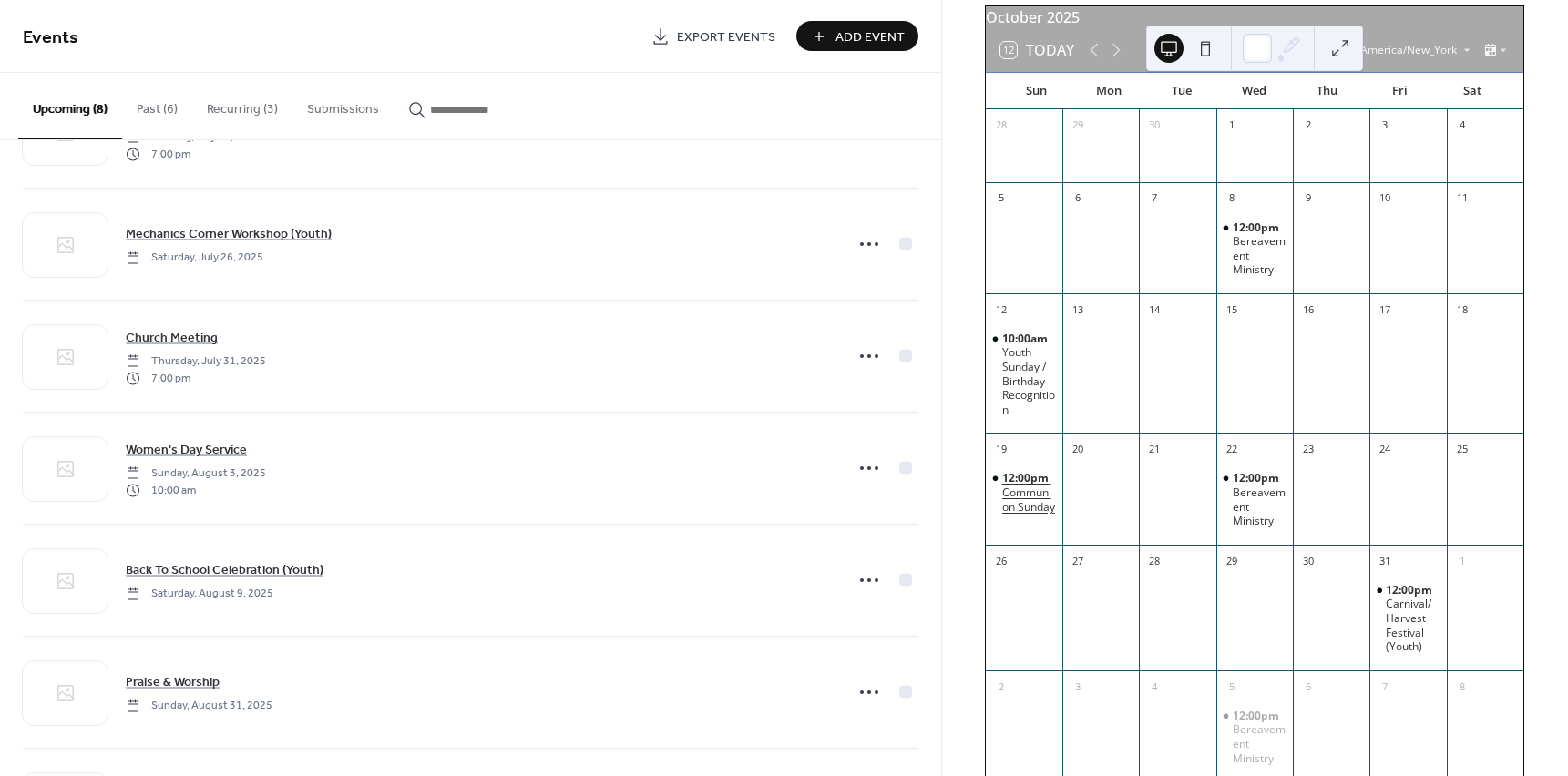 click on "12:00pm" at bounding box center (1027, 478) 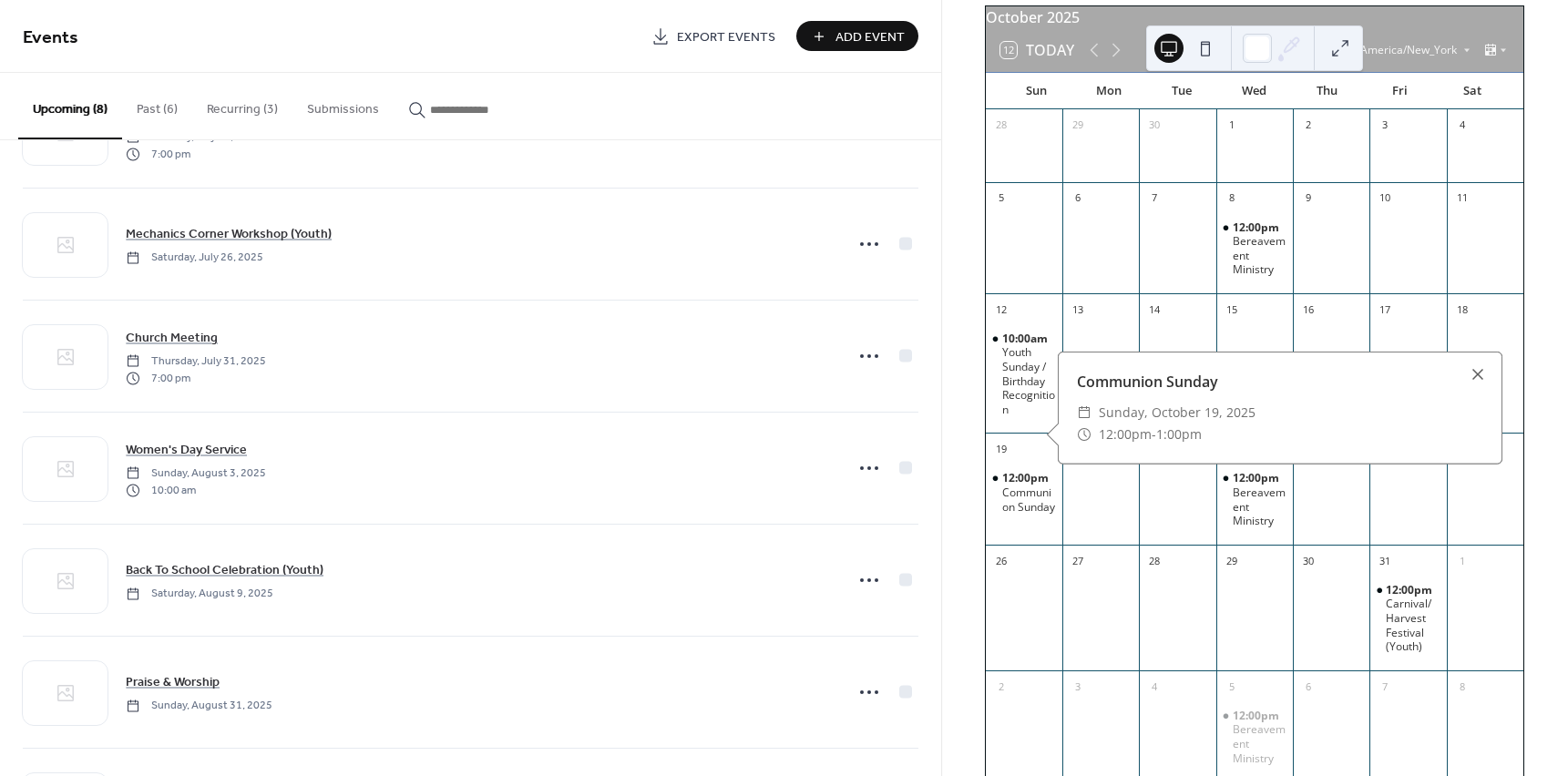 click on "Recurring  (3)" at bounding box center (242, 105) 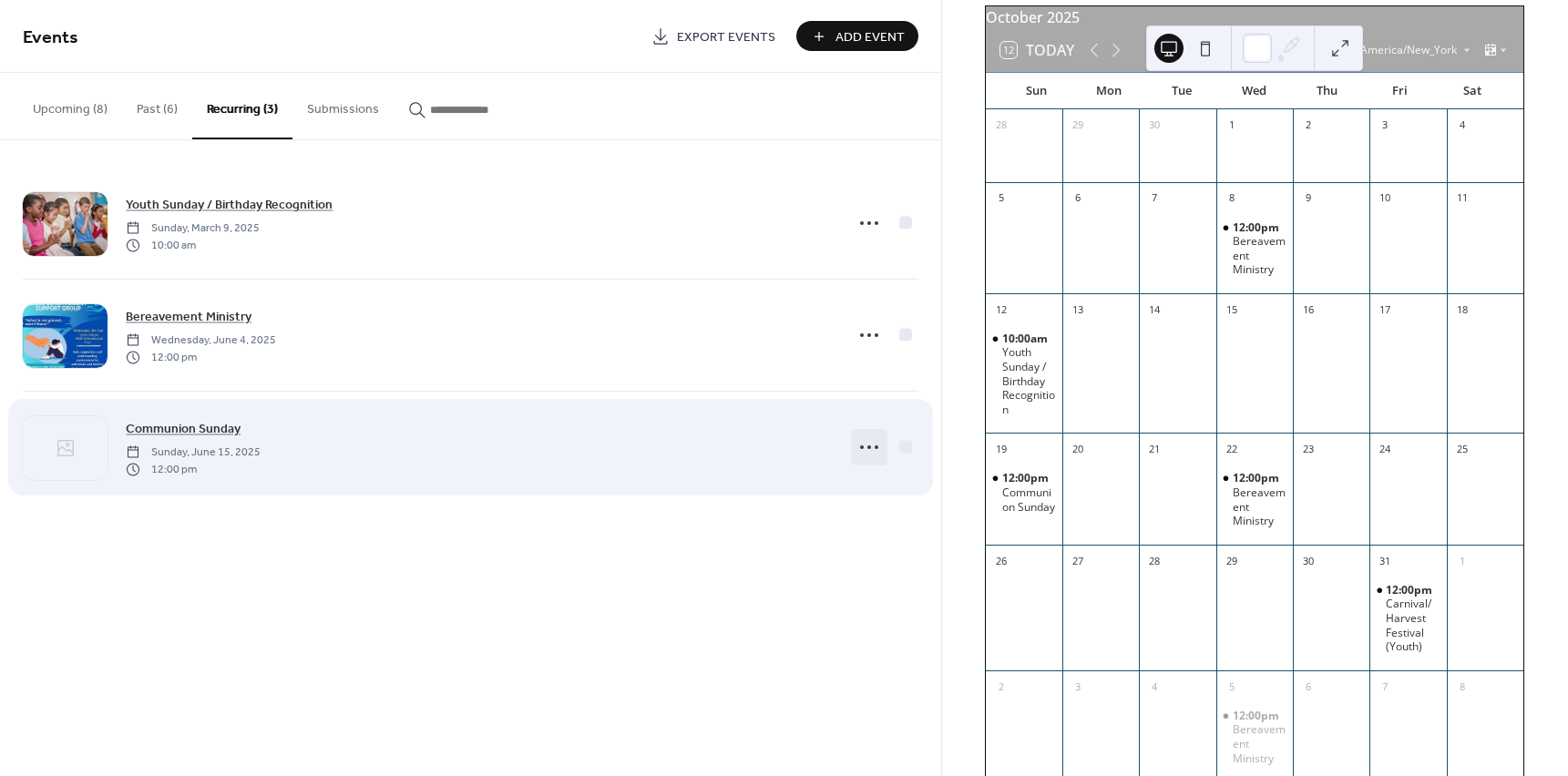 click 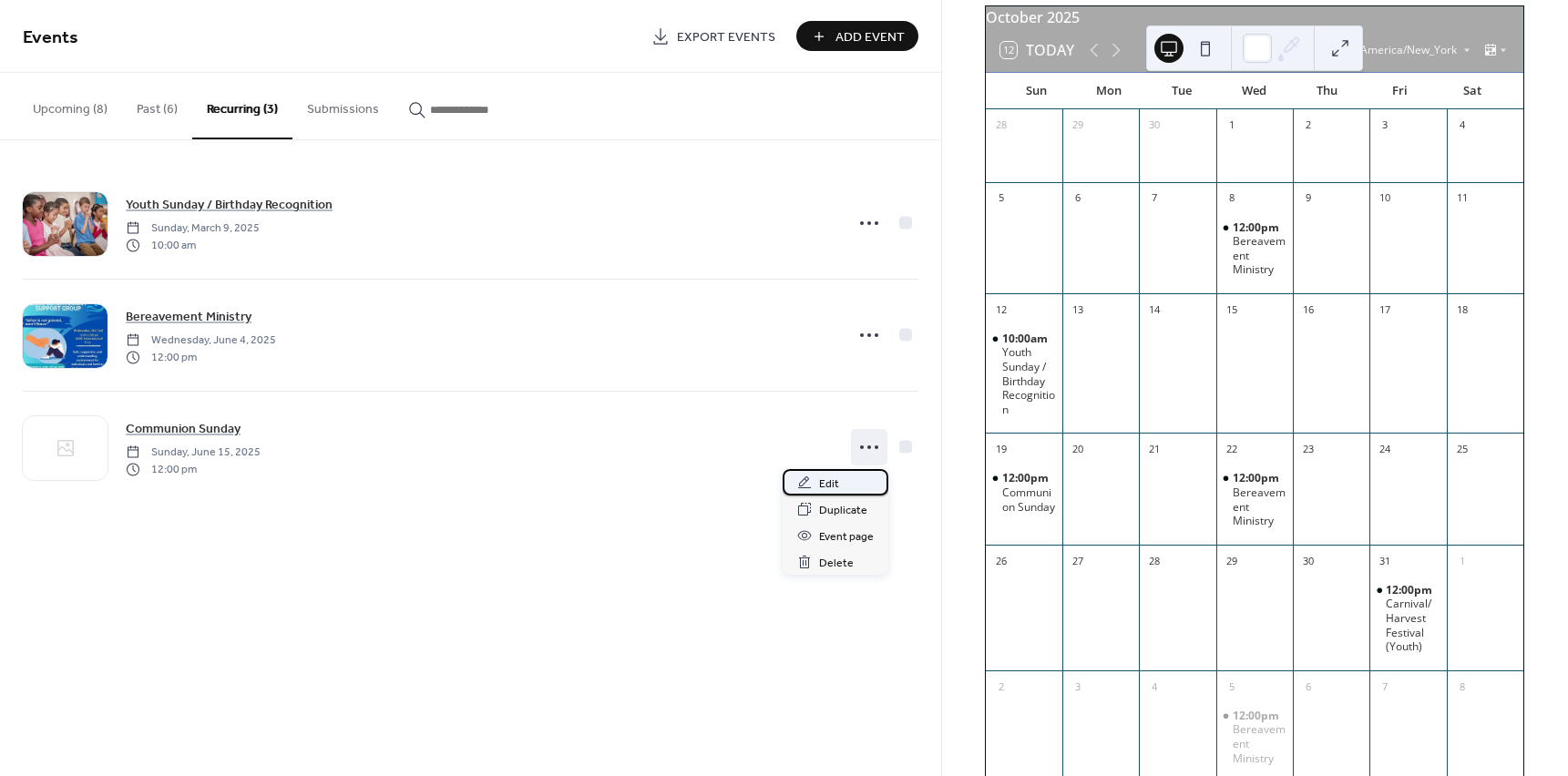 click on "Edit" at bounding box center (829, 484) 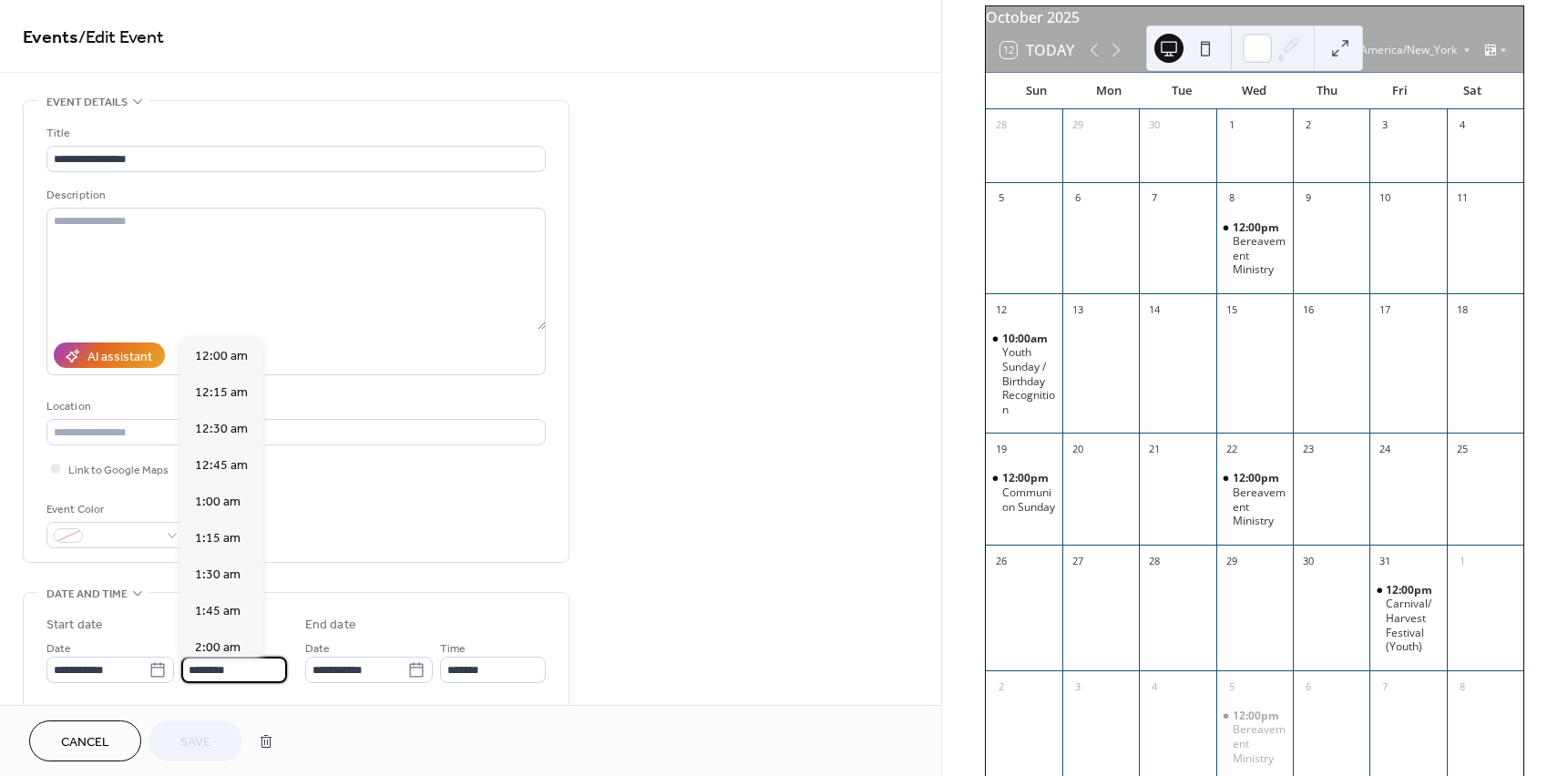 click on "********" at bounding box center (234, 669) 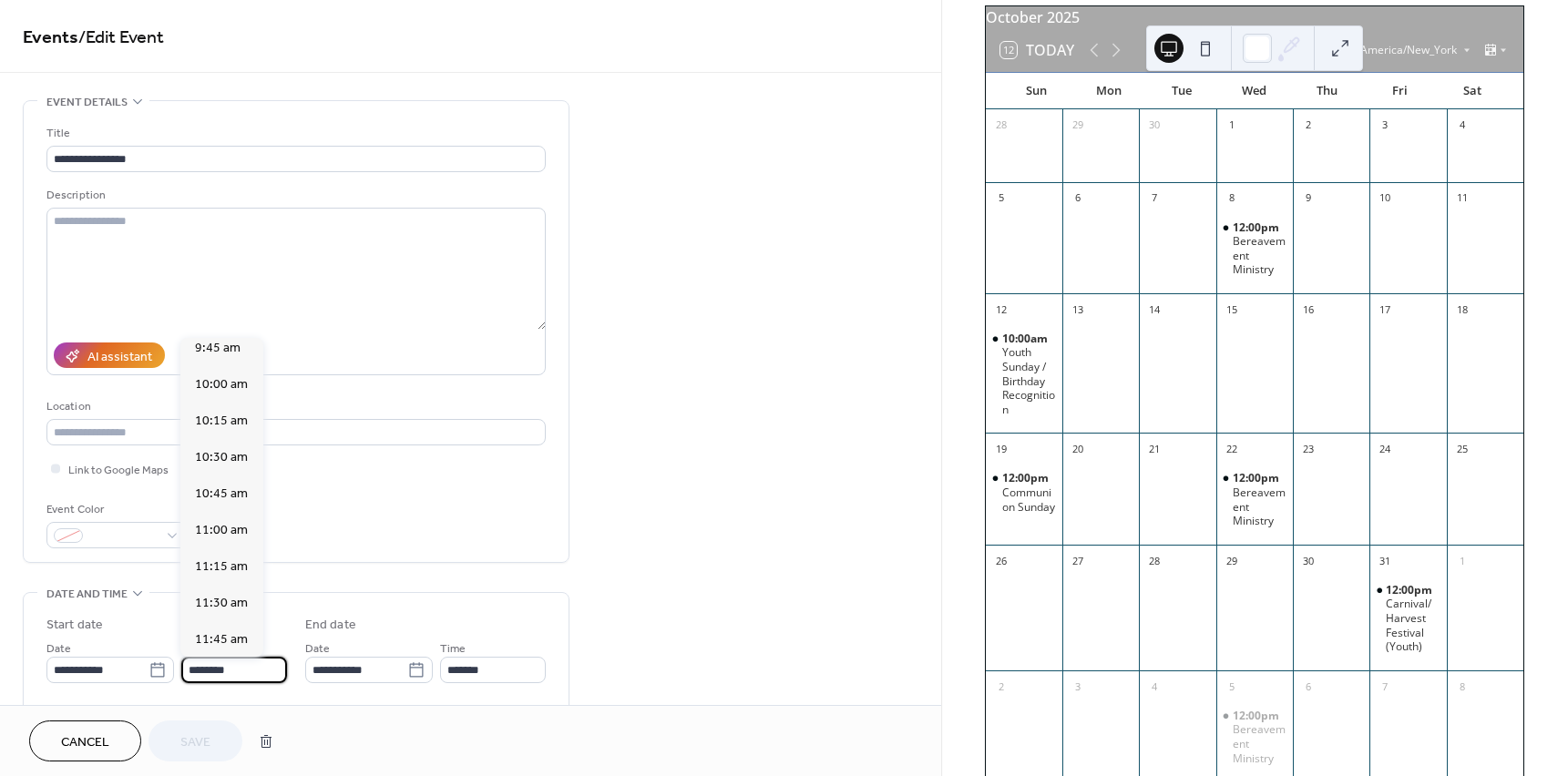 scroll, scrollTop: 1428, scrollLeft: 0, axis: vertical 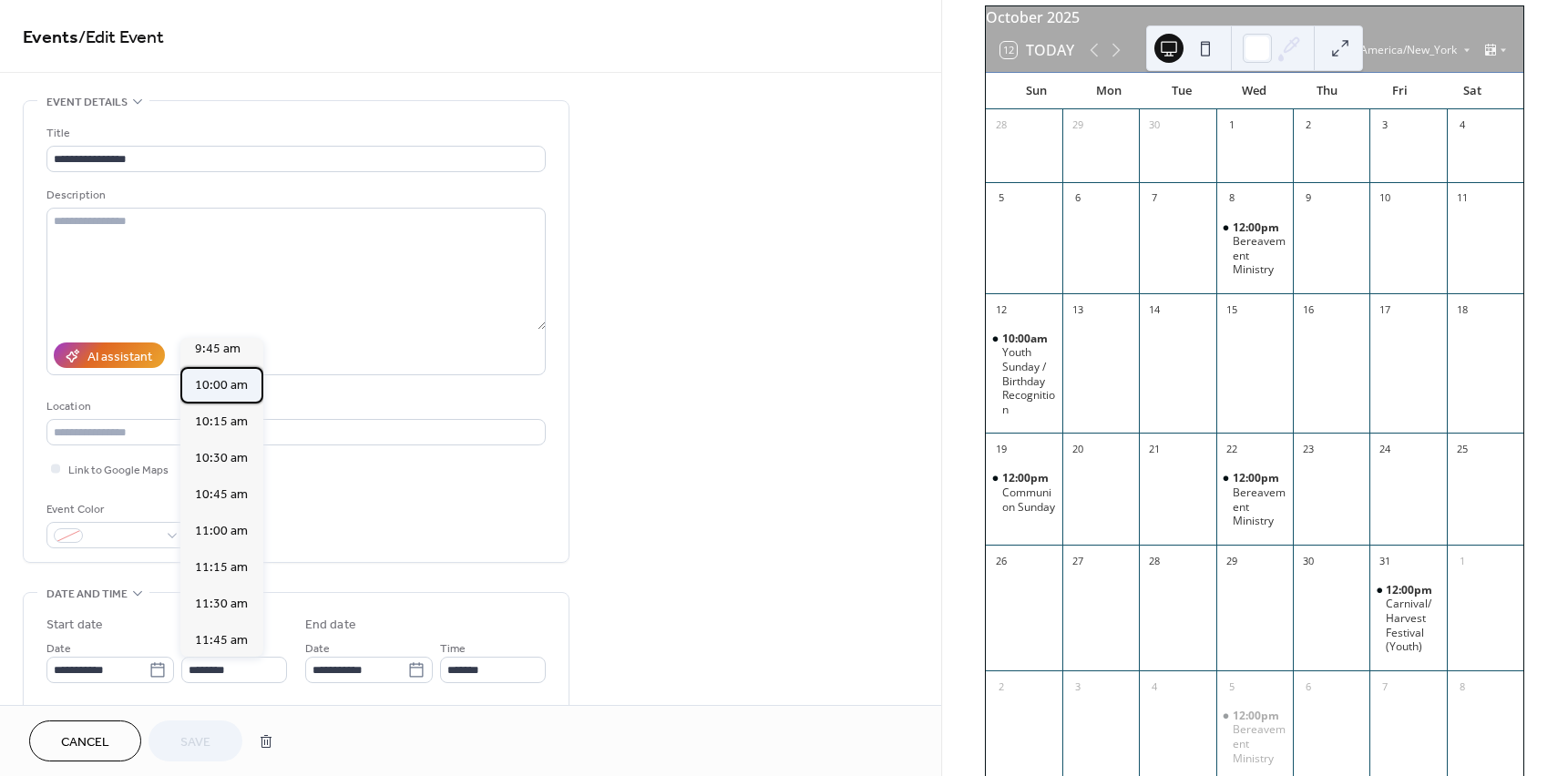 click on "10:00 am" at bounding box center [221, 385] 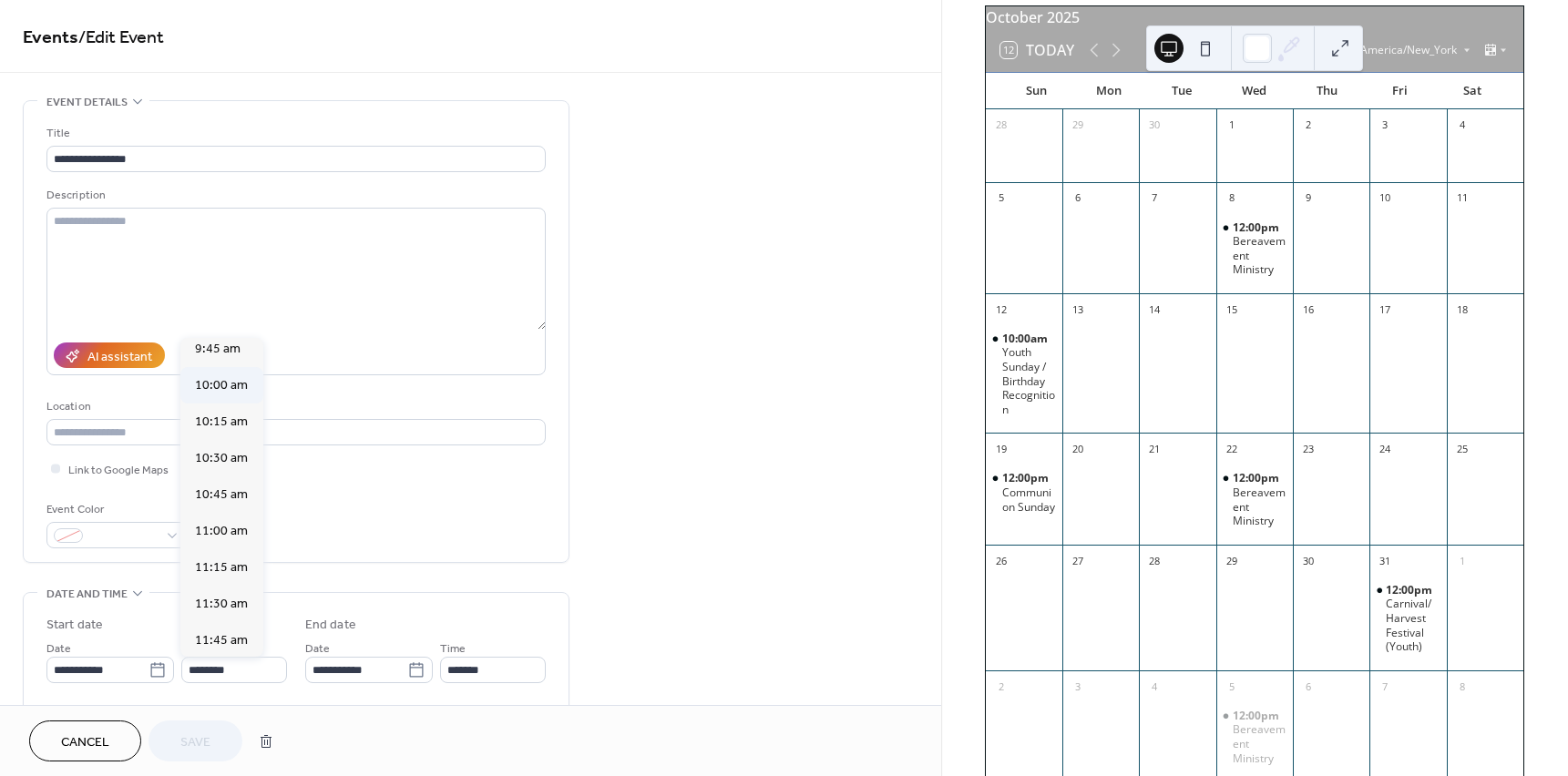 type on "********" 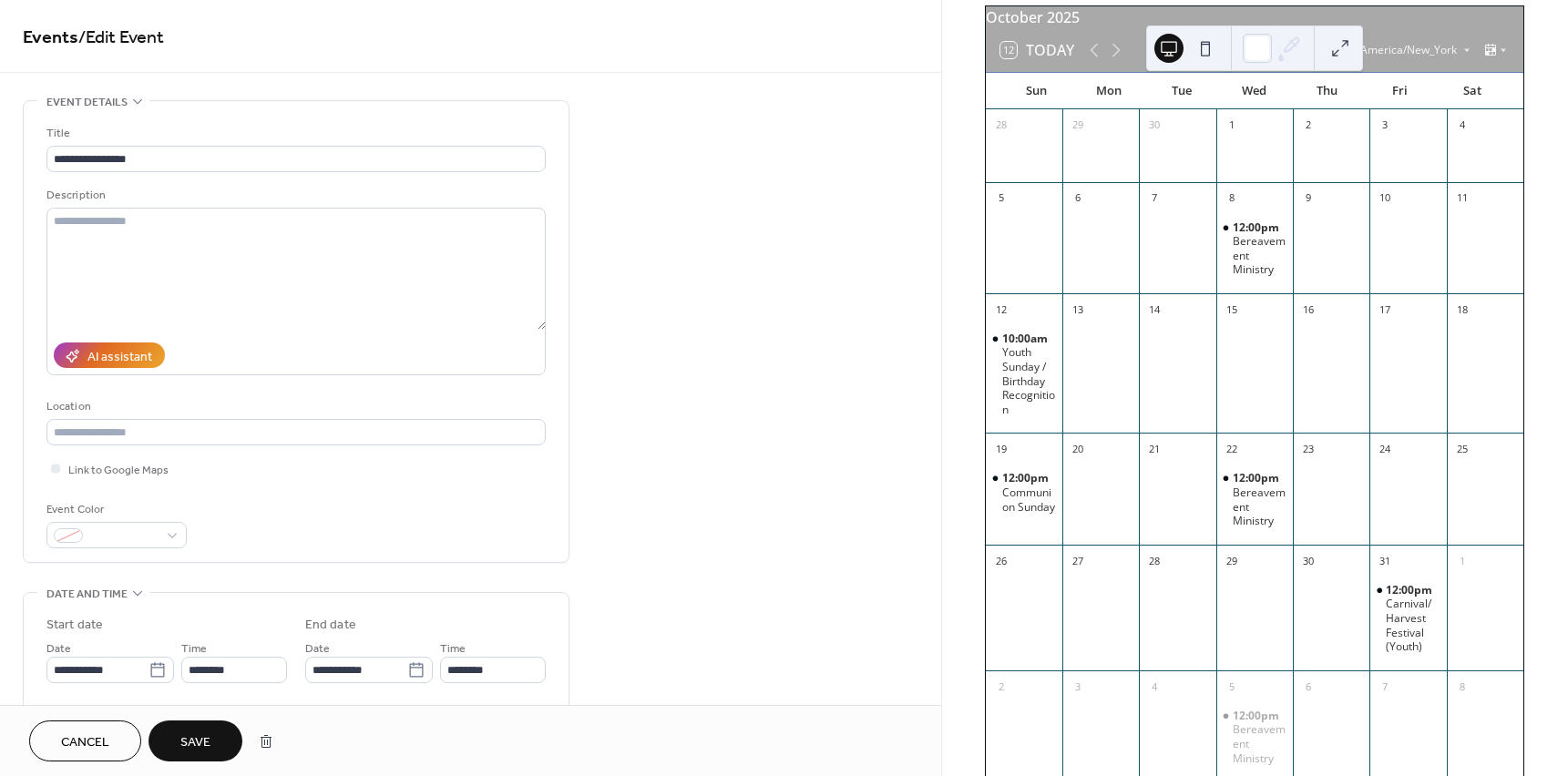 drag, startPoint x: 942, startPoint y: 301, endPoint x: 938, endPoint y: 331, distance: 30.26549 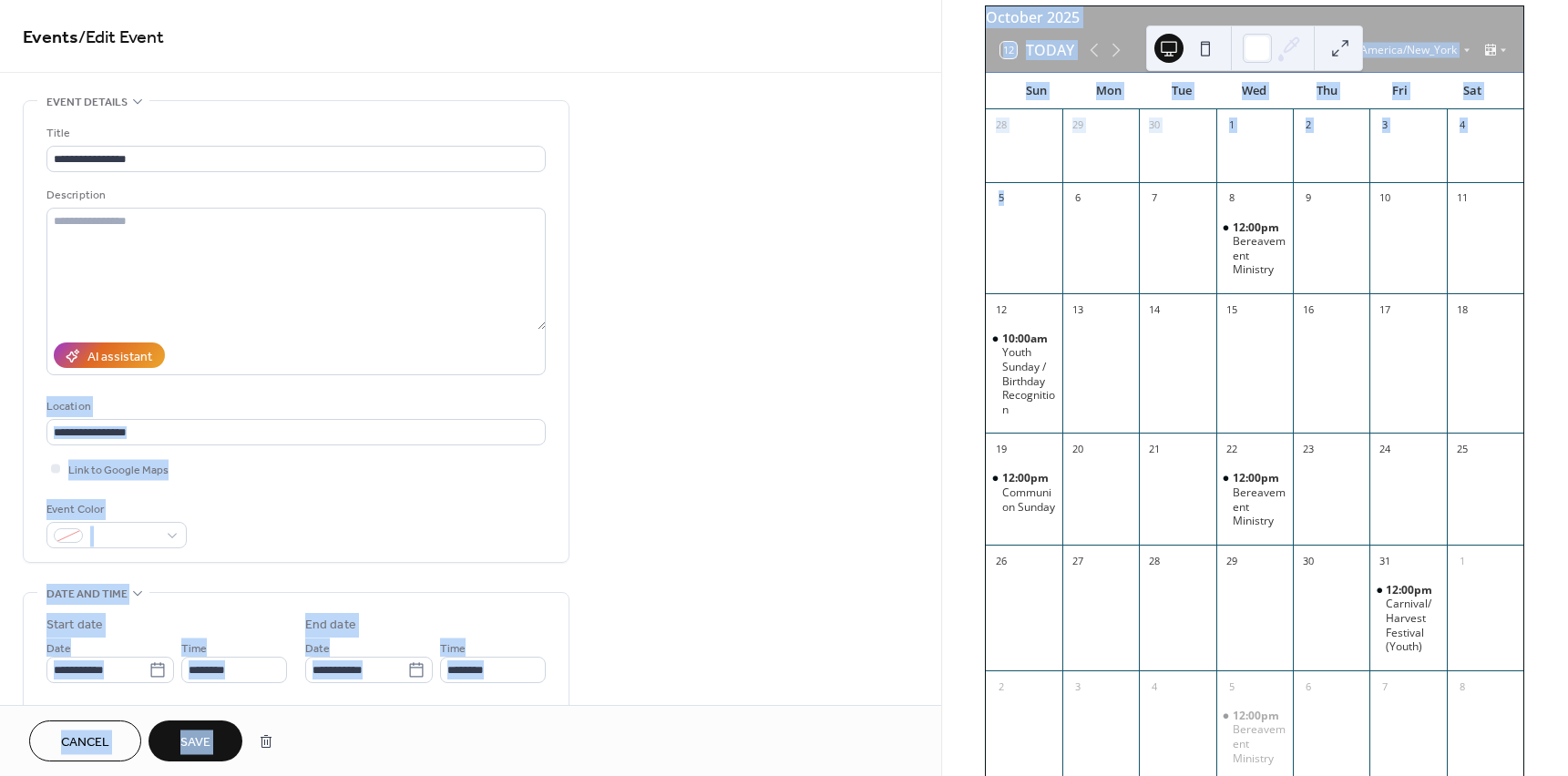 click on "**********" at bounding box center (470, 819) 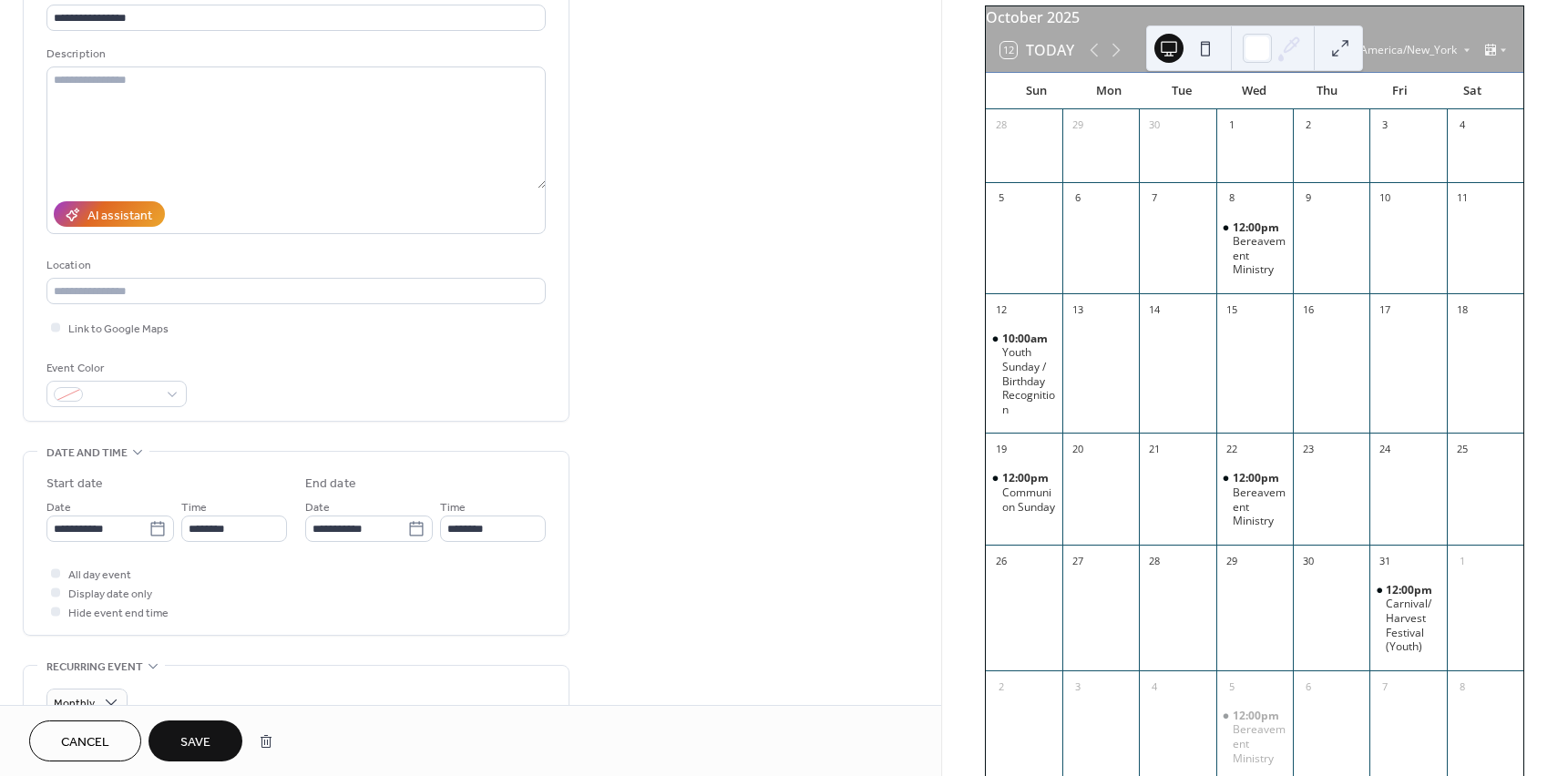 scroll, scrollTop: 179, scrollLeft: 0, axis: vertical 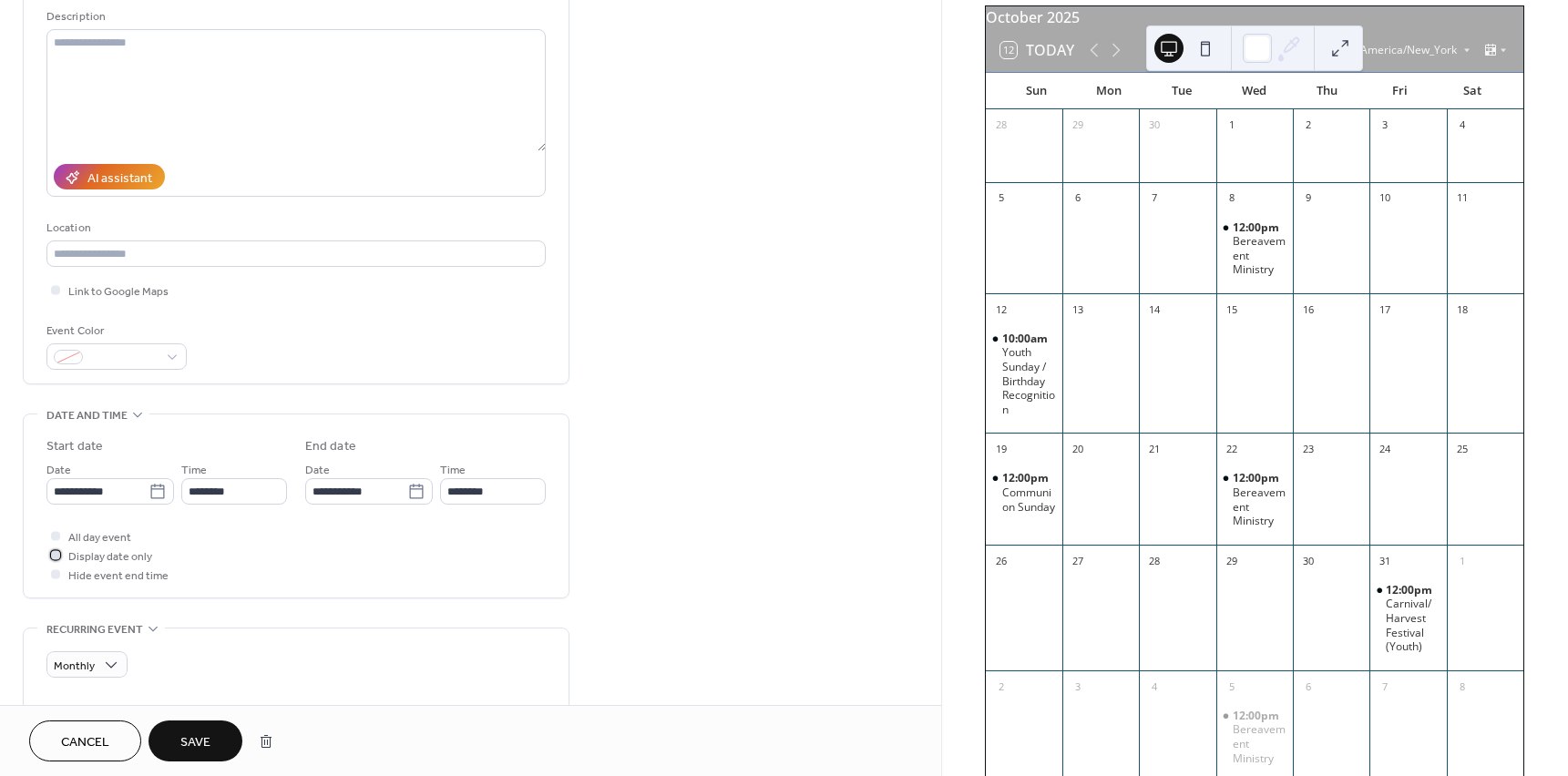 click at bounding box center [56, 555] 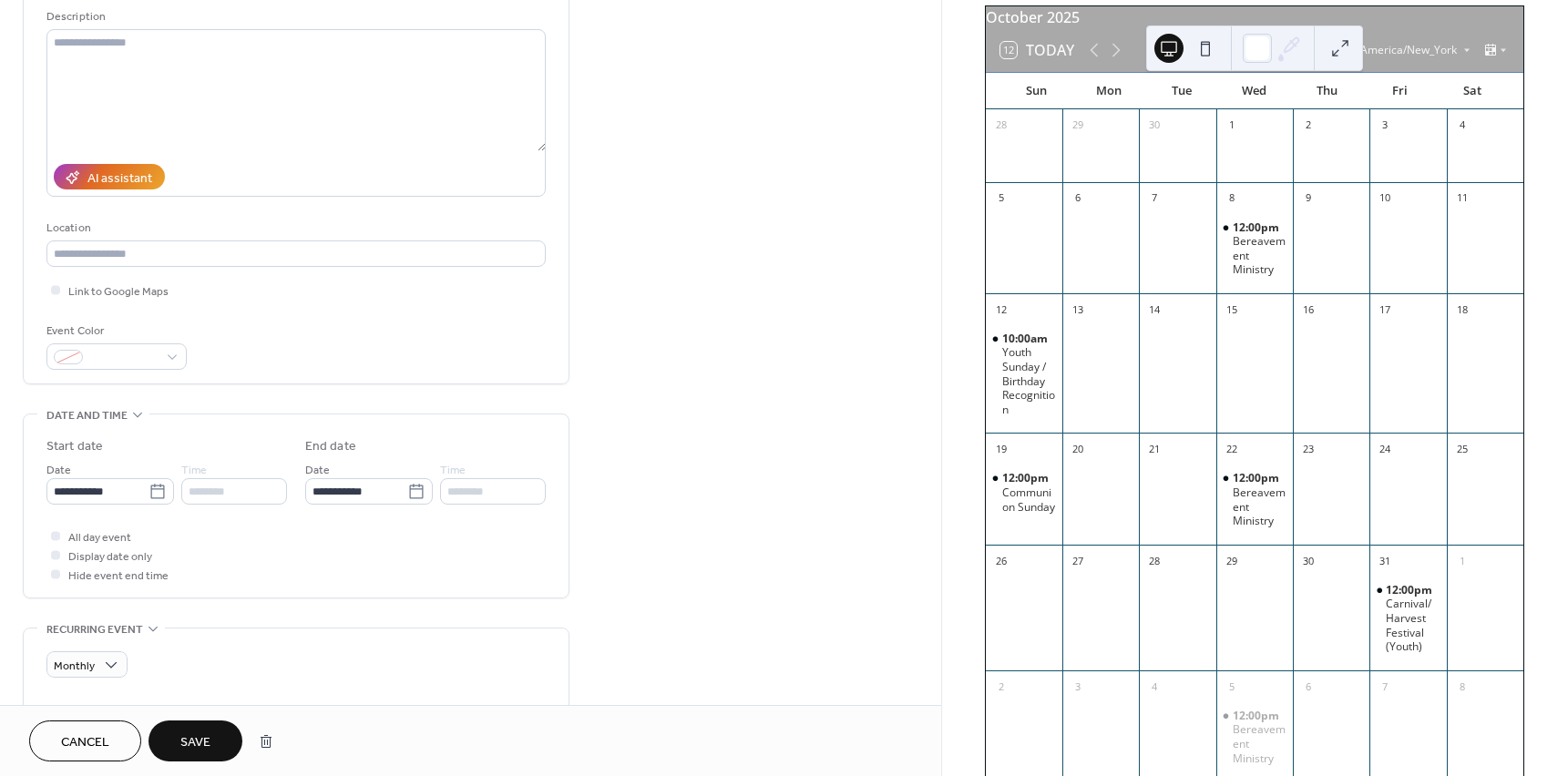click on "Save" at bounding box center (195, 742) 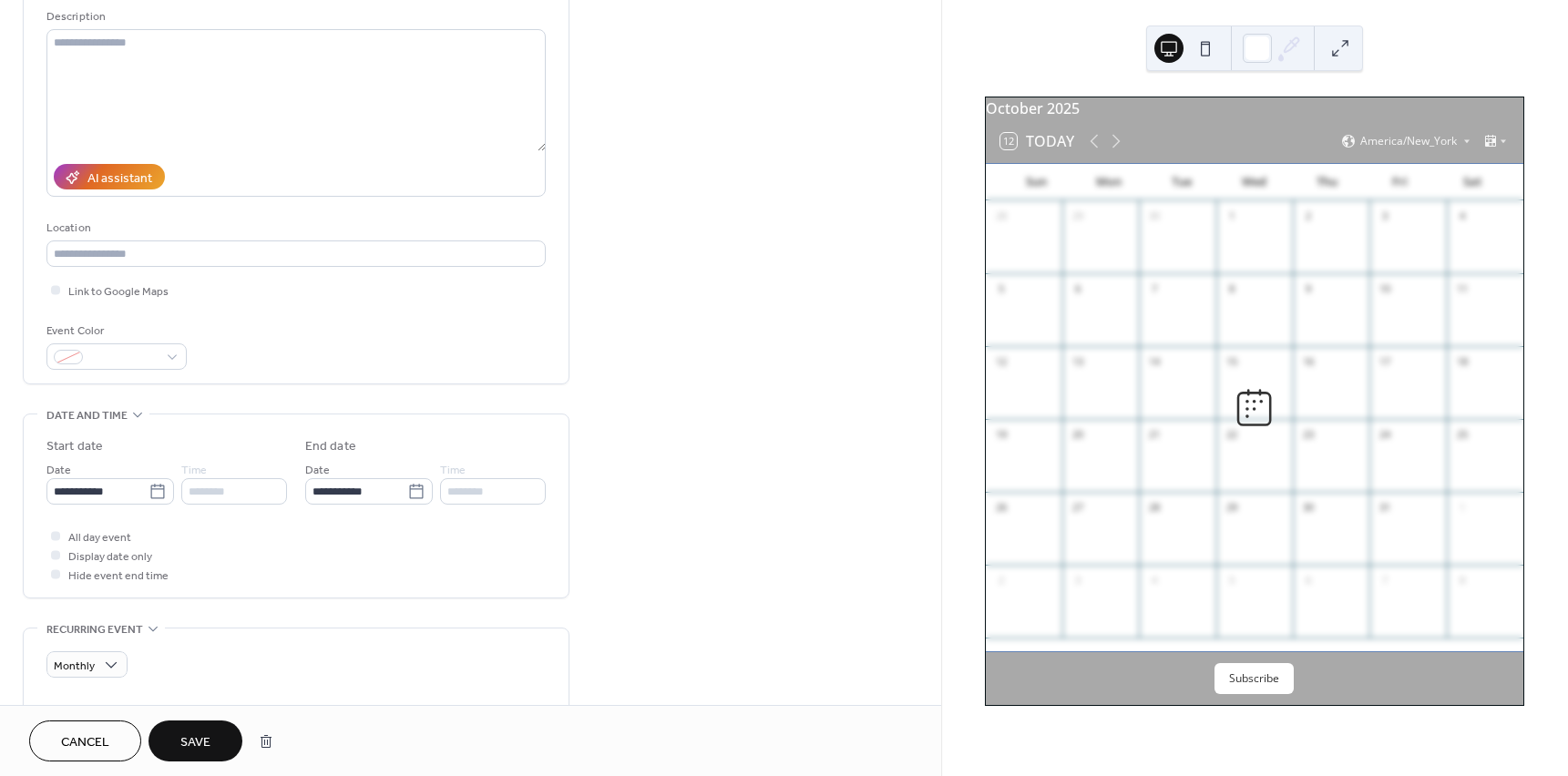 scroll, scrollTop: 0, scrollLeft: 0, axis: both 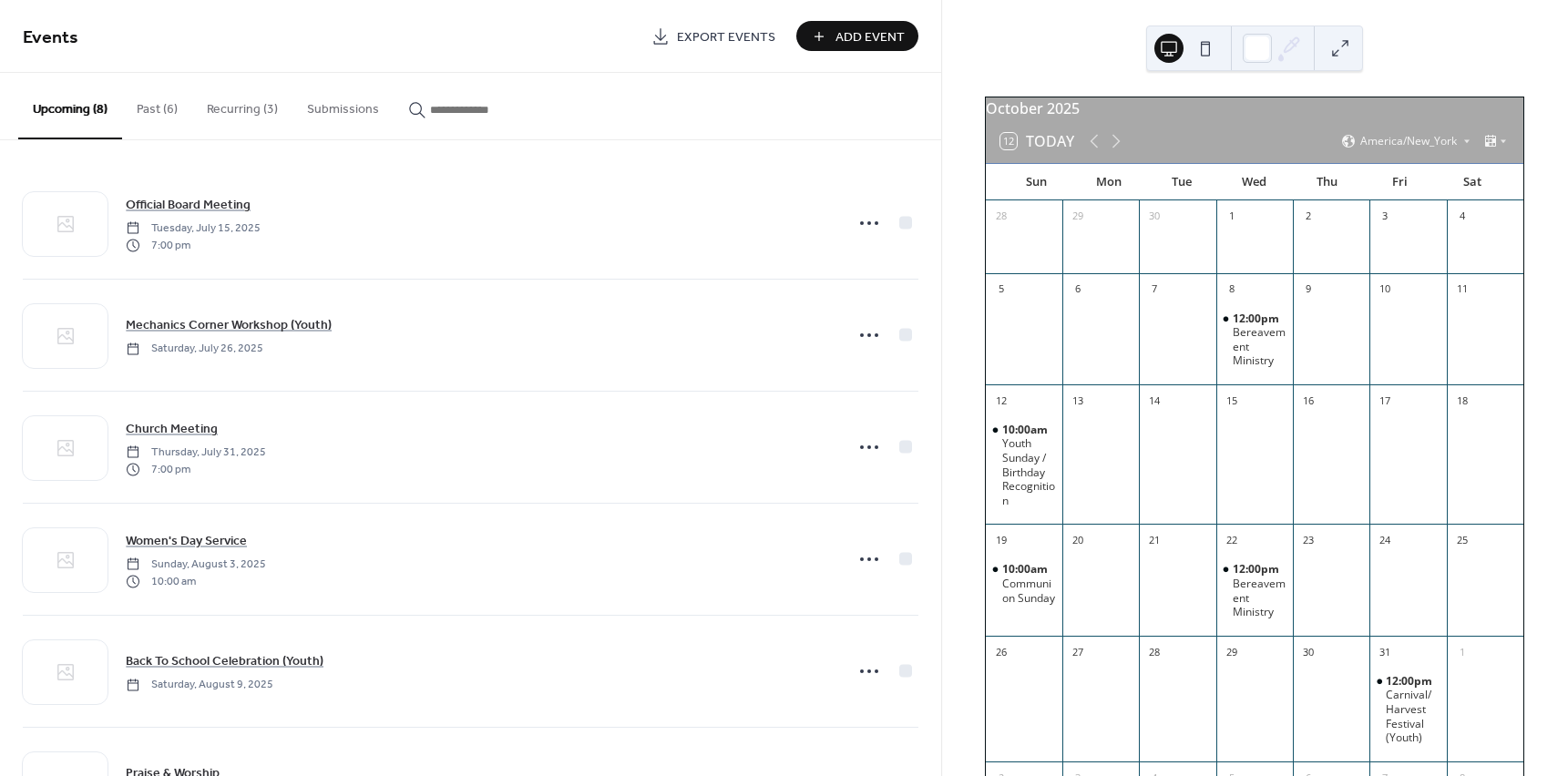 click on "Recurring  (3)" at bounding box center (242, 105) 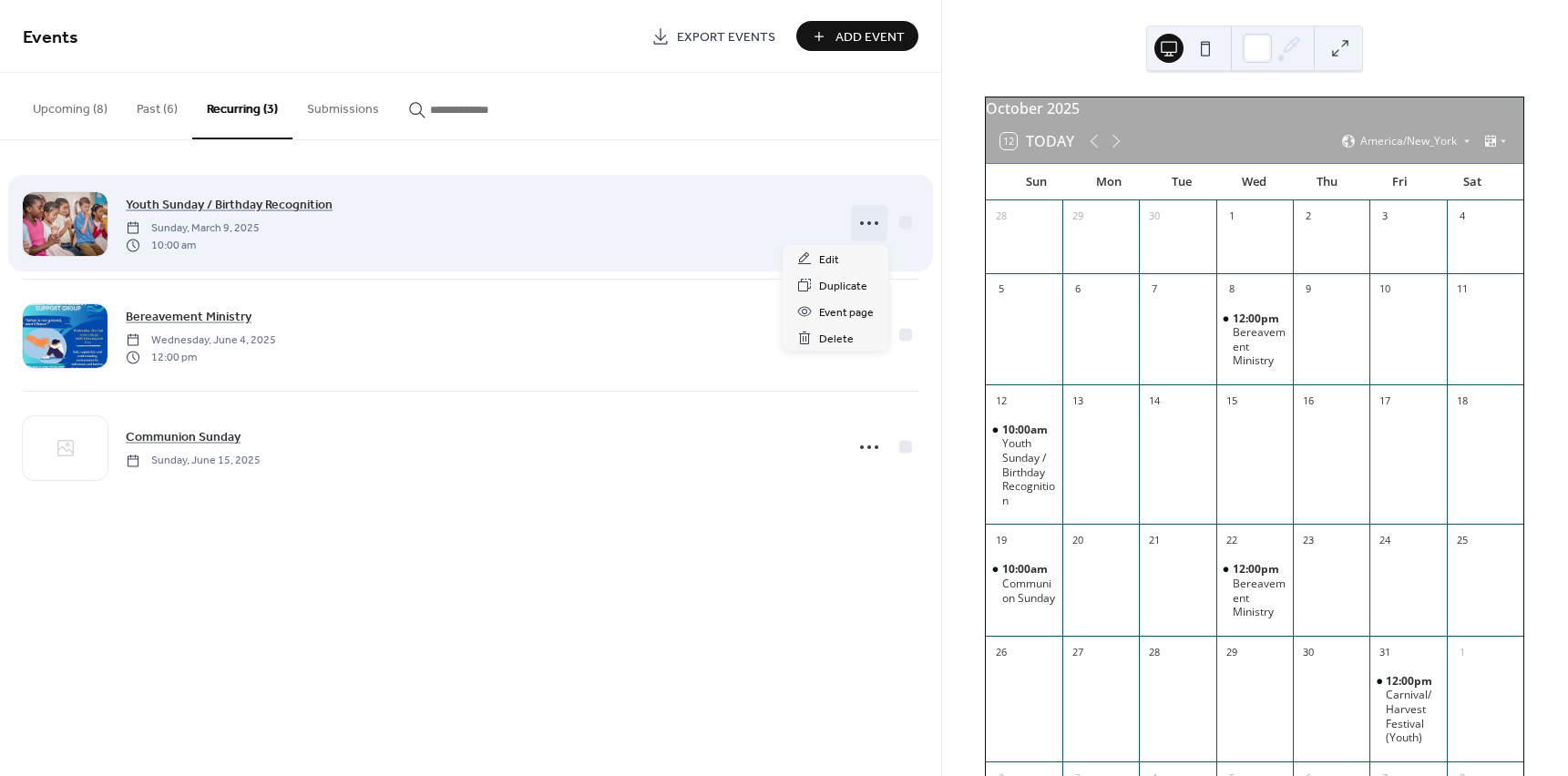 drag, startPoint x: 871, startPoint y: 226, endPoint x: 751, endPoint y: 207, distance: 121.49486 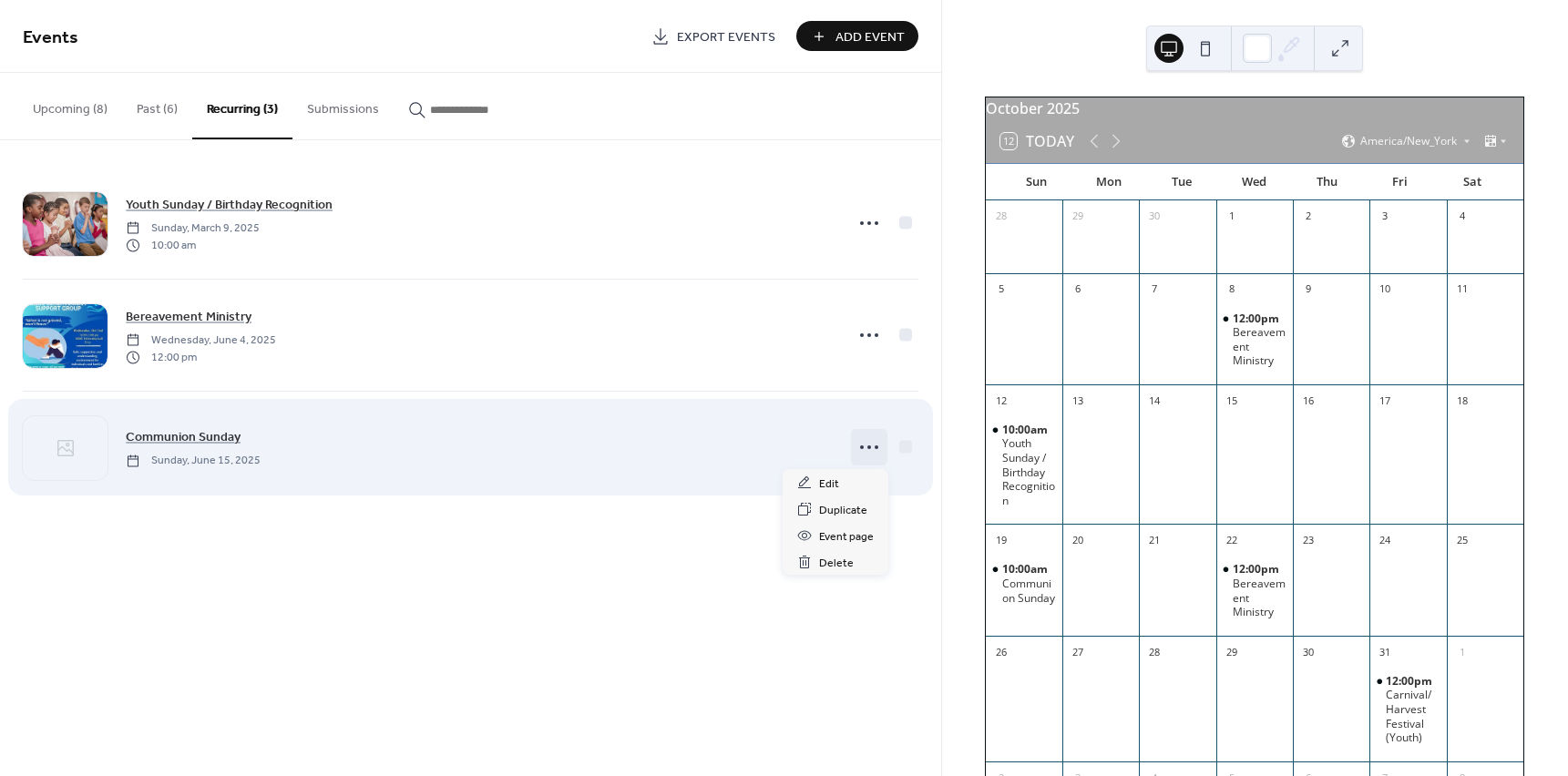 click 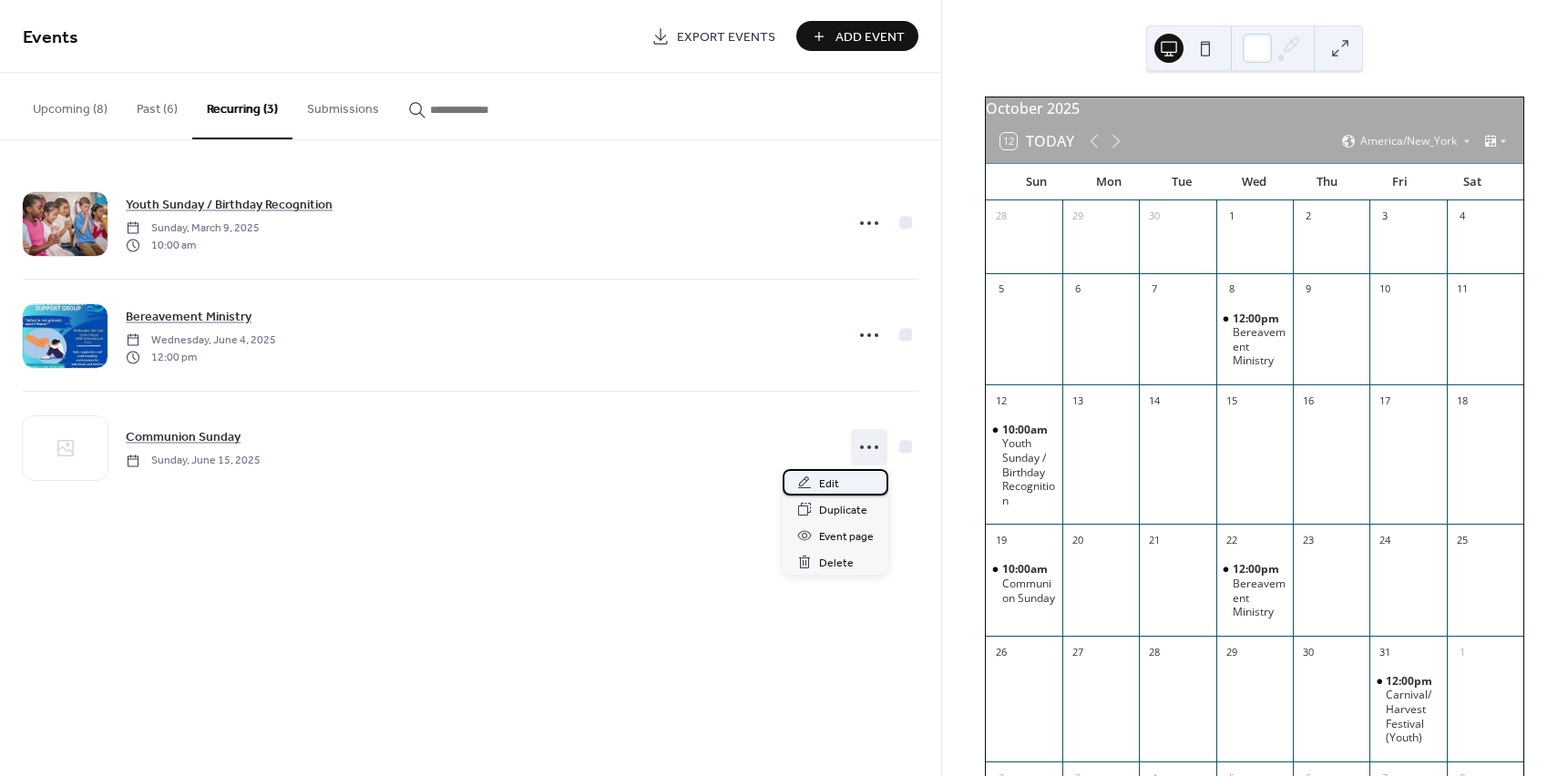 click on "Edit" at bounding box center [835, 482] 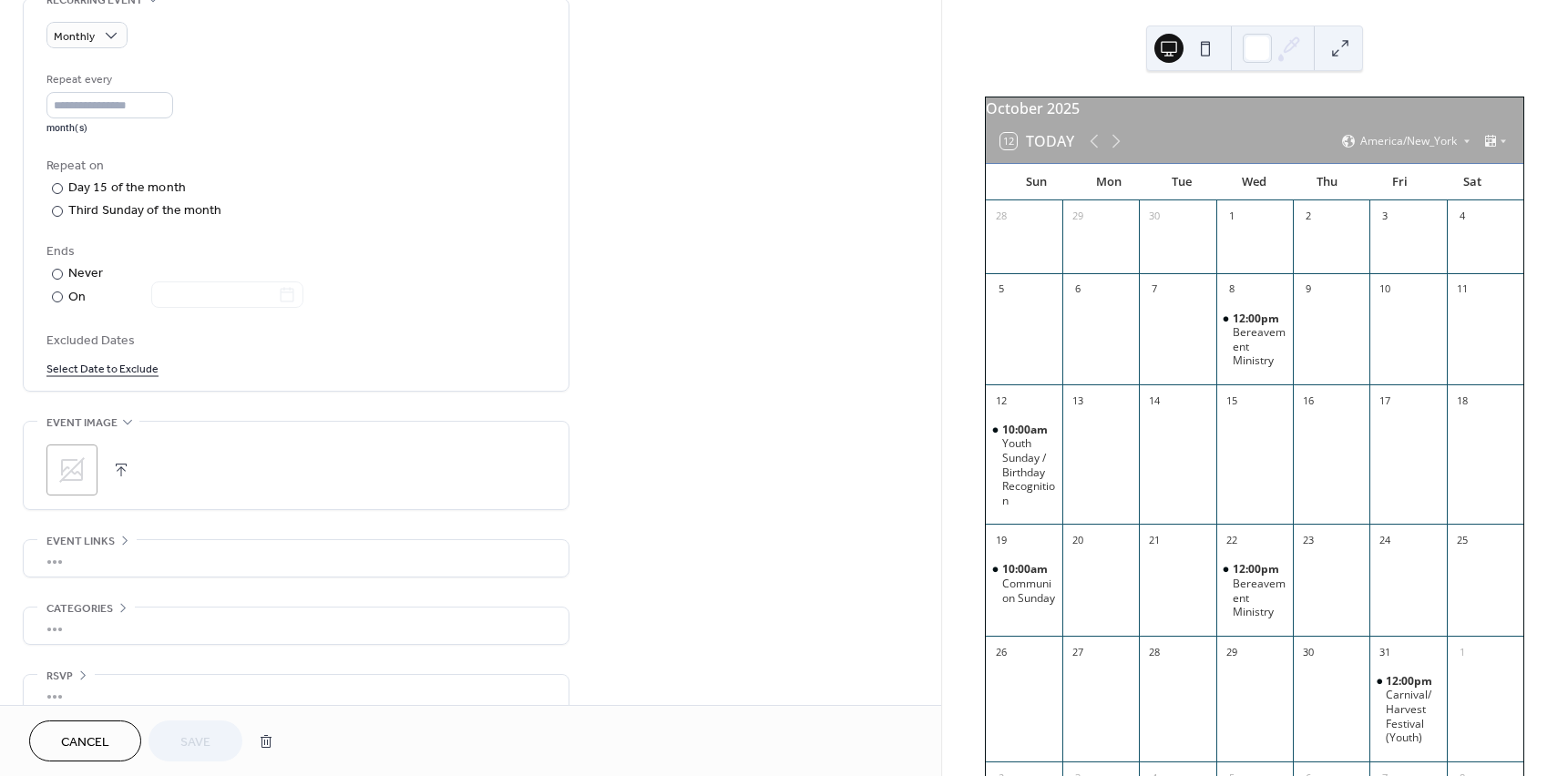 scroll, scrollTop: 833, scrollLeft: 0, axis: vertical 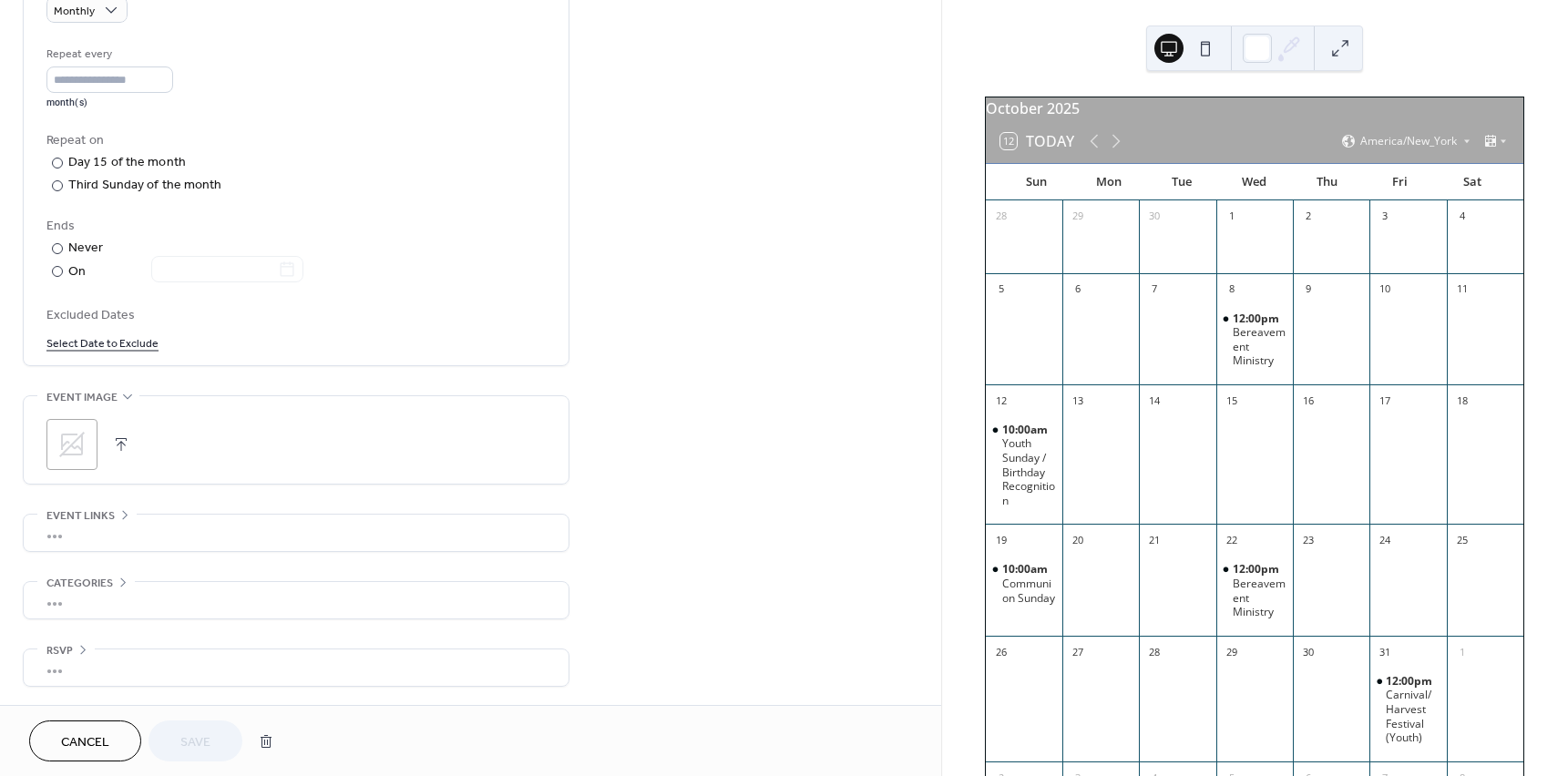 click on "Cancel" at bounding box center (85, 740) 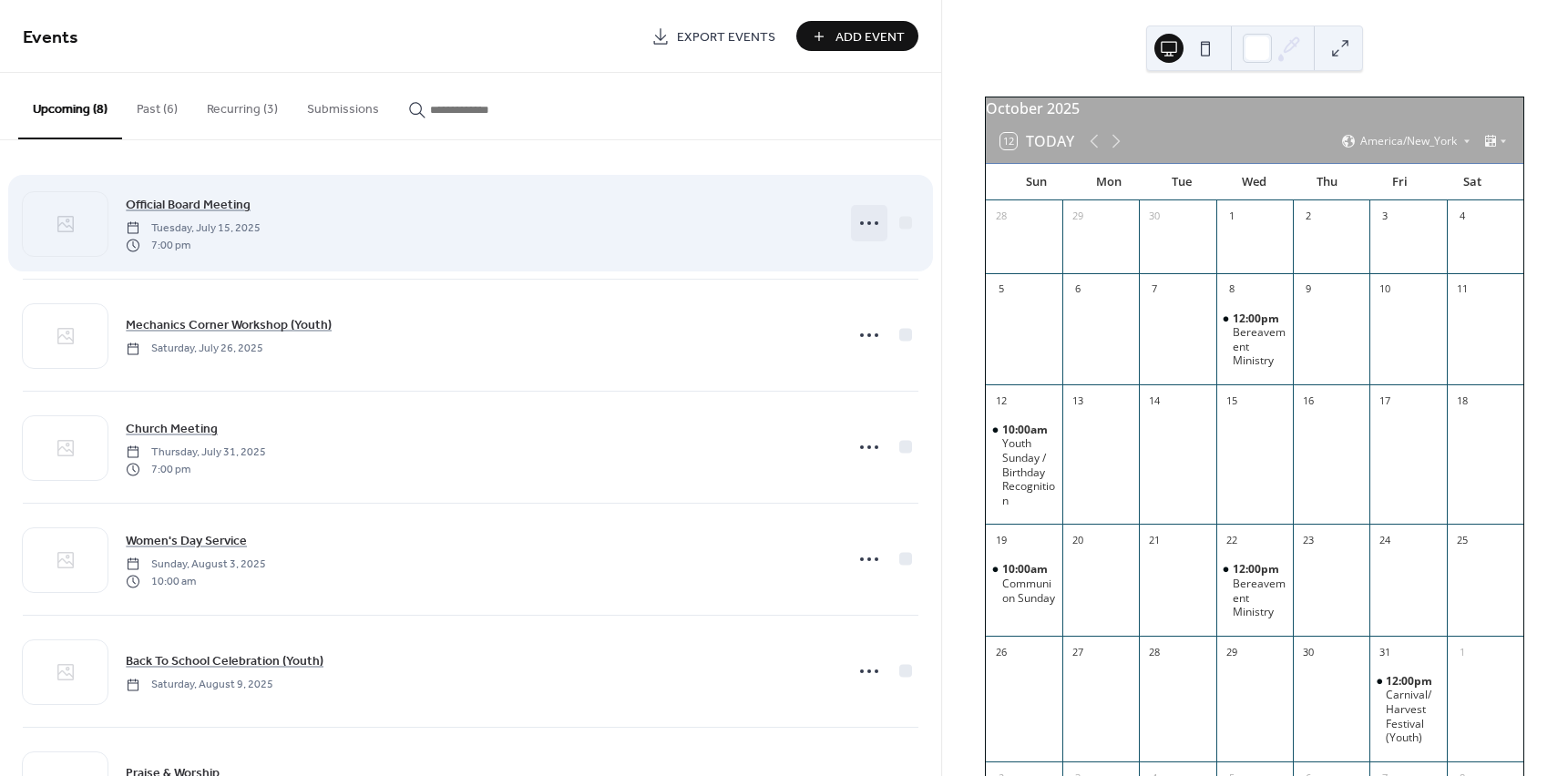 click 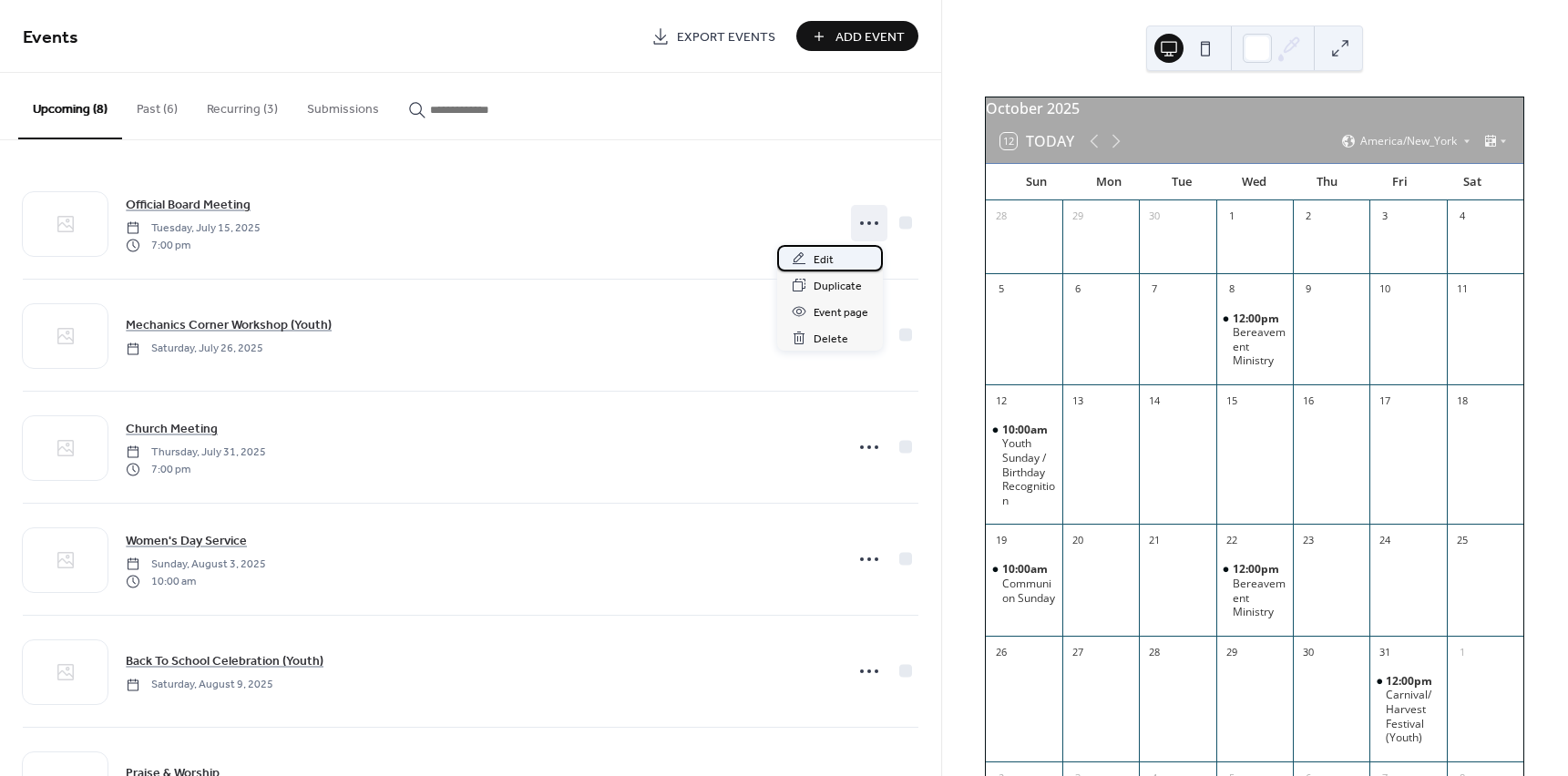click on "Edit" at bounding box center (824, 260) 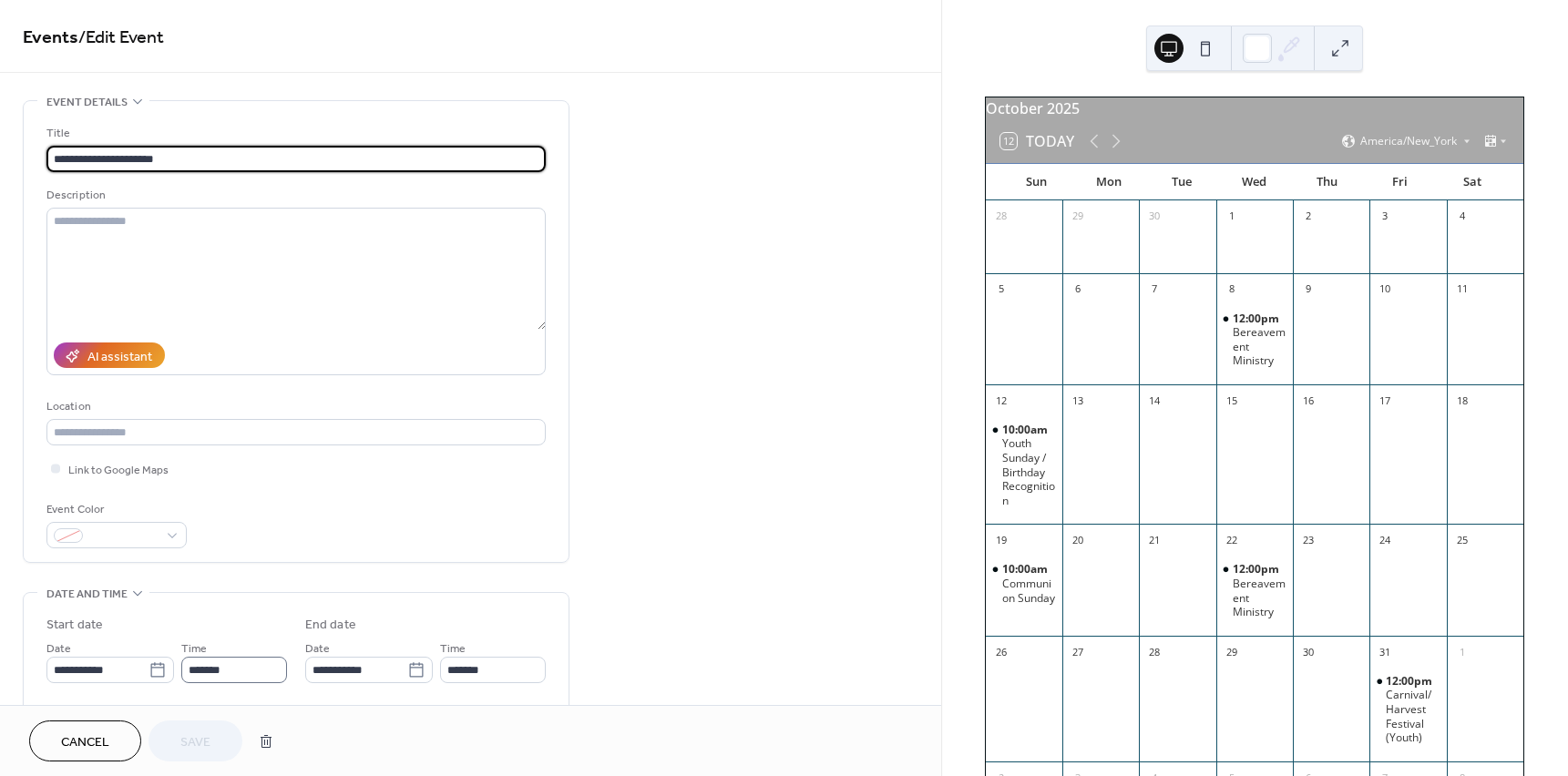 scroll, scrollTop: 1, scrollLeft: 0, axis: vertical 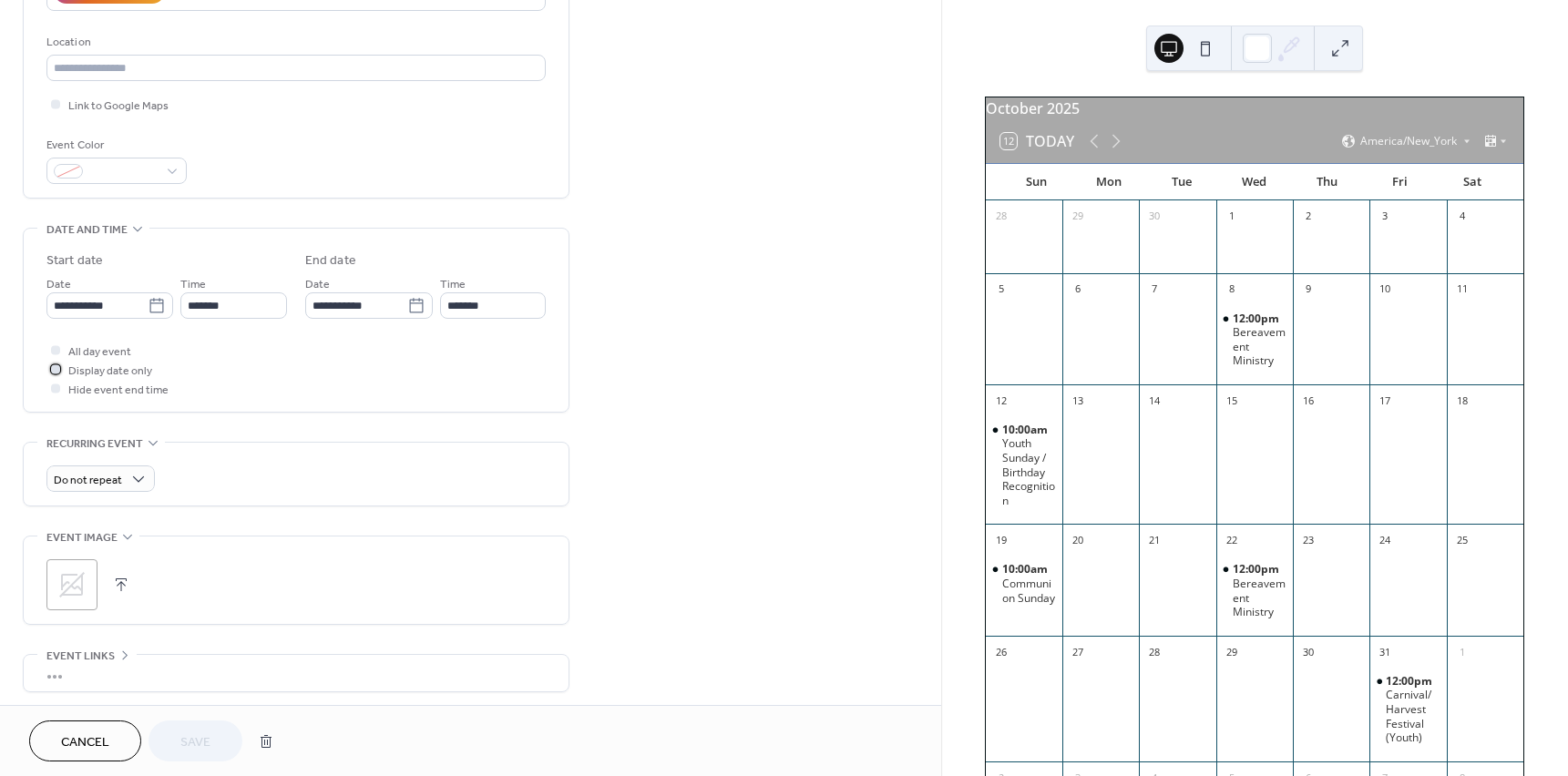 click at bounding box center [56, 369] 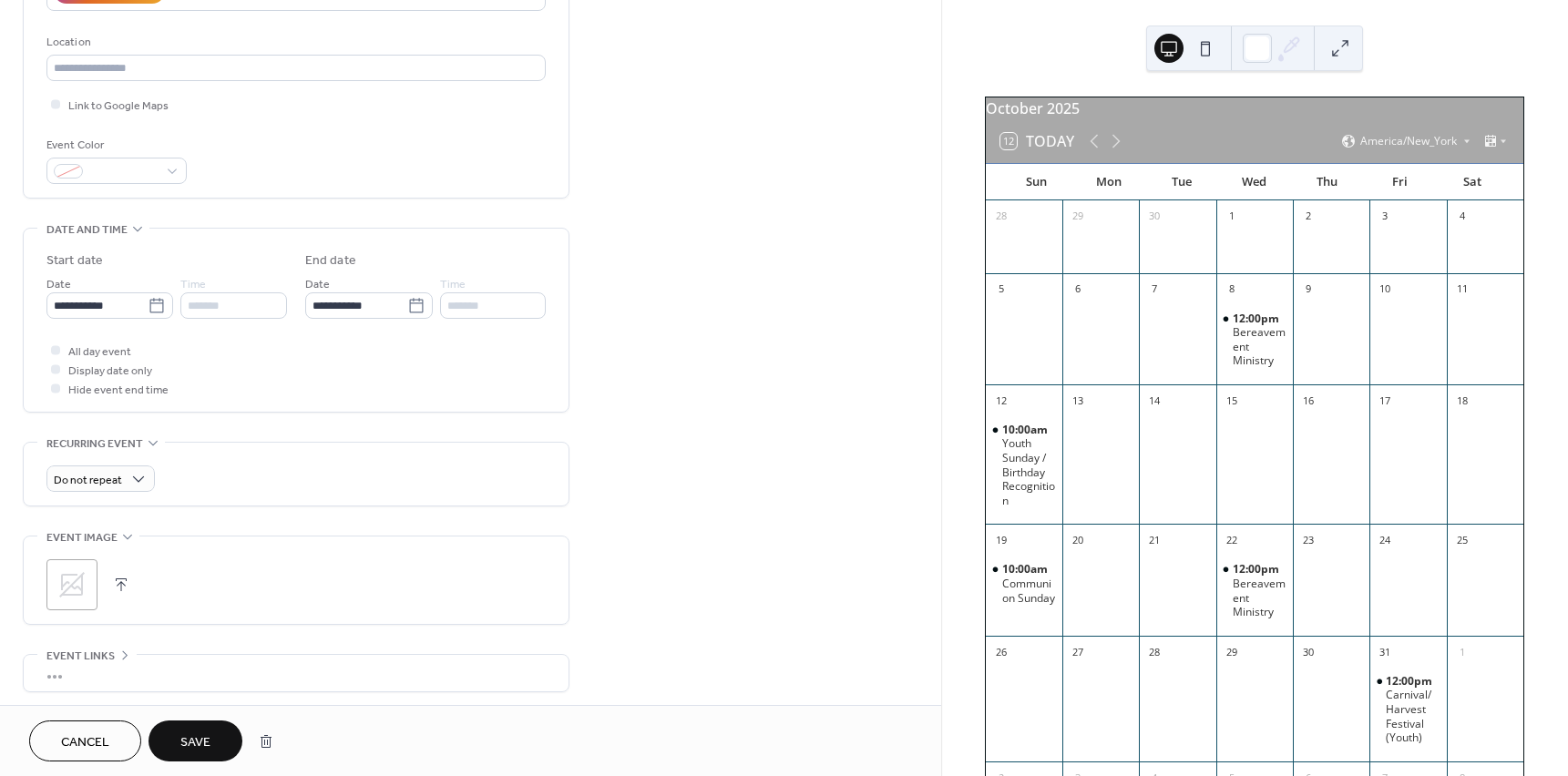 drag, startPoint x: 88, startPoint y: 771, endPoint x: 75, endPoint y: 733, distance: 40.16217 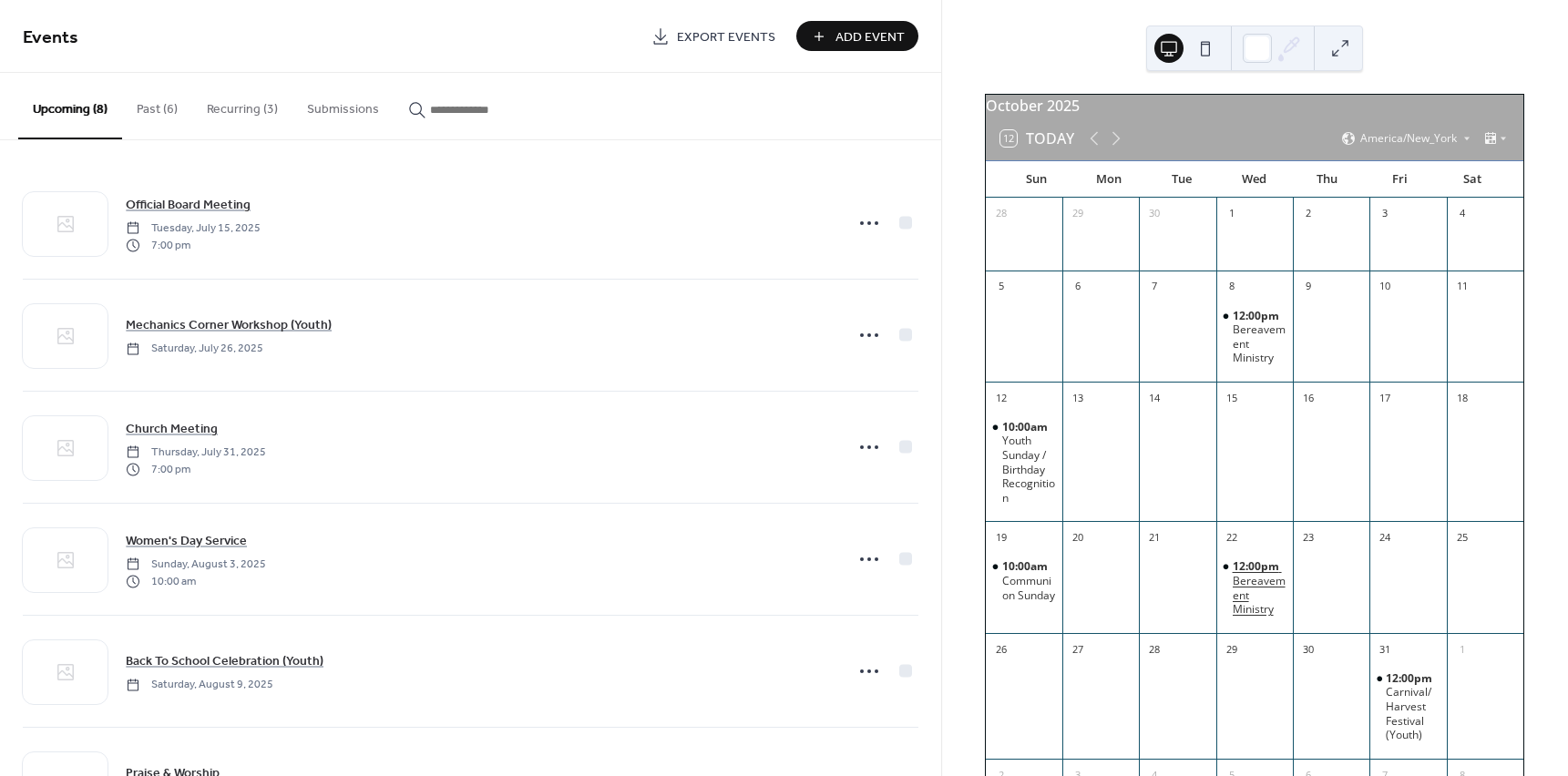 scroll, scrollTop: 0, scrollLeft: 0, axis: both 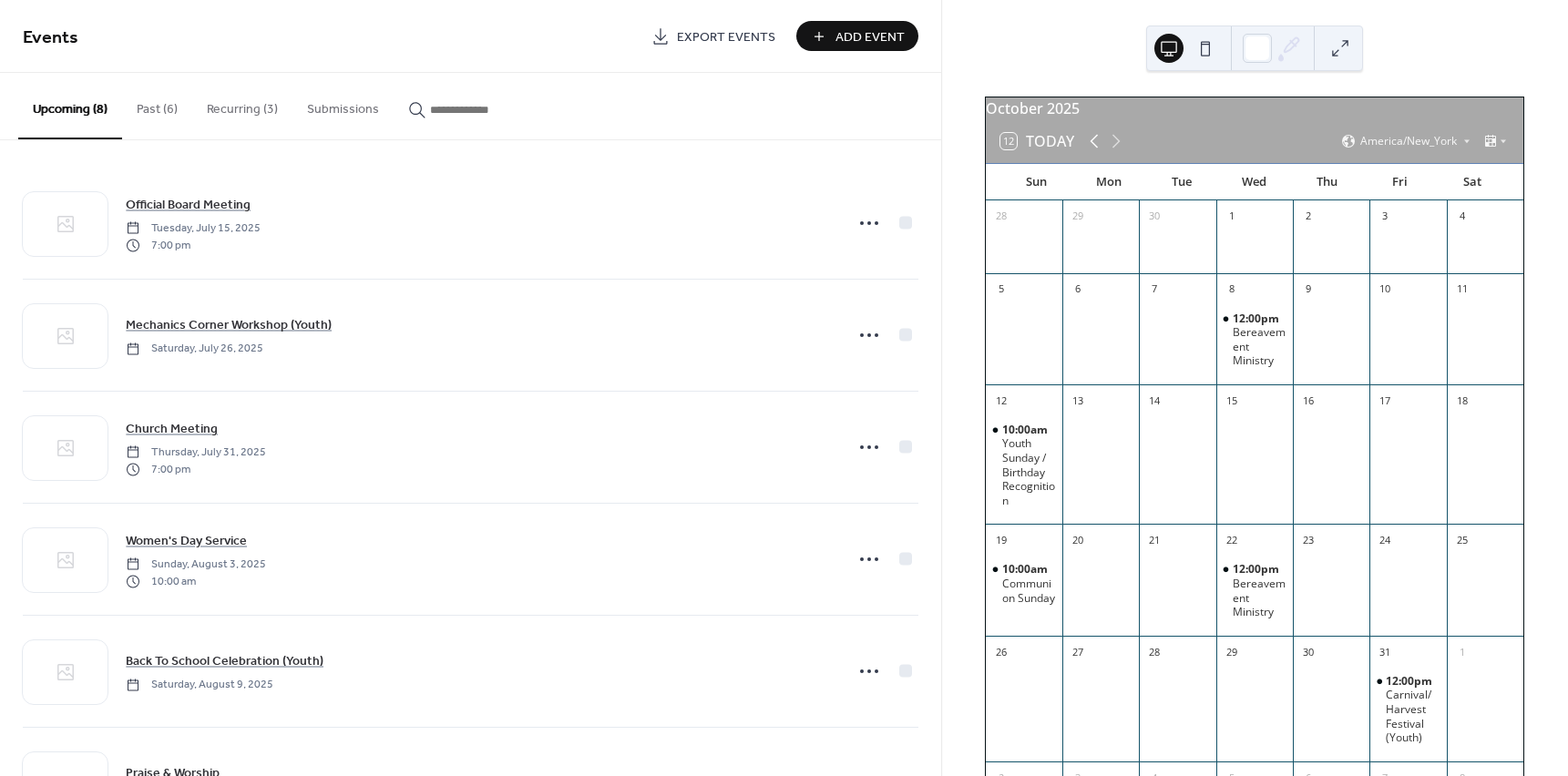 click 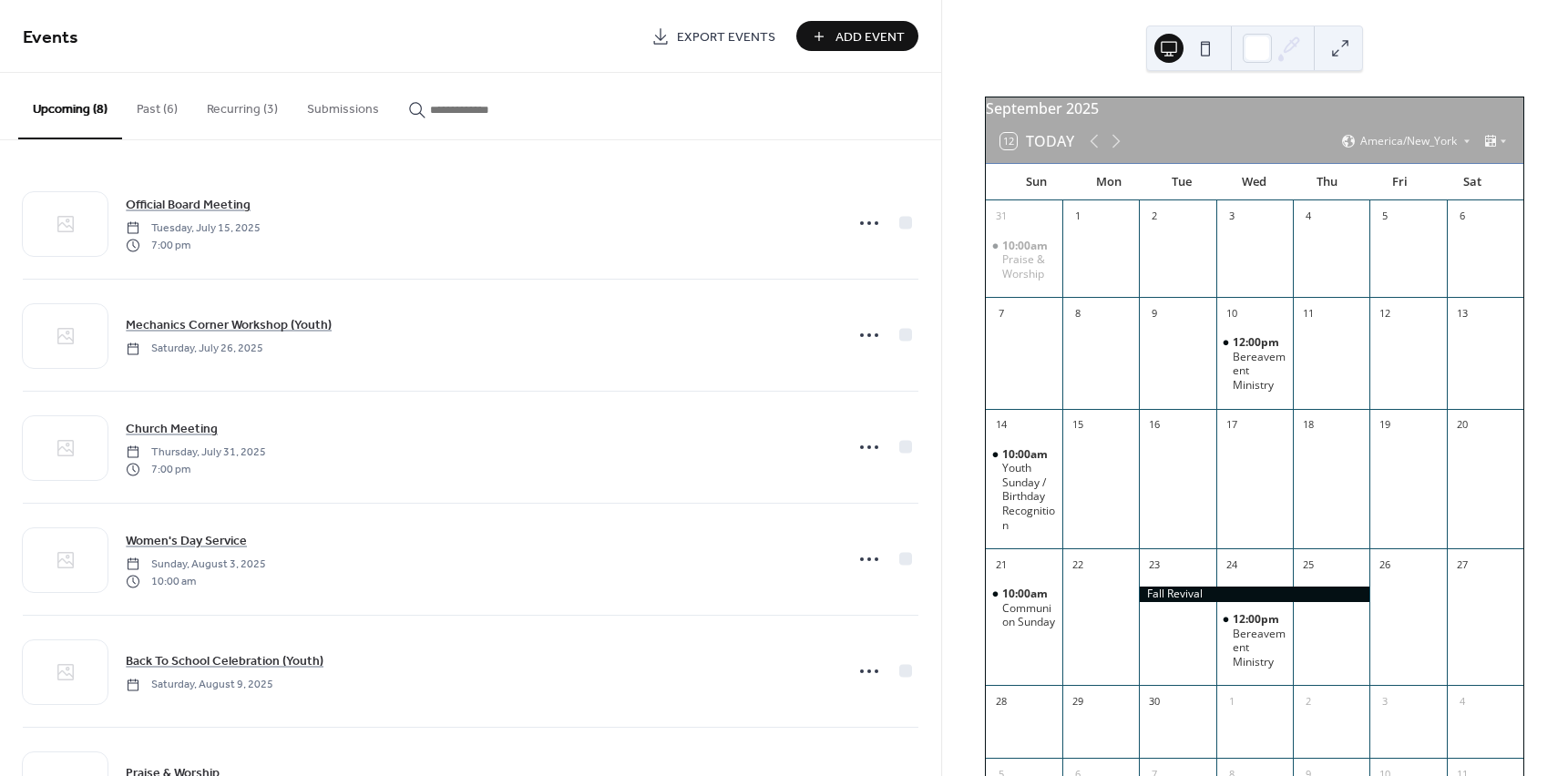 click on "Recurring  (3)" at bounding box center [242, 105] 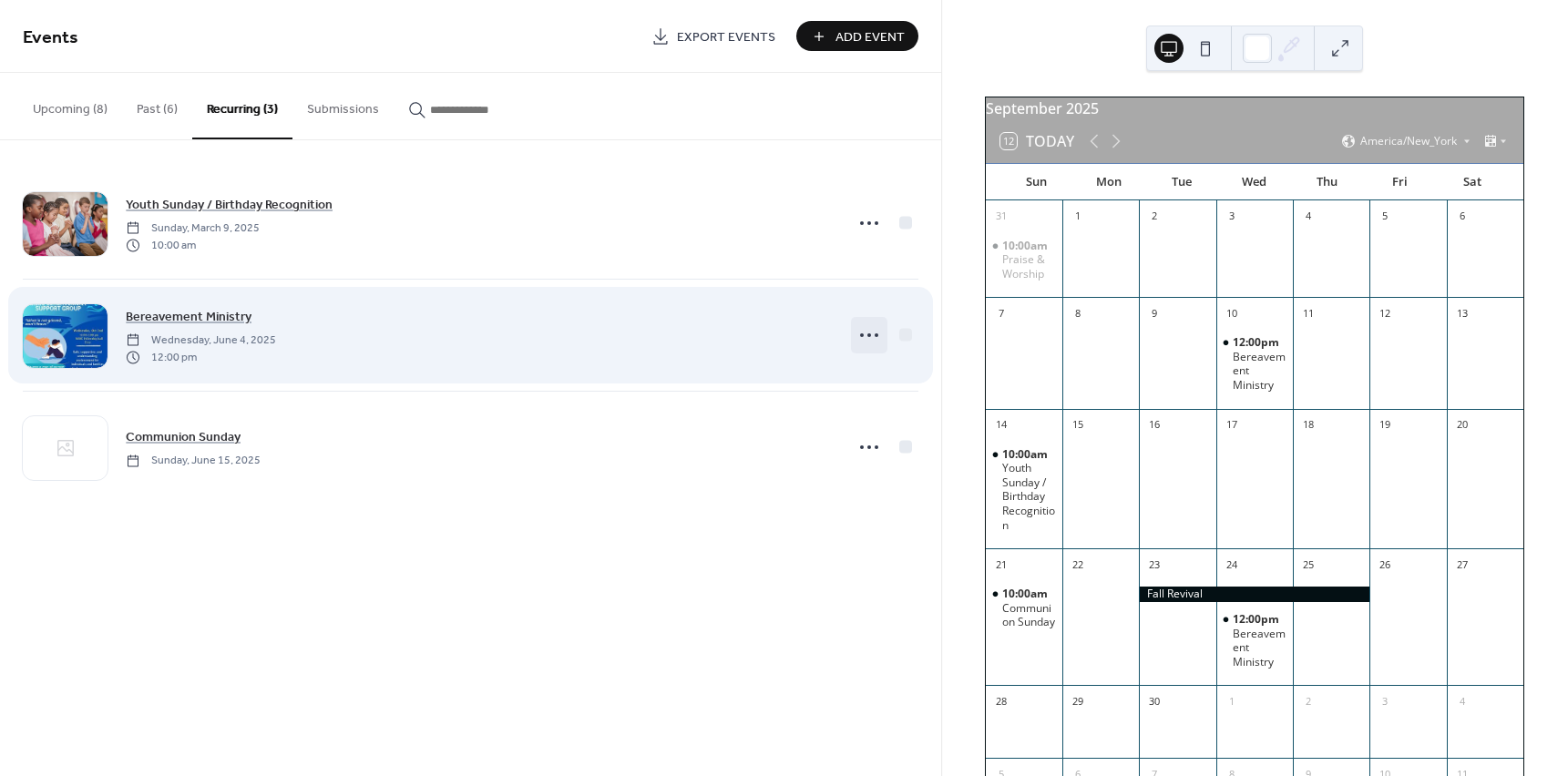 click 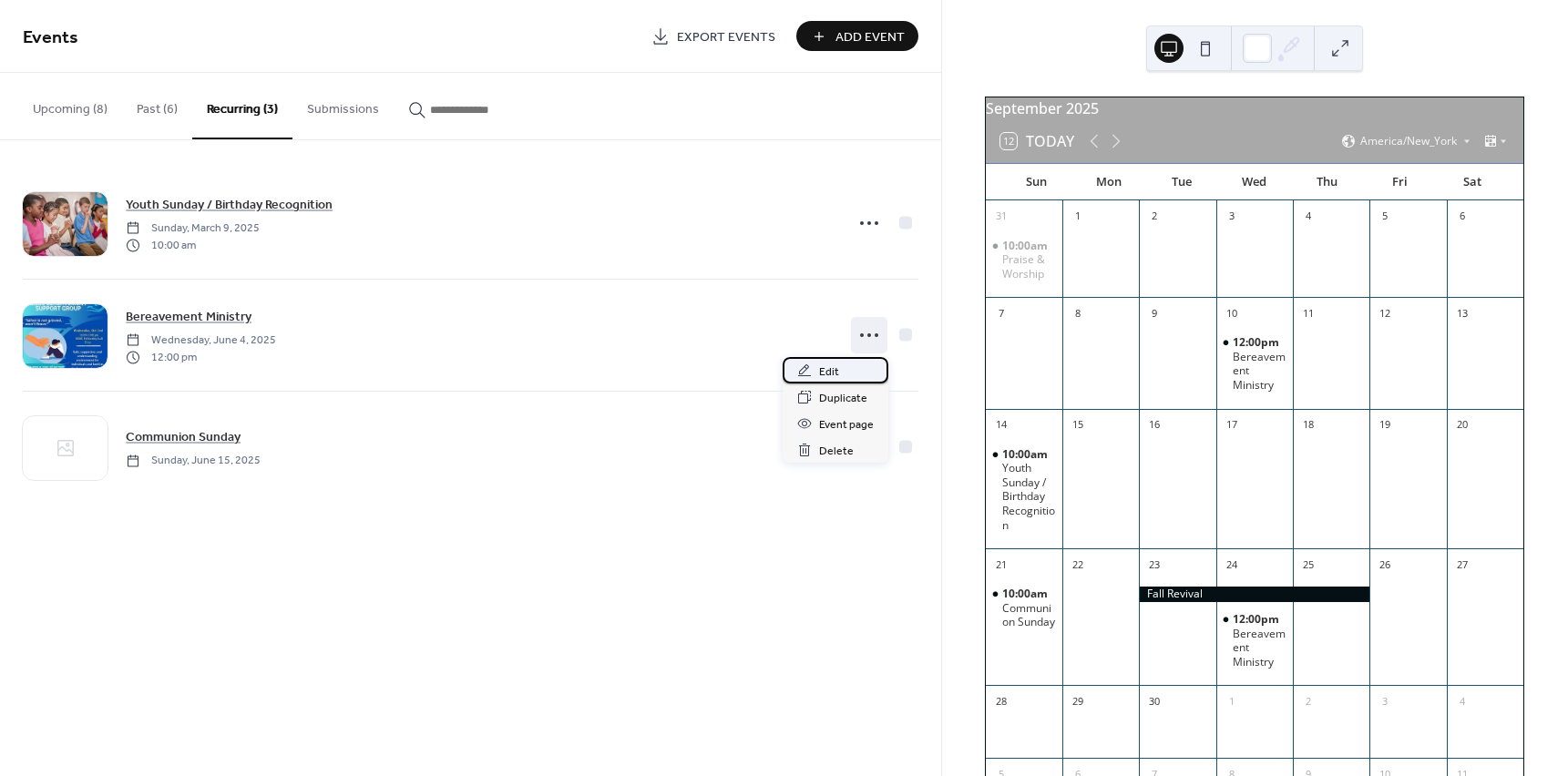 click on "Edit" at bounding box center [829, 372] 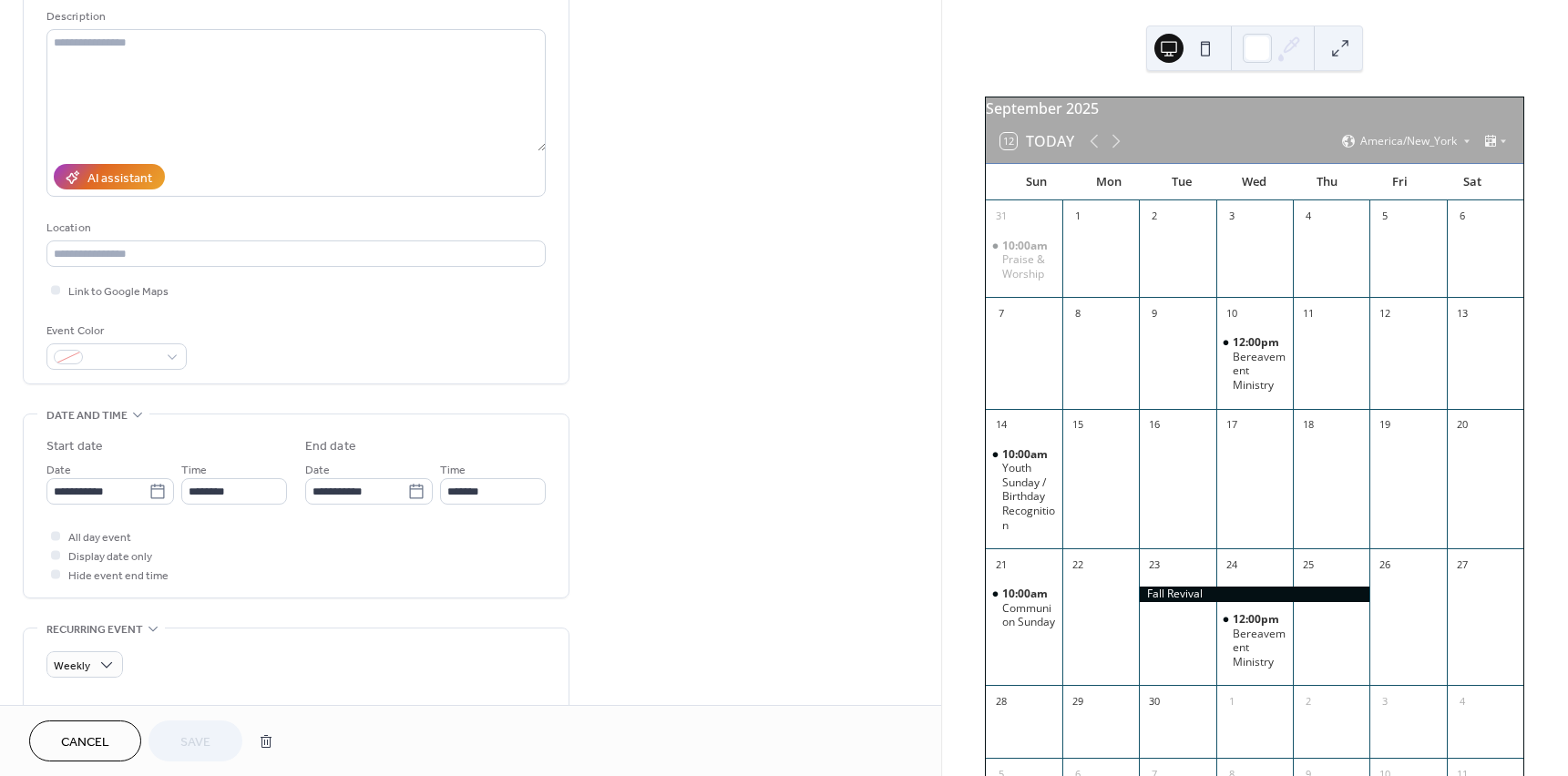 scroll, scrollTop: 182, scrollLeft: 0, axis: vertical 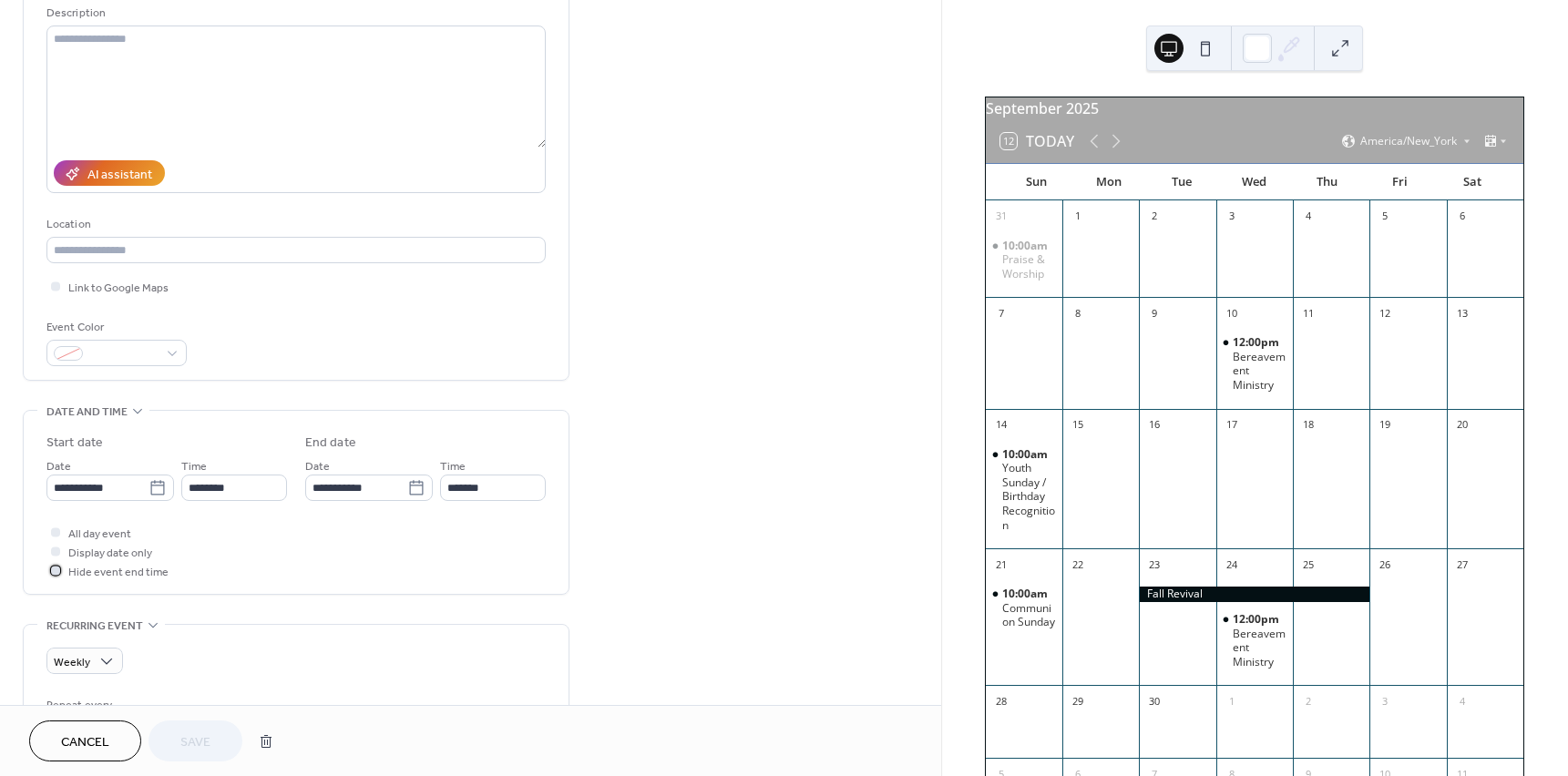 click at bounding box center [56, 570] 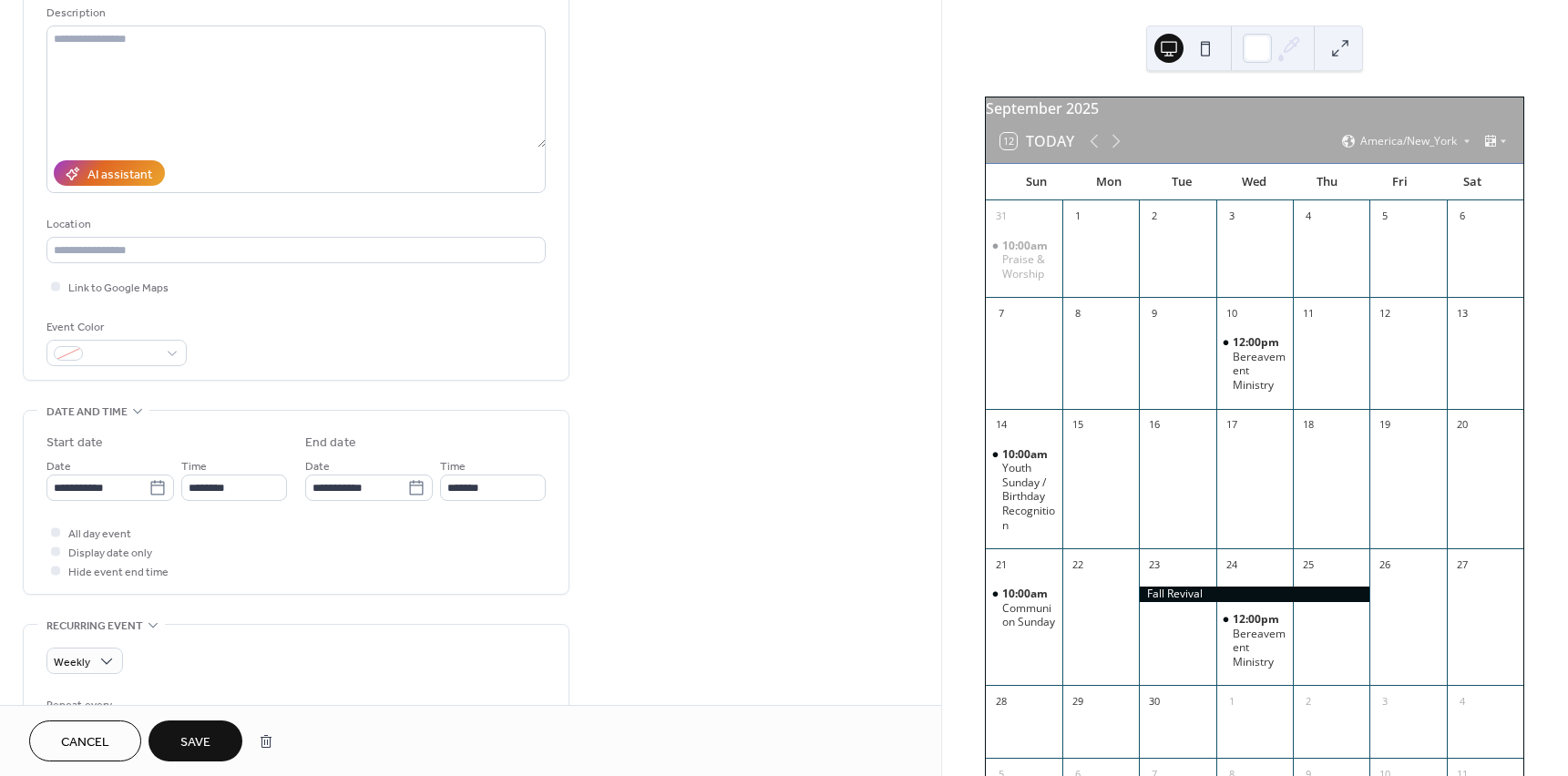 click on "Save" at bounding box center (195, 742) 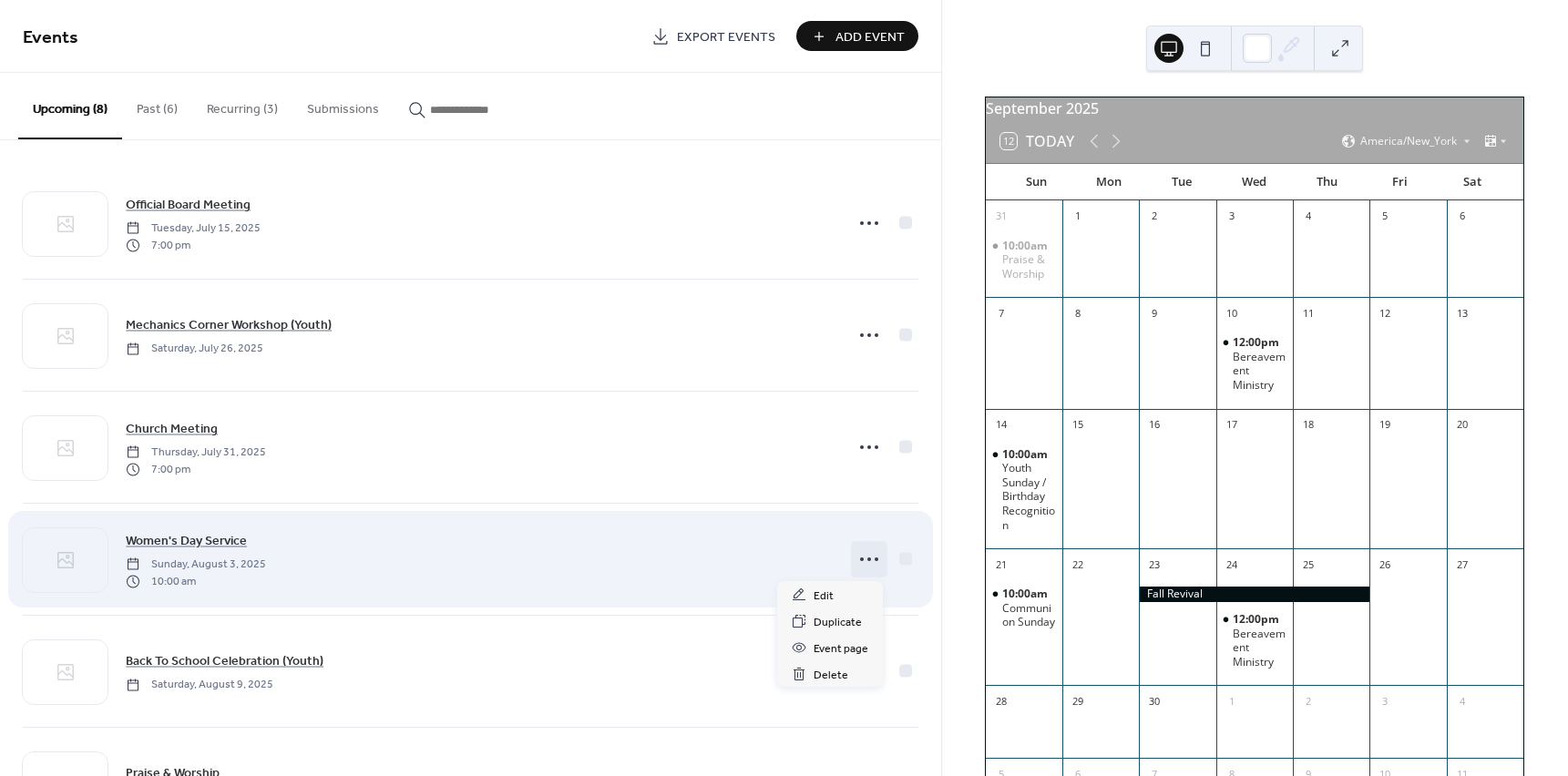 click 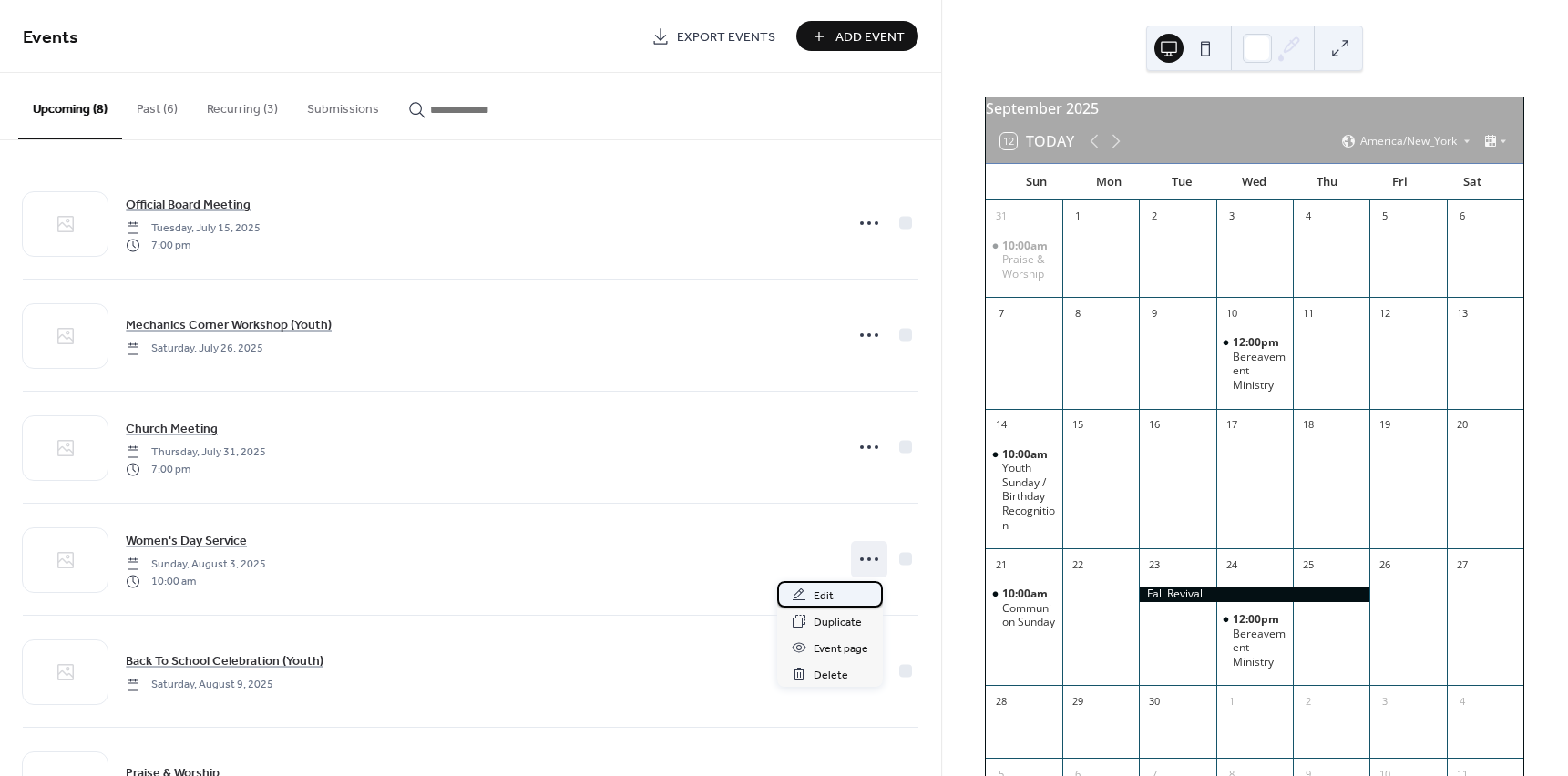 click on "Edit" at bounding box center (830, 594) 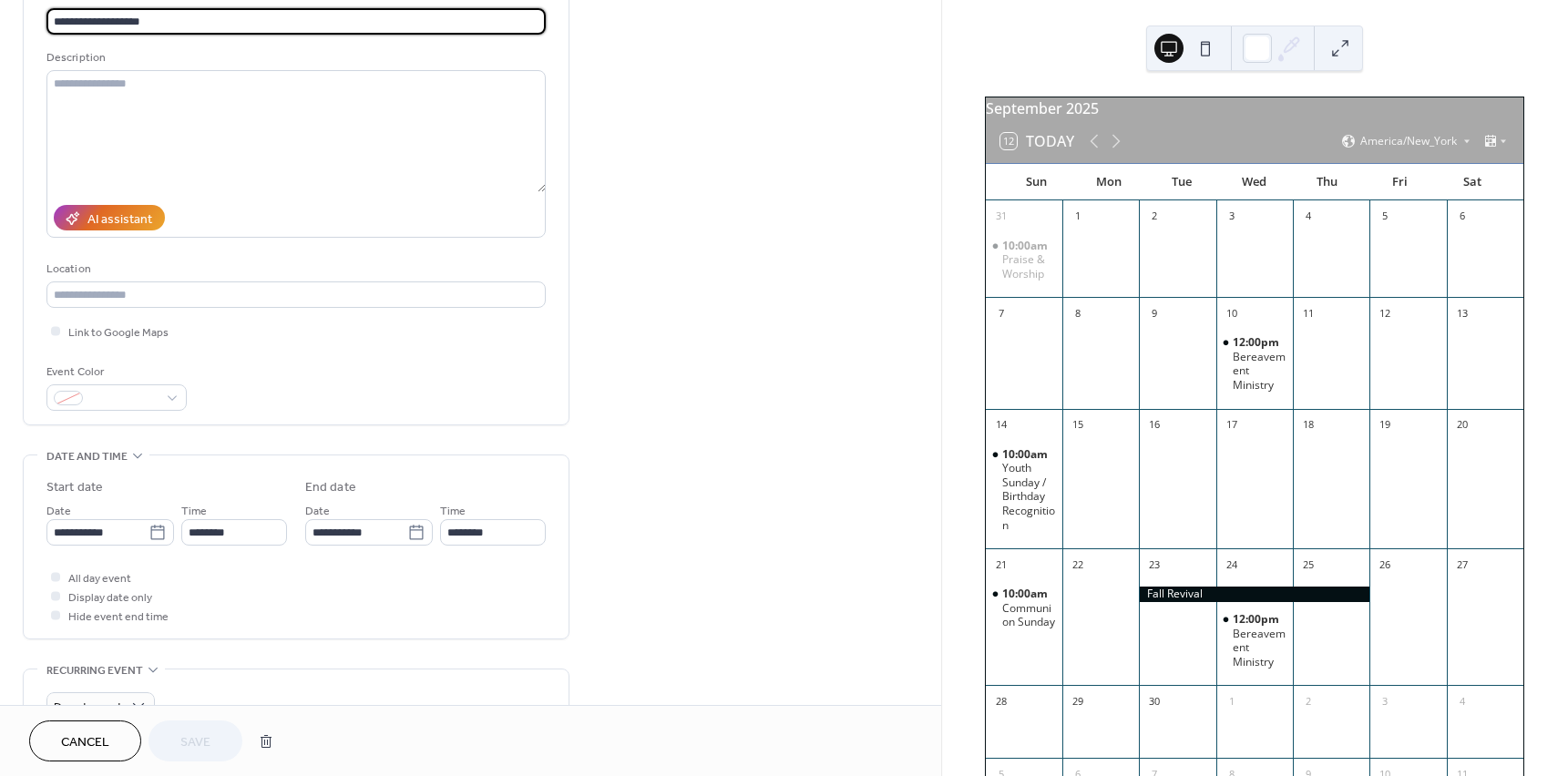 scroll, scrollTop: 182, scrollLeft: 0, axis: vertical 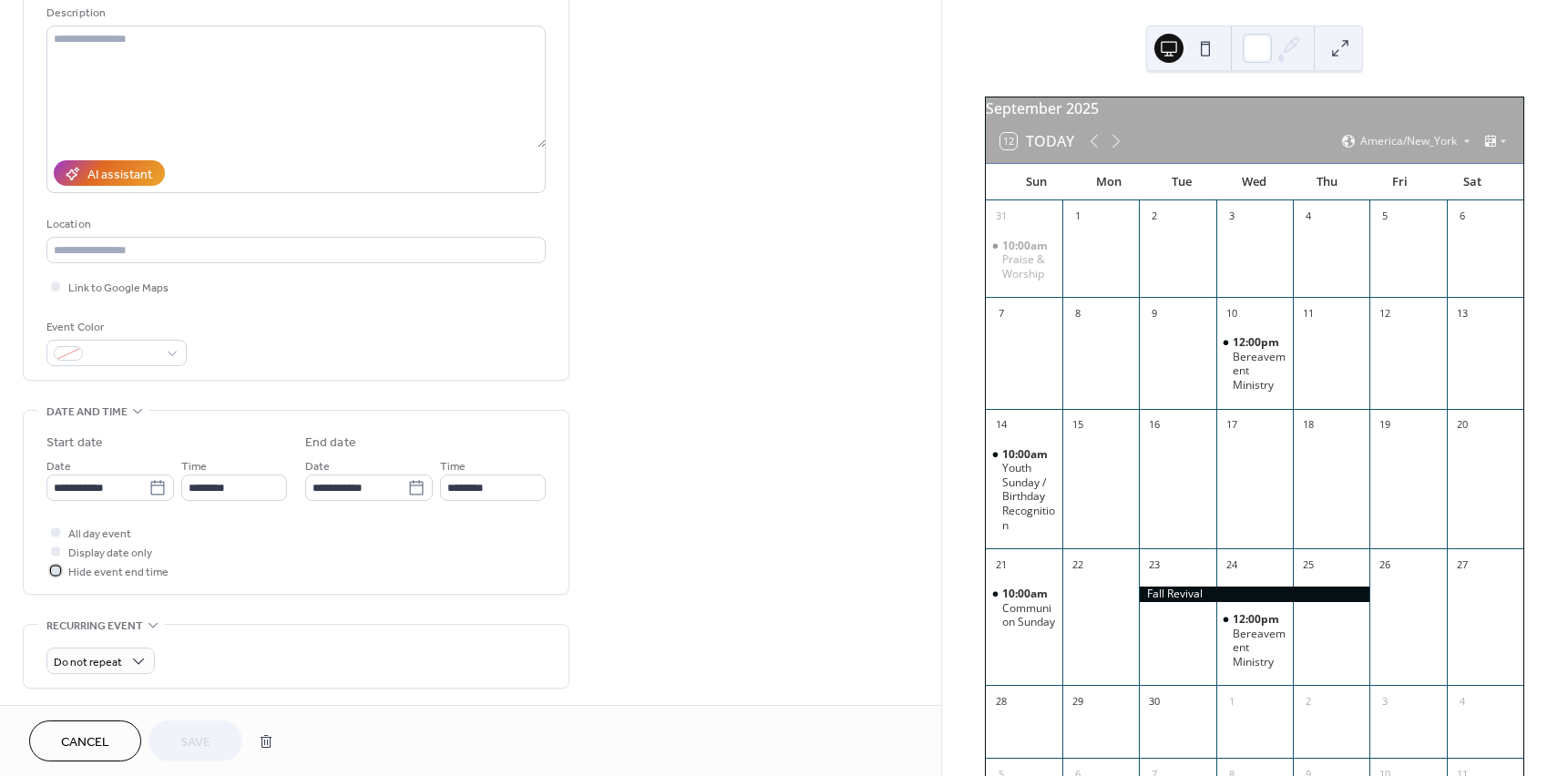 click at bounding box center [56, 570] 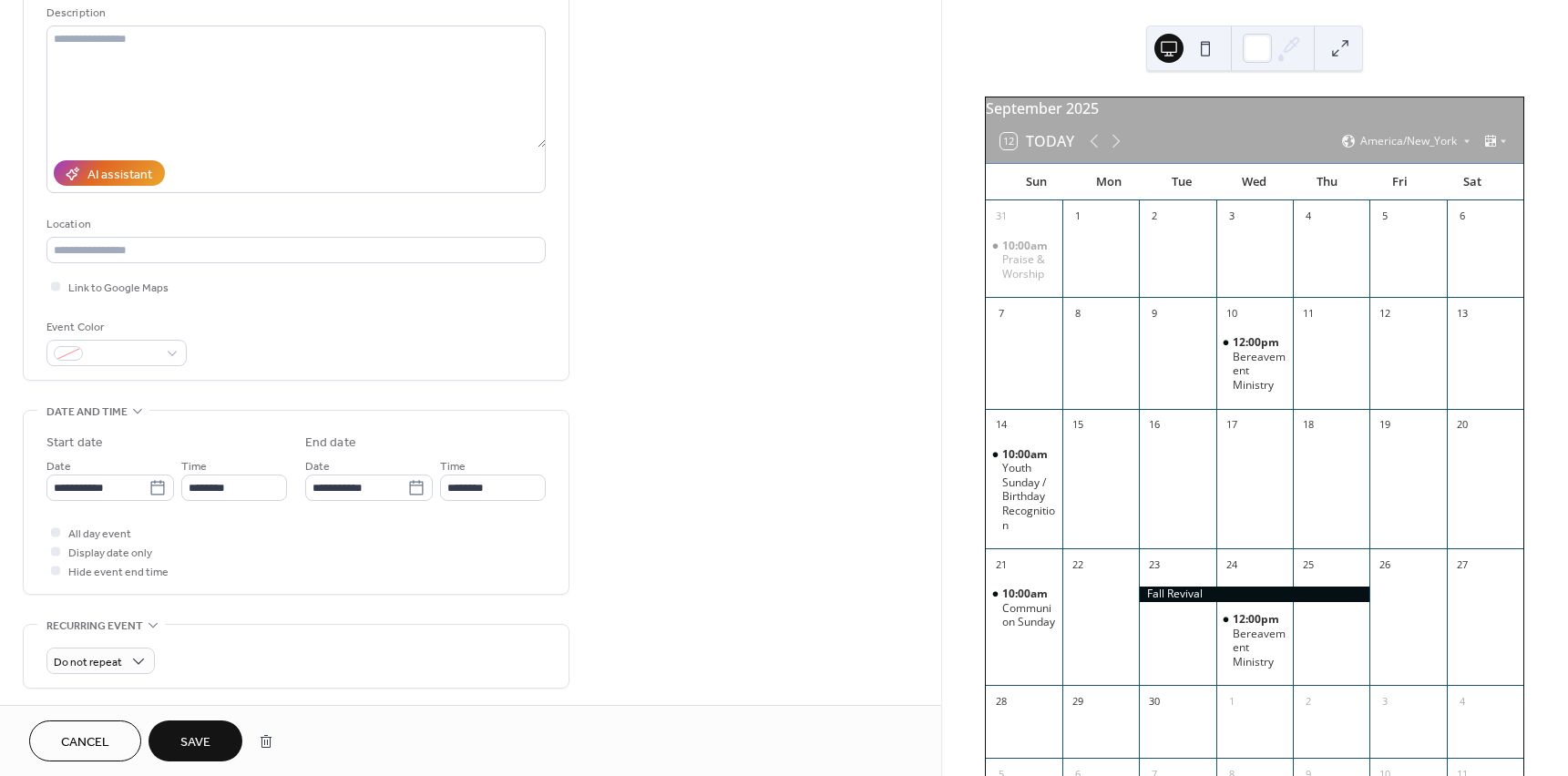 click on "Save" at bounding box center (195, 742) 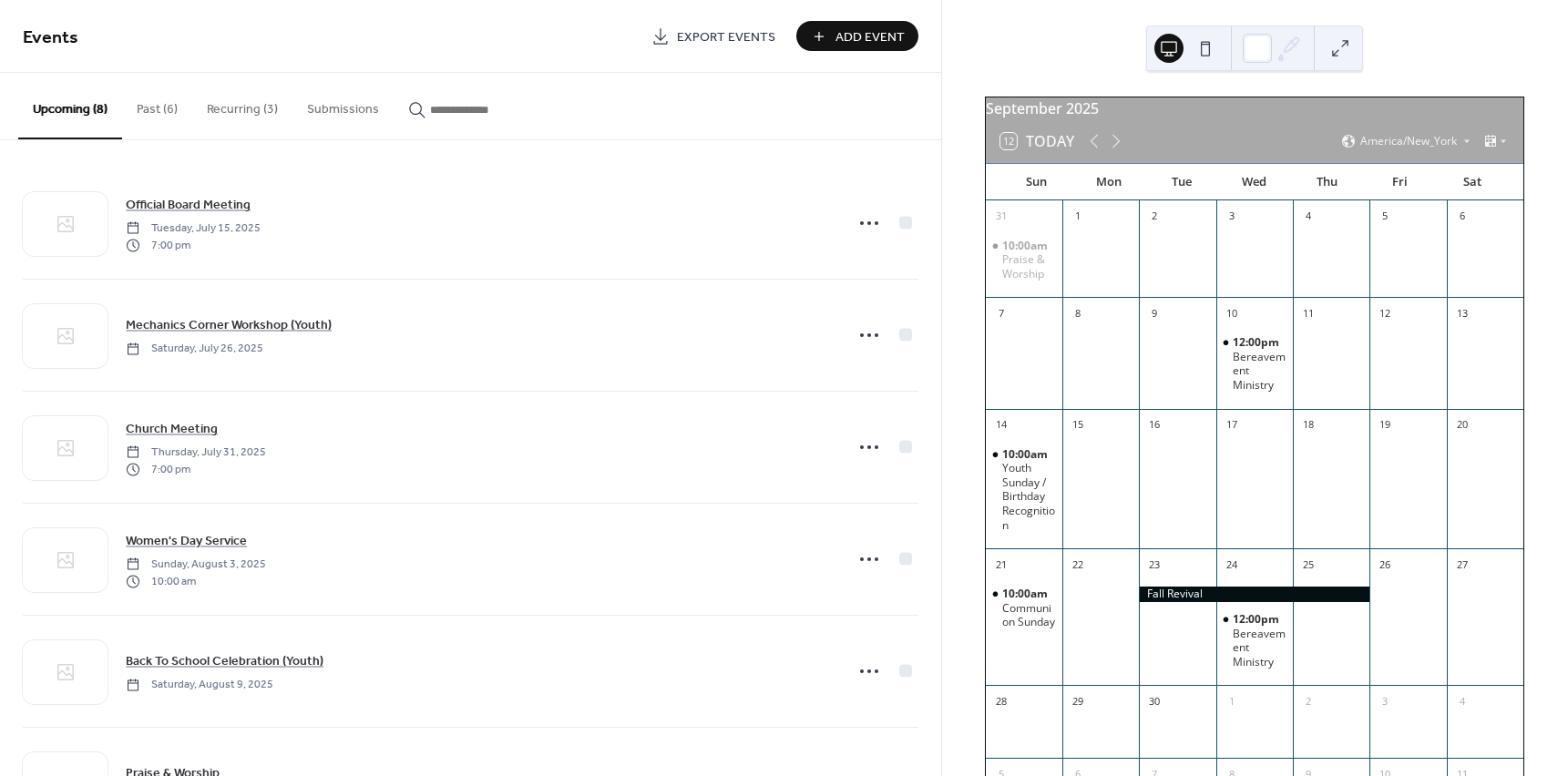 click on "Recurring  (3)" at bounding box center (242, 105) 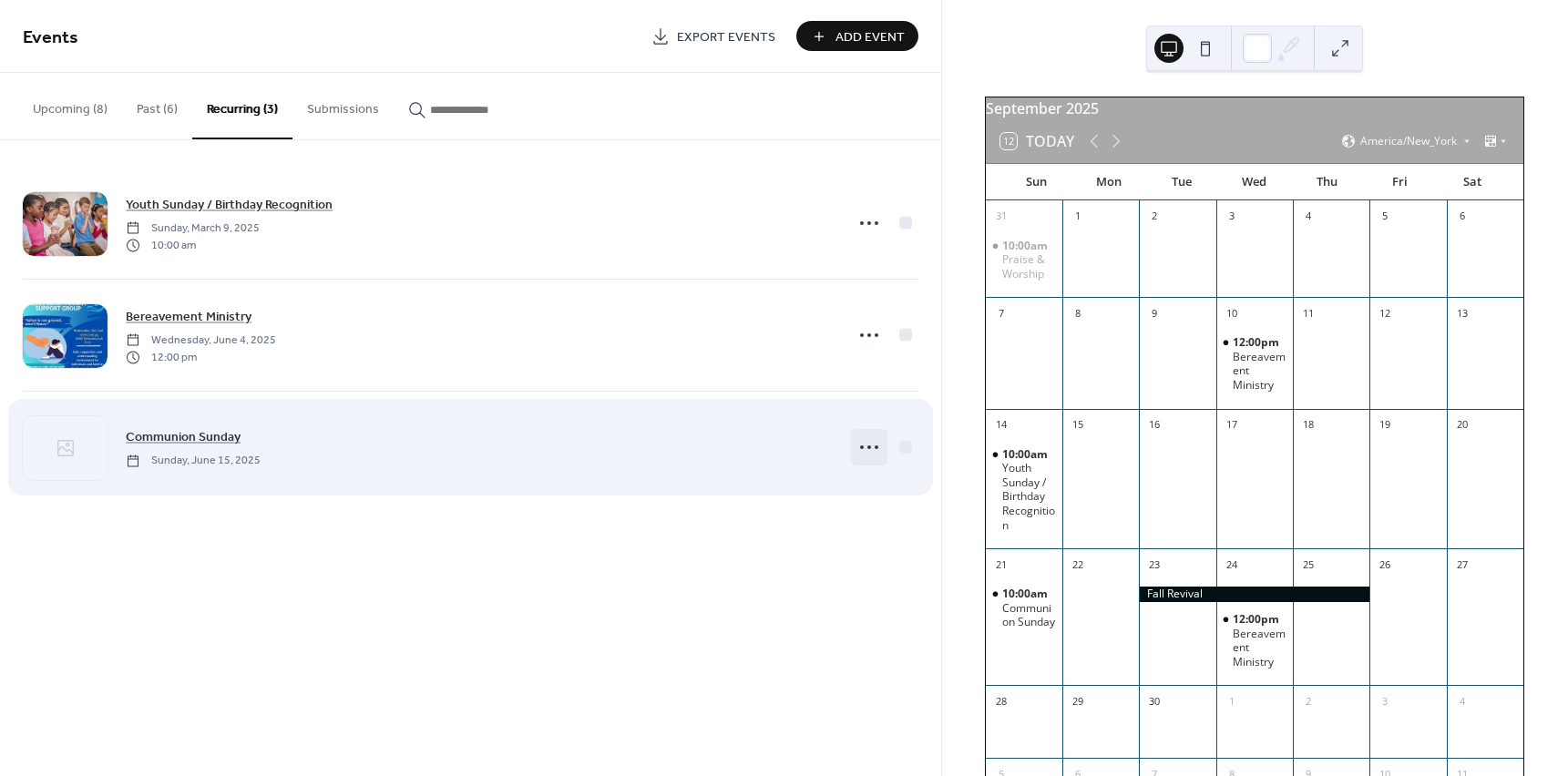 click 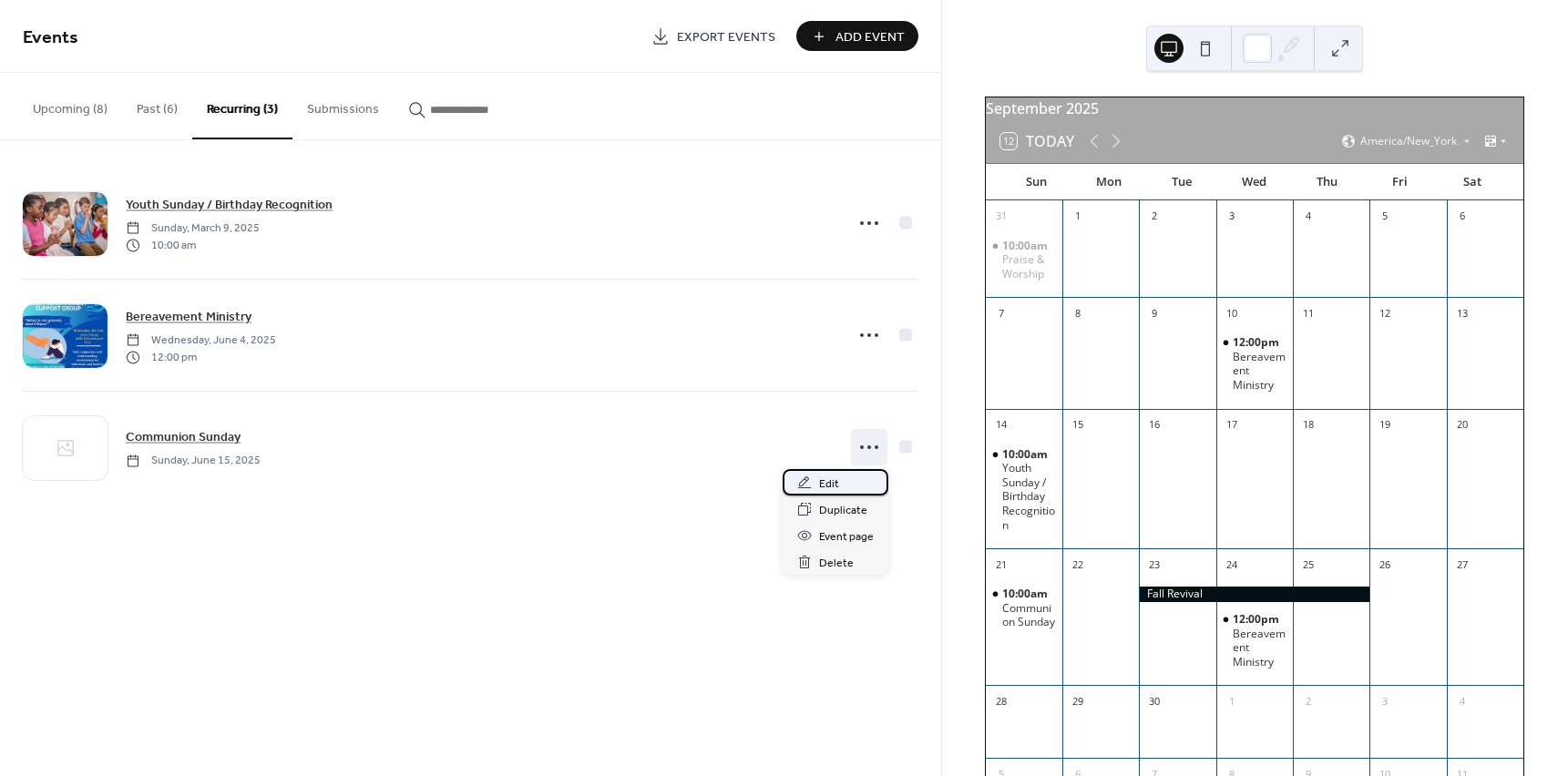 click on "Edit" at bounding box center [829, 484] 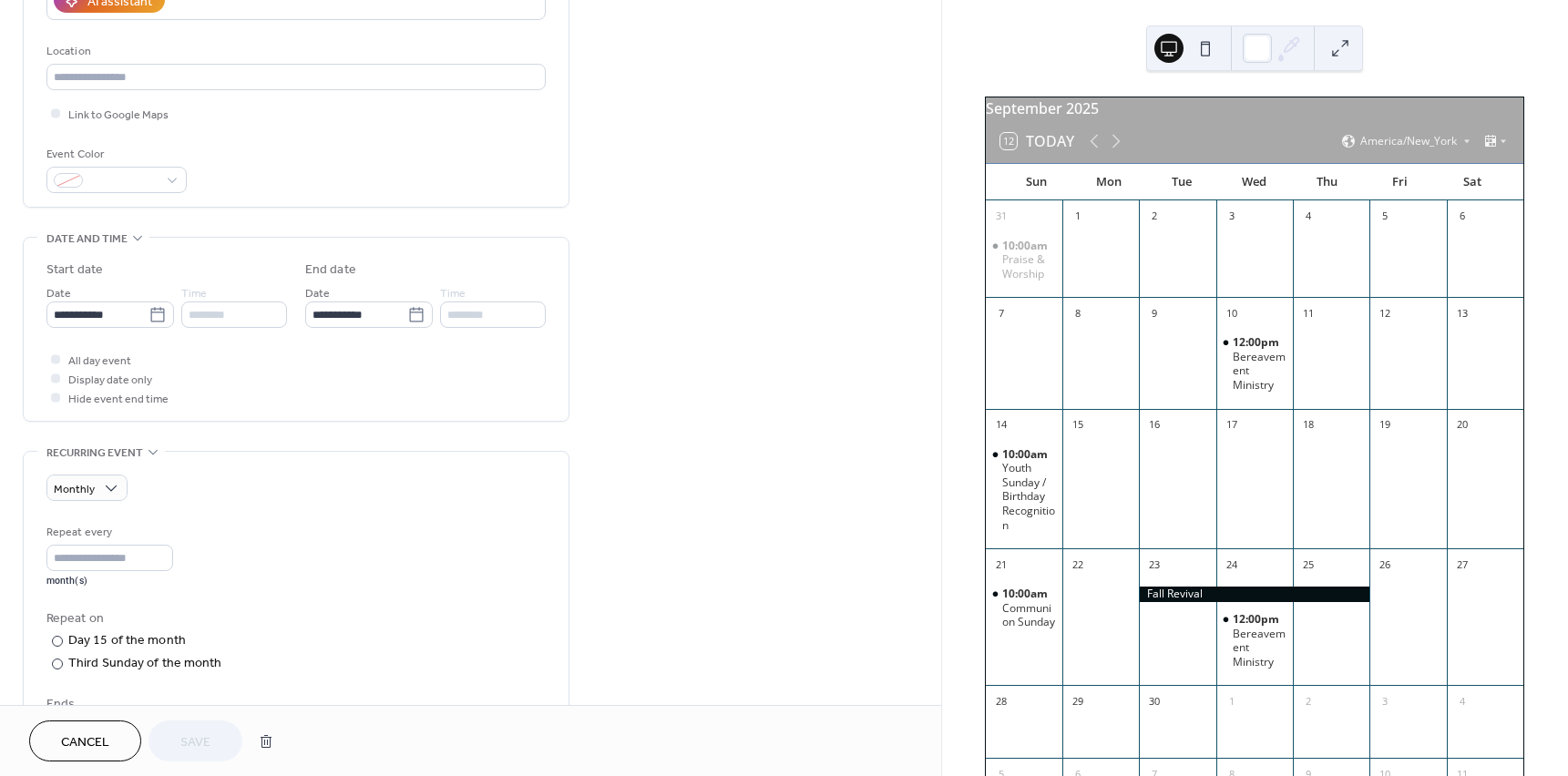 scroll, scrollTop: 364, scrollLeft: 0, axis: vertical 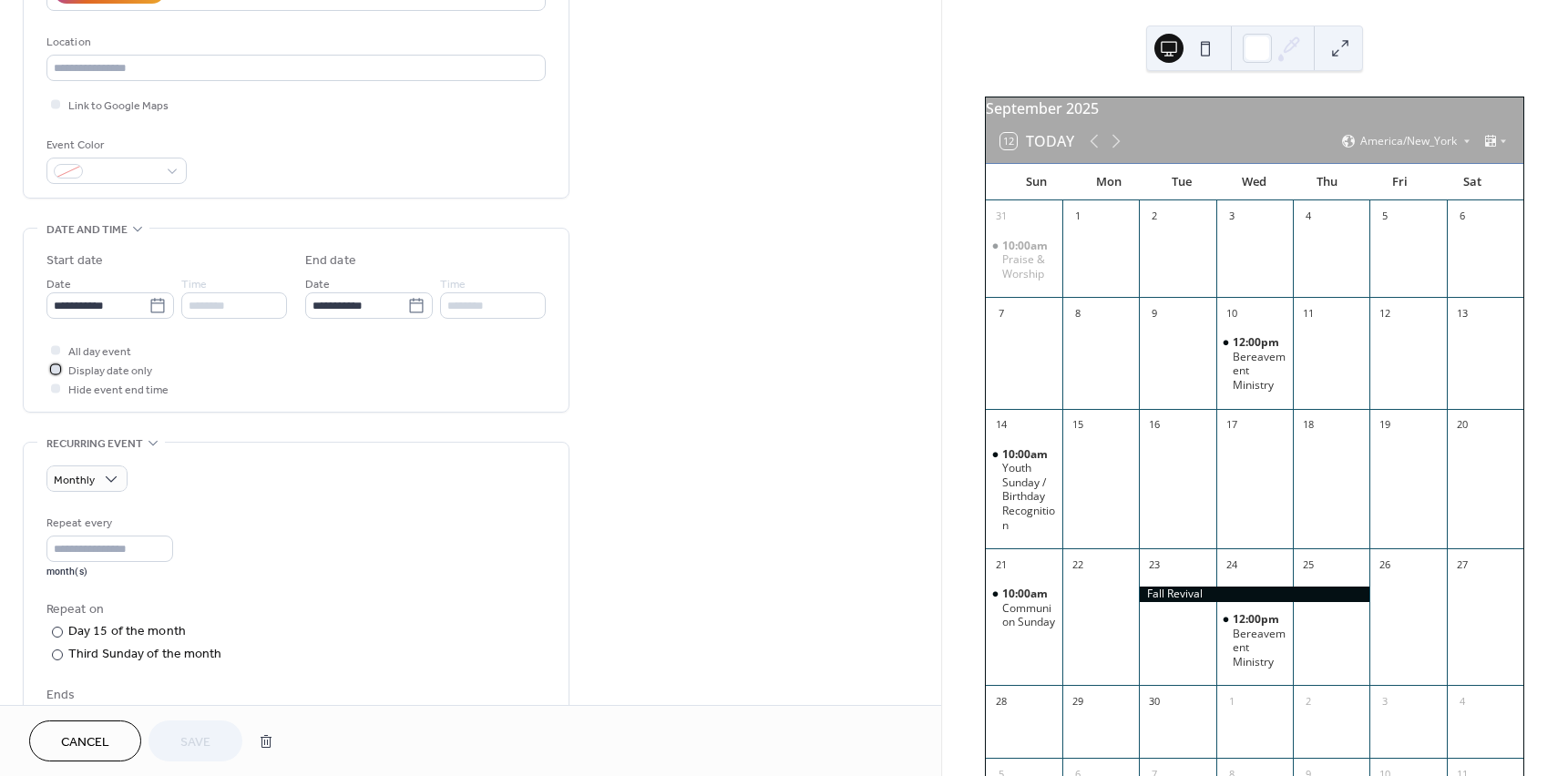 click at bounding box center [56, 369] 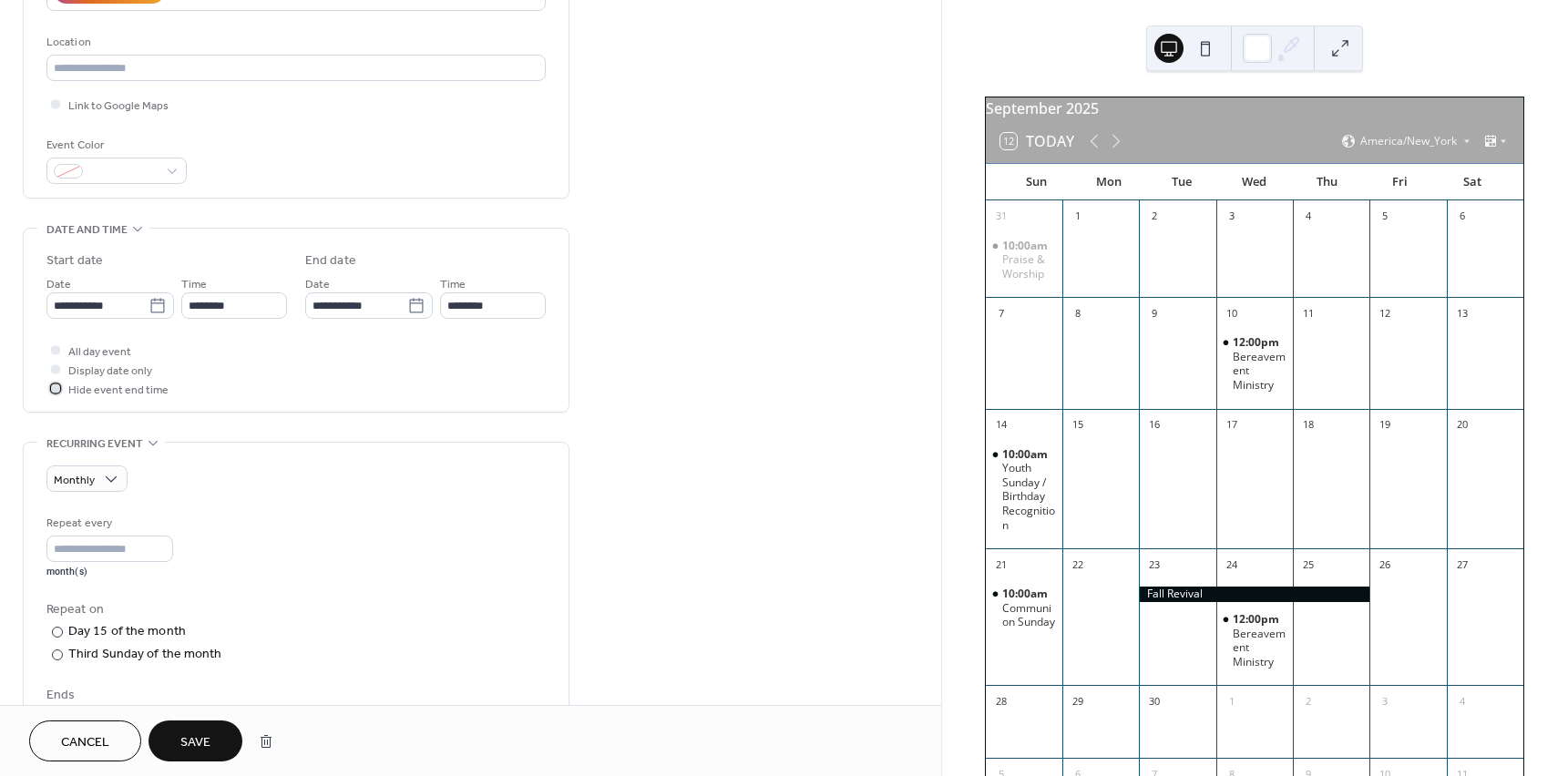 click on "Hide event end time" at bounding box center [108, 388] 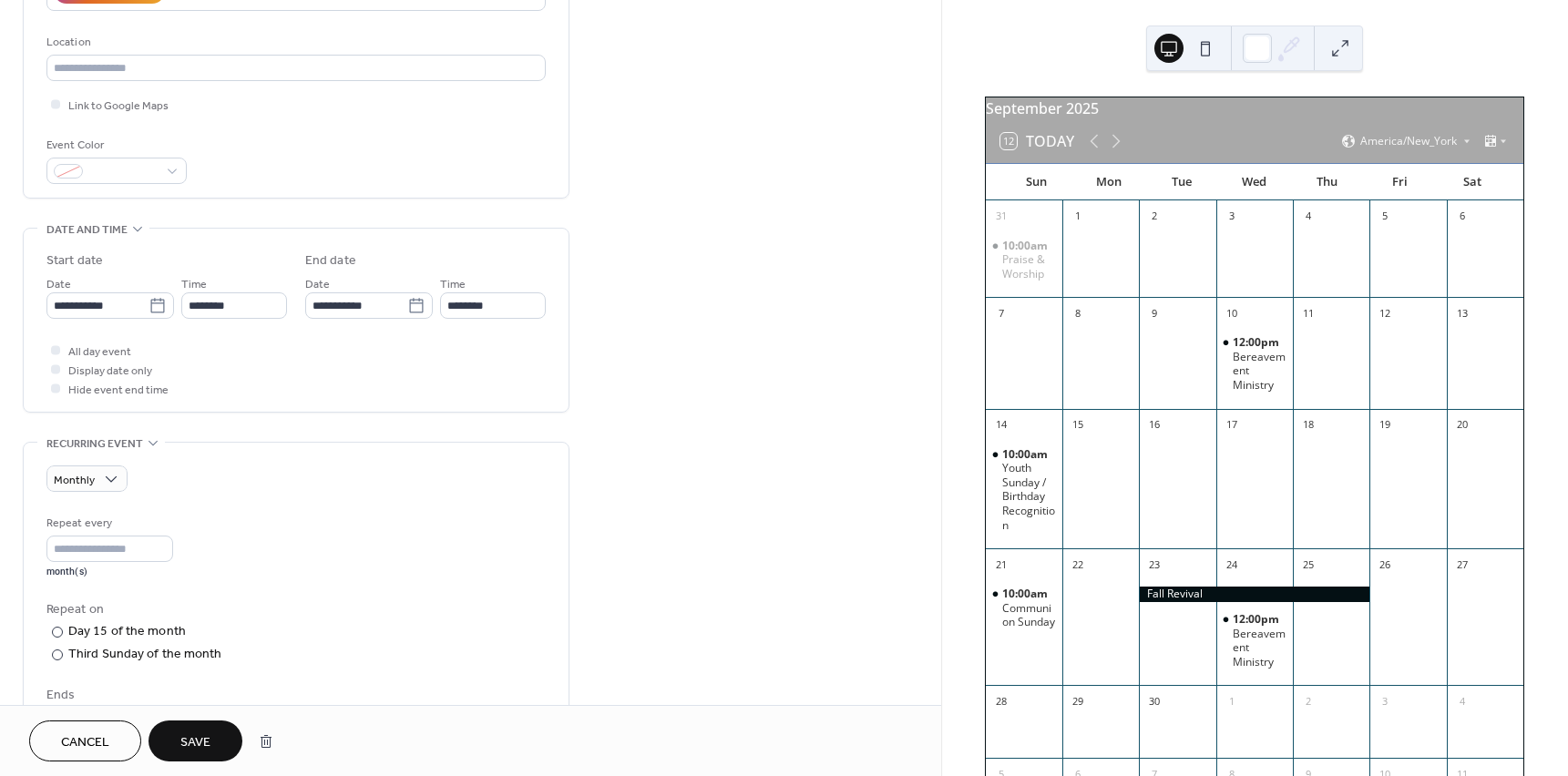 click on "Save" at bounding box center (195, 742) 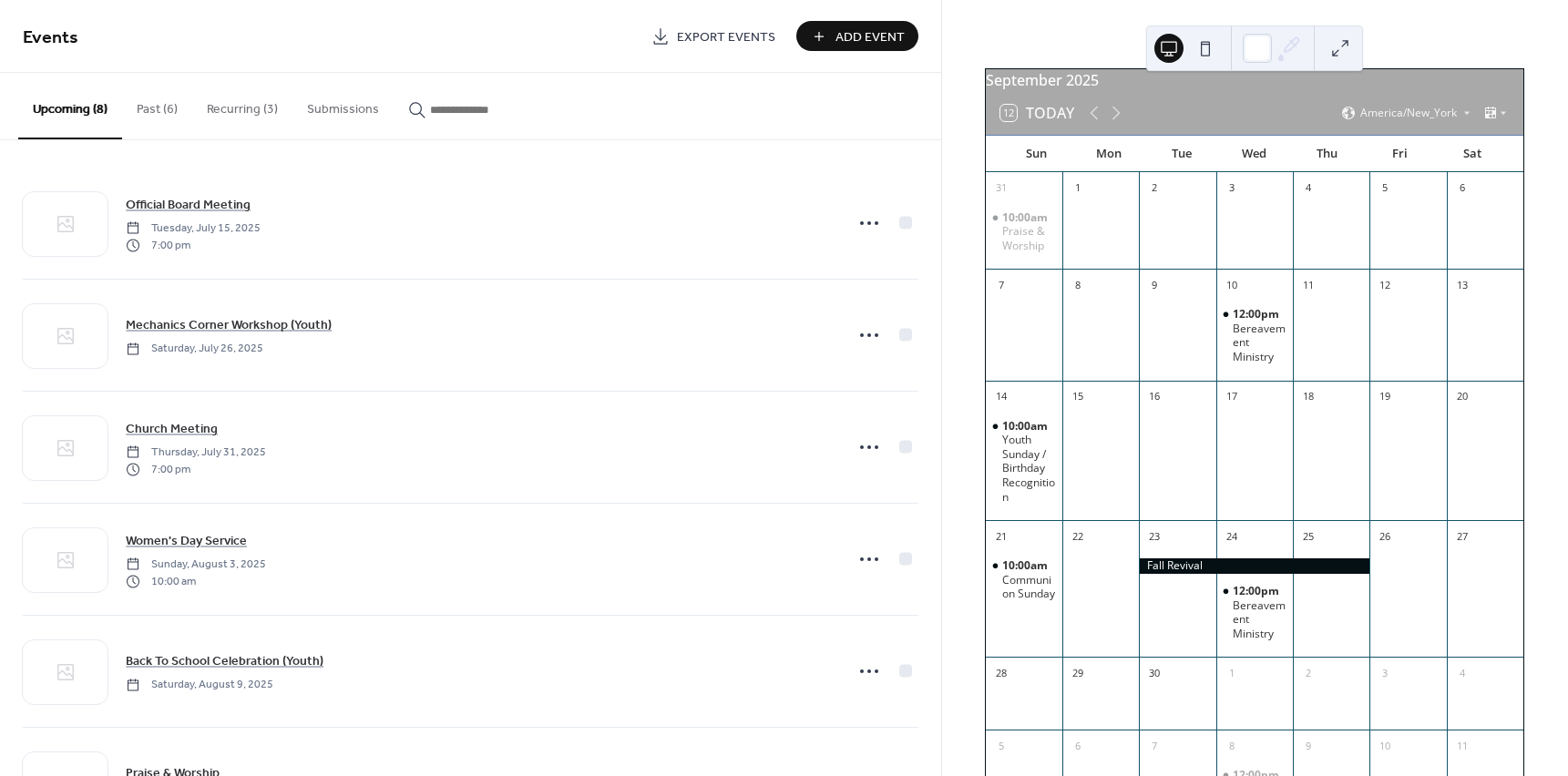scroll, scrollTop: 0, scrollLeft: 0, axis: both 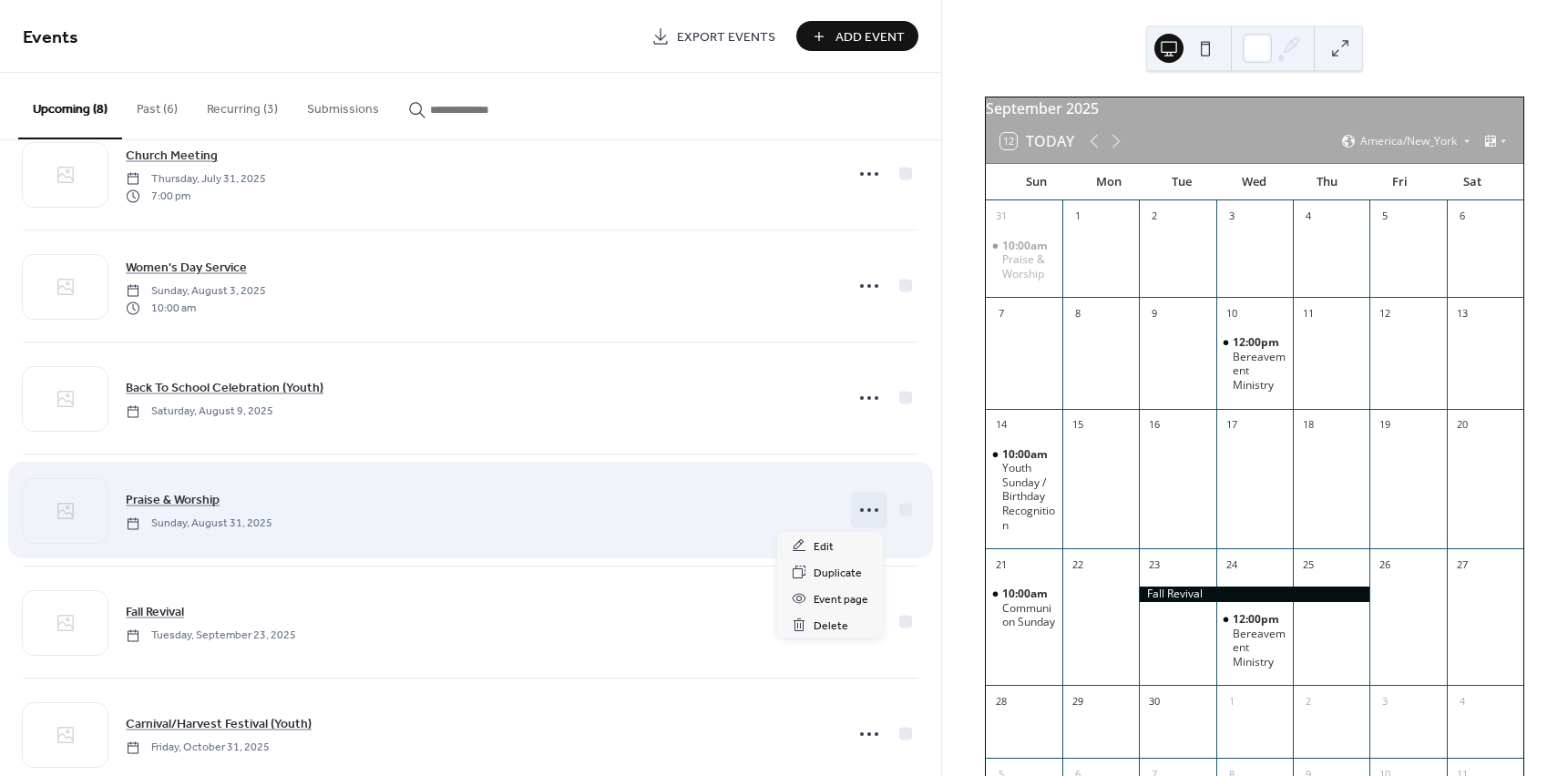 click 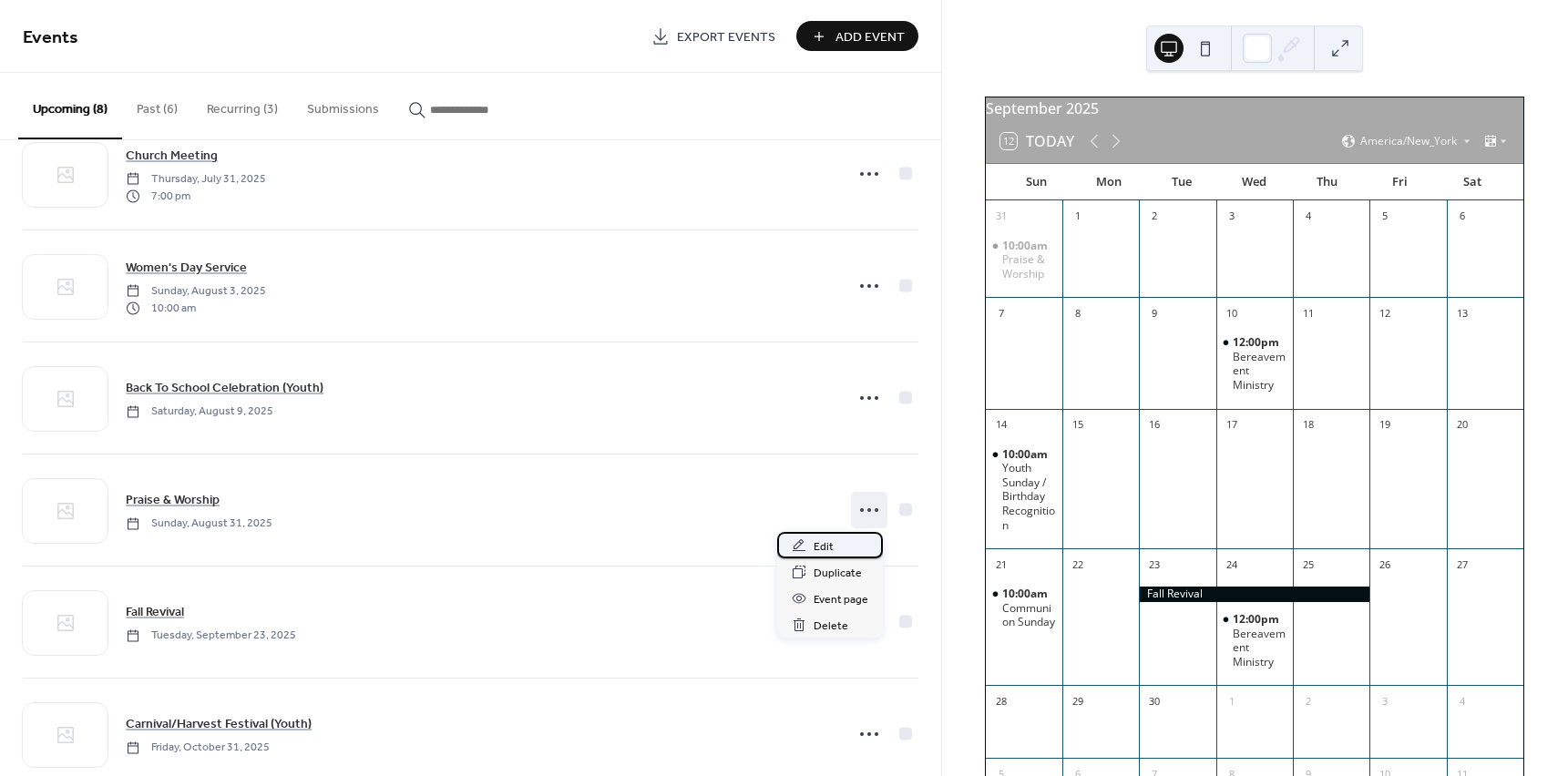 click on "Edit" at bounding box center [824, 546] 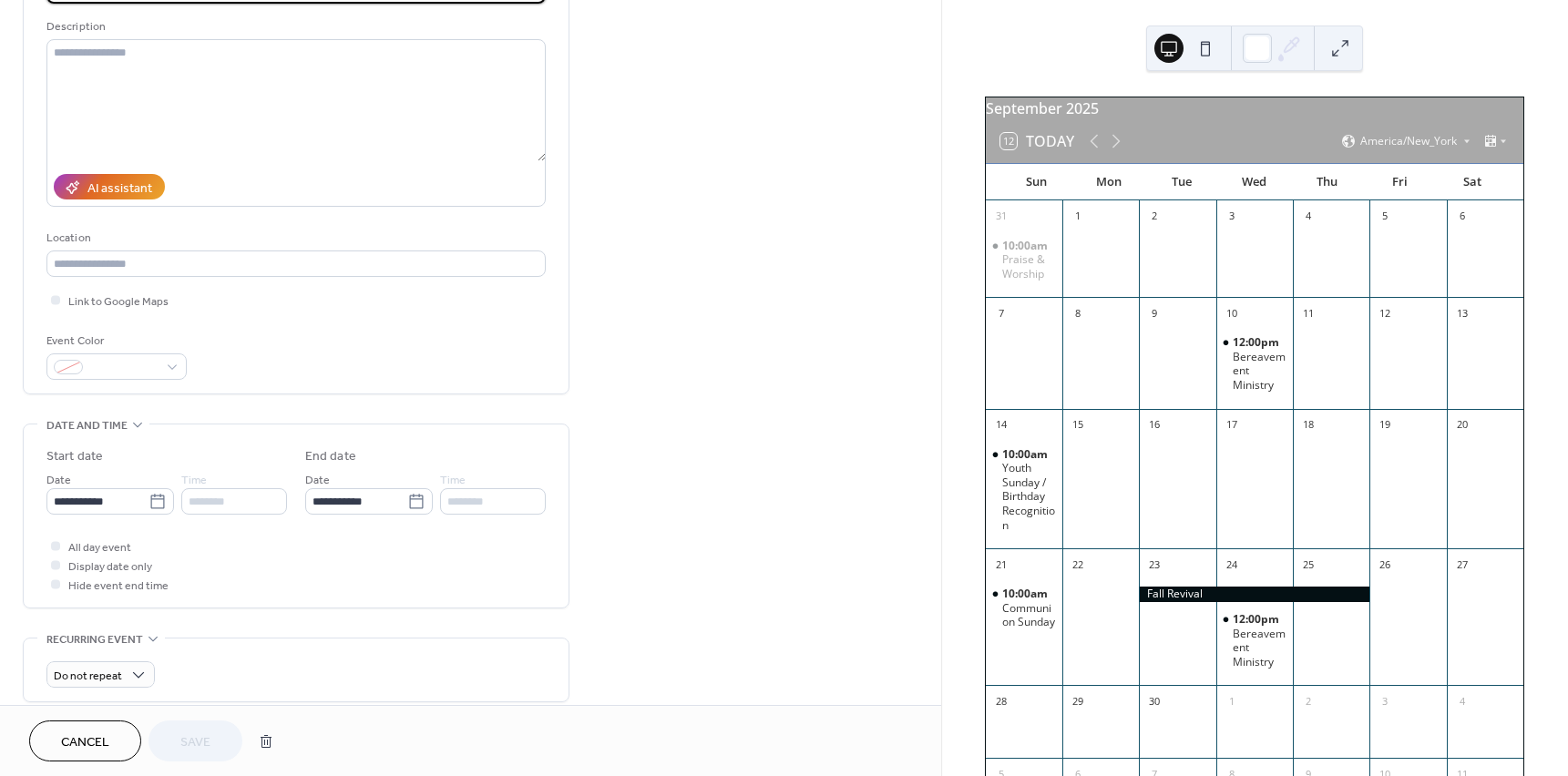 scroll, scrollTop: 273, scrollLeft: 0, axis: vertical 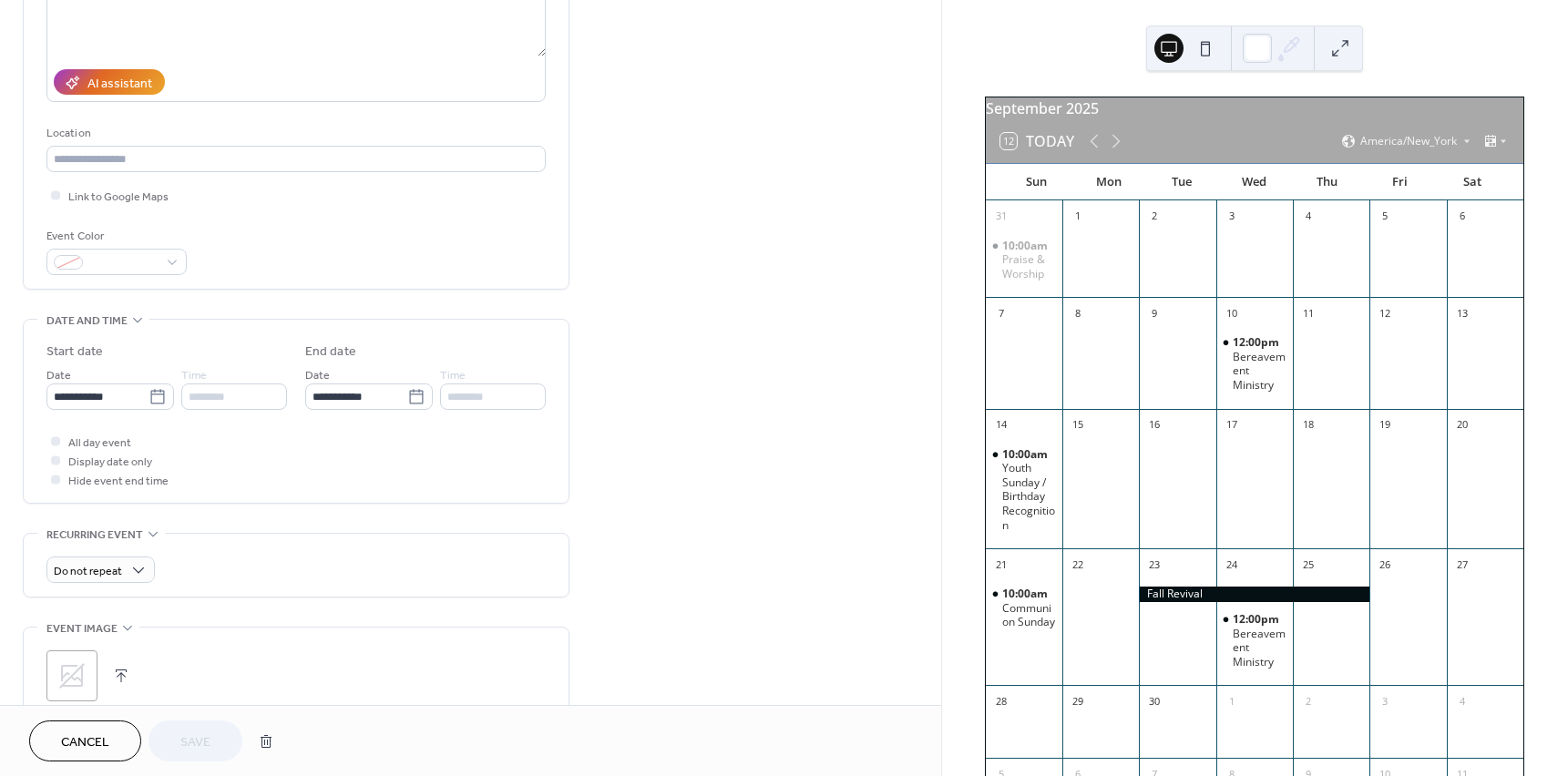 click at bounding box center [56, 479] 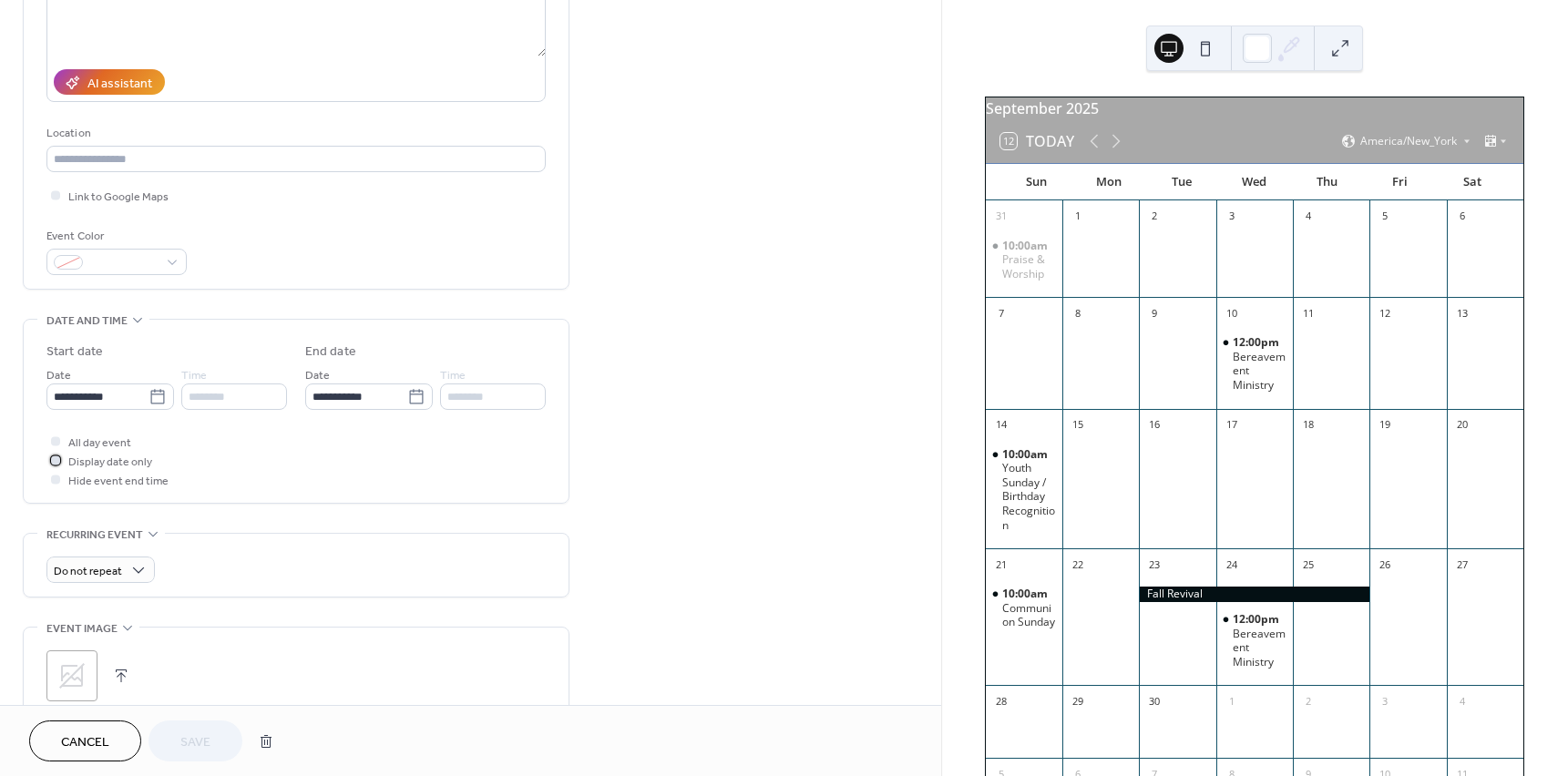 click 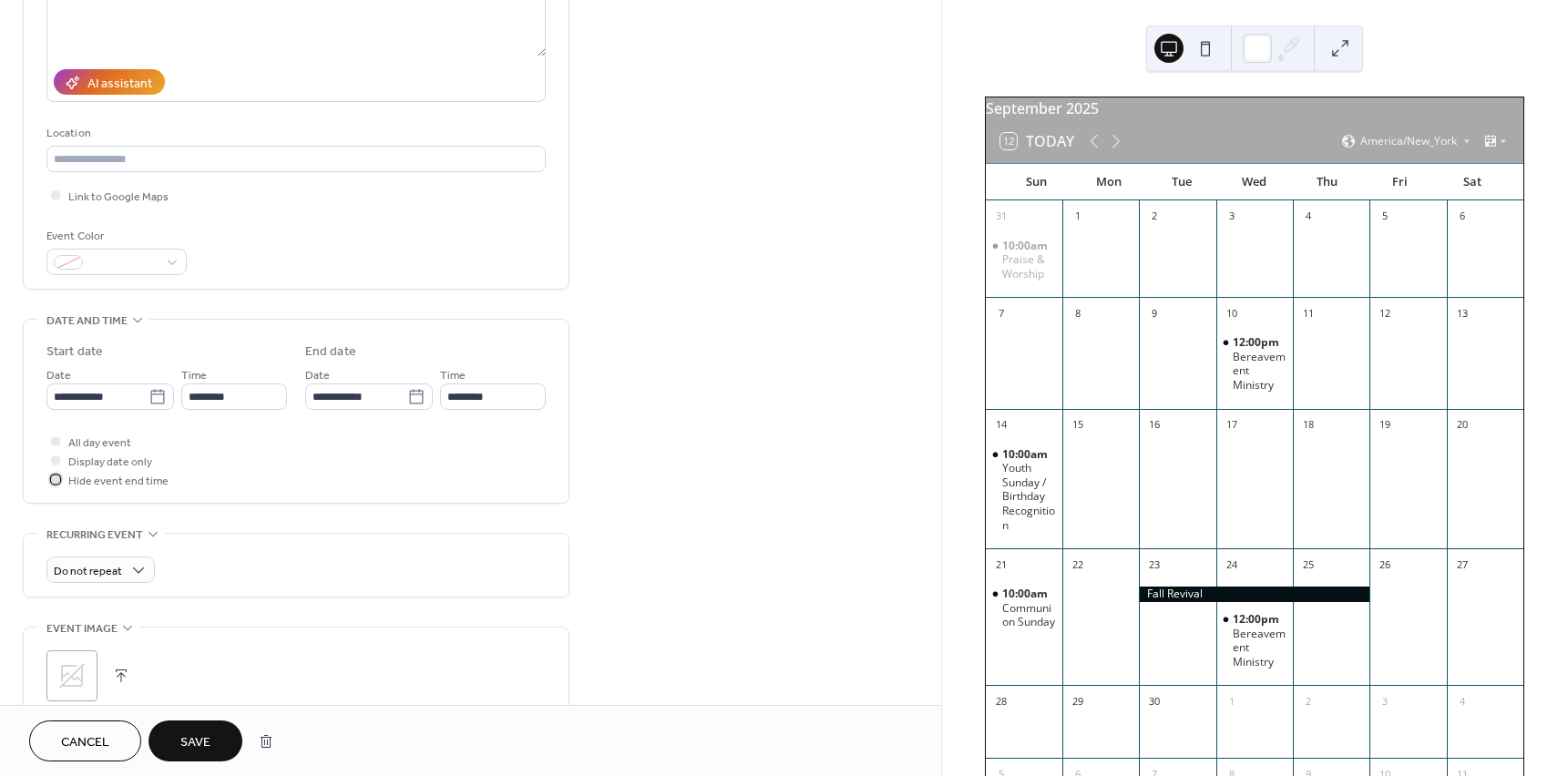 click at bounding box center (56, 479) 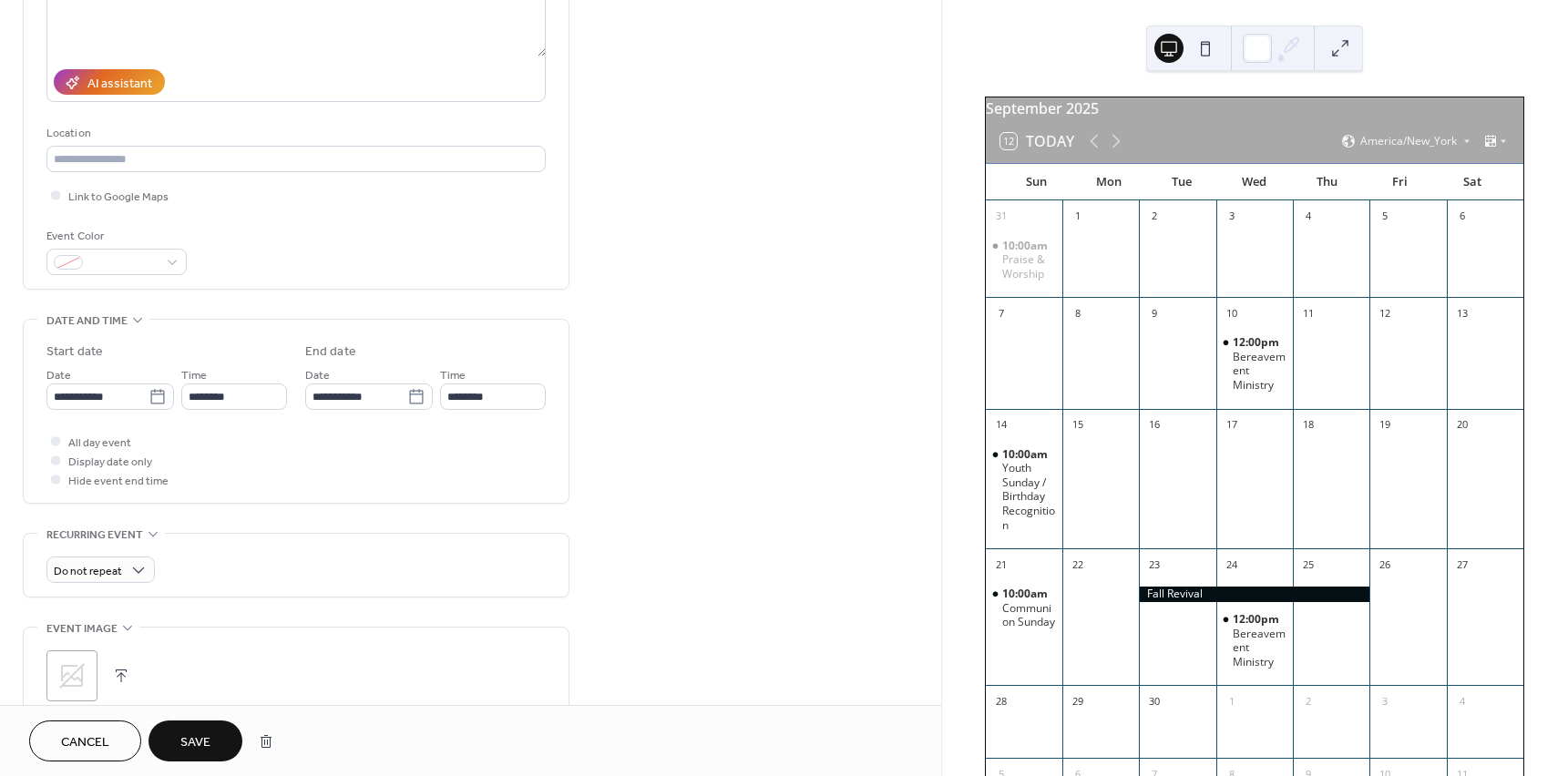 click on "Save" at bounding box center [195, 740] 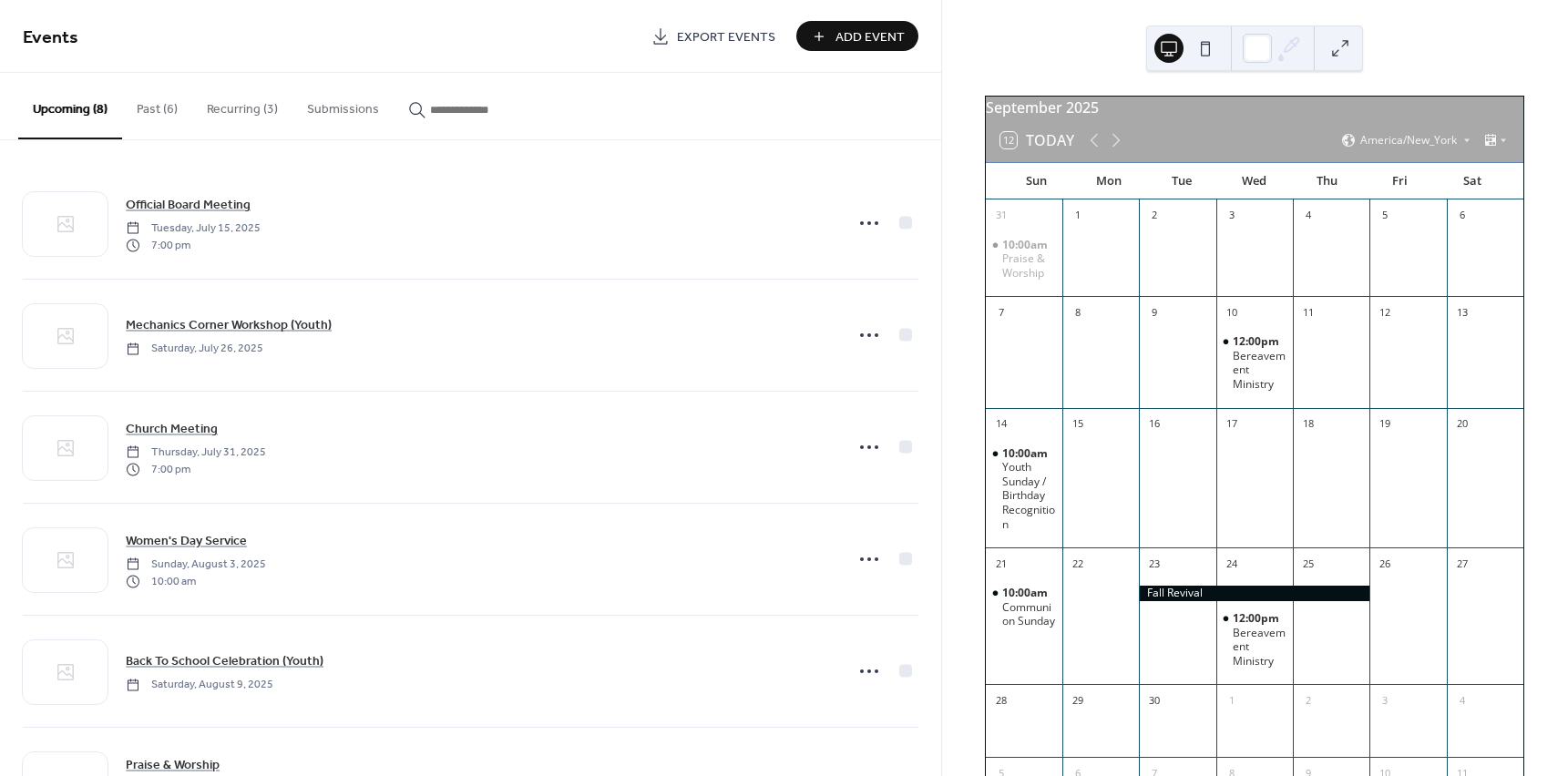 scroll, scrollTop: 0, scrollLeft: 0, axis: both 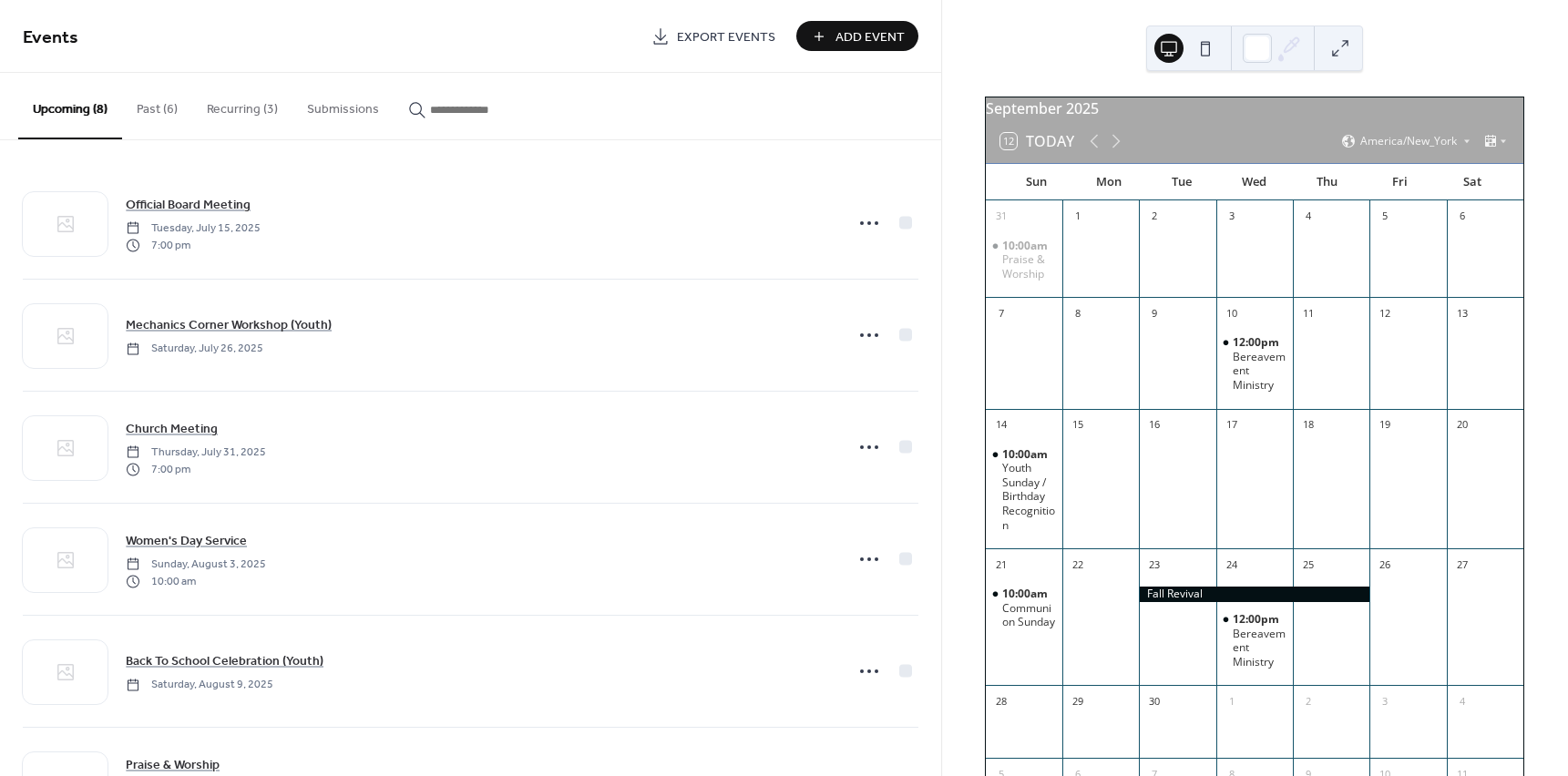 click on "Past  (6)" at bounding box center (157, 105) 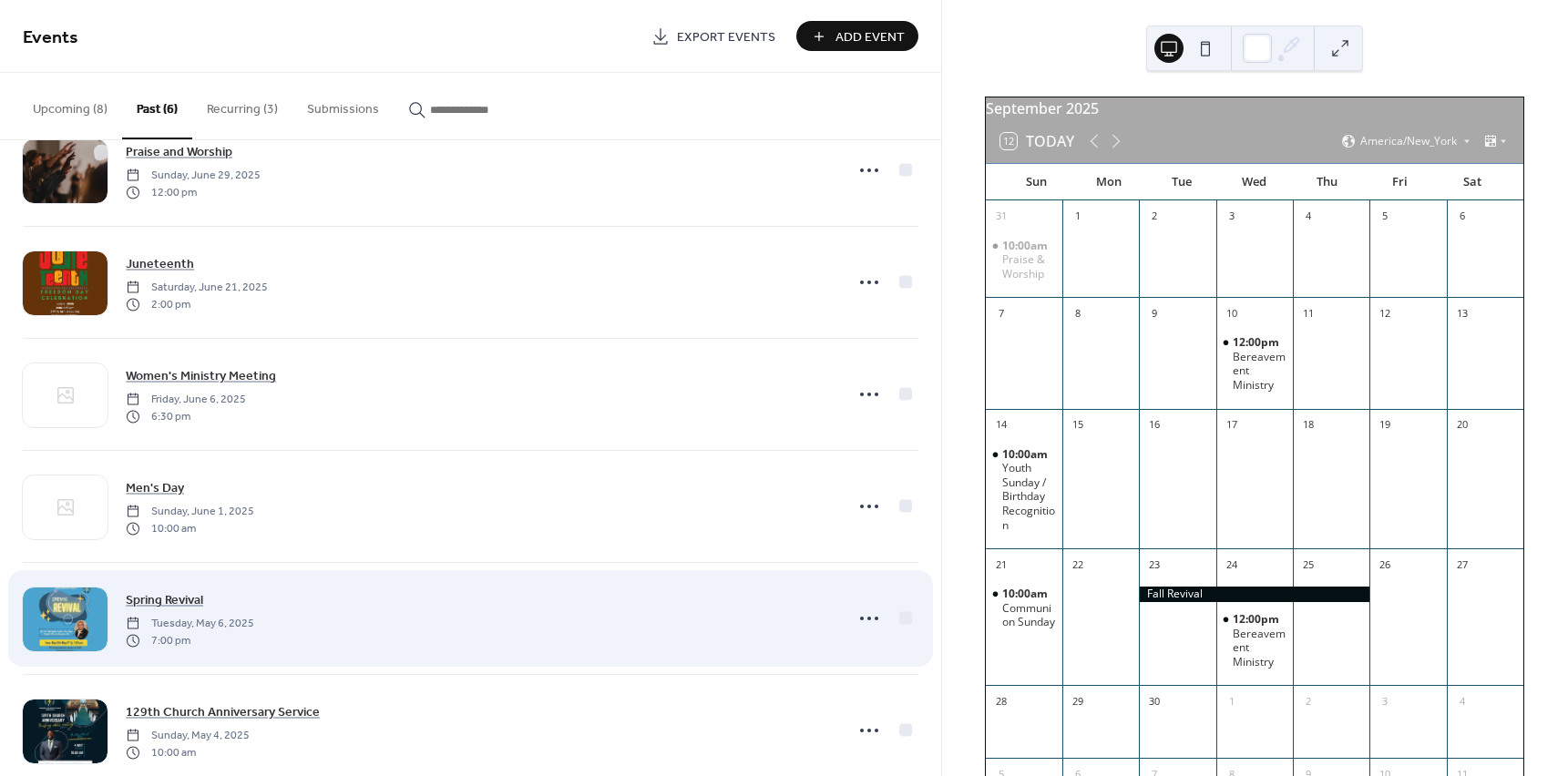 scroll, scrollTop: 0, scrollLeft: 0, axis: both 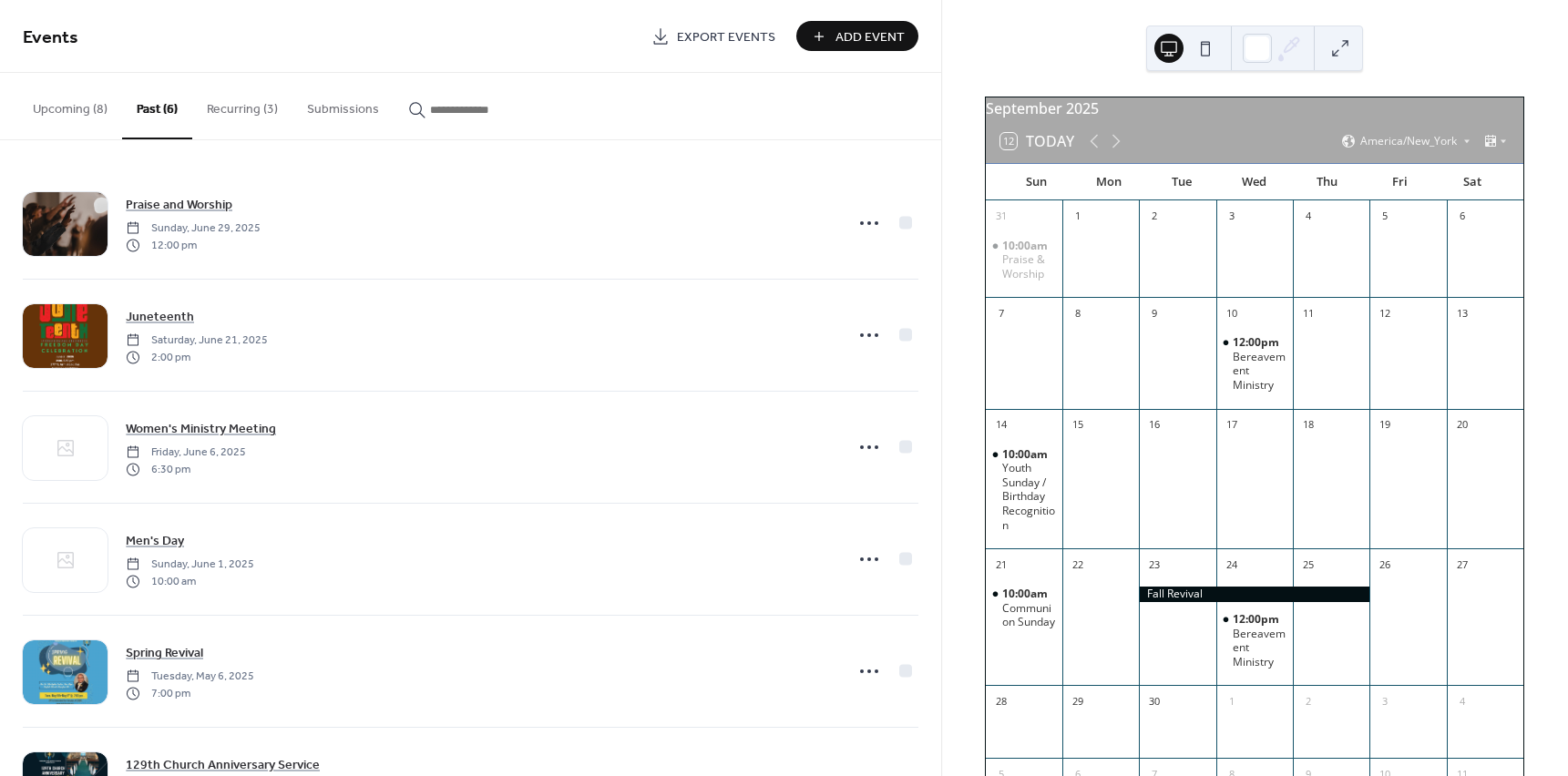 click on "Upcoming  (8)" at bounding box center [70, 105] 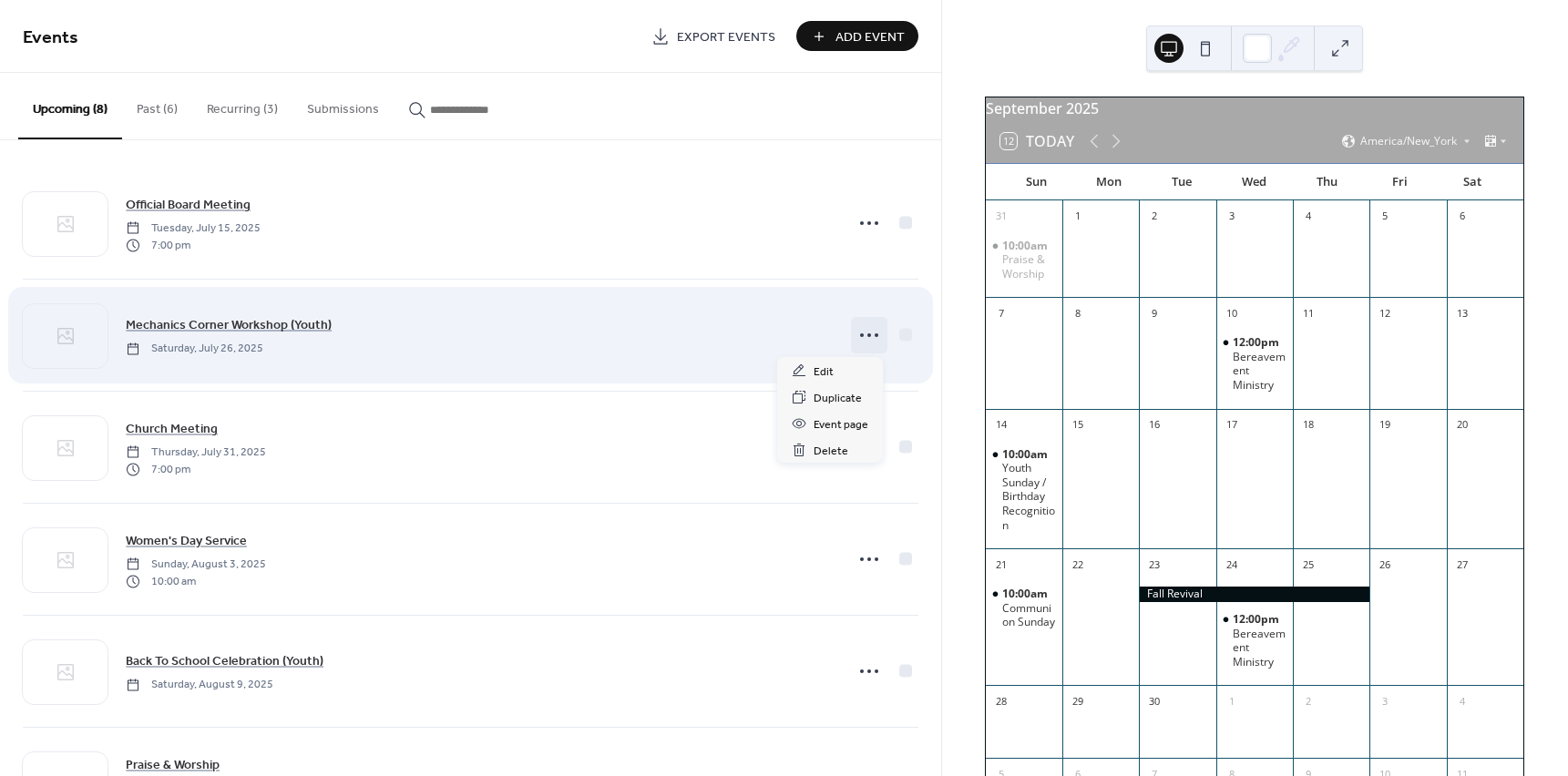 click 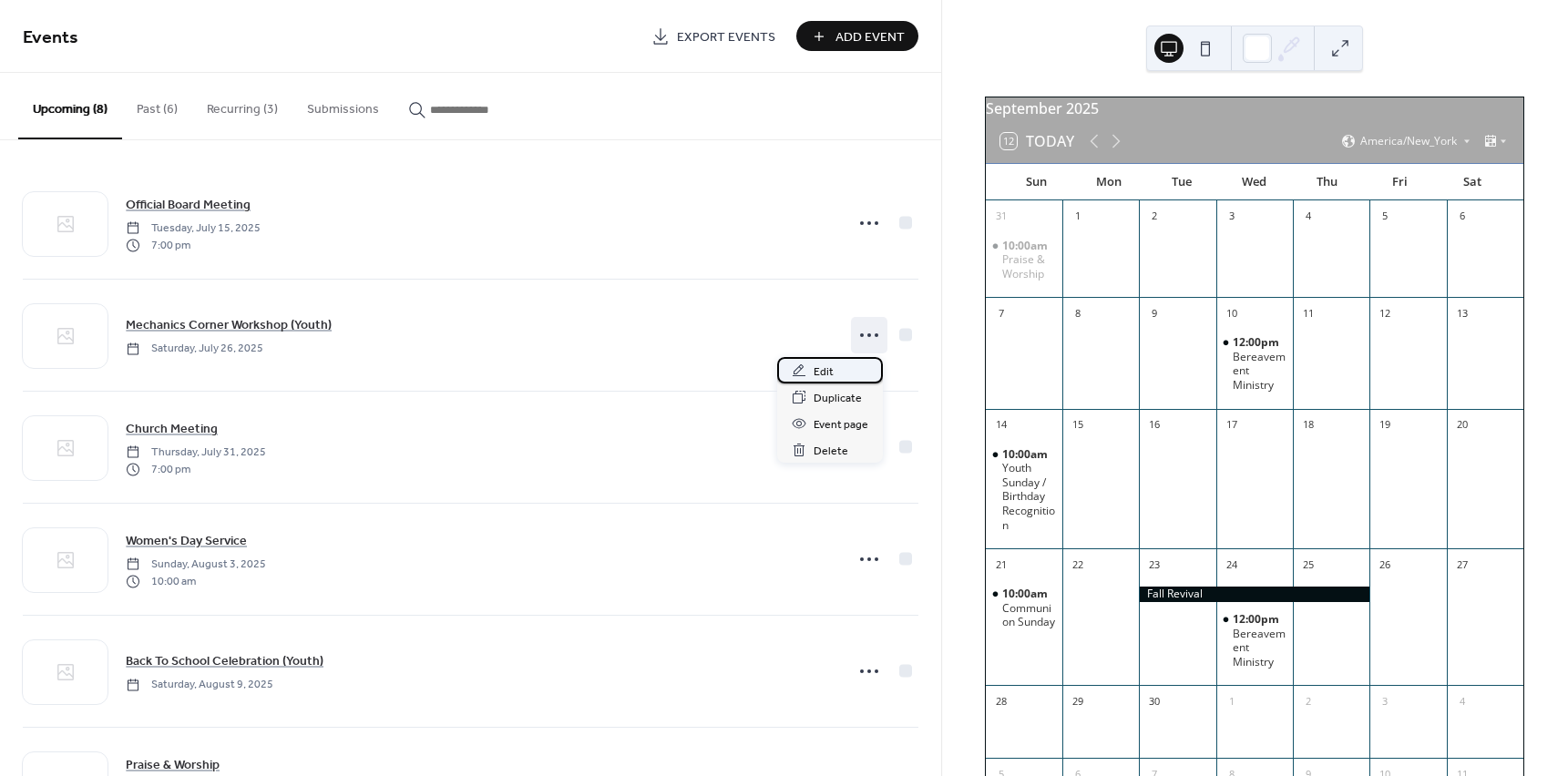 click on "Edit" at bounding box center [824, 372] 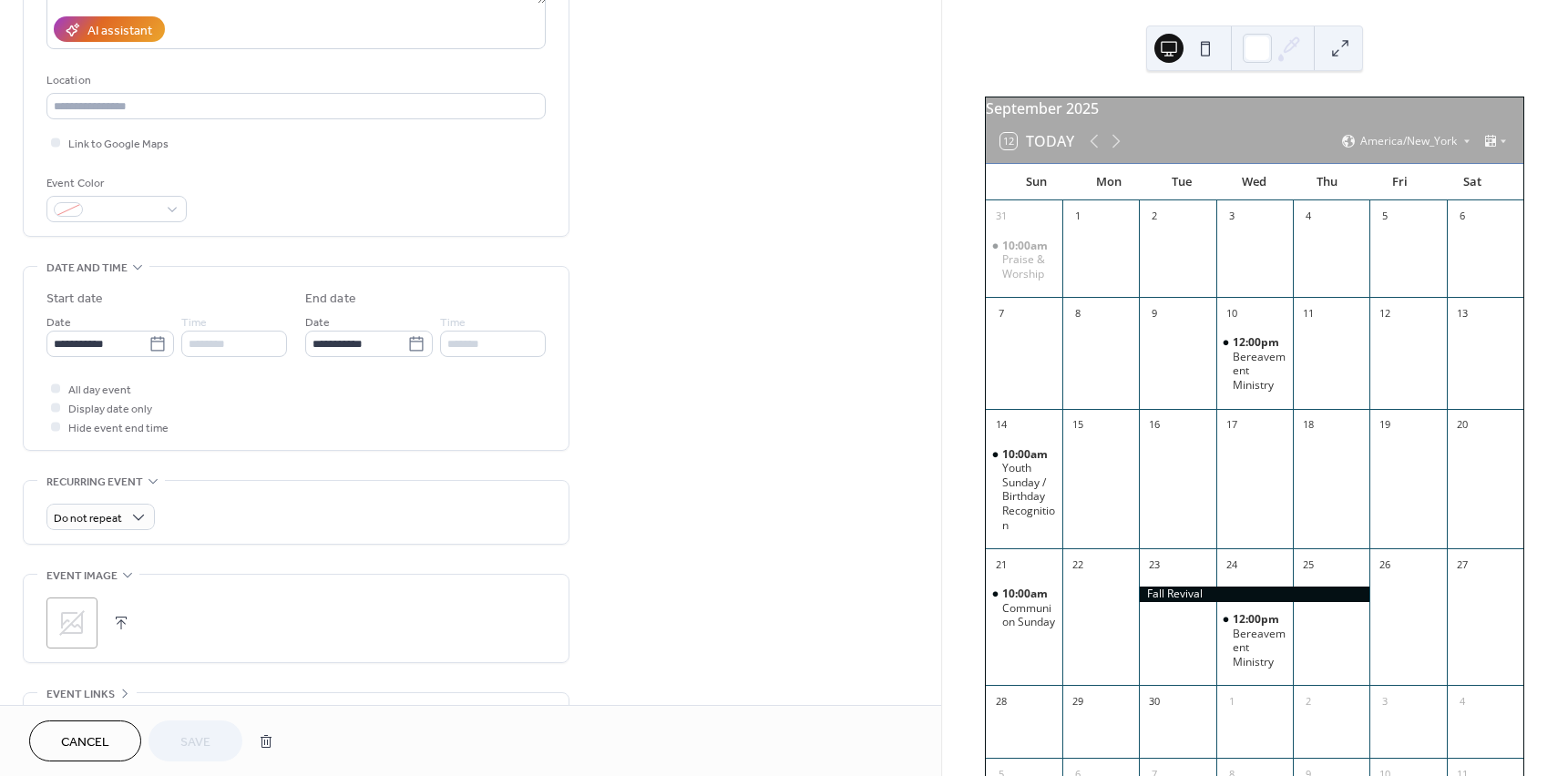 scroll, scrollTop: 455, scrollLeft: 0, axis: vertical 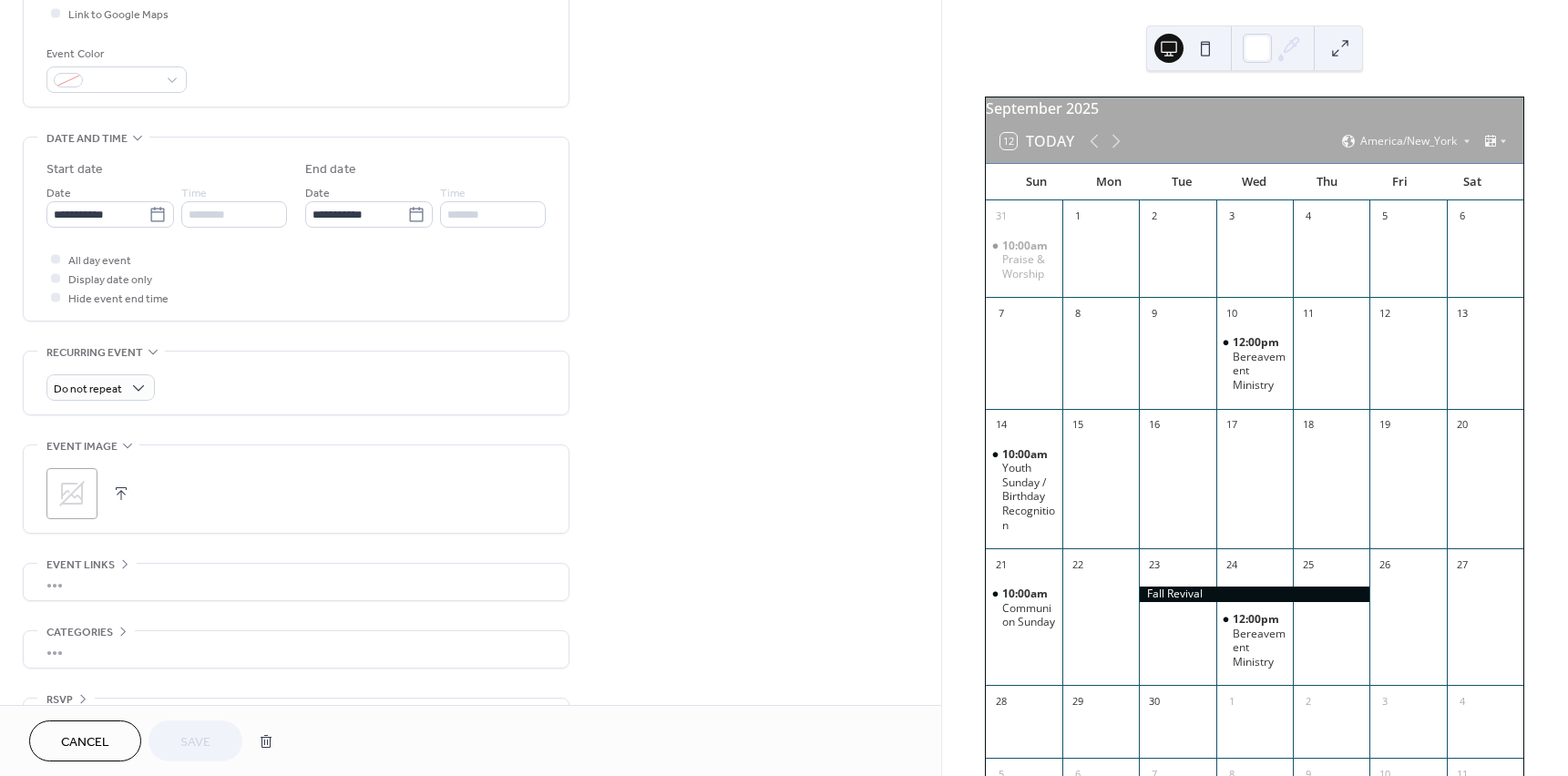 click on ";" at bounding box center (72, 494) 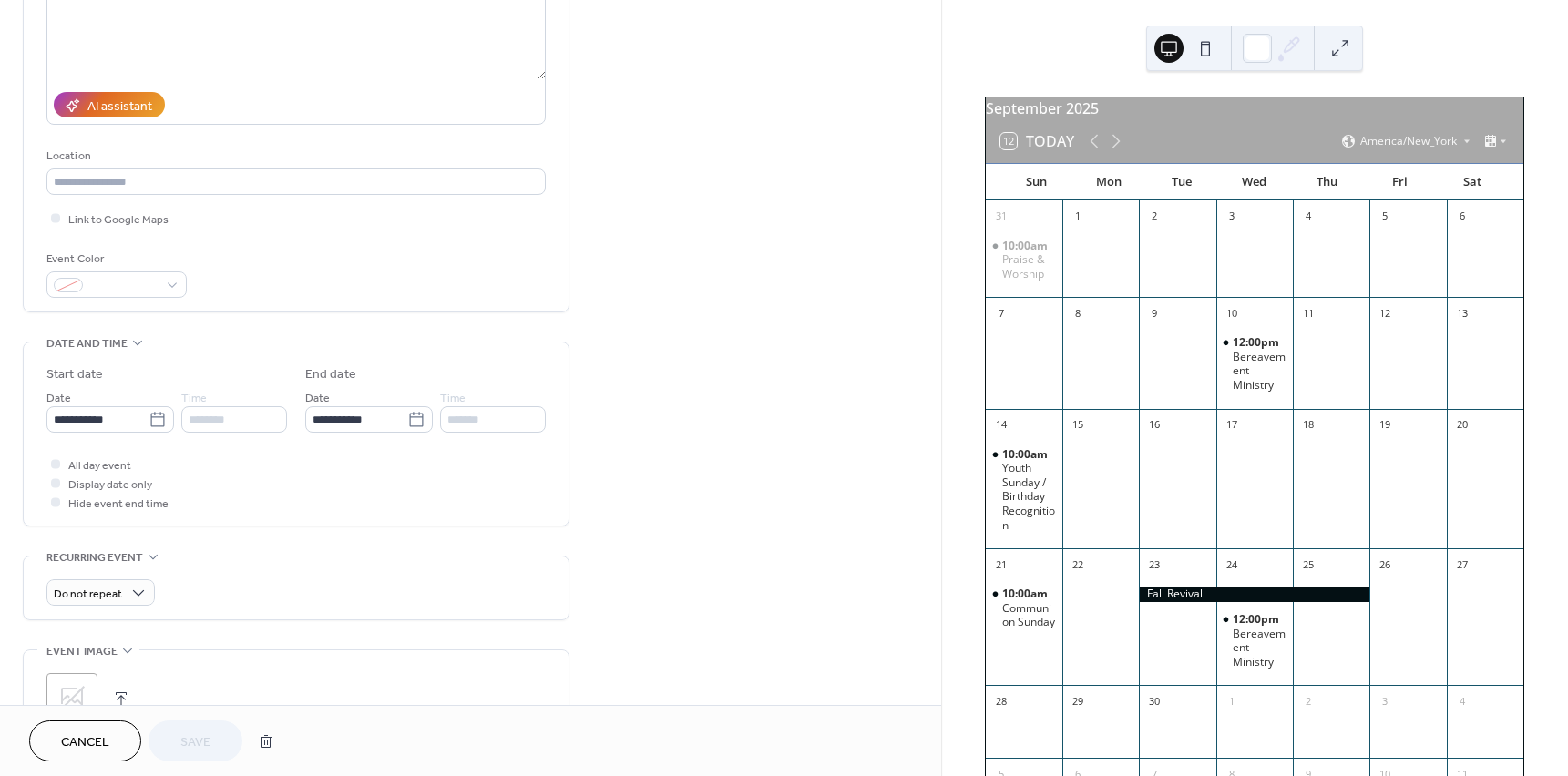 scroll, scrollTop: 231, scrollLeft: 0, axis: vertical 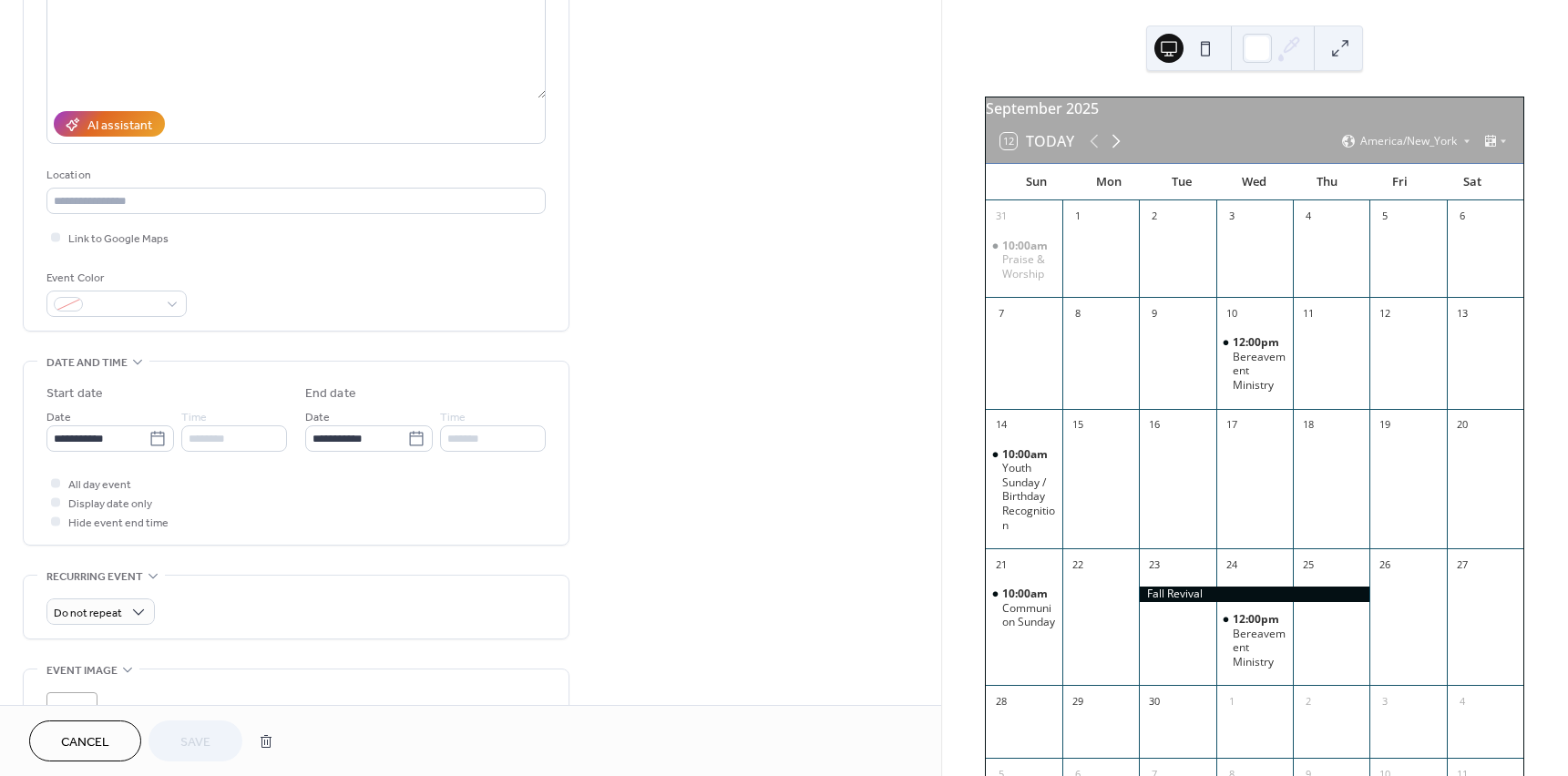 click 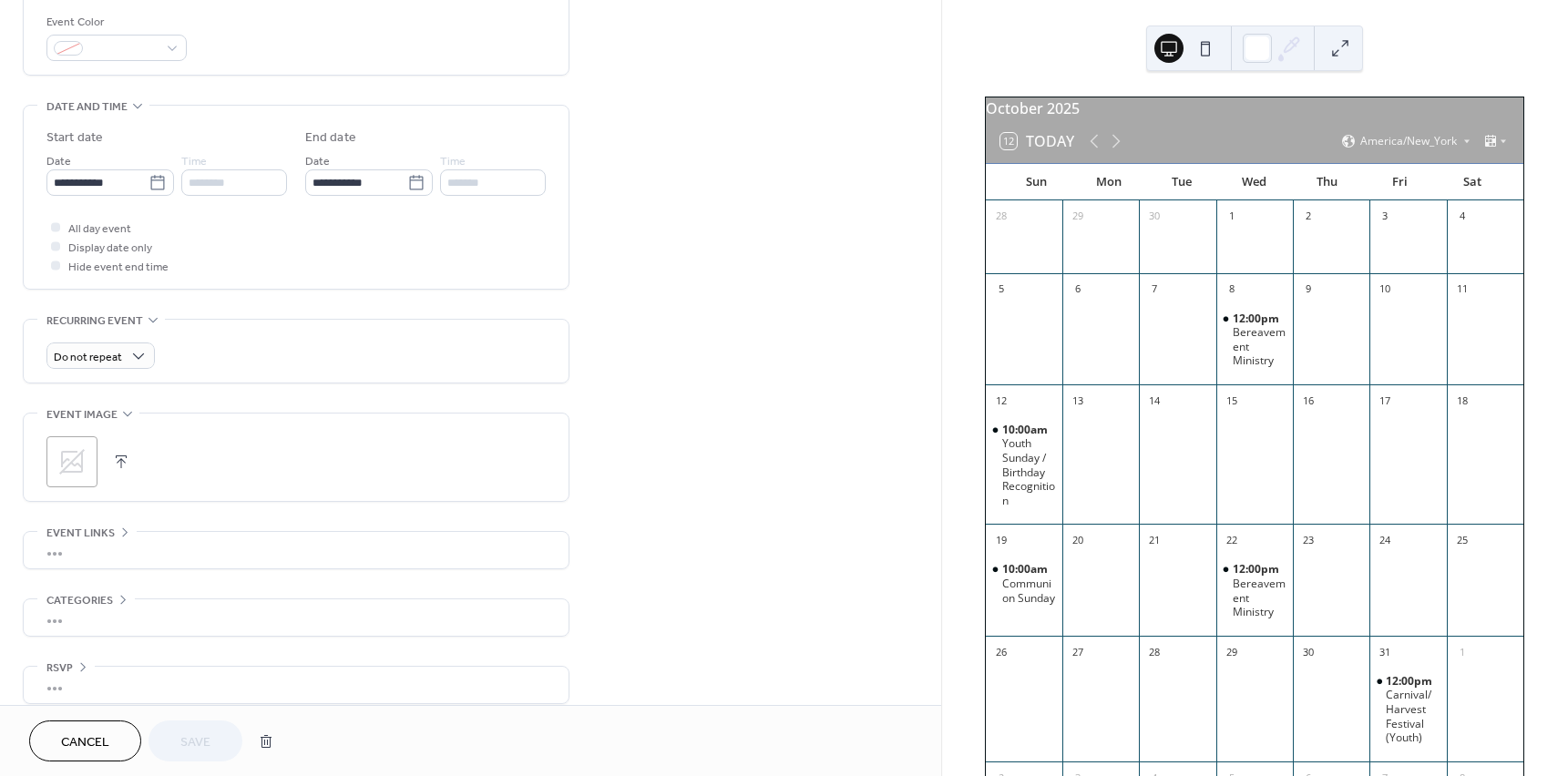 scroll, scrollTop: 505, scrollLeft: 0, axis: vertical 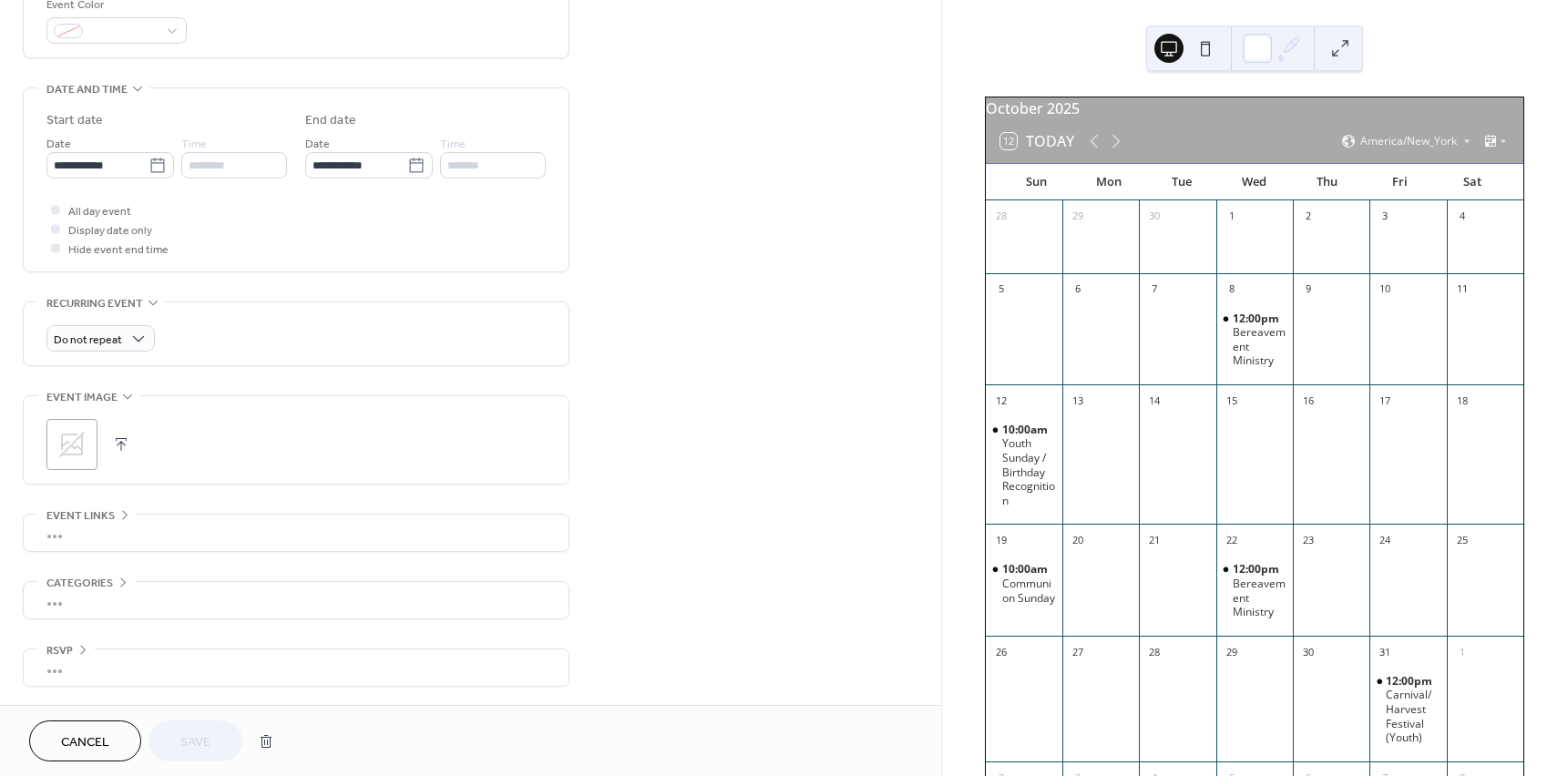click on "Cancel" at bounding box center [85, 742] 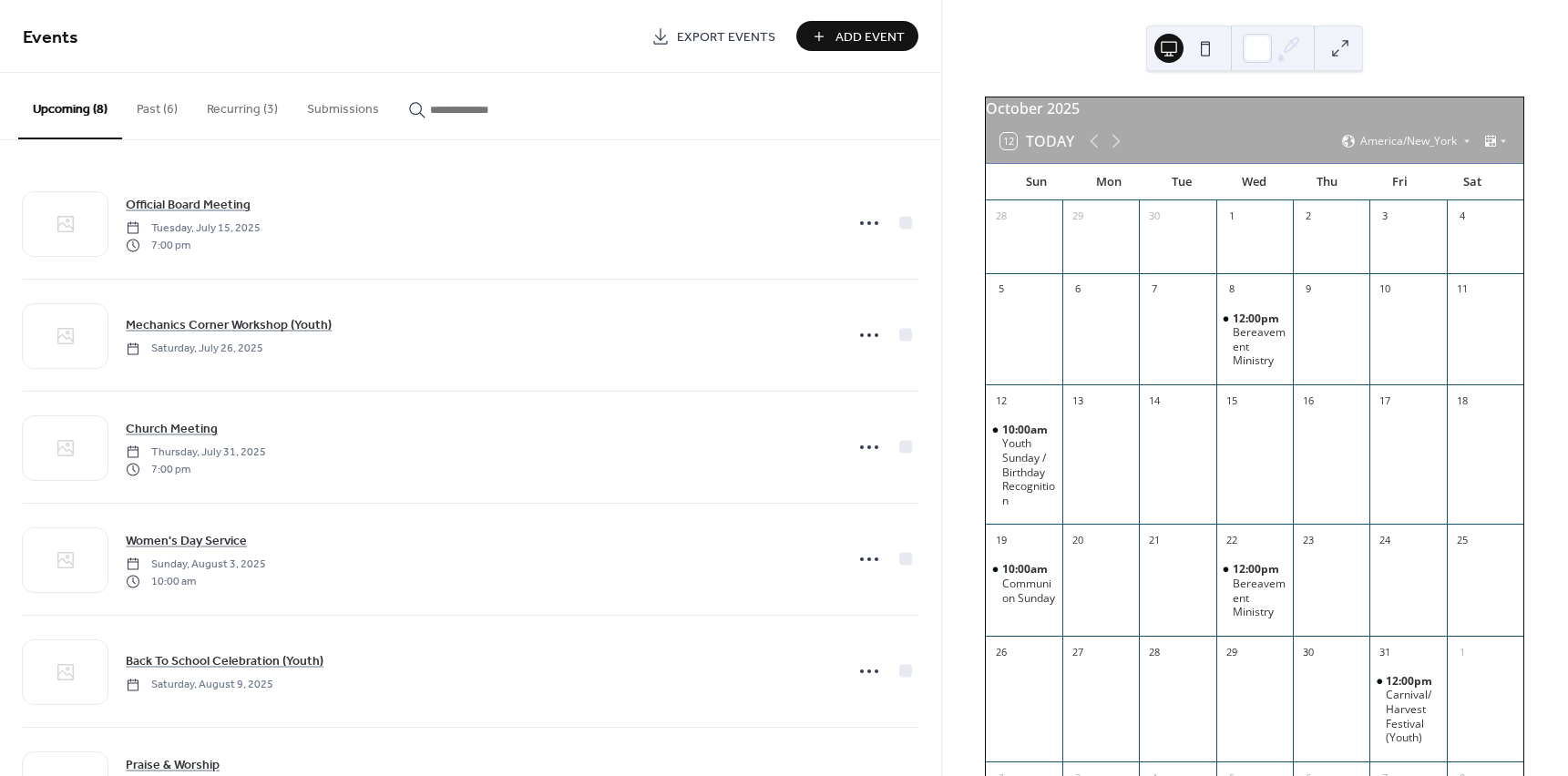 click on "Add Event" at bounding box center (857, 36) 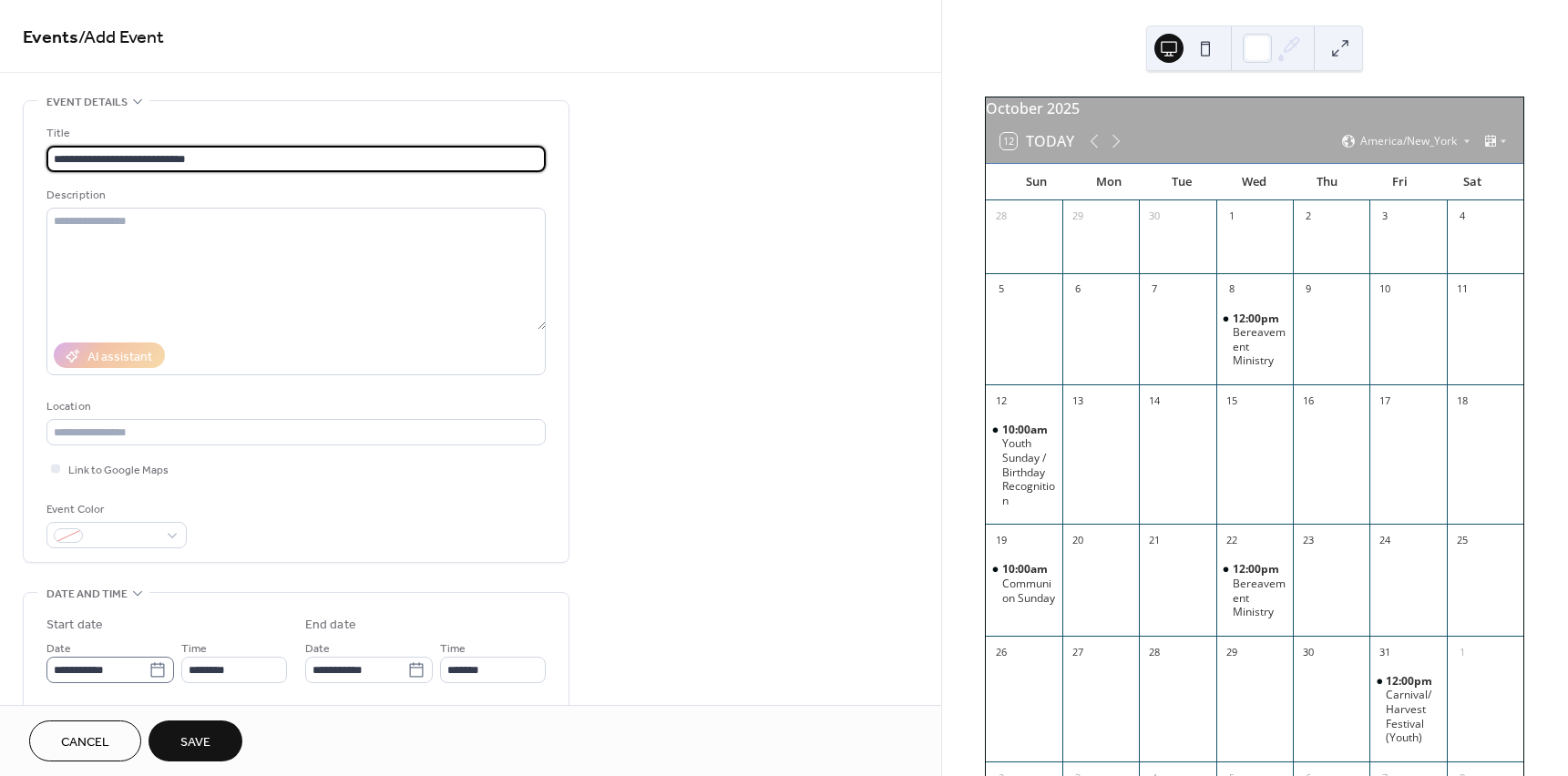 type on "**********" 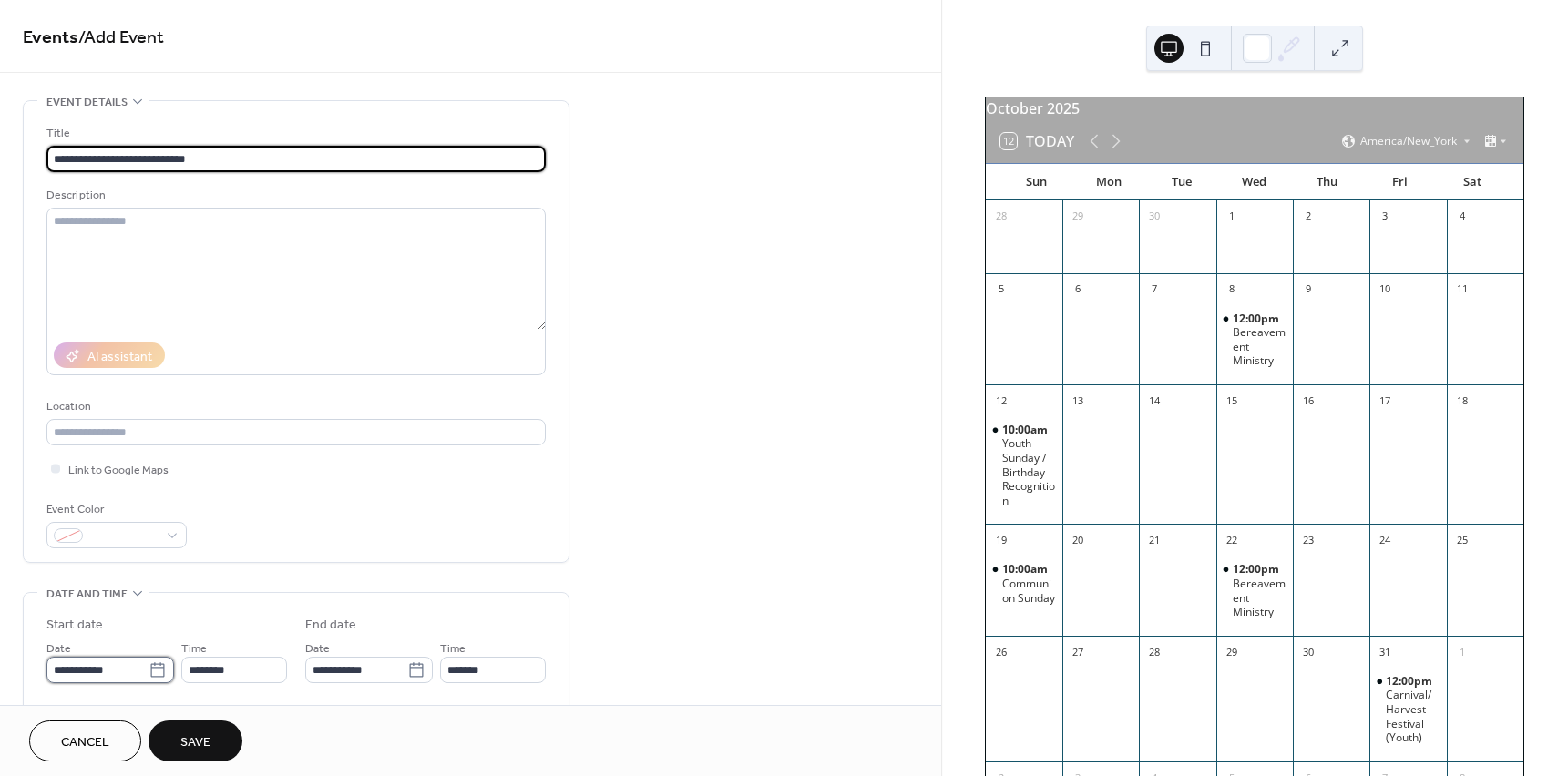 click on "**********" at bounding box center [97, 669] 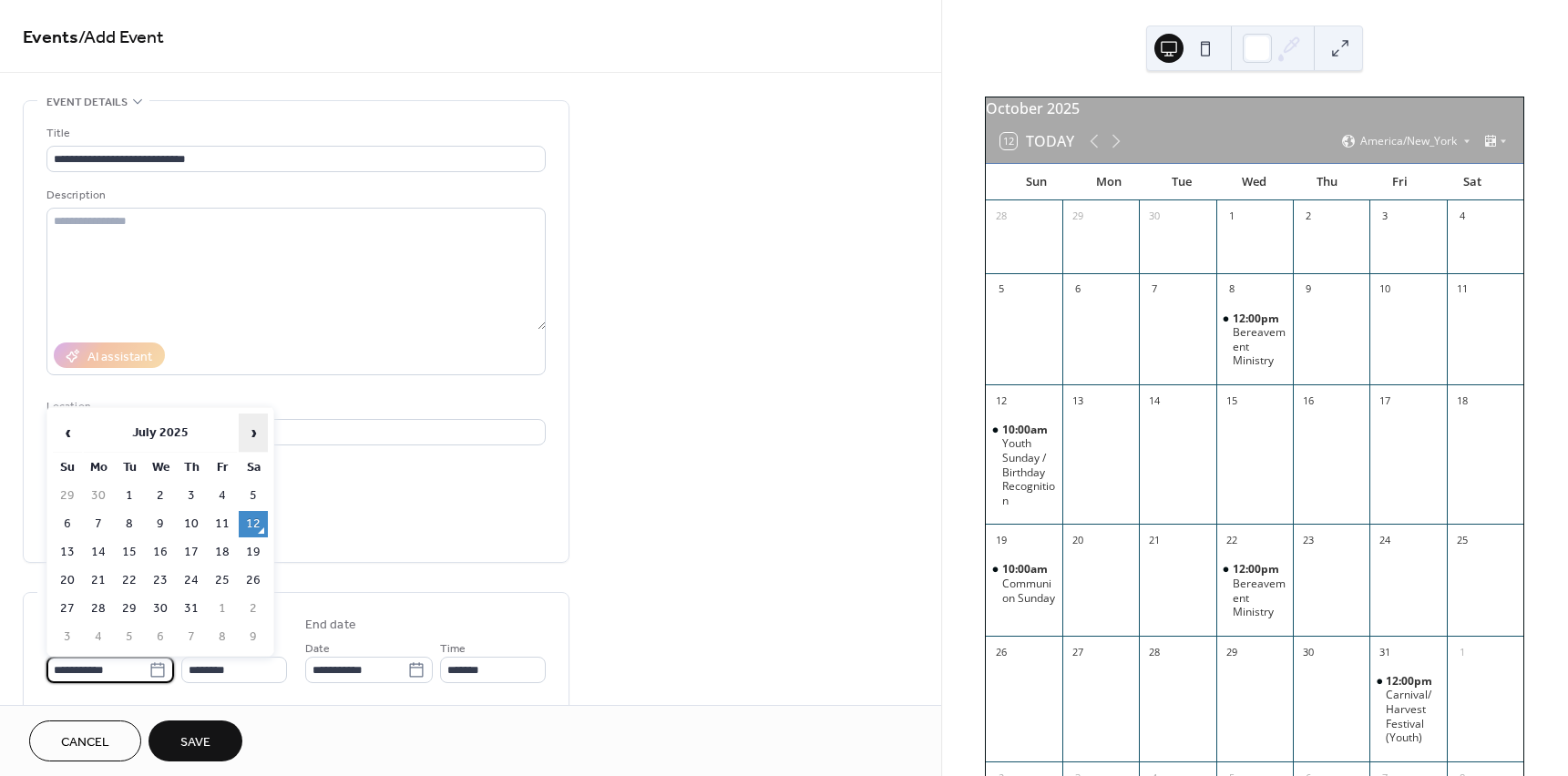 click on "›" at bounding box center [253, 433] 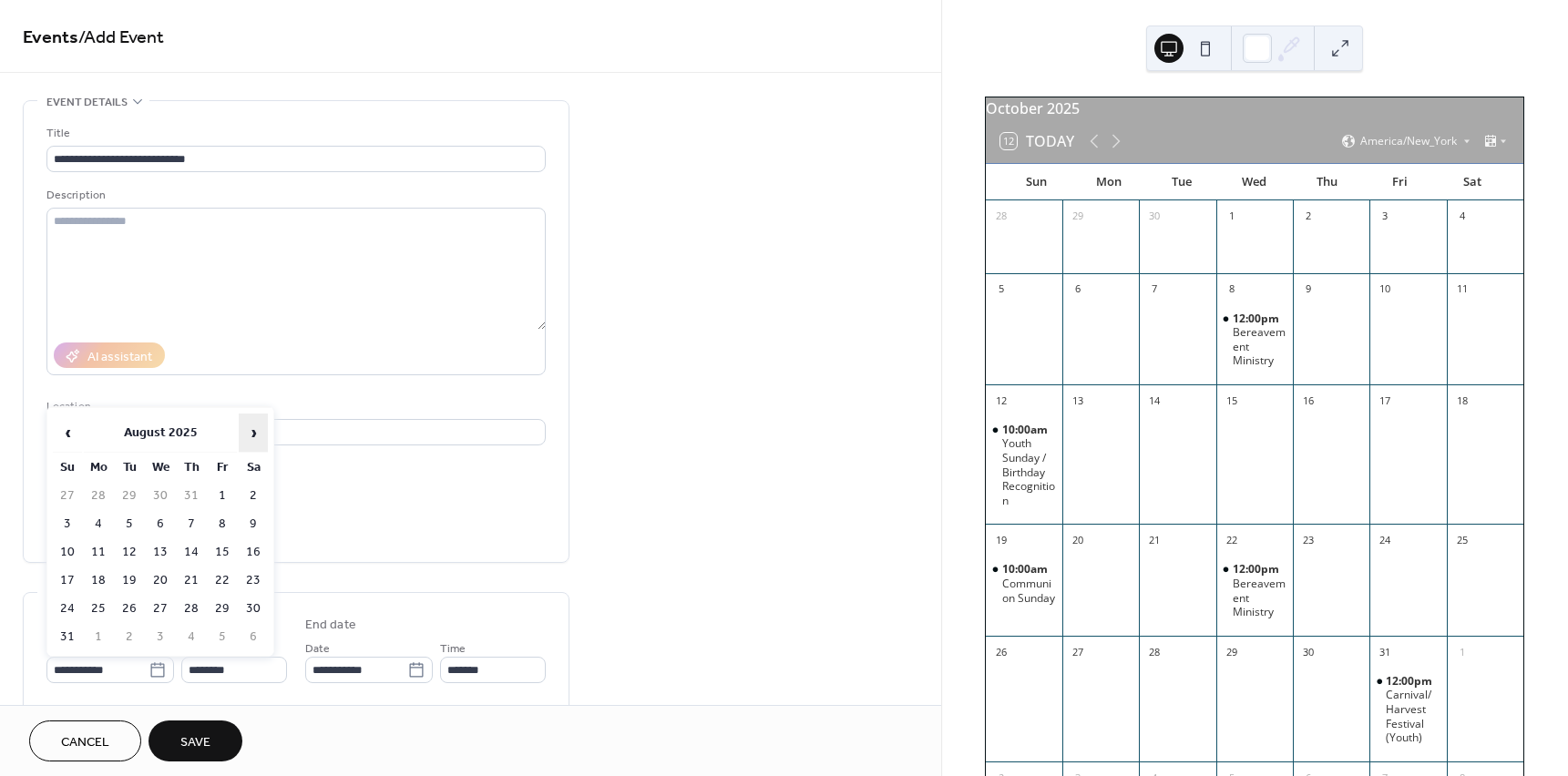 click on "›" at bounding box center (253, 433) 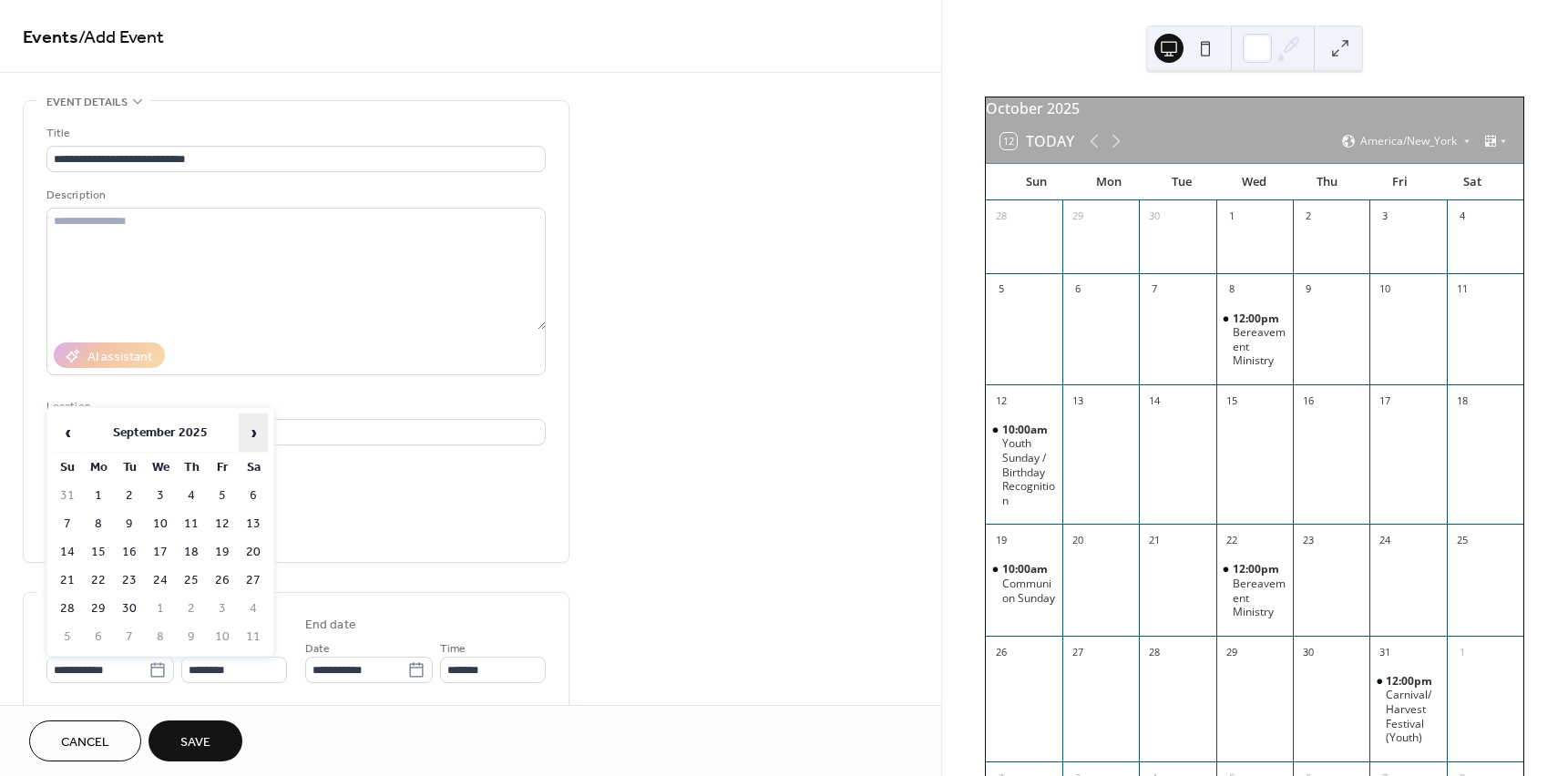 click on "›" at bounding box center (253, 433) 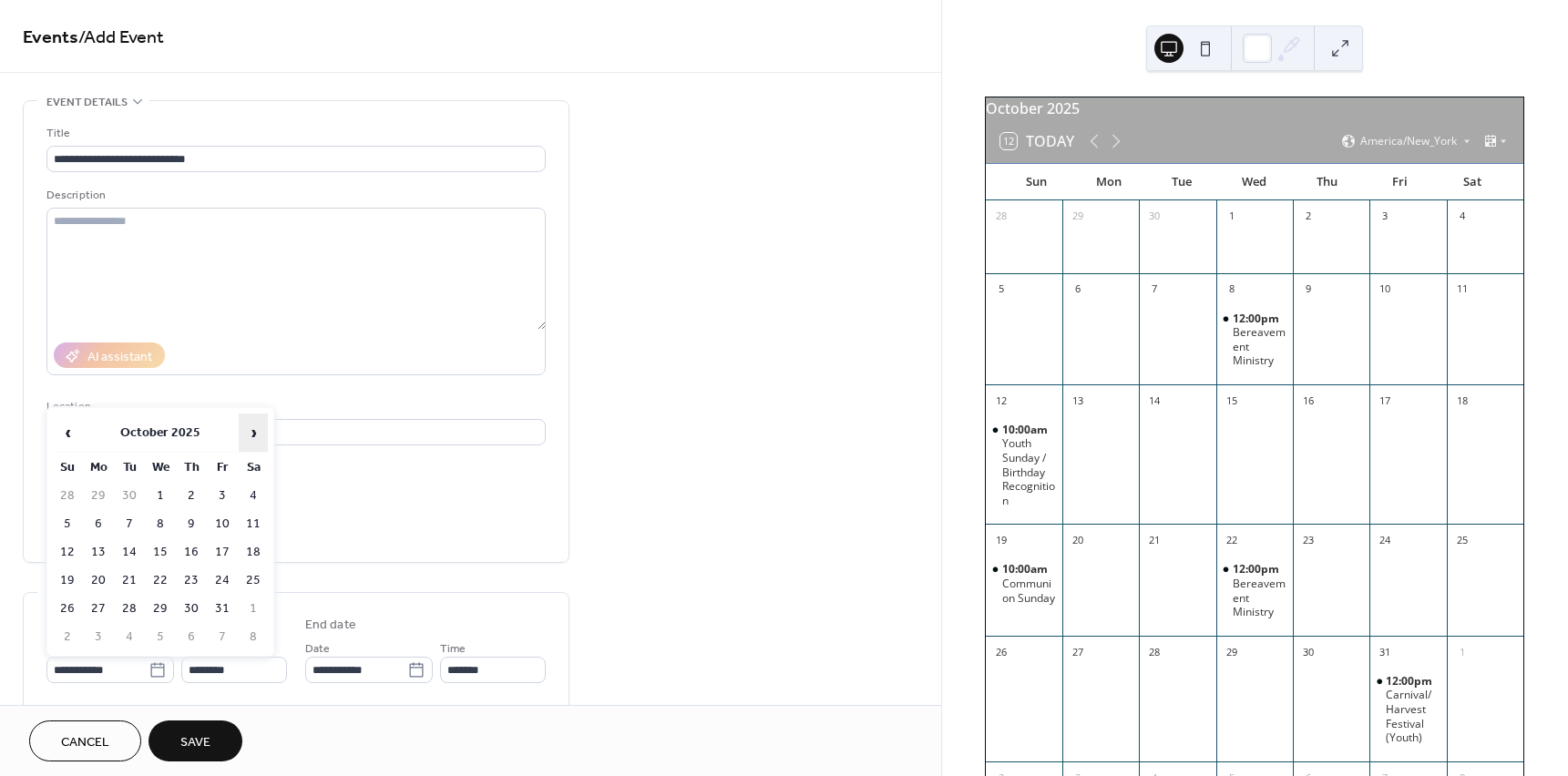click on "›" at bounding box center [253, 433] 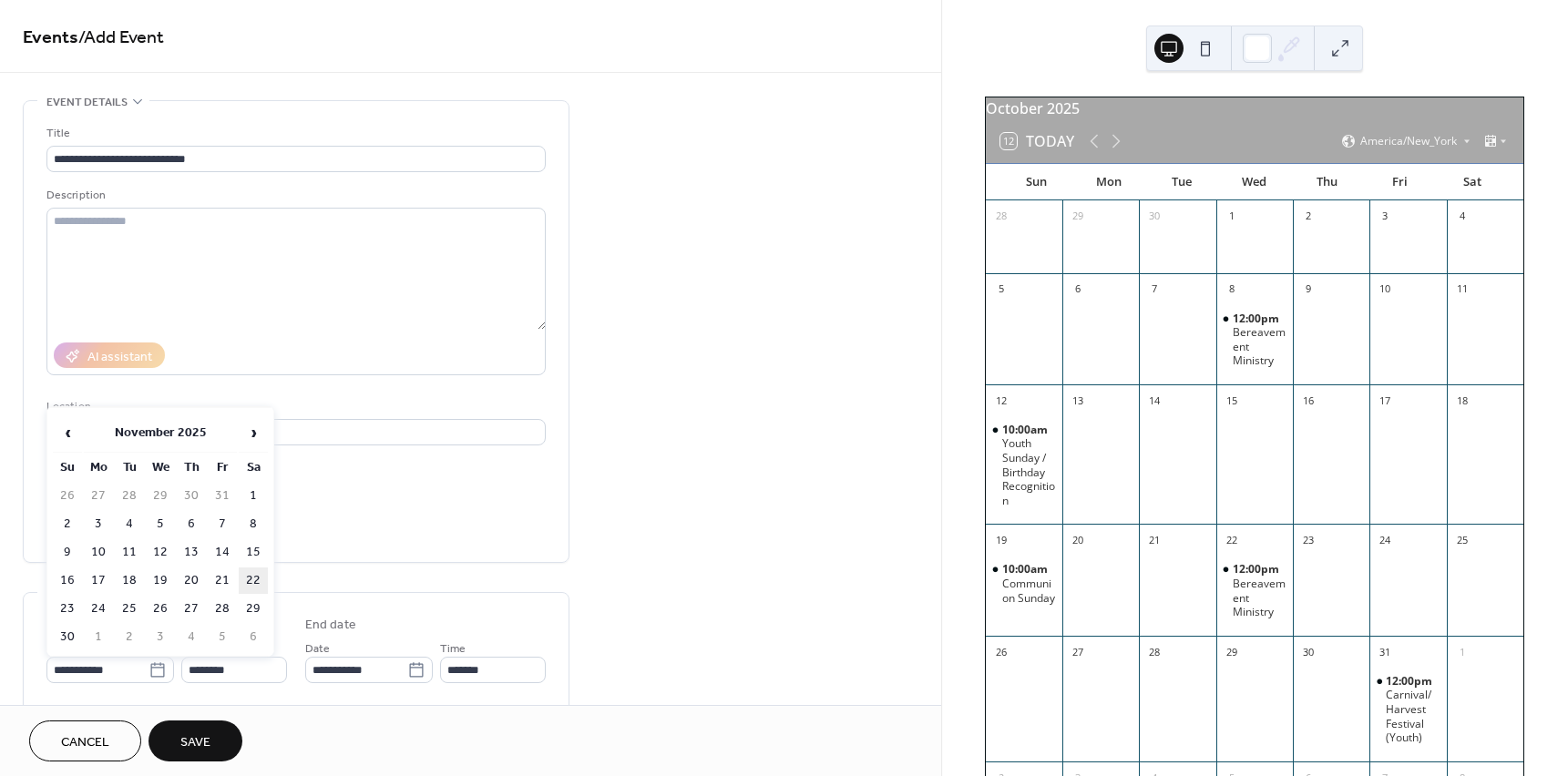 click on "22" at bounding box center (253, 580) 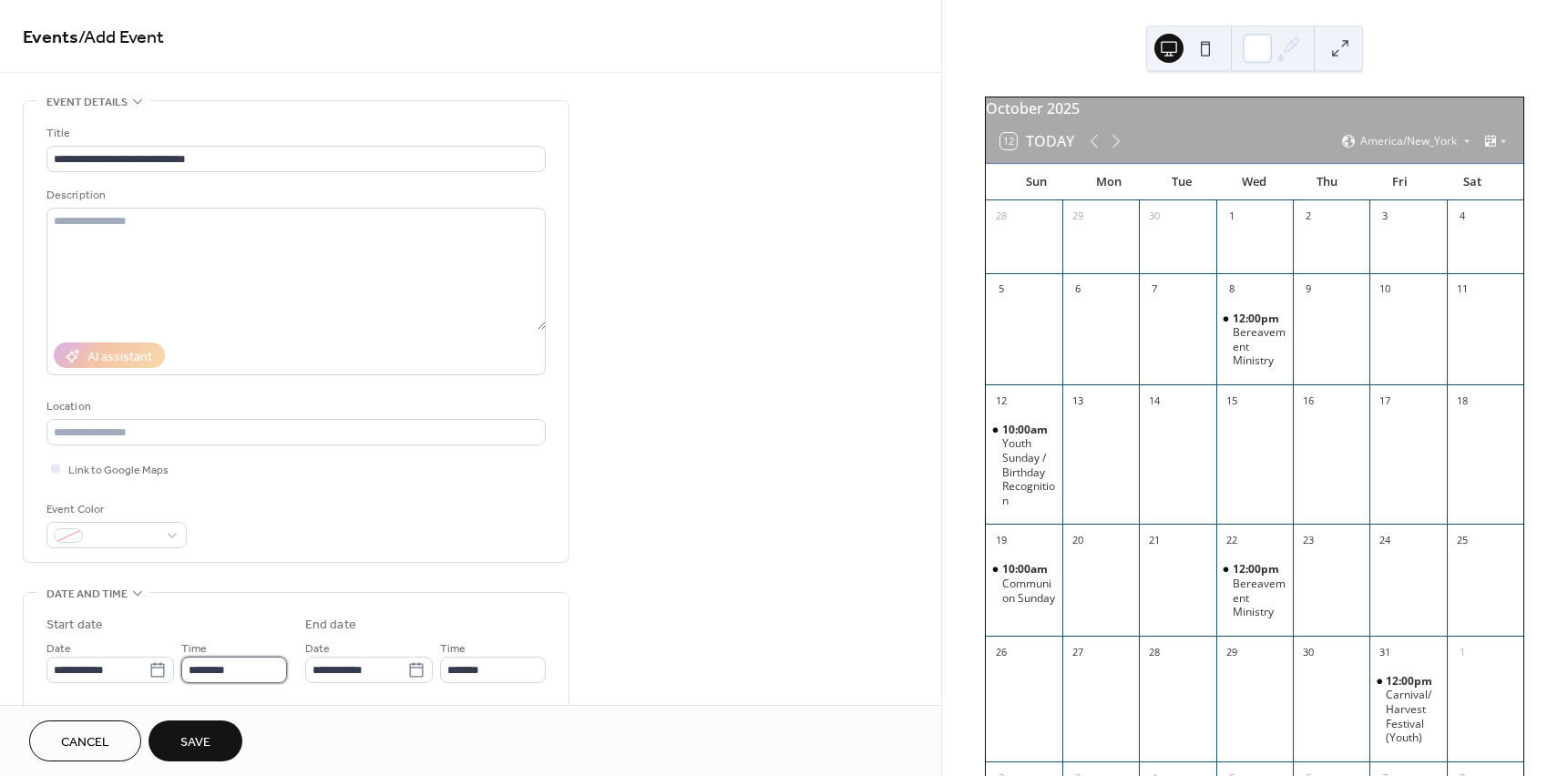 click on "********" at bounding box center (234, 669) 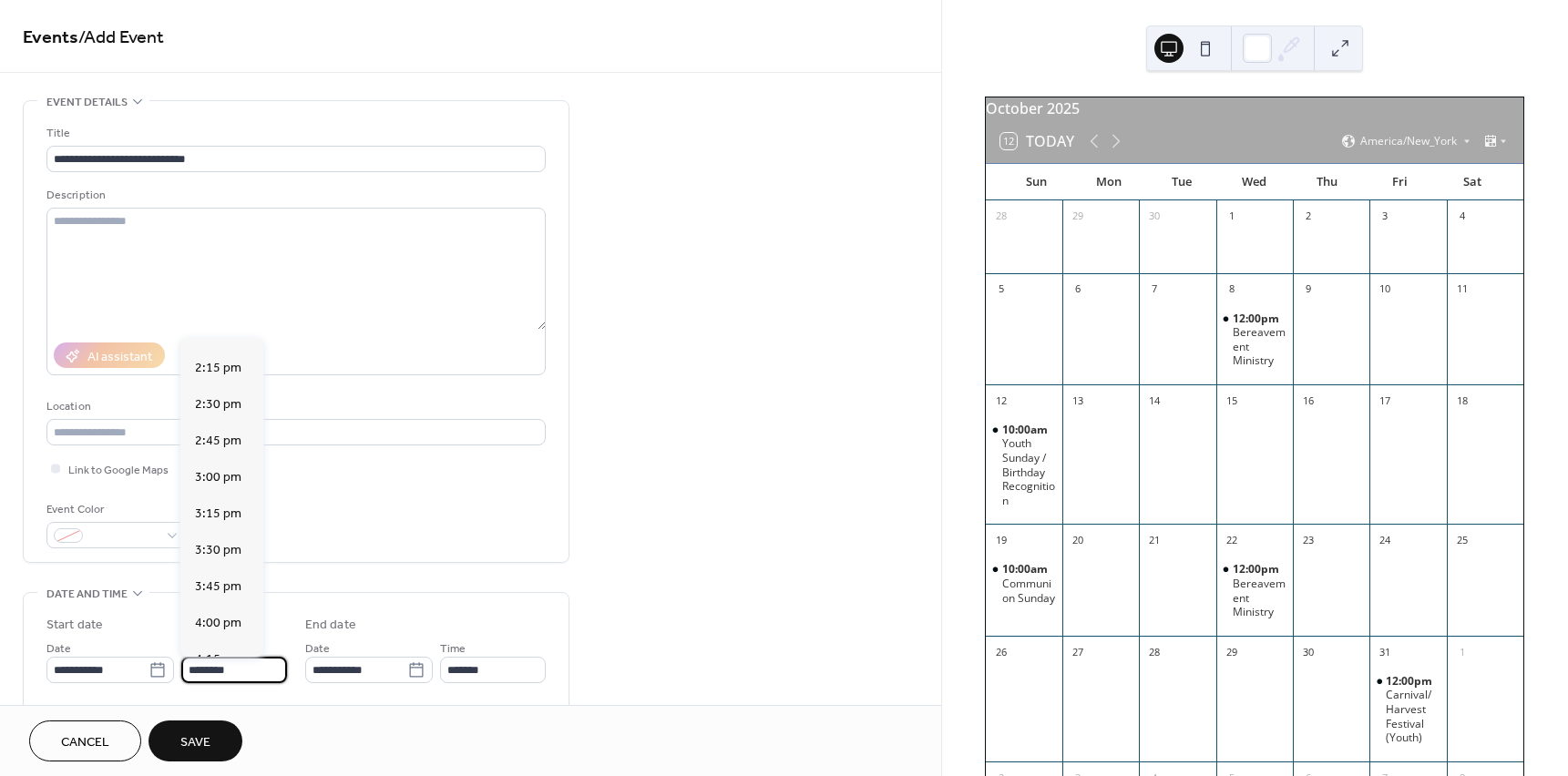scroll, scrollTop: 2066, scrollLeft: 0, axis: vertical 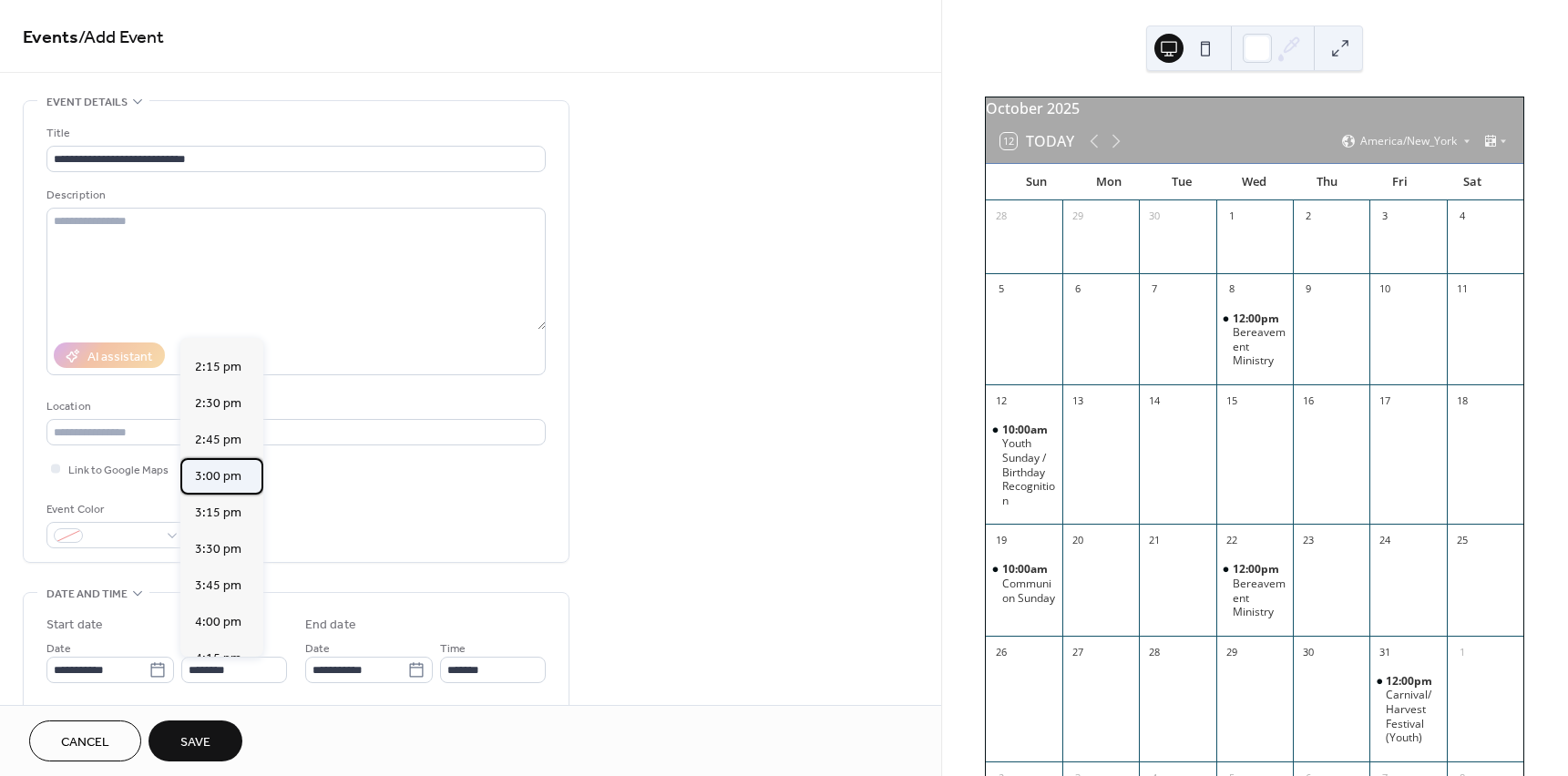 click on "3:00 pm" at bounding box center [218, 476] 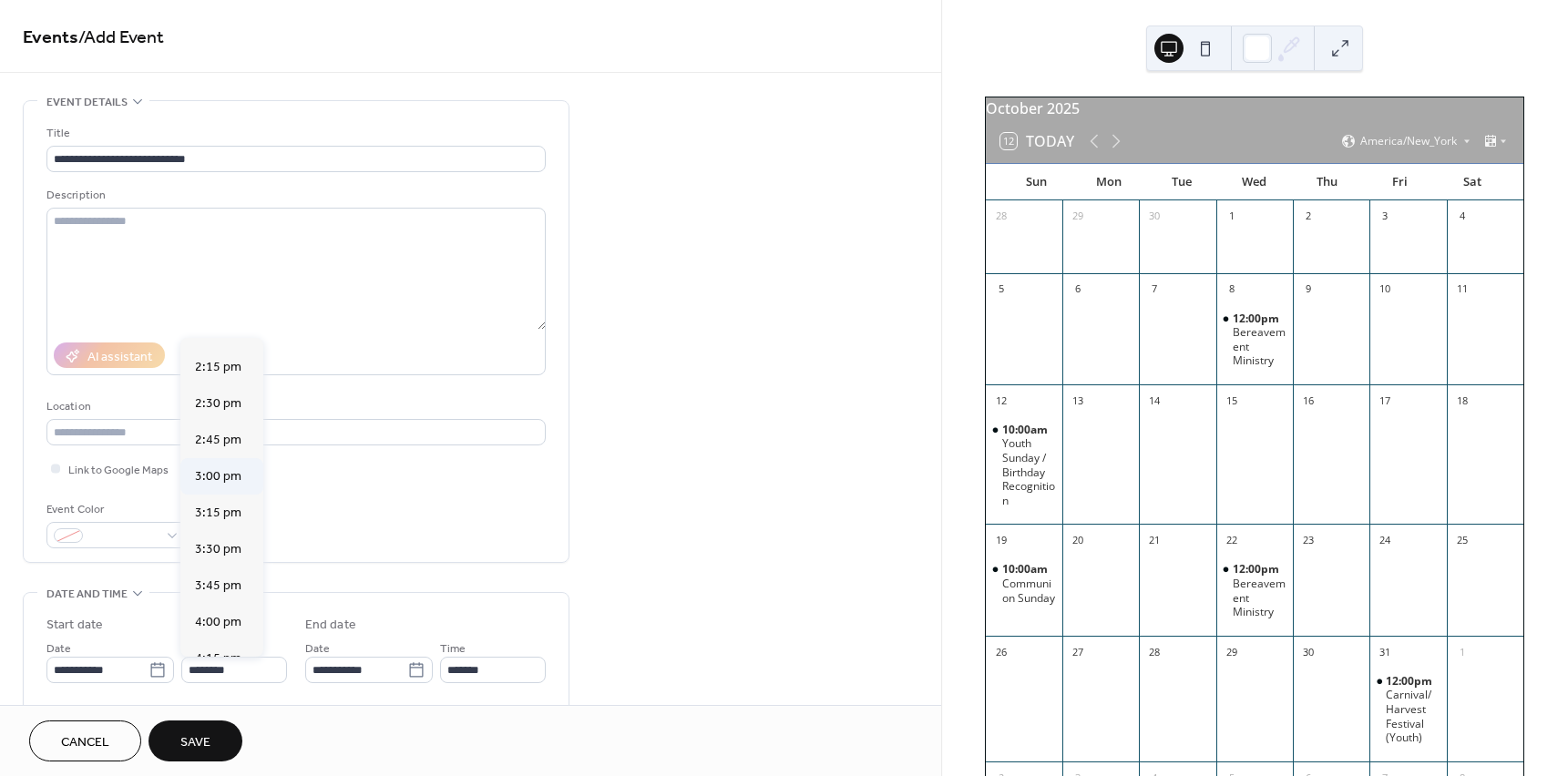 type on "*******" 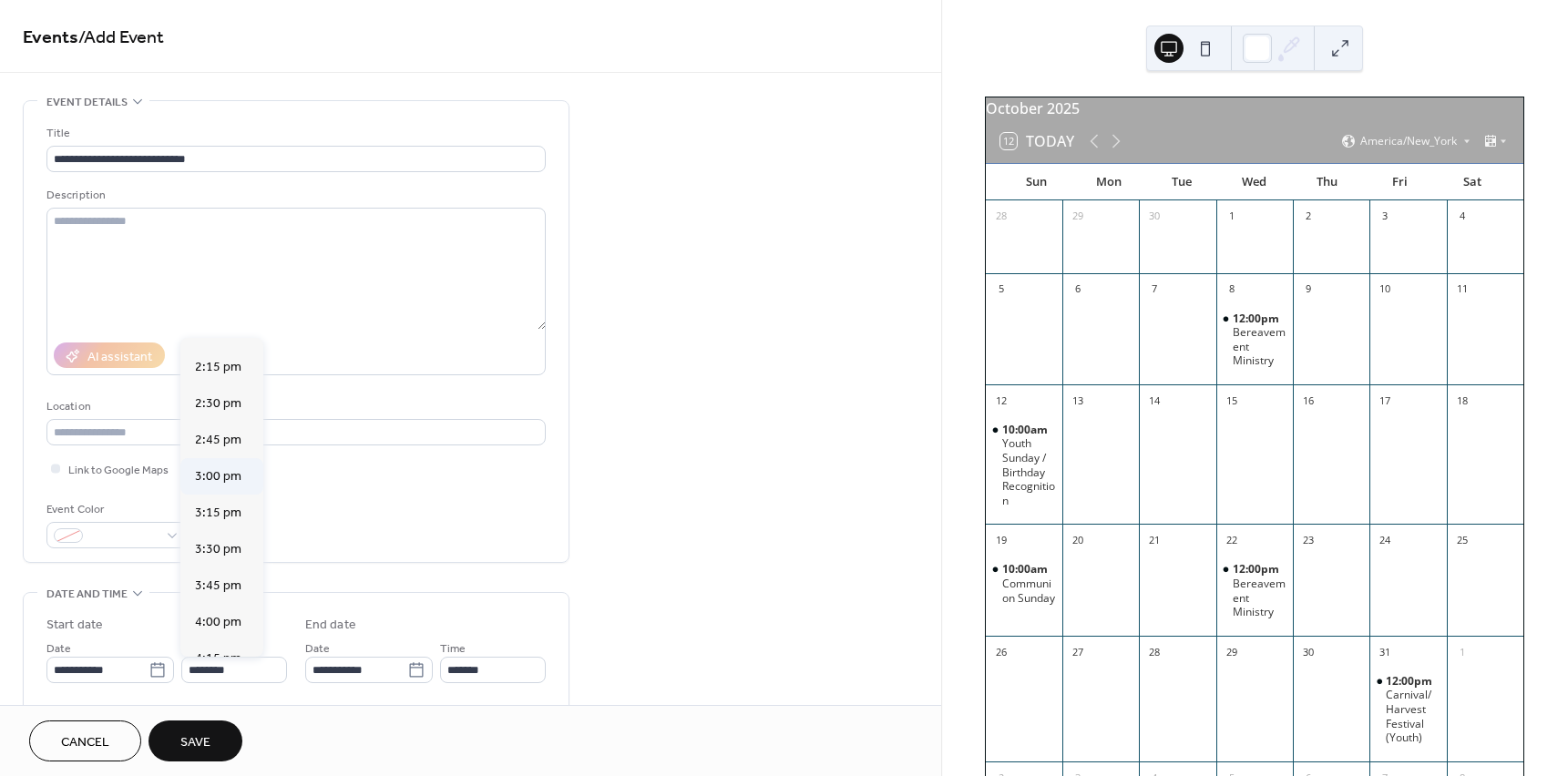 type on "*******" 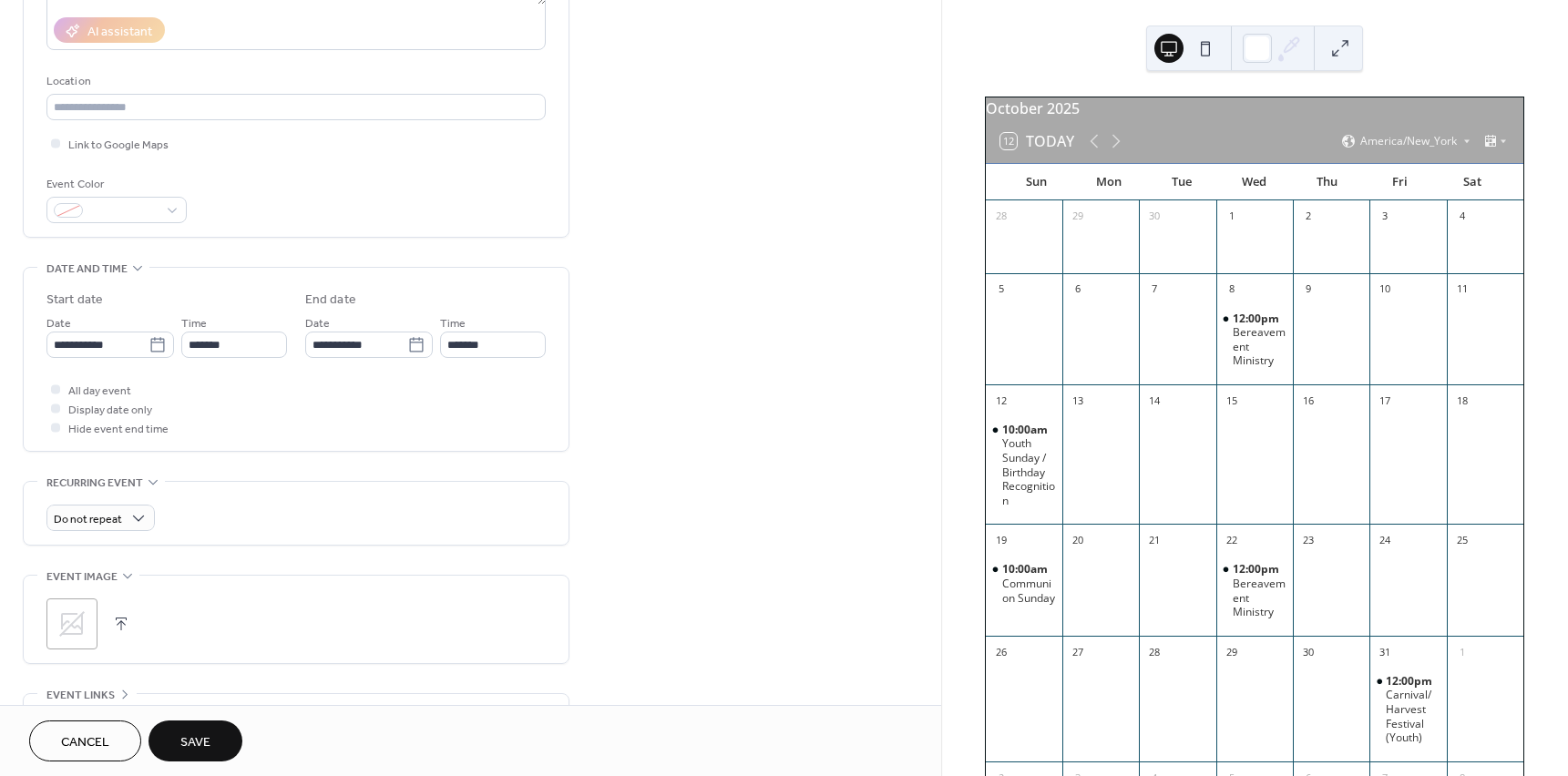 scroll, scrollTop: 364, scrollLeft: 0, axis: vertical 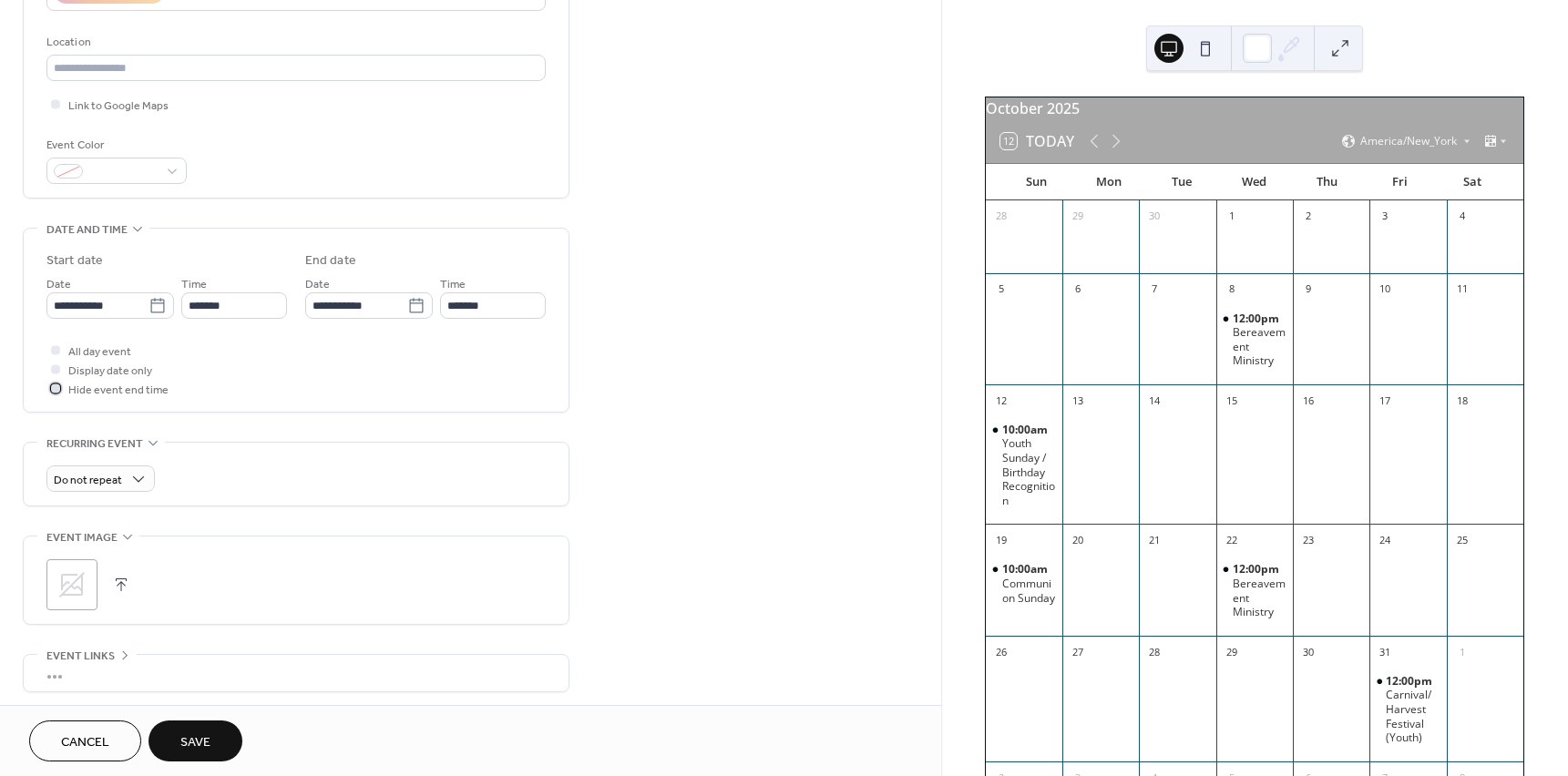 click at bounding box center (56, 388) 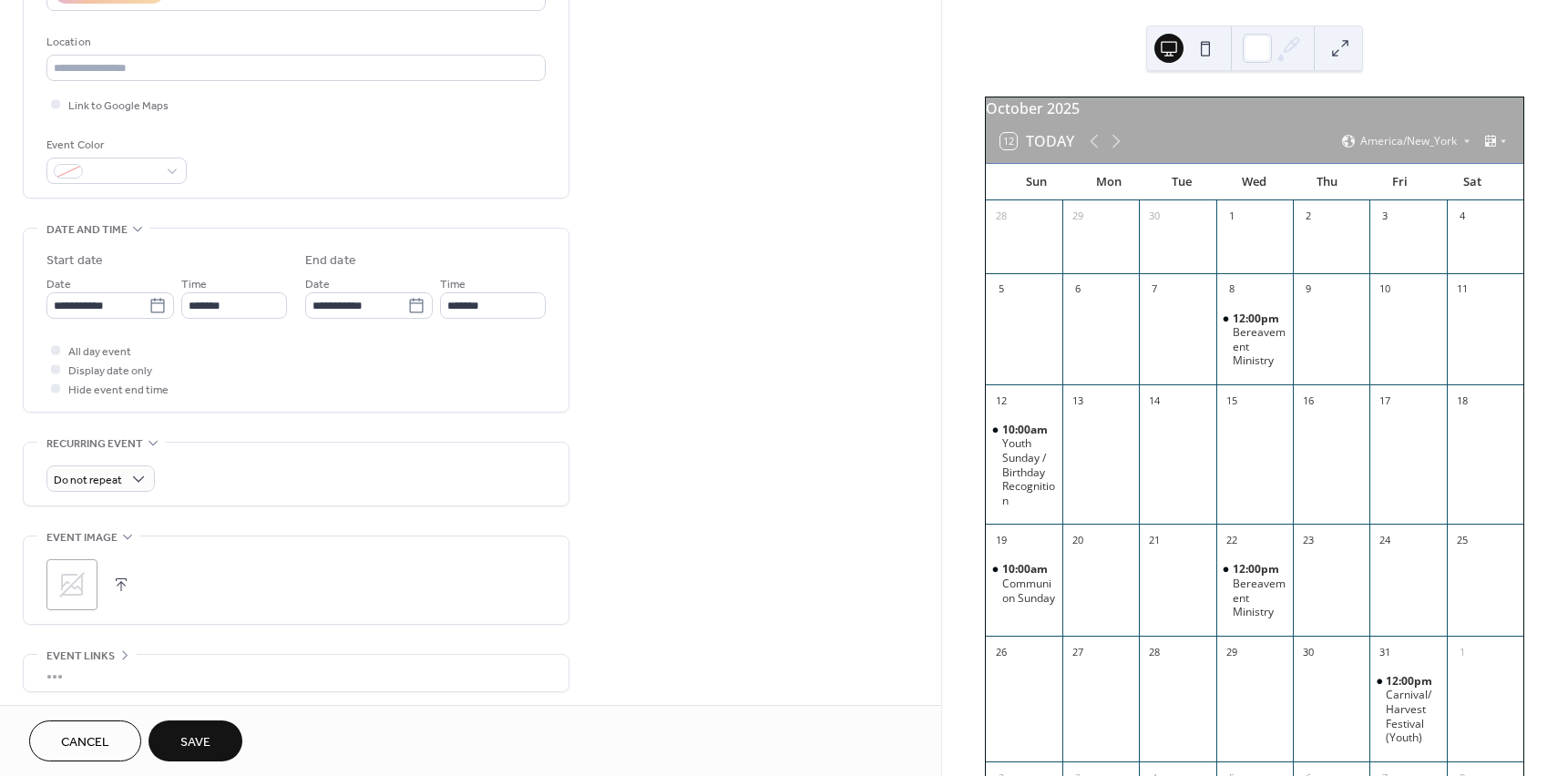 click on "Save" at bounding box center (195, 742) 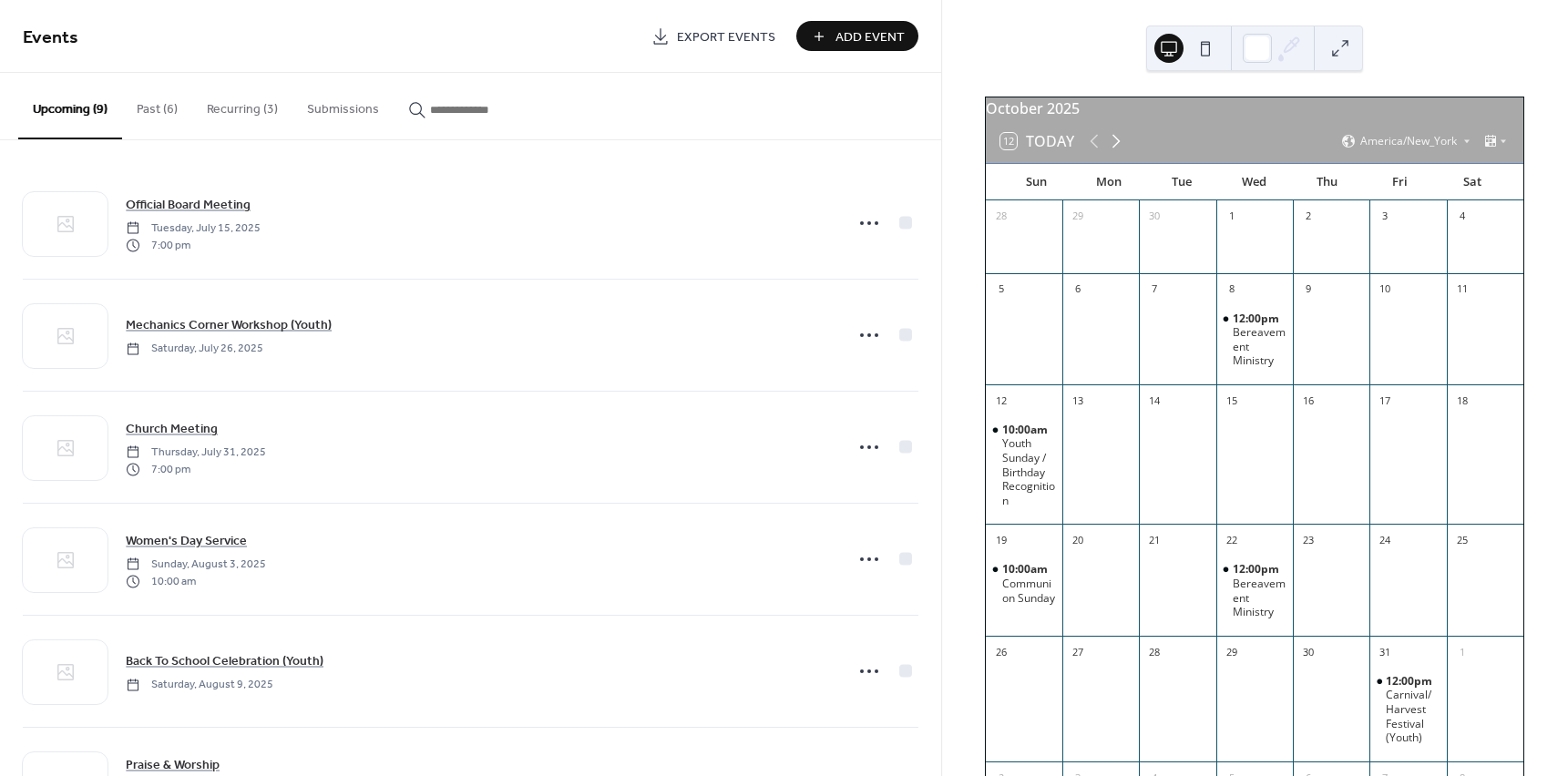 click 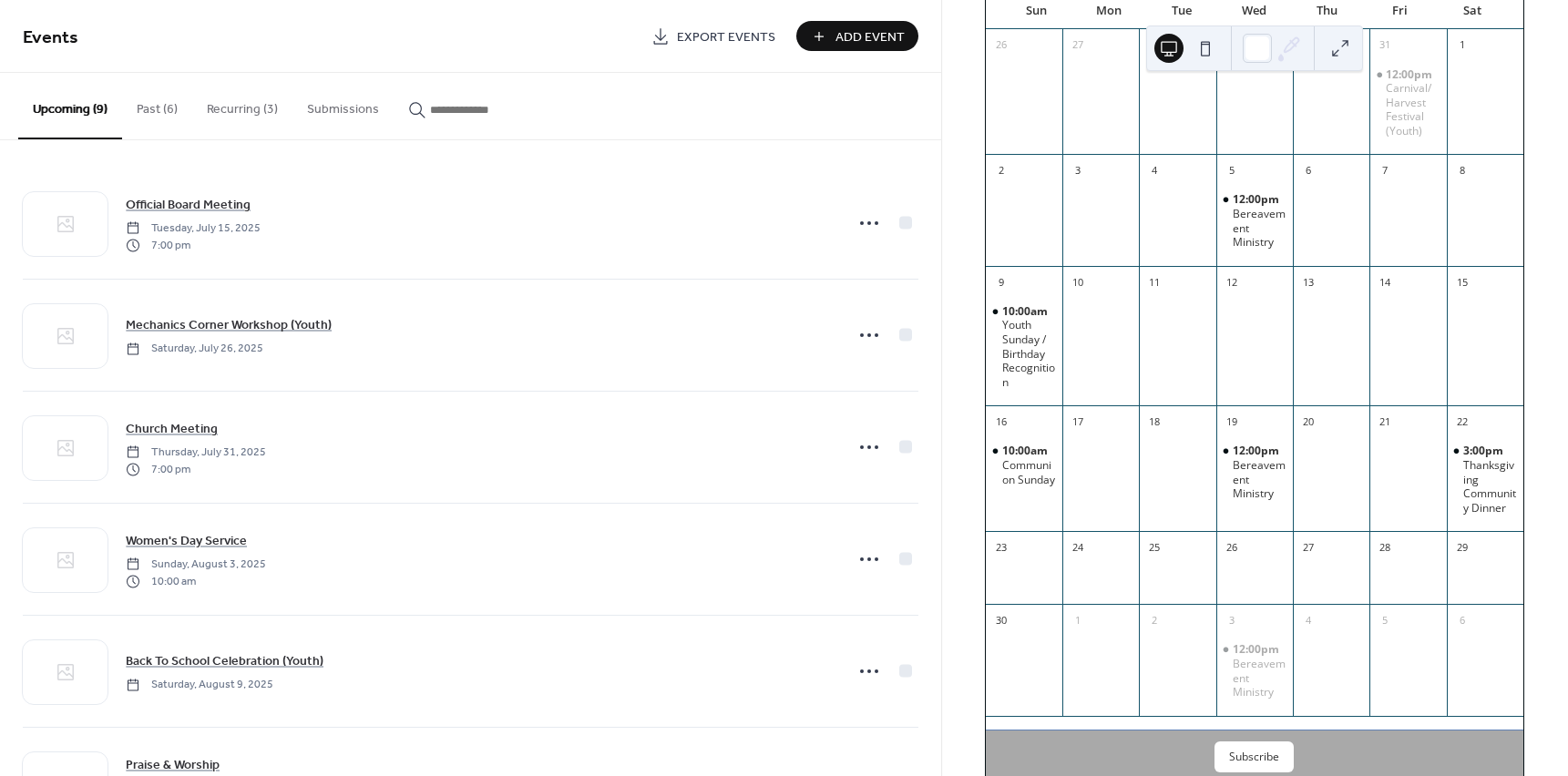 scroll, scrollTop: 182, scrollLeft: 0, axis: vertical 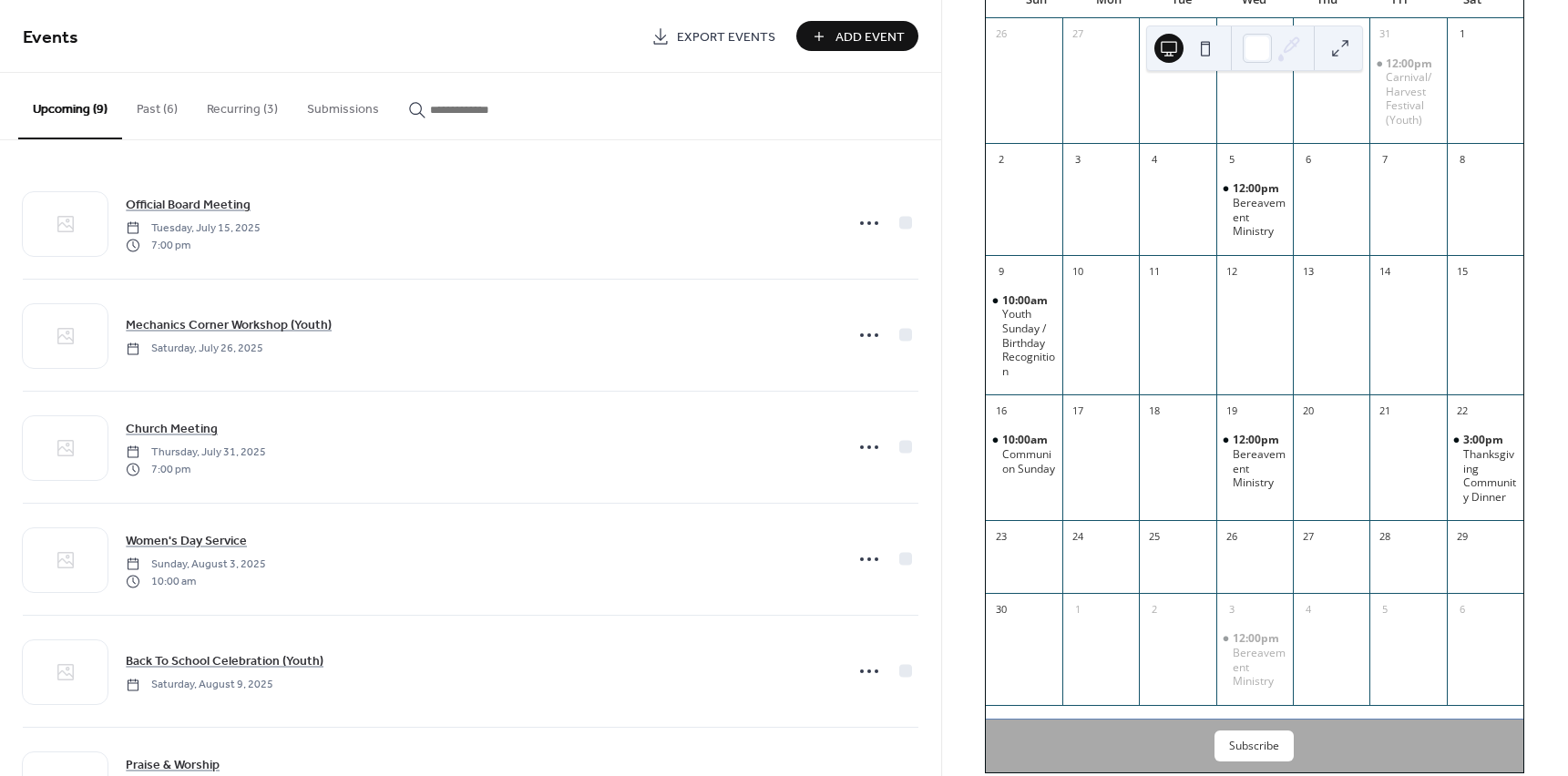 click on "Add Event" at bounding box center [870, 37] 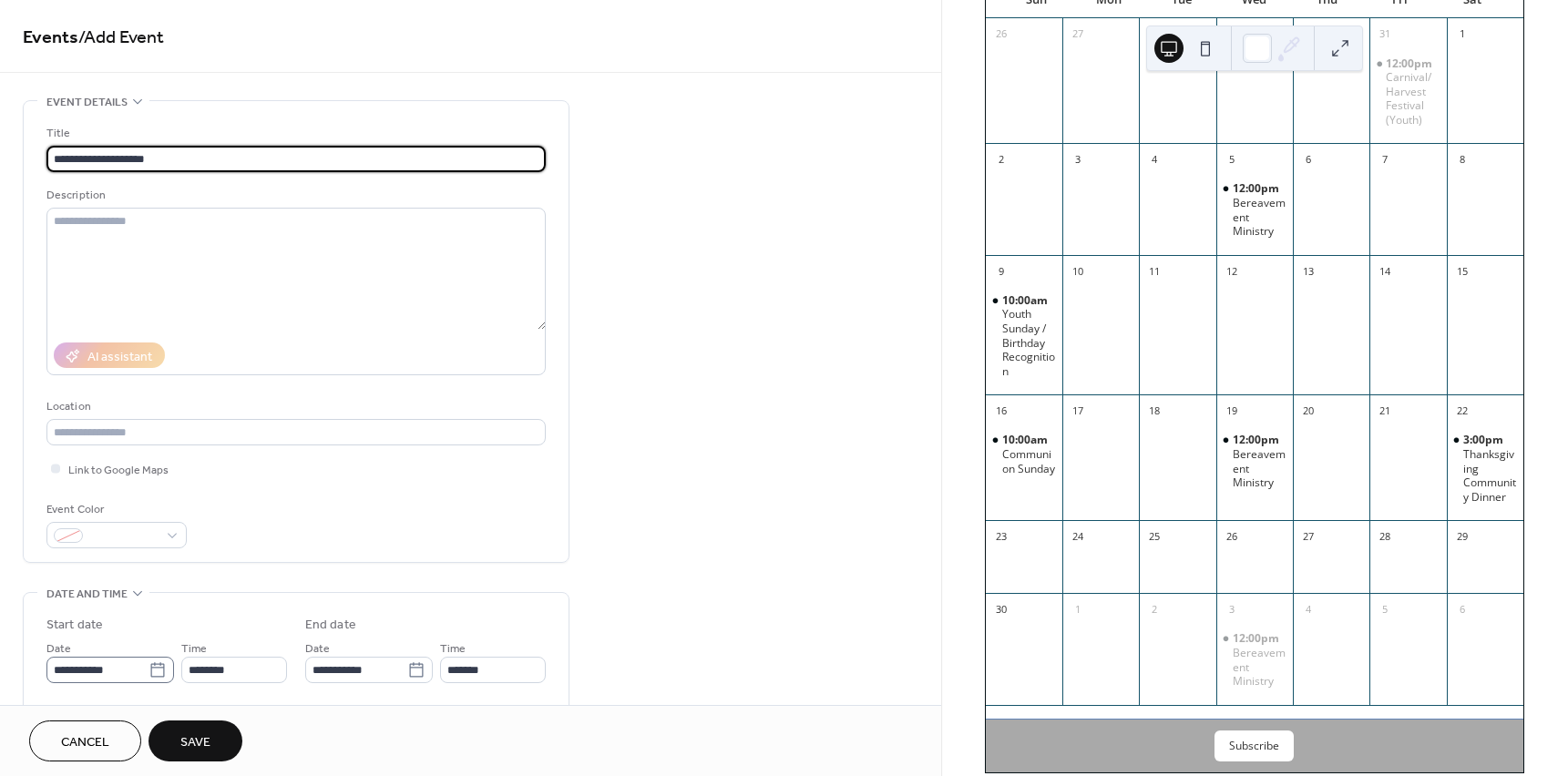 type on "**********" 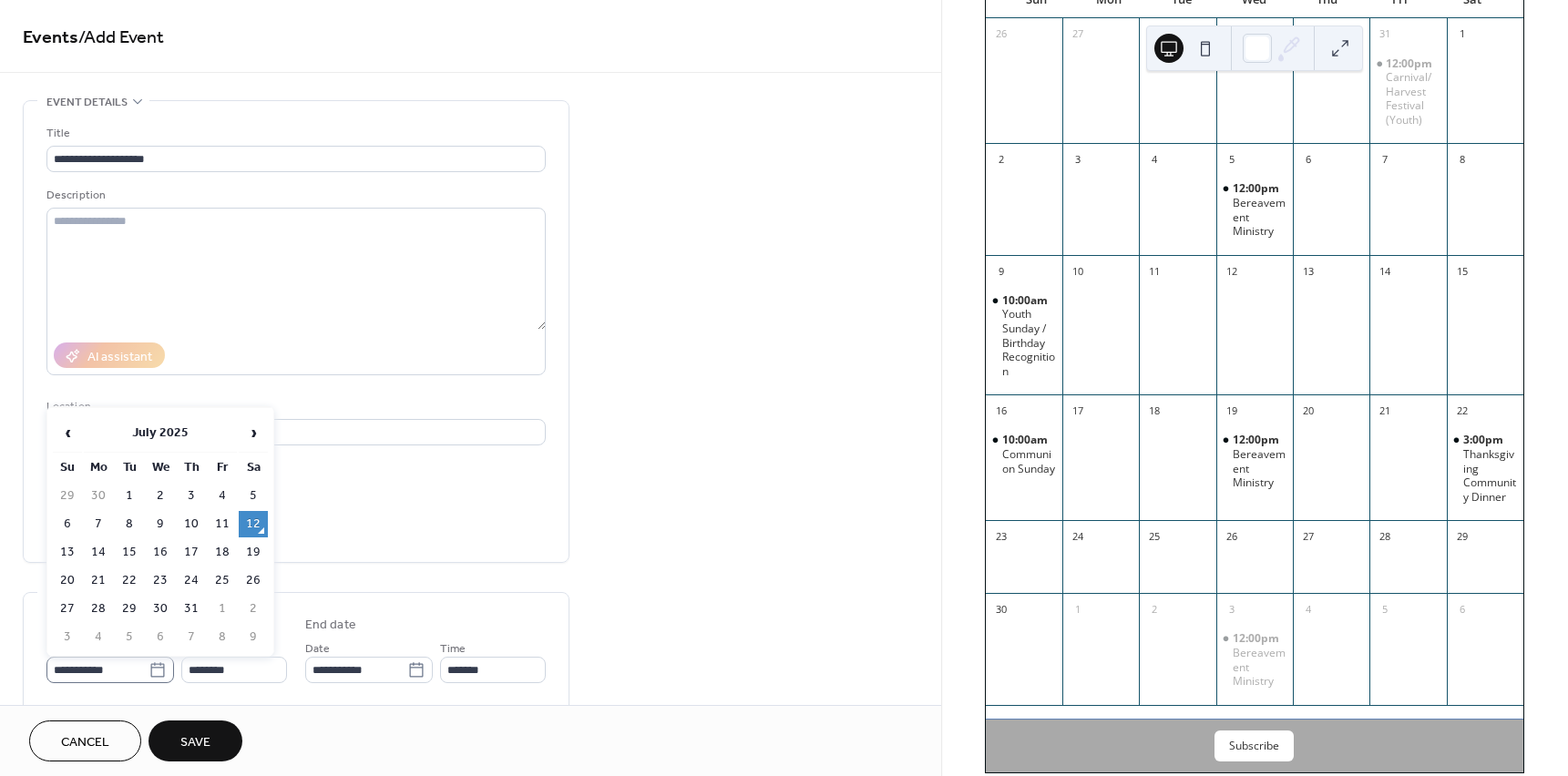 click 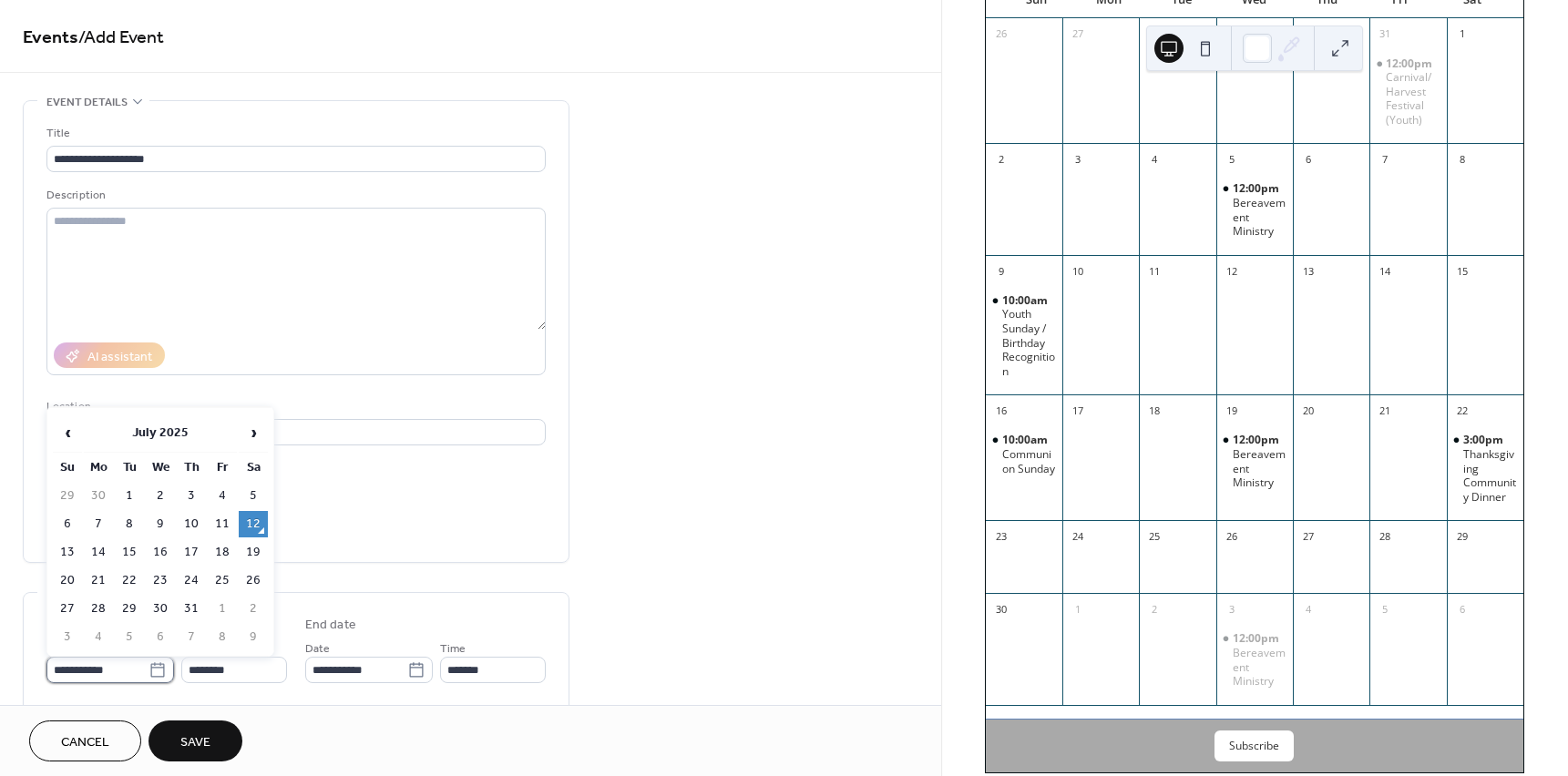 click on "**********" at bounding box center (97, 669) 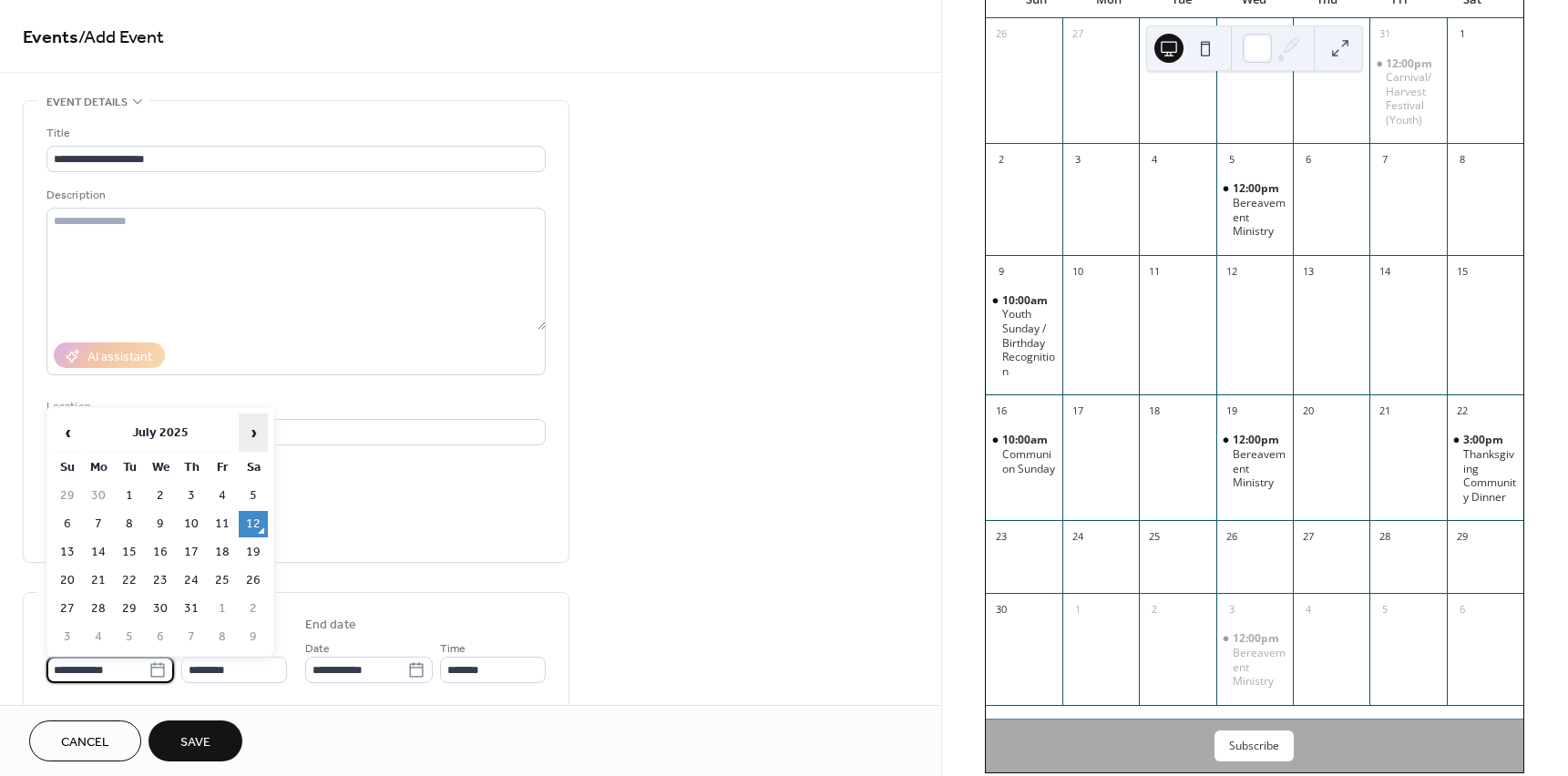 click on "›" at bounding box center (253, 433) 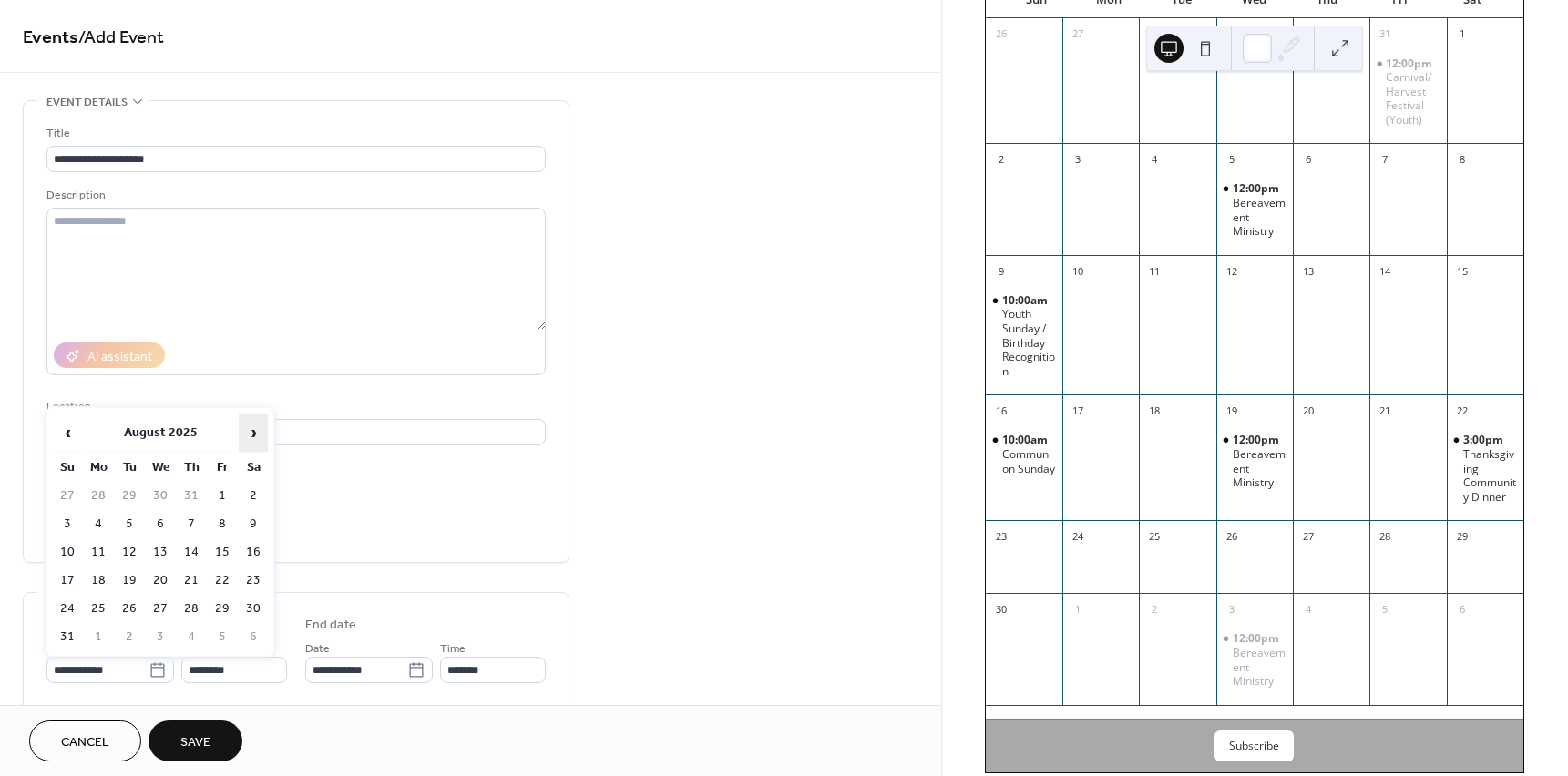 click on "›" at bounding box center [253, 433] 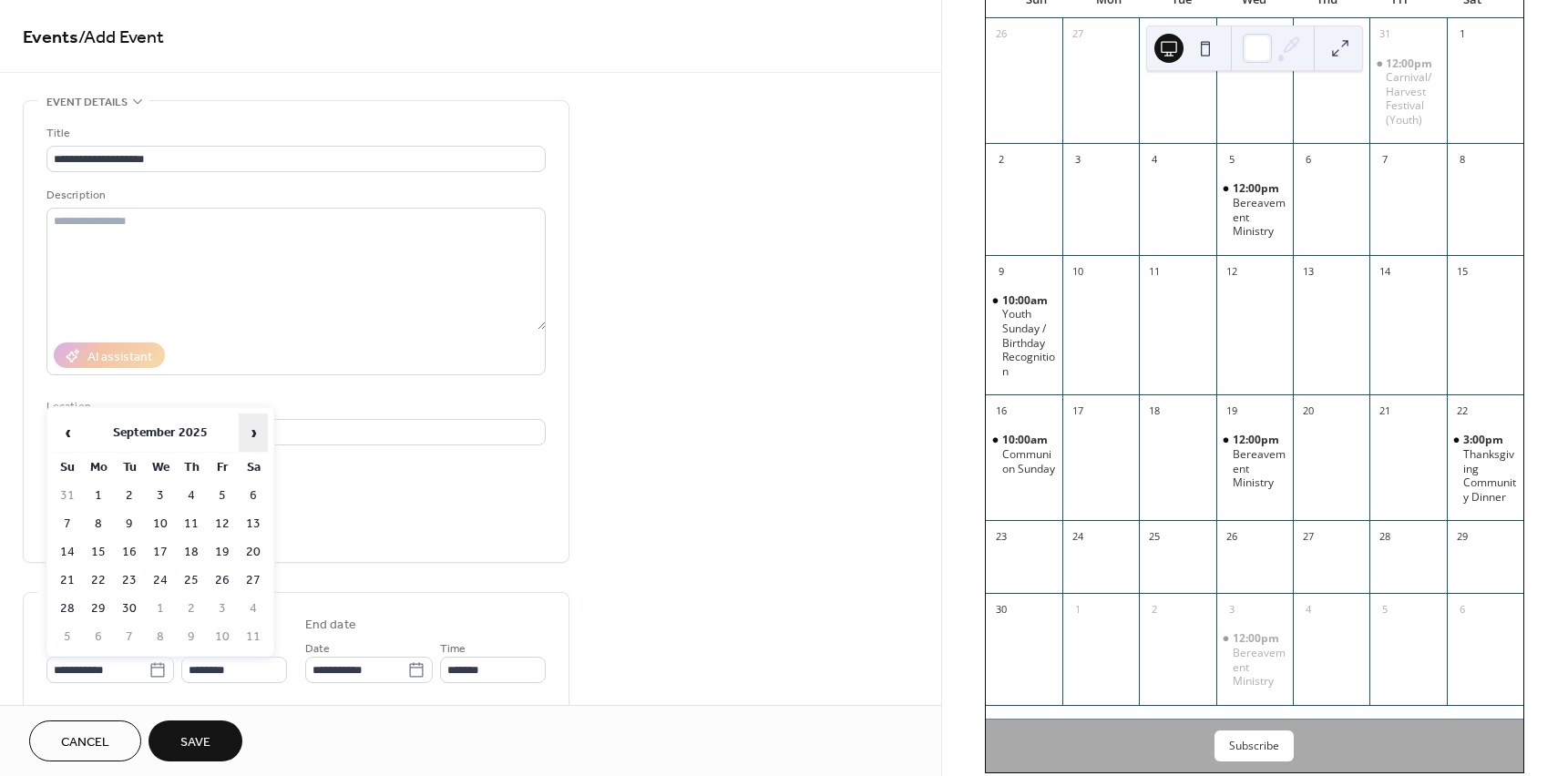 click on "›" at bounding box center (253, 433) 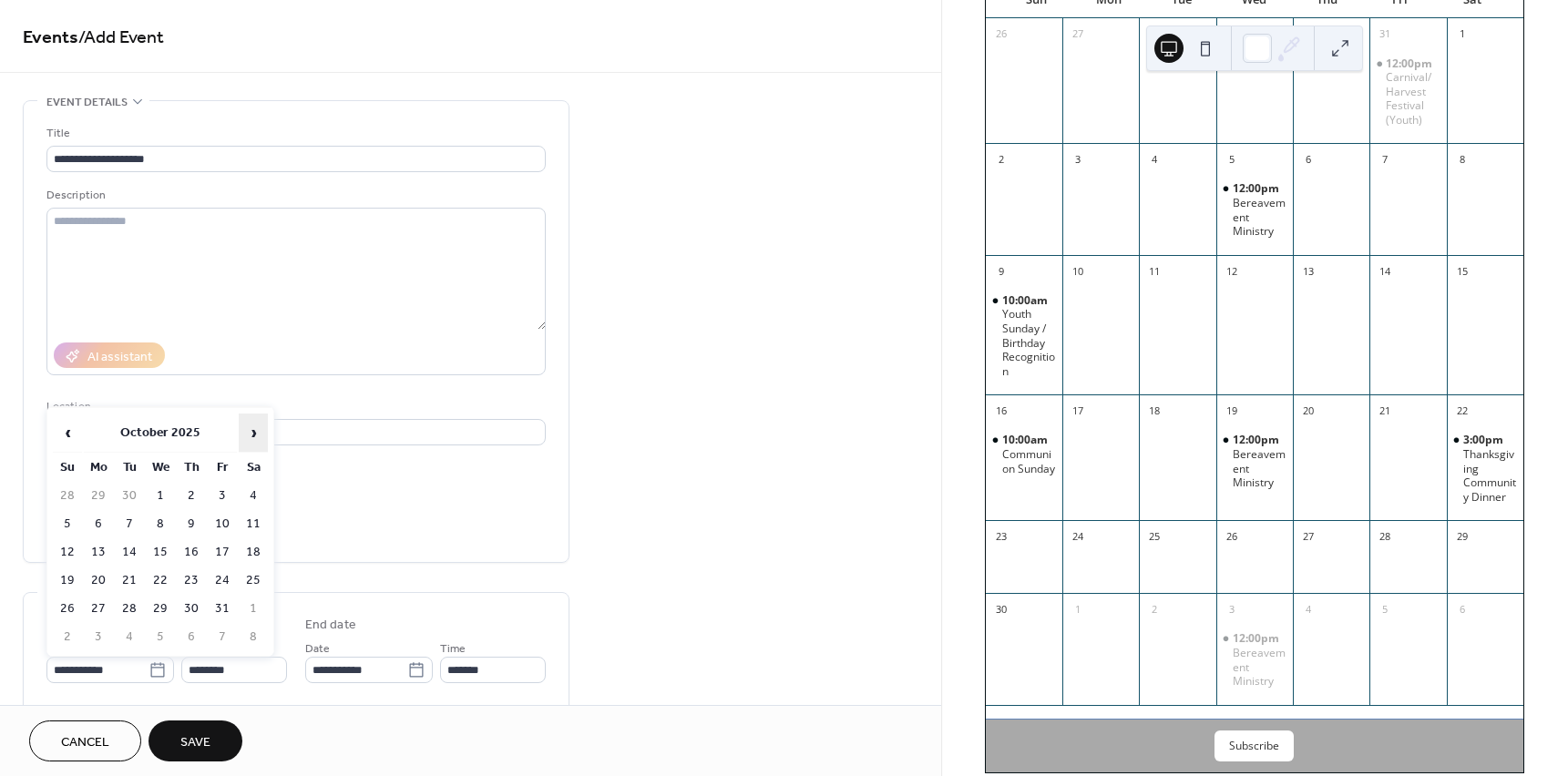 click on "›" at bounding box center [253, 433] 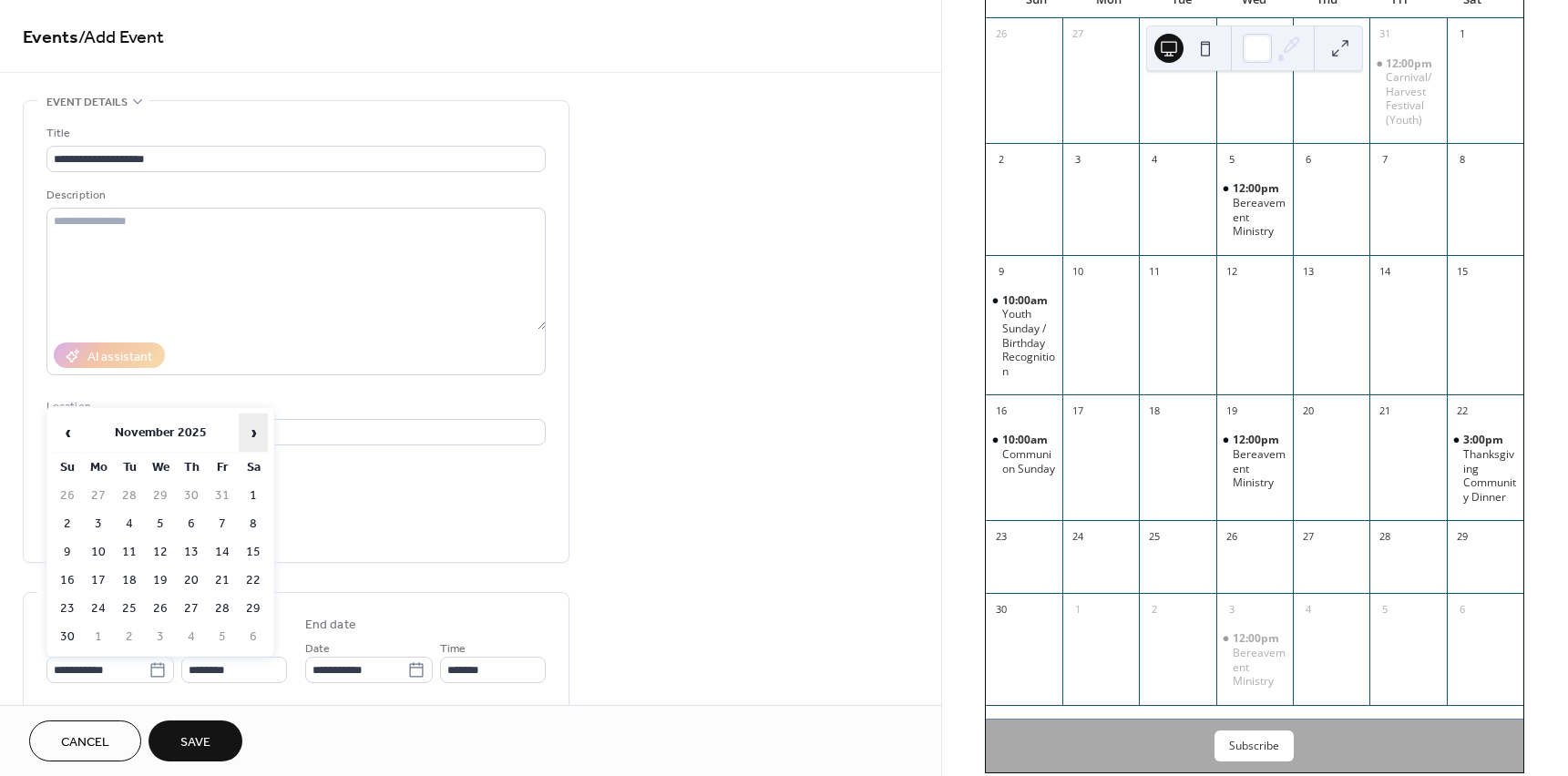 click on "›" at bounding box center [253, 433] 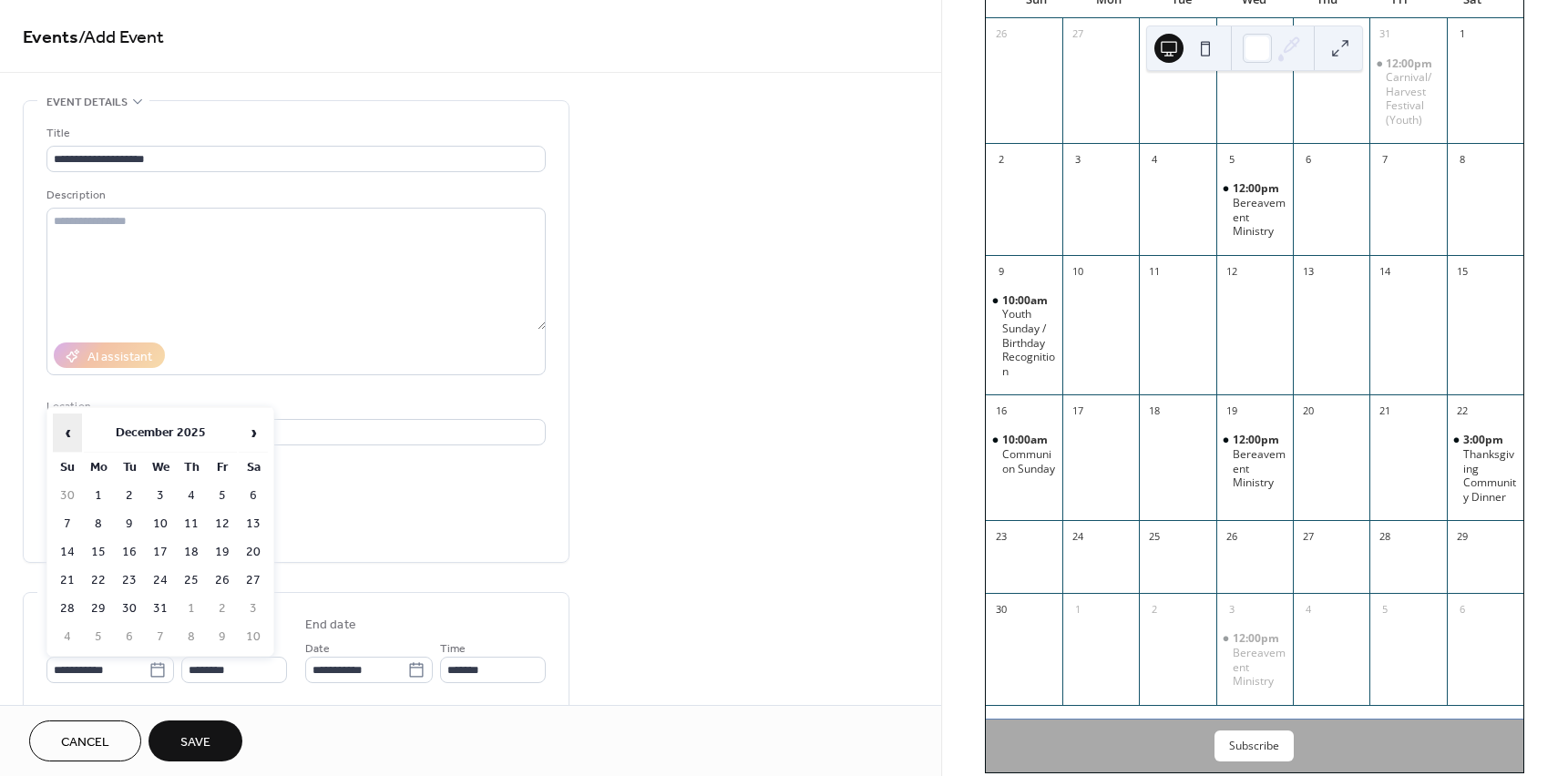 click on "‹" at bounding box center [67, 433] 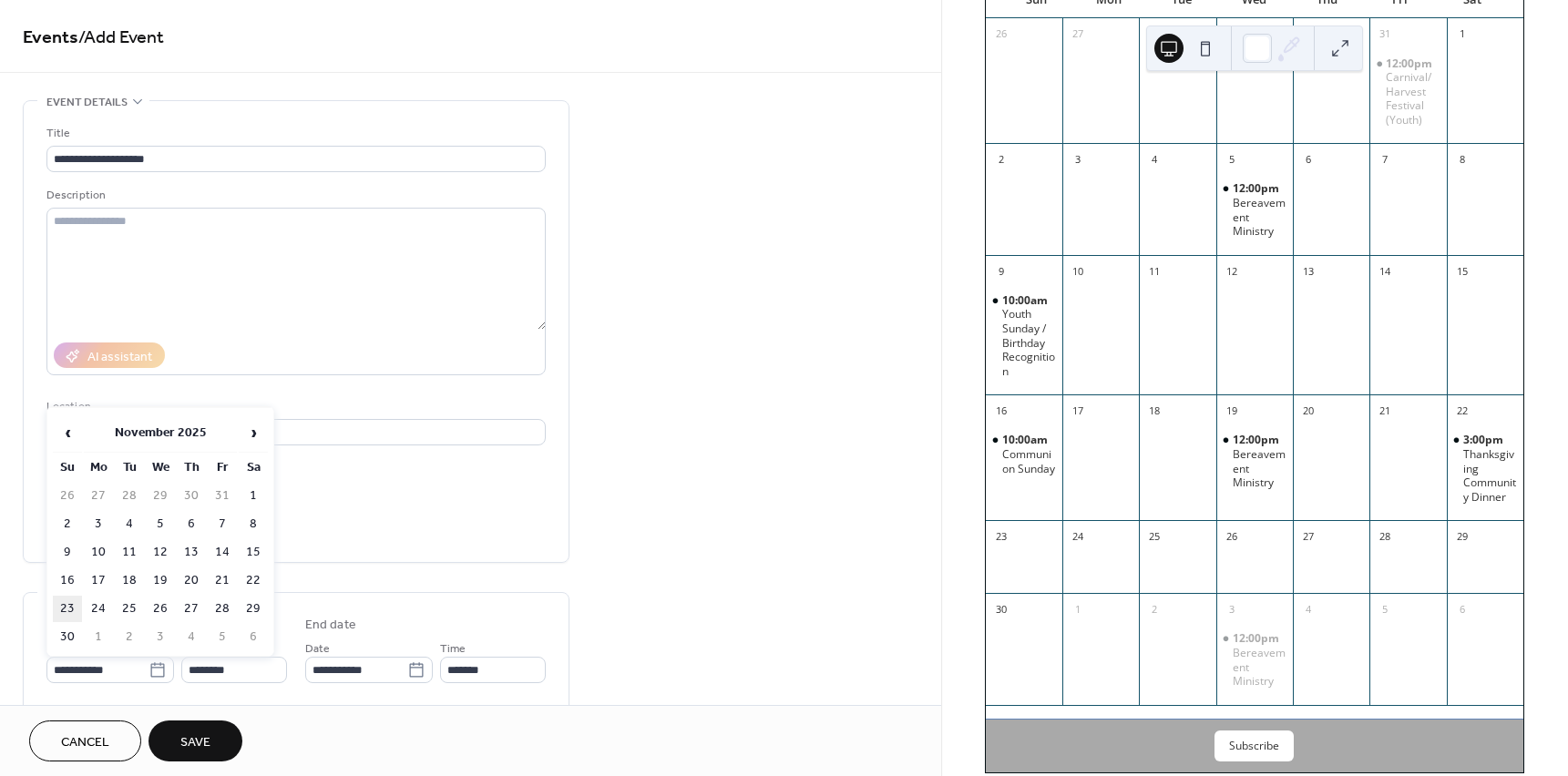 click on "23" at bounding box center [67, 608] 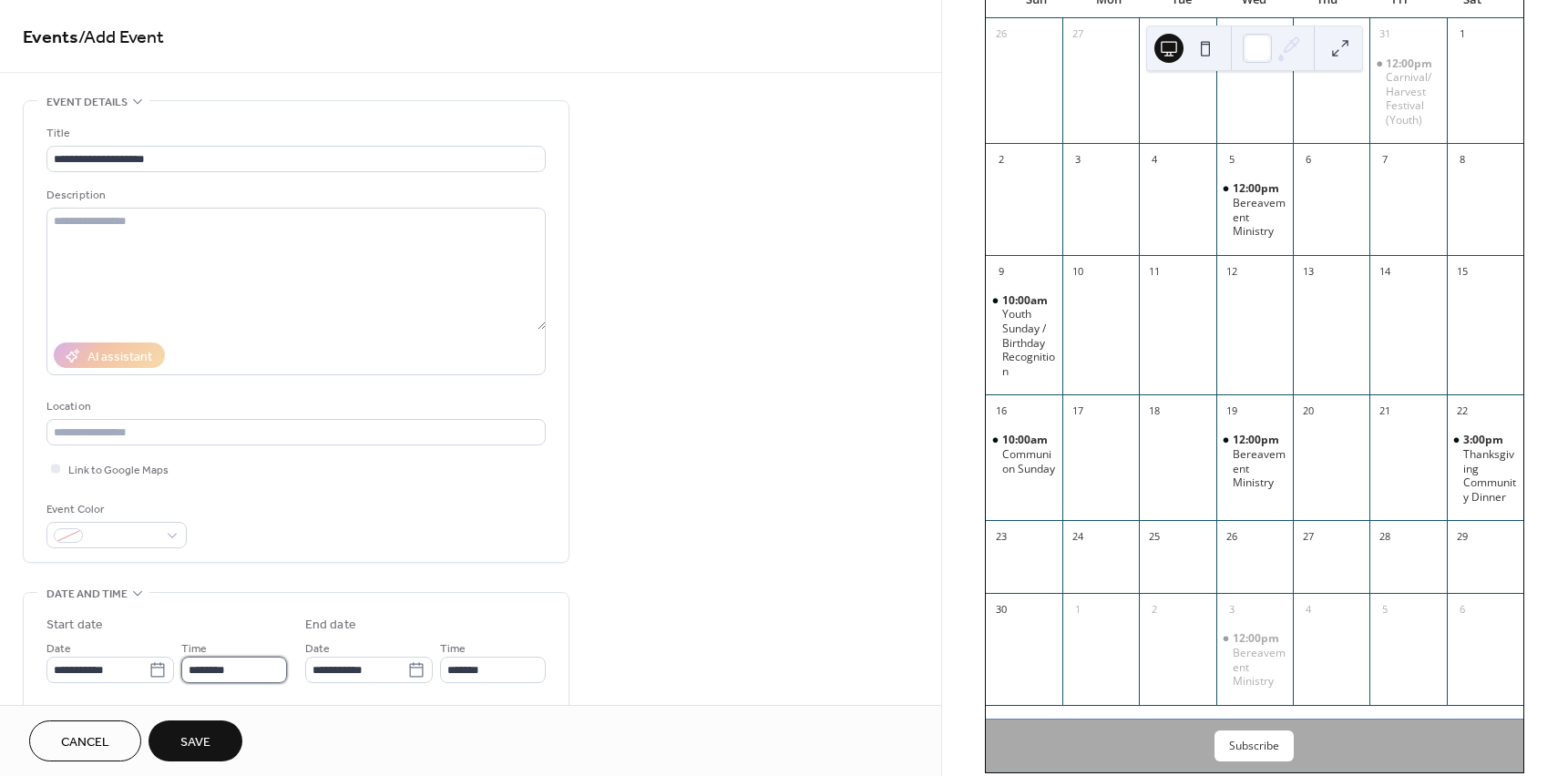 click on "********" at bounding box center [234, 669] 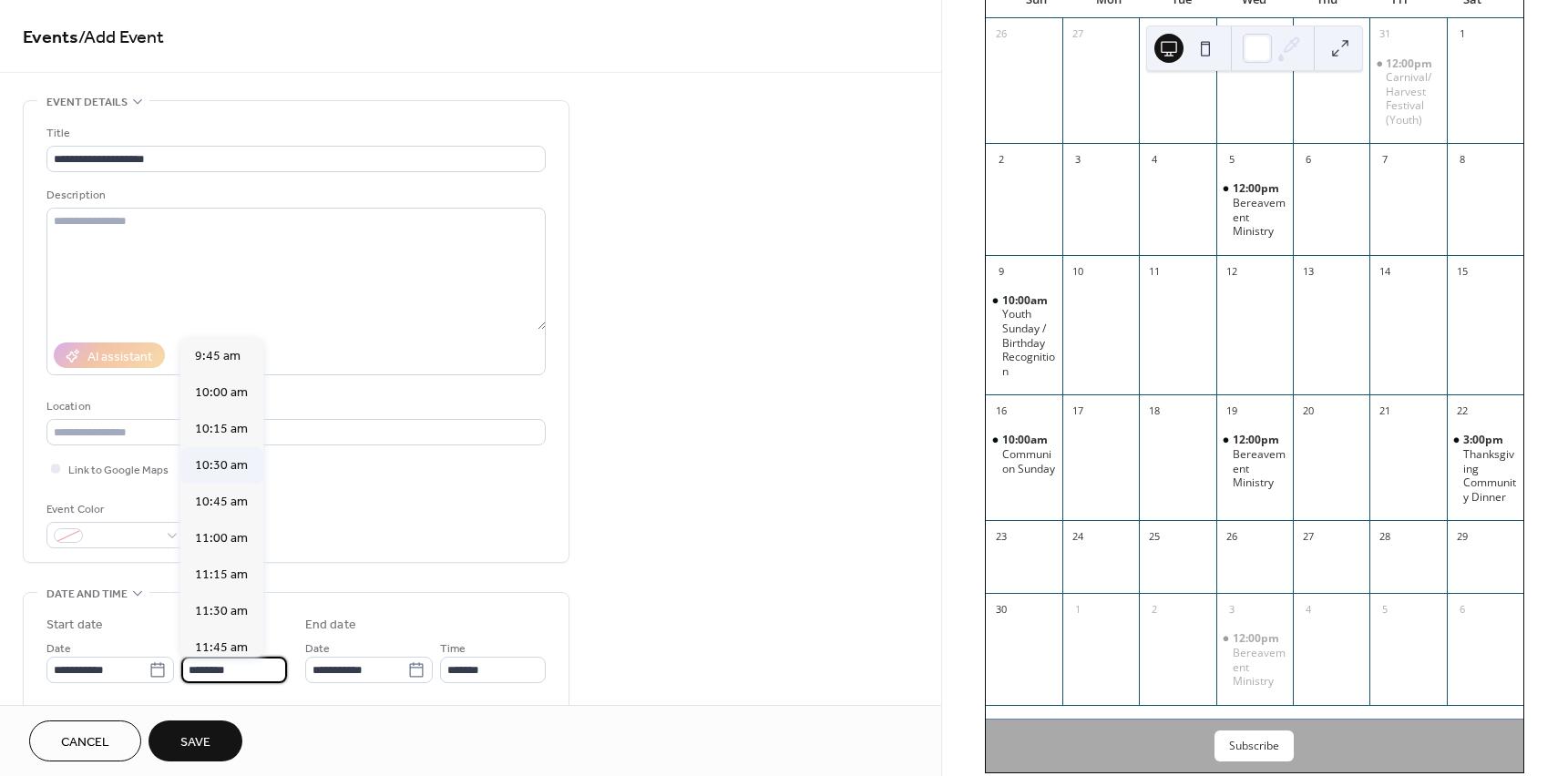 scroll, scrollTop: 1337, scrollLeft: 0, axis: vertical 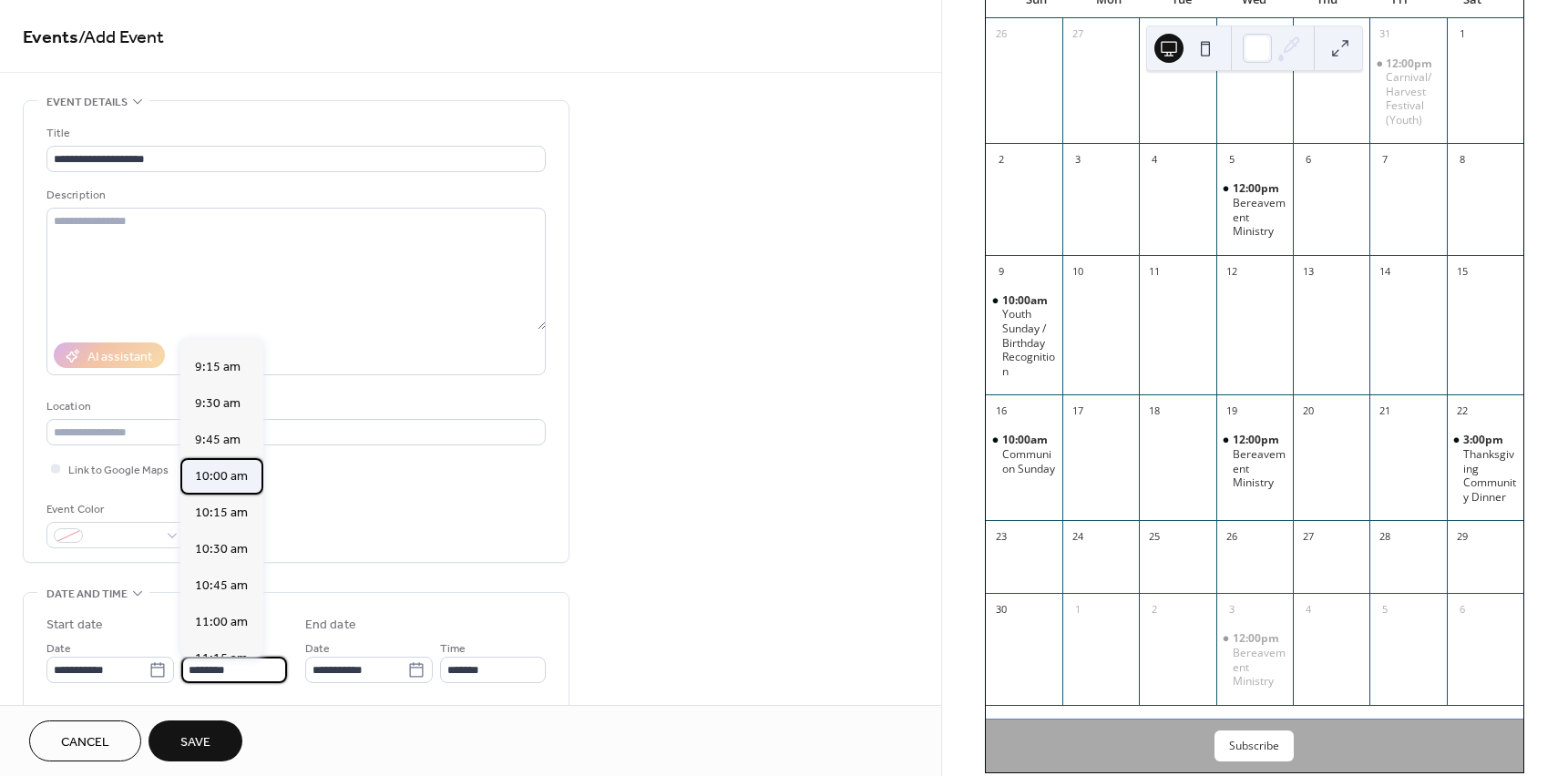 click on "10:00 am" at bounding box center (221, 476) 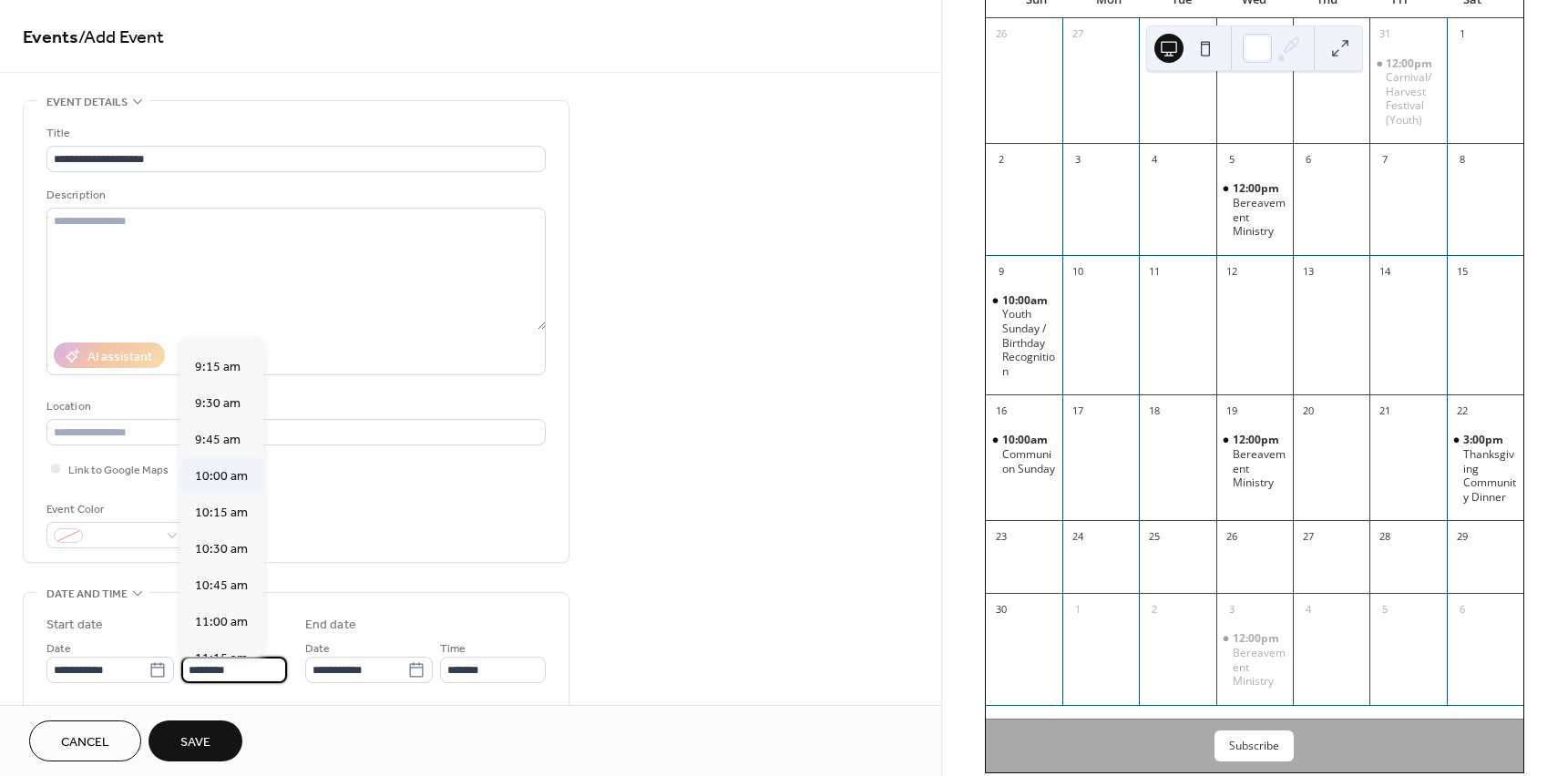 type on "********" 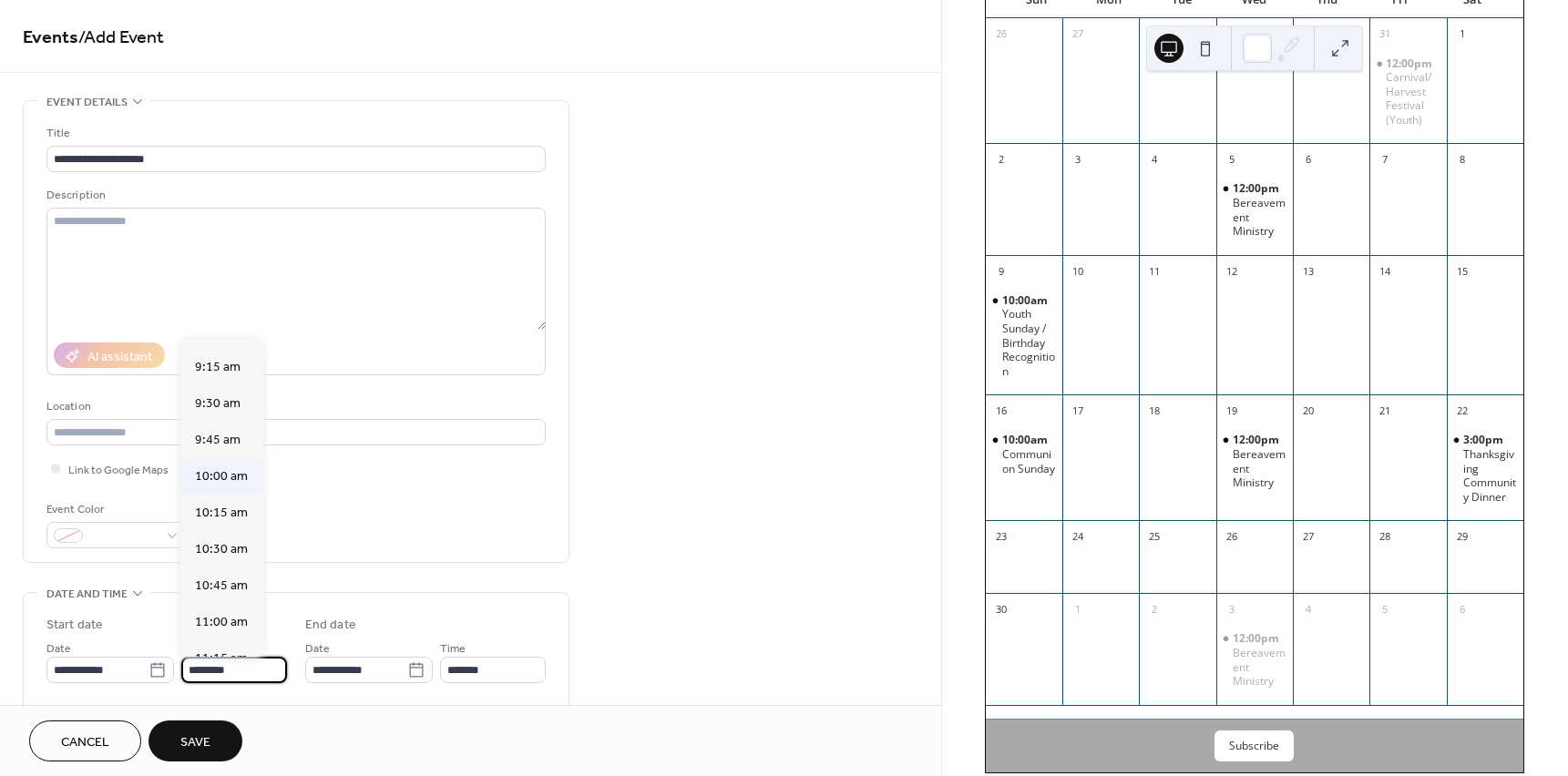 type on "********" 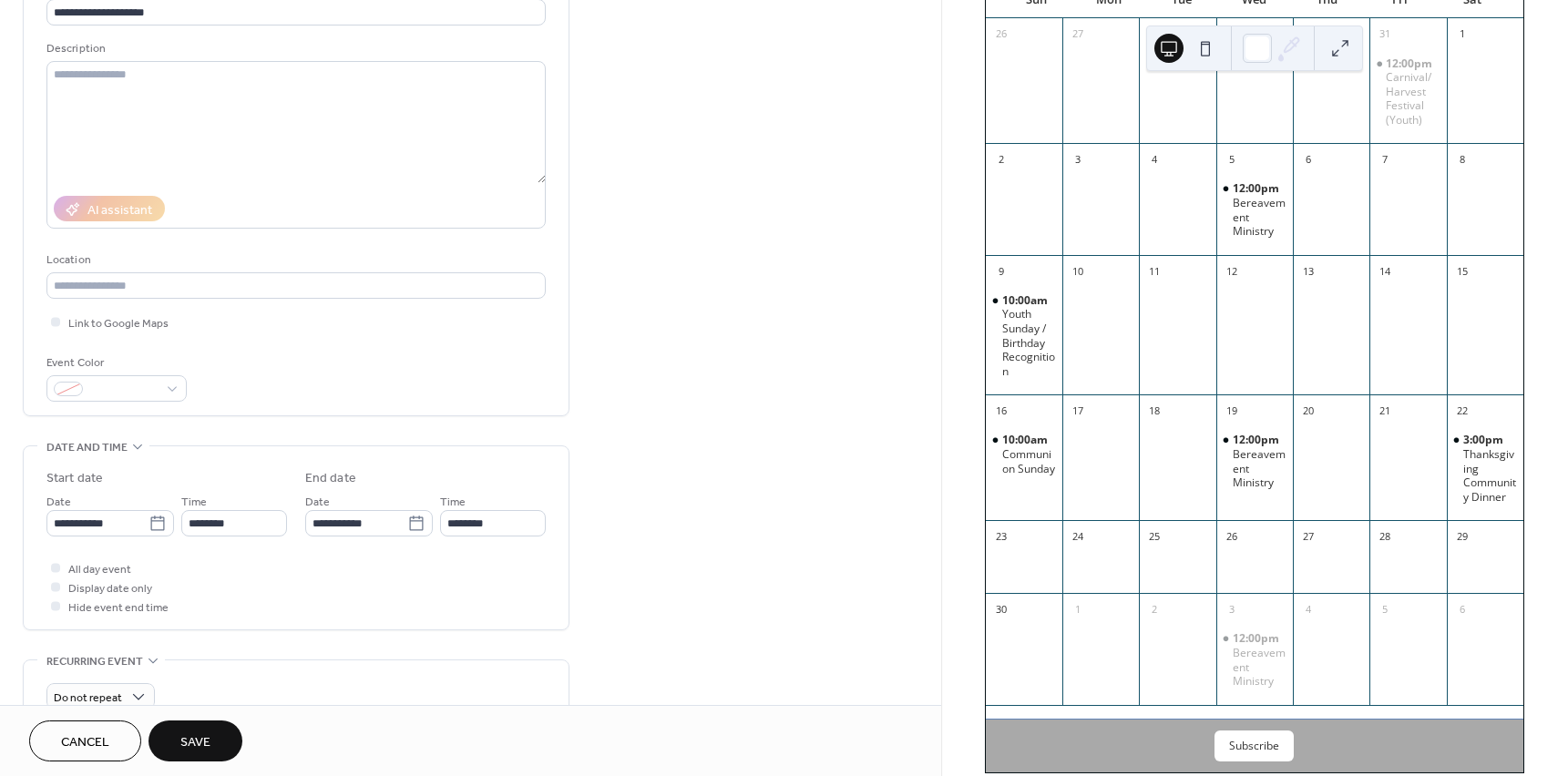 scroll, scrollTop: 182, scrollLeft: 0, axis: vertical 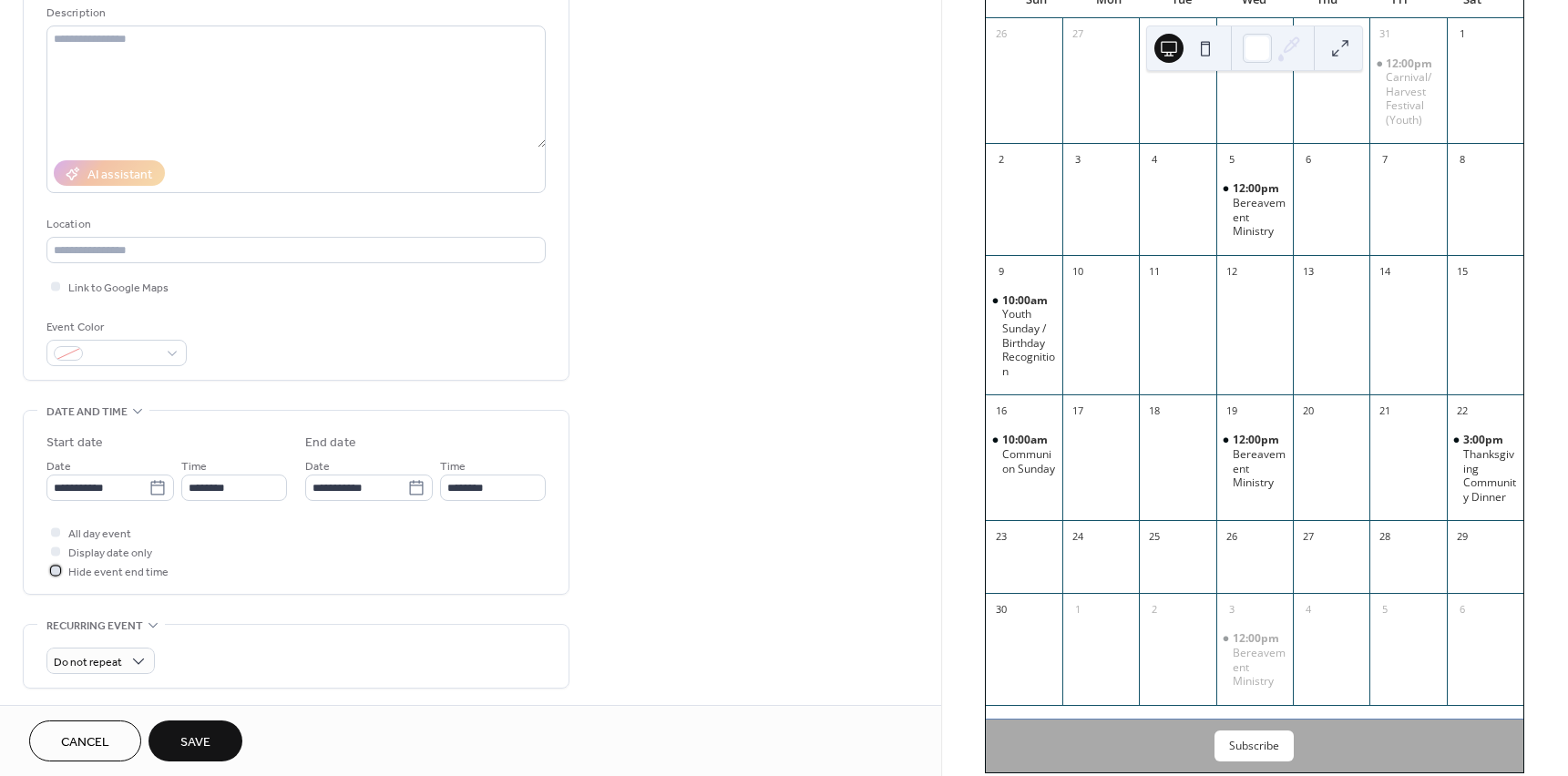 click at bounding box center (56, 570) 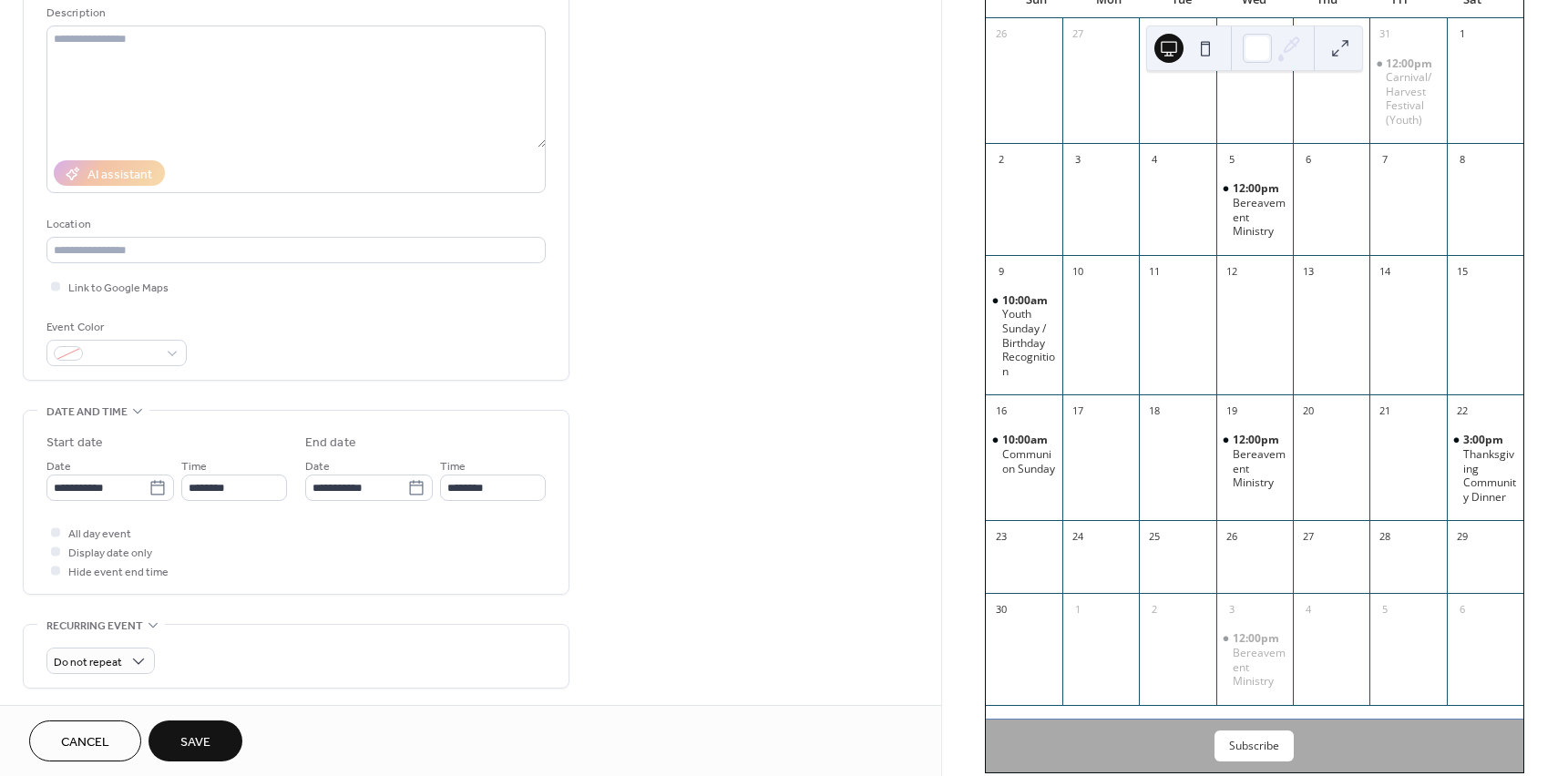 click on "Save" at bounding box center (195, 742) 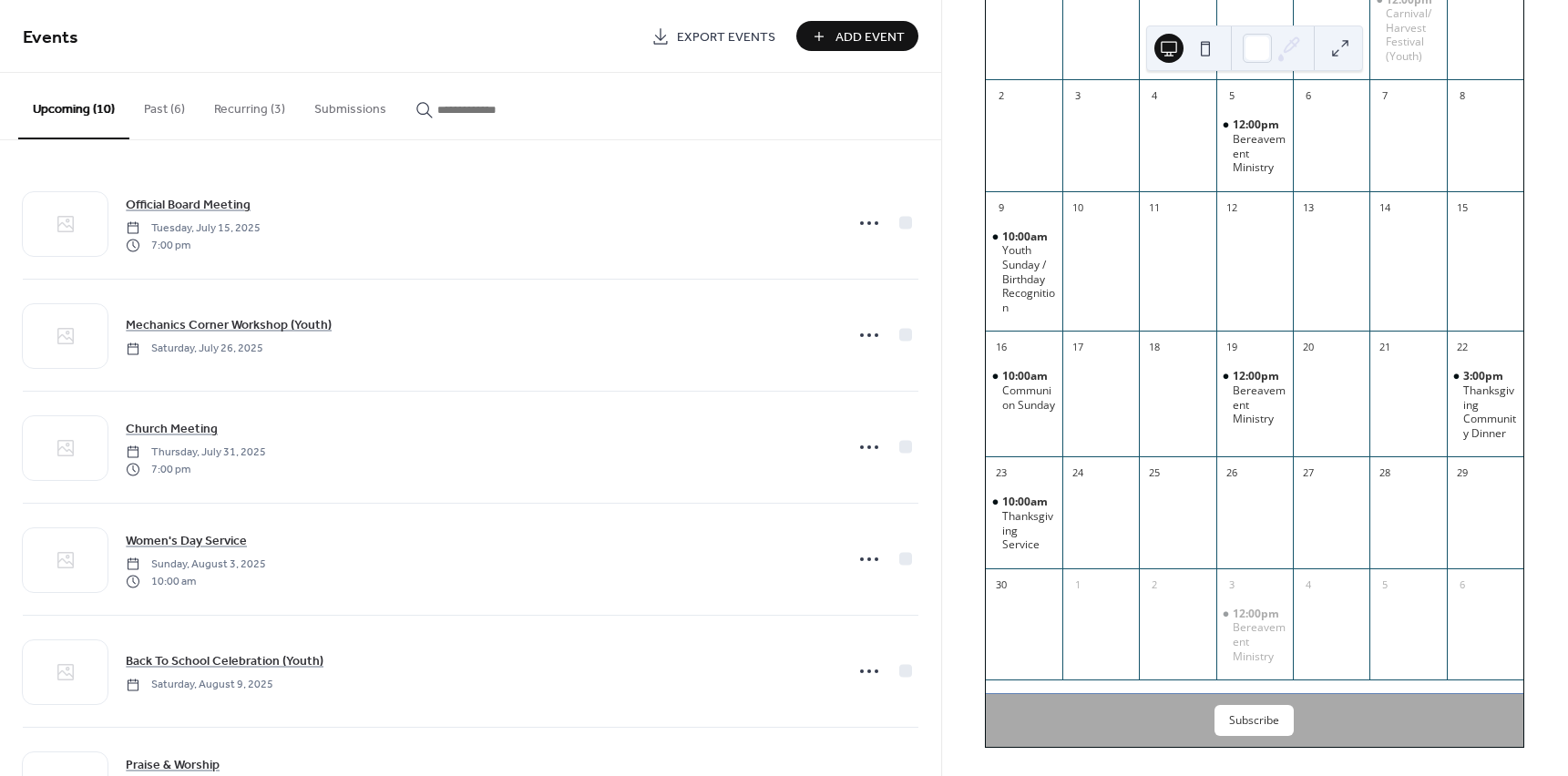 scroll, scrollTop: 273, scrollLeft: 0, axis: vertical 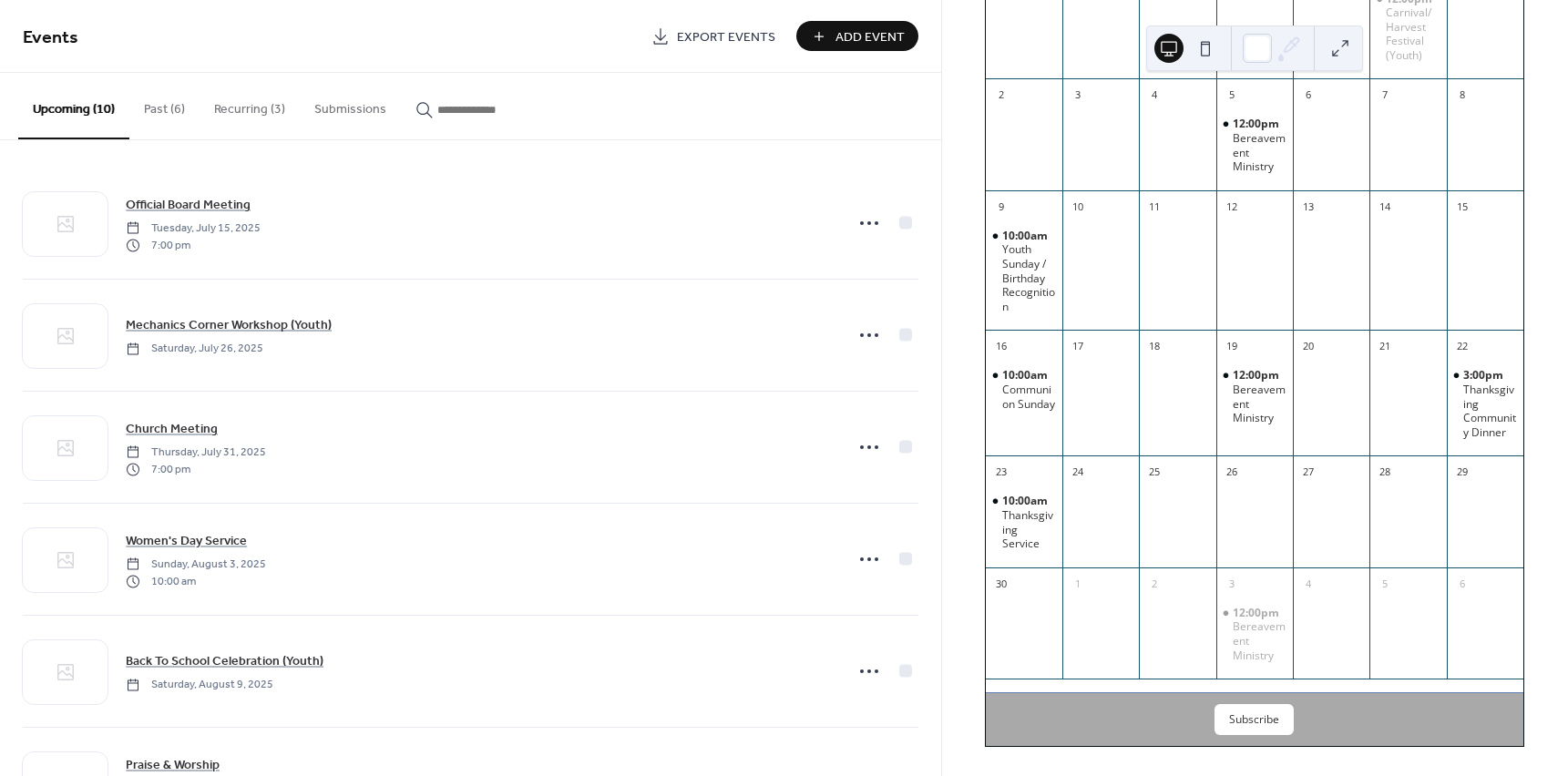 click on "Add Event" at bounding box center [870, 37] 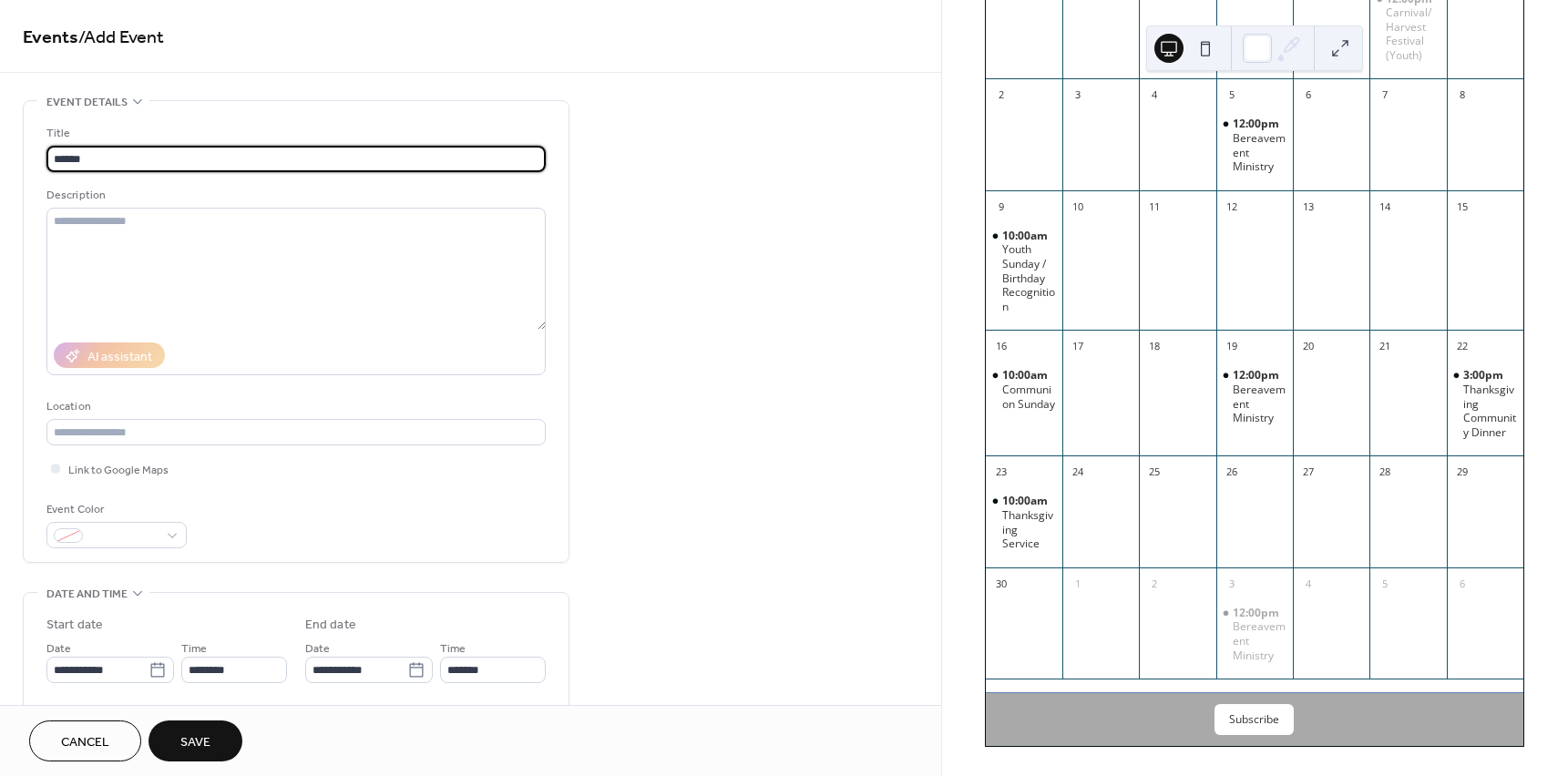 type on "**********" 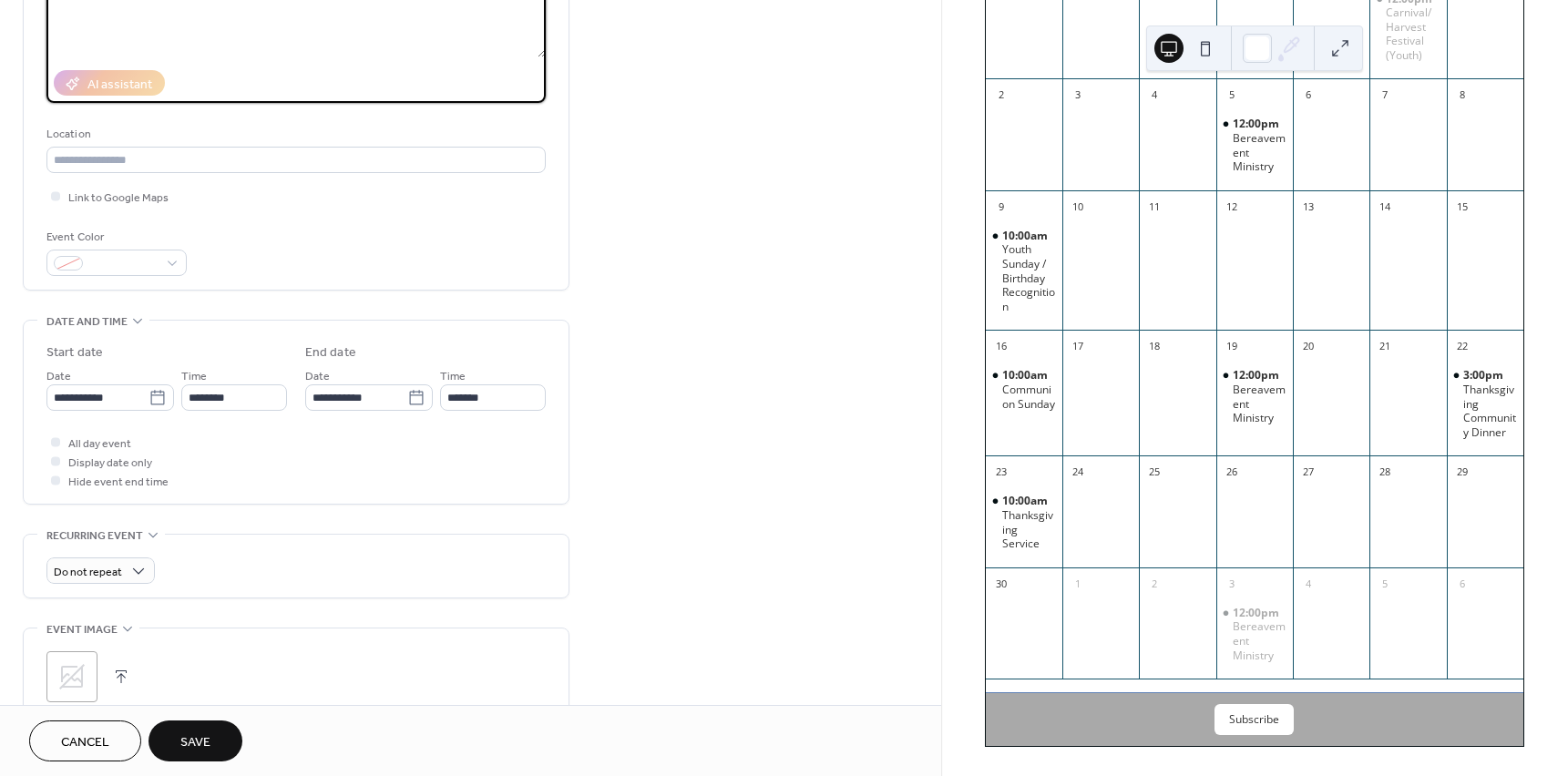 scroll, scrollTop: 273, scrollLeft: 0, axis: vertical 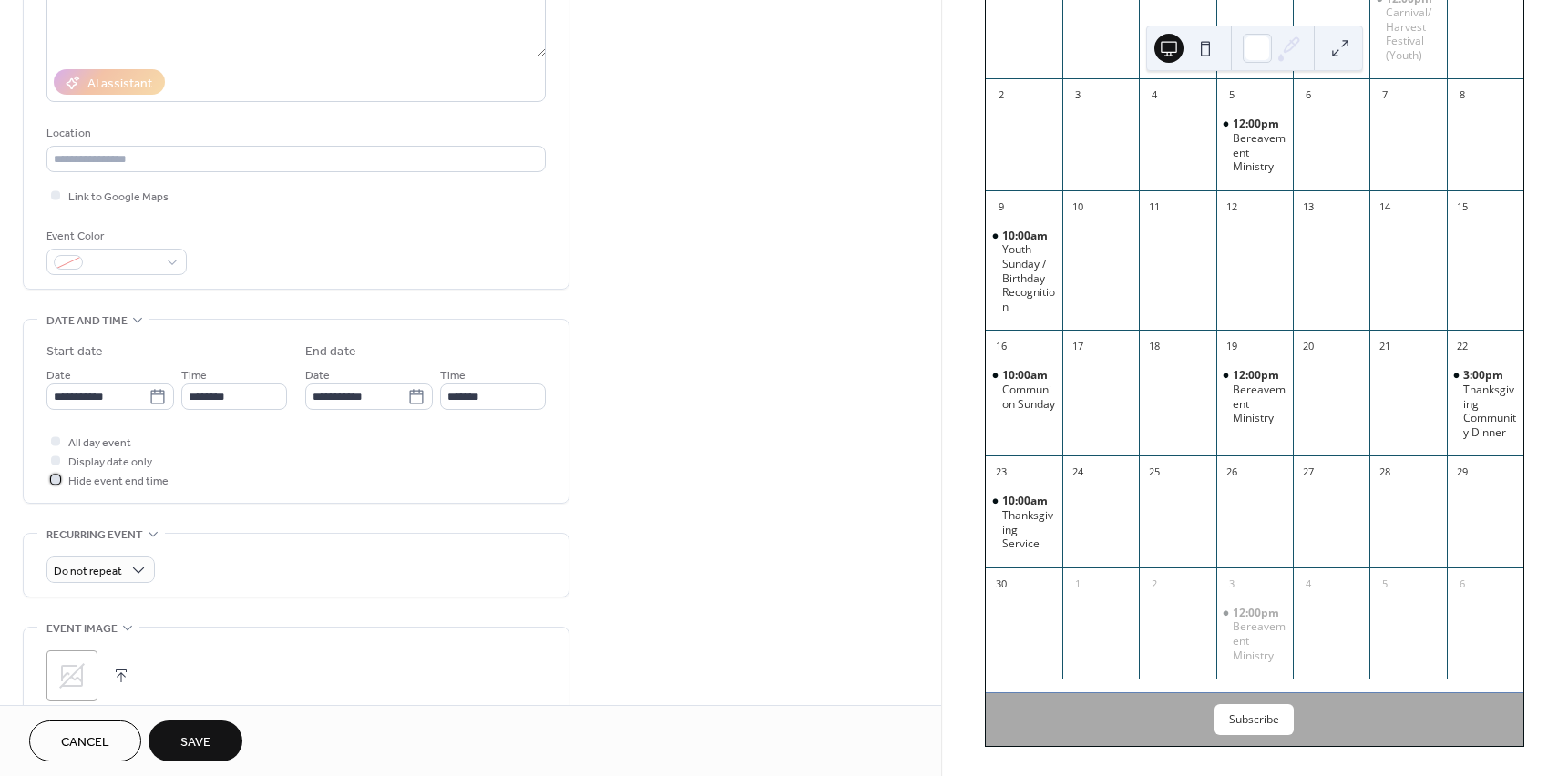 click at bounding box center [56, 479] 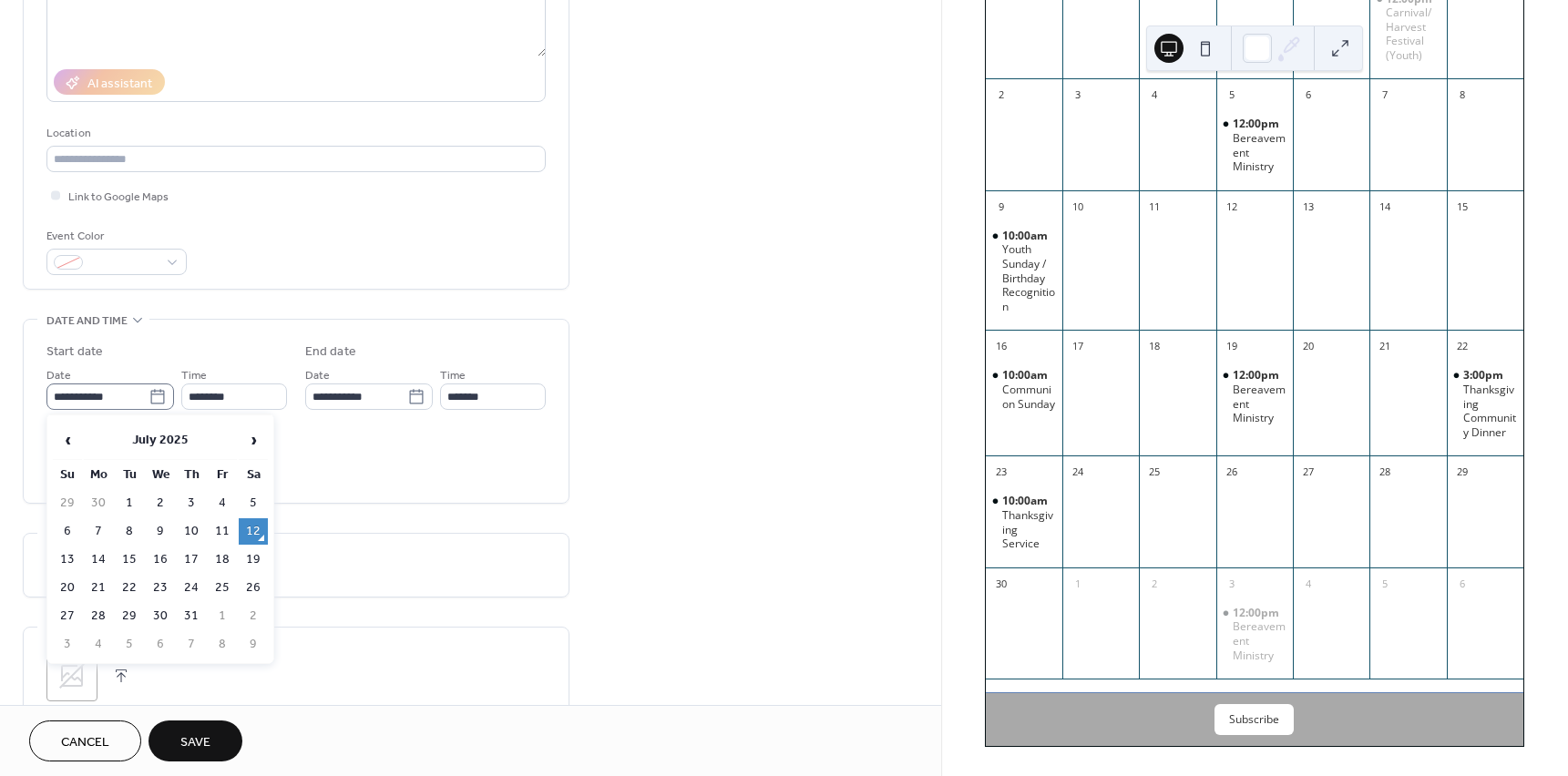 click 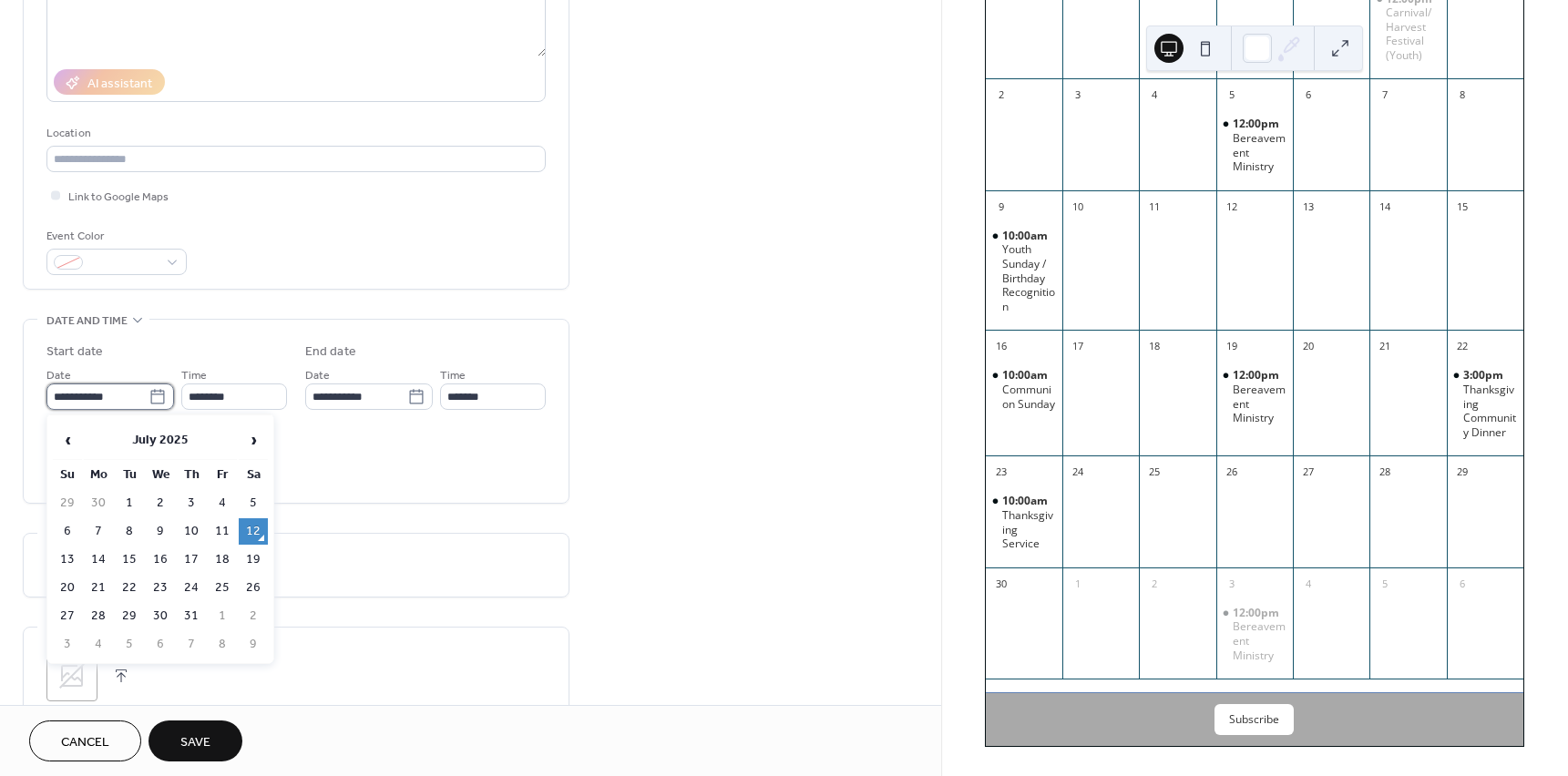 click on "**********" at bounding box center [97, 396] 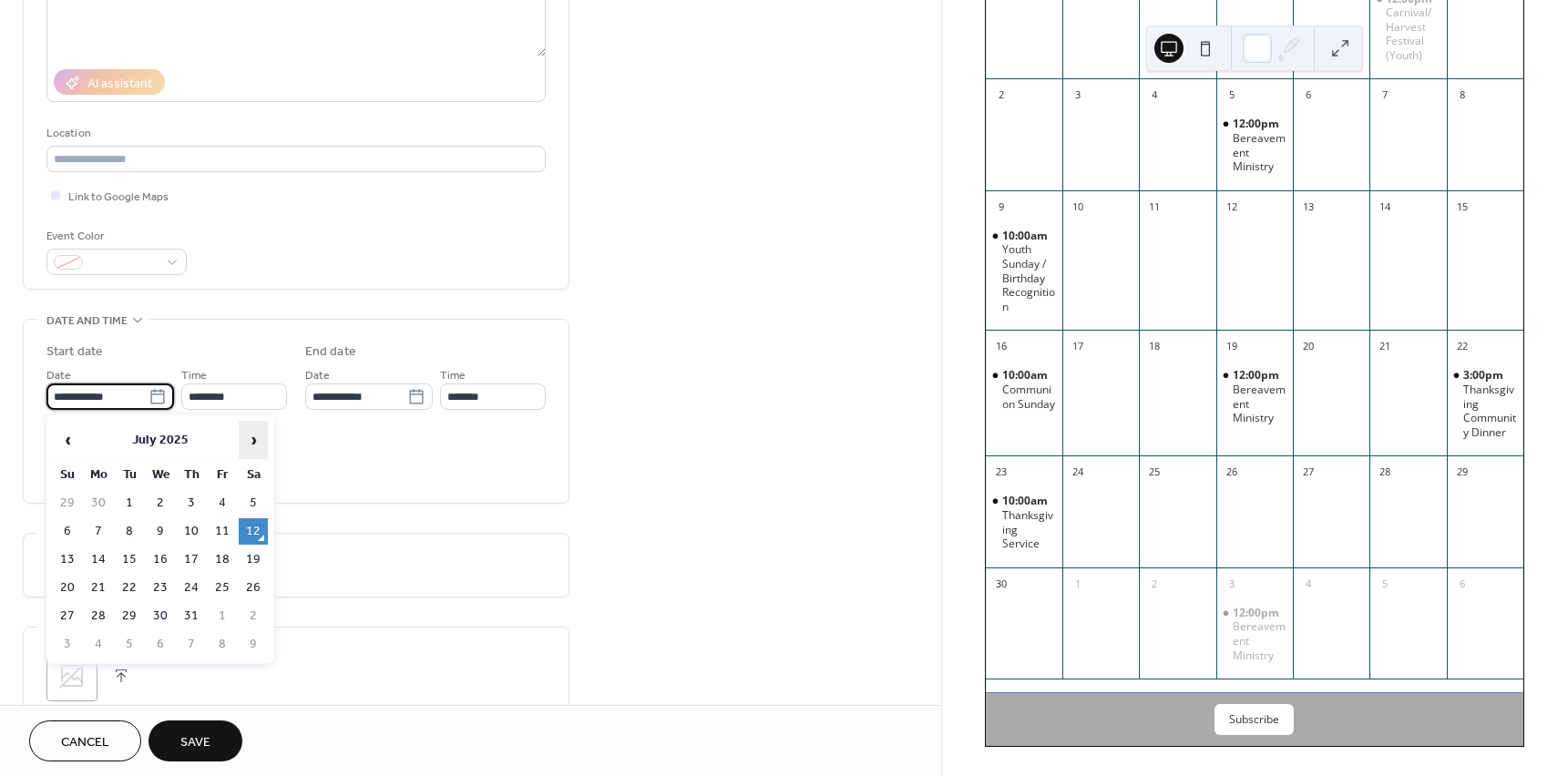 click on "›" at bounding box center [253, 440] 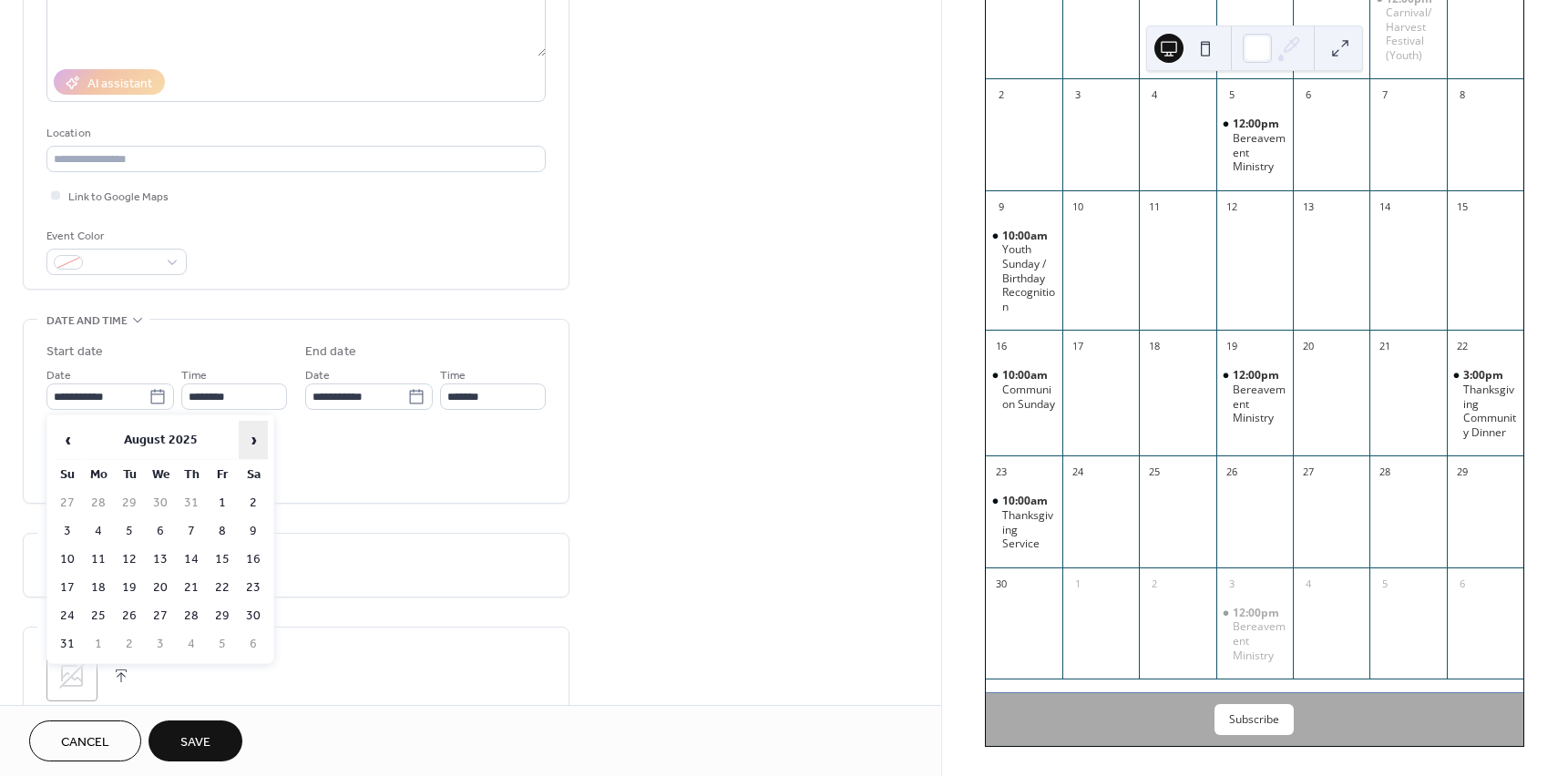 click on "›" at bounding box center (253, 440) 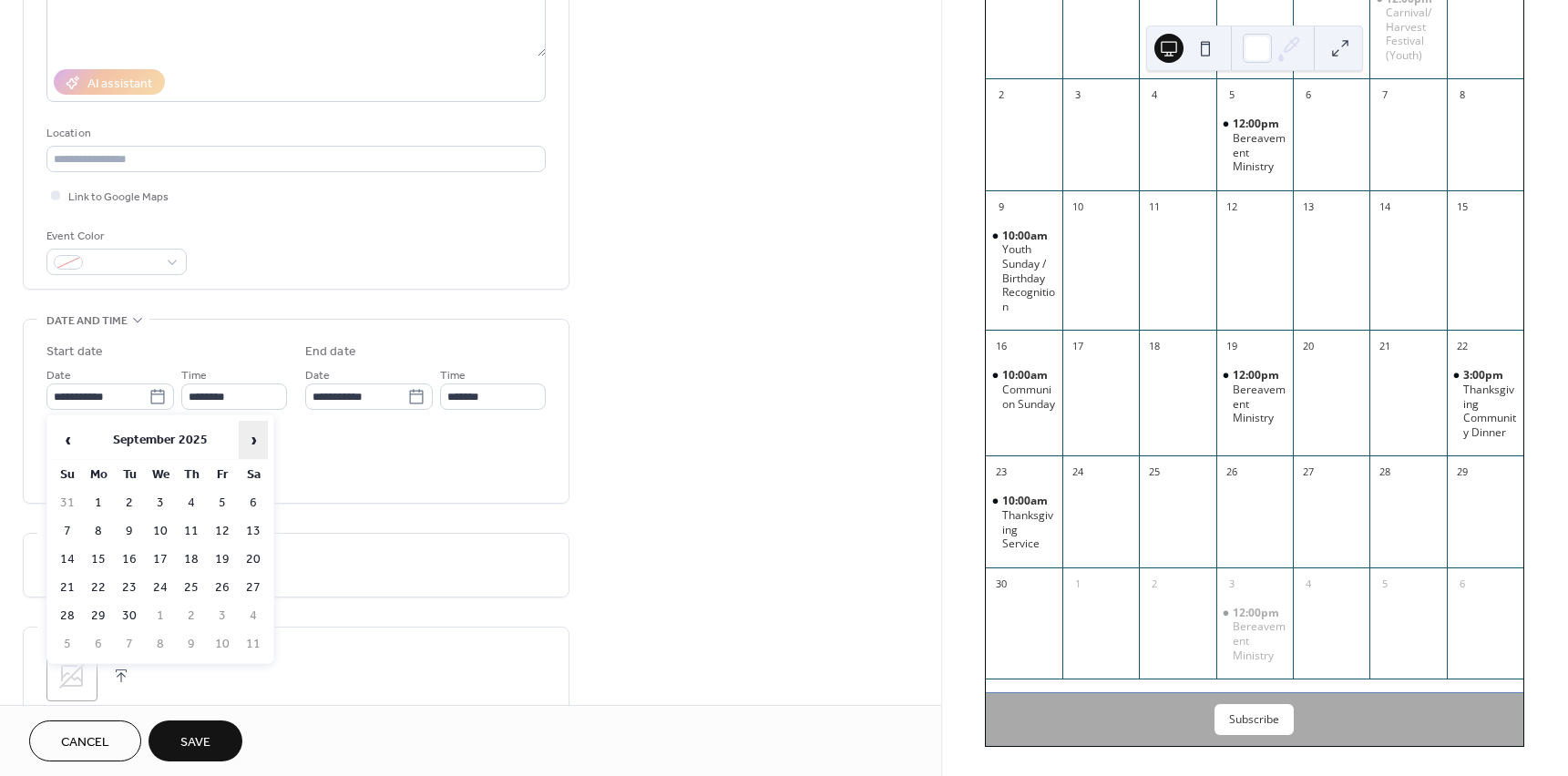 click on "›" at bounding box center [253, 440] 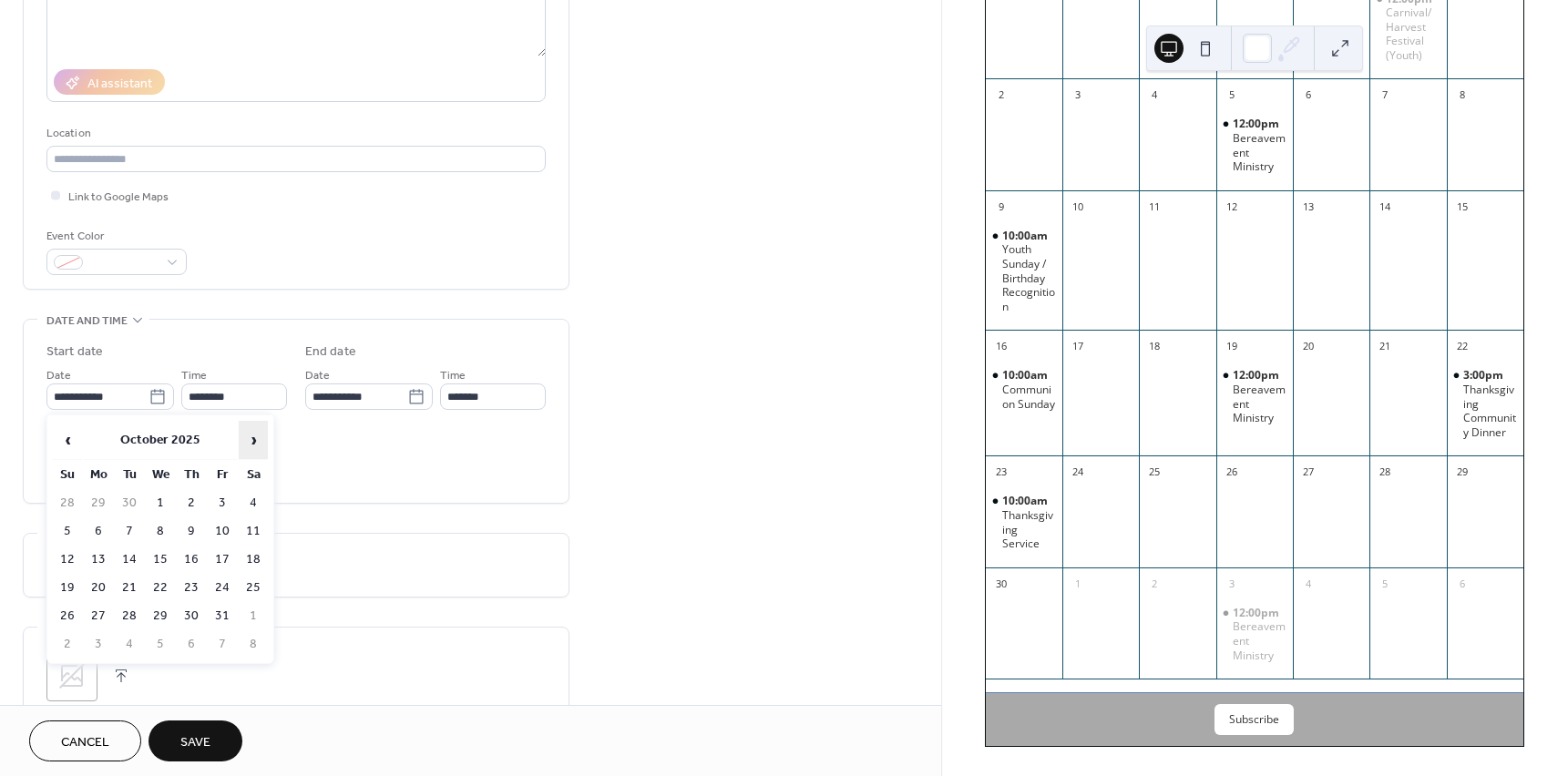 click on "›" at bounding box center [253, 440] 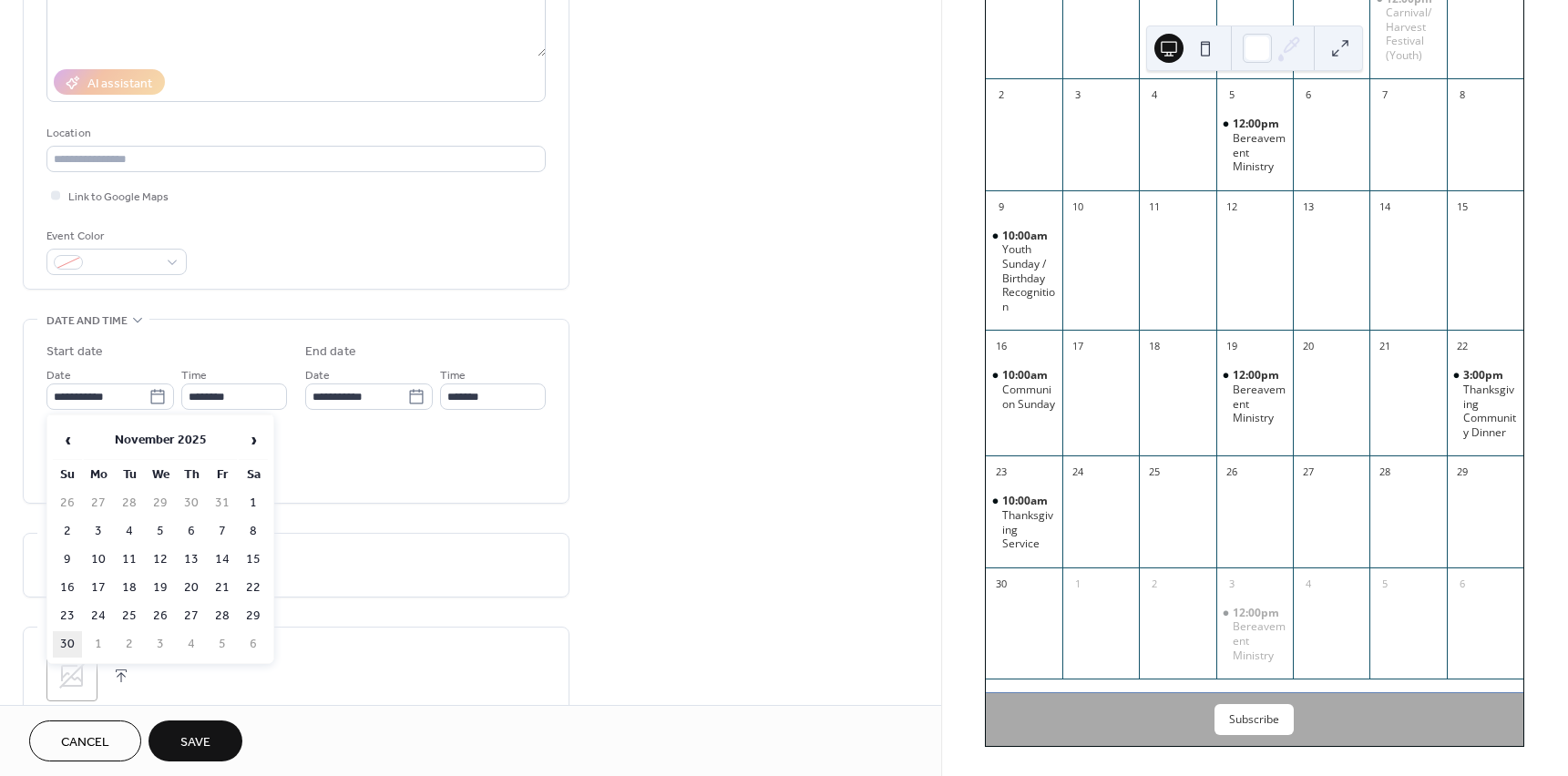 click on "30" at bounding box center (67, 644) 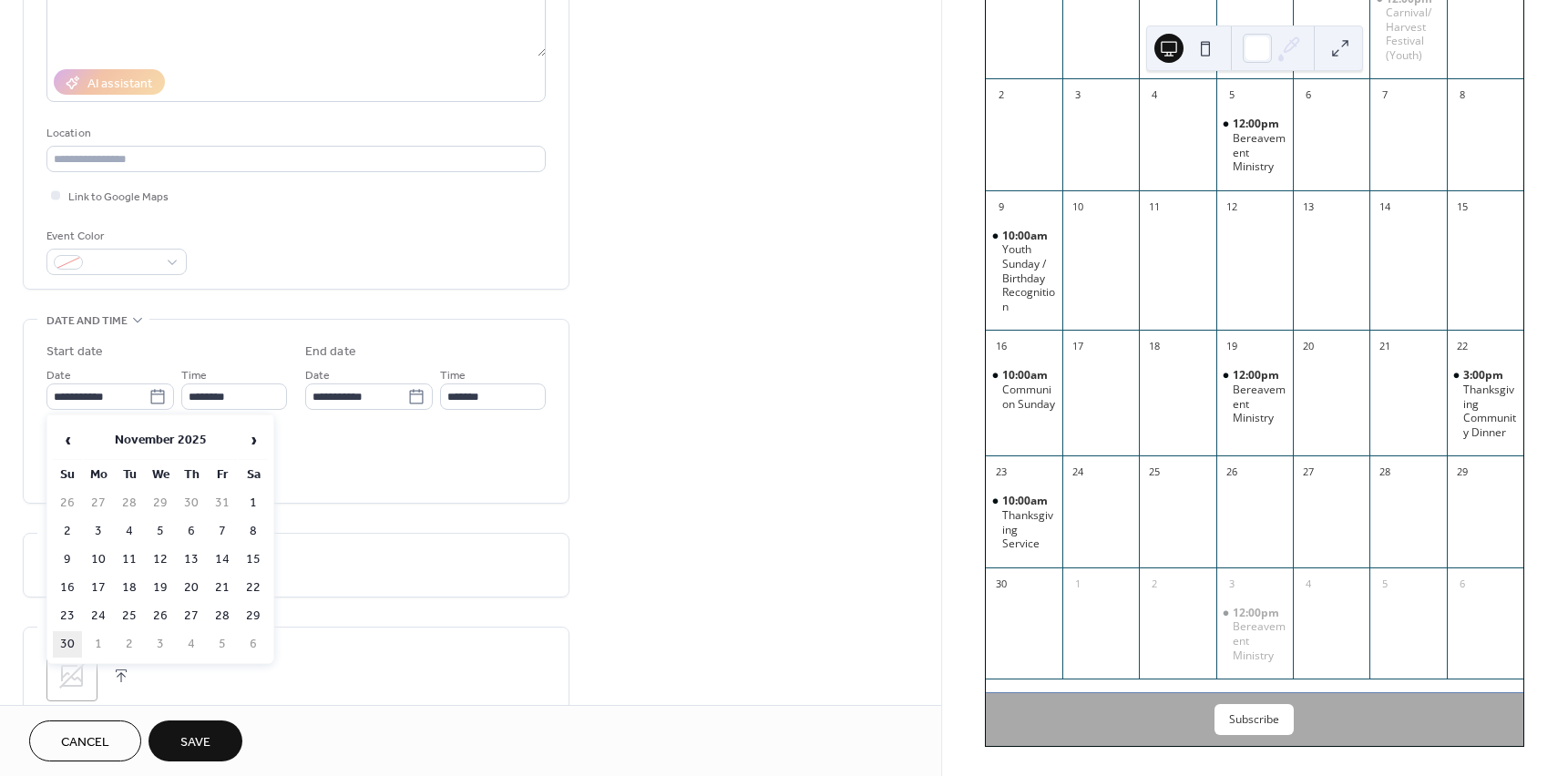 type on "**********" 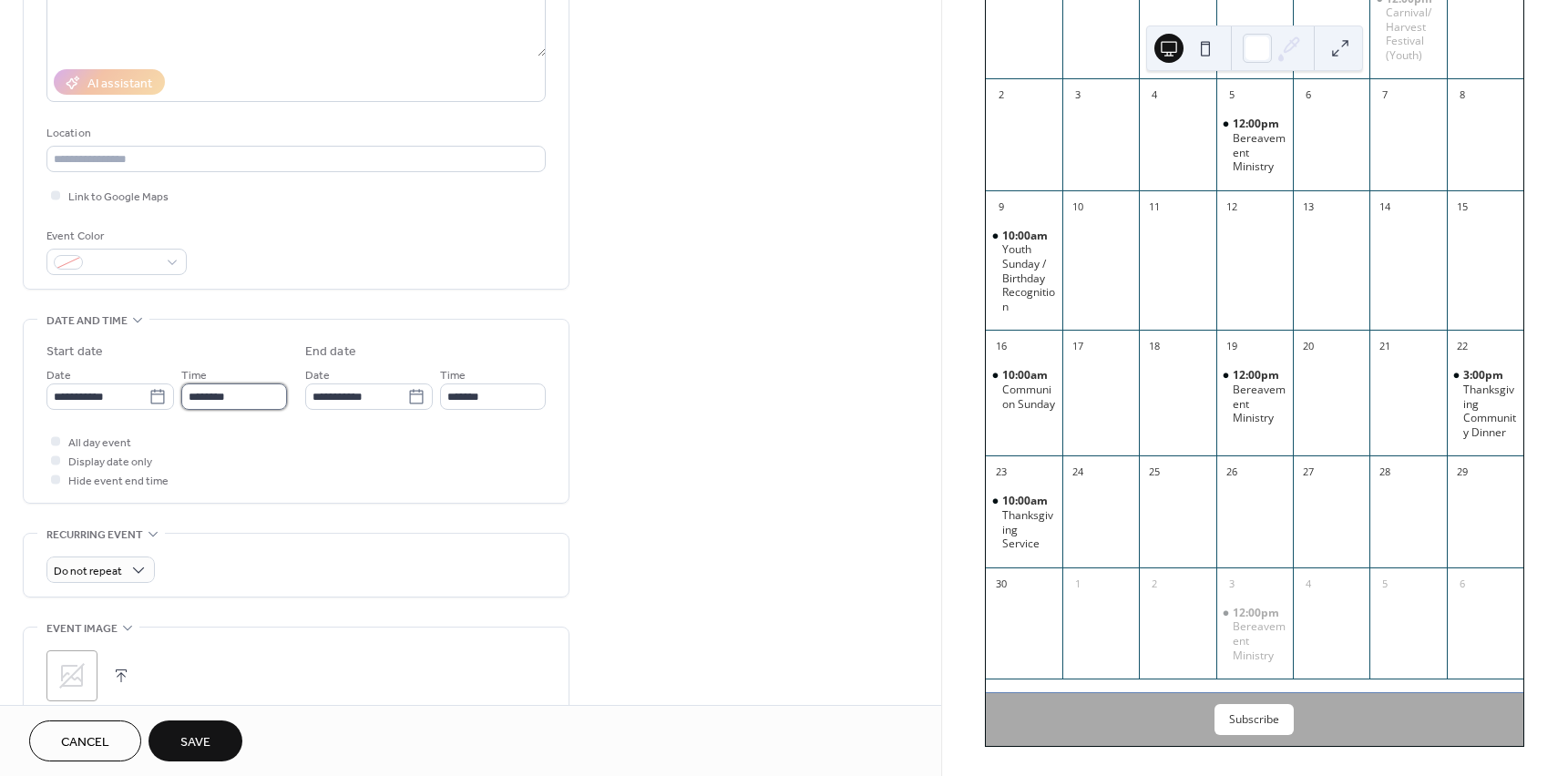 click on "********" at bounding box center (234, 396) 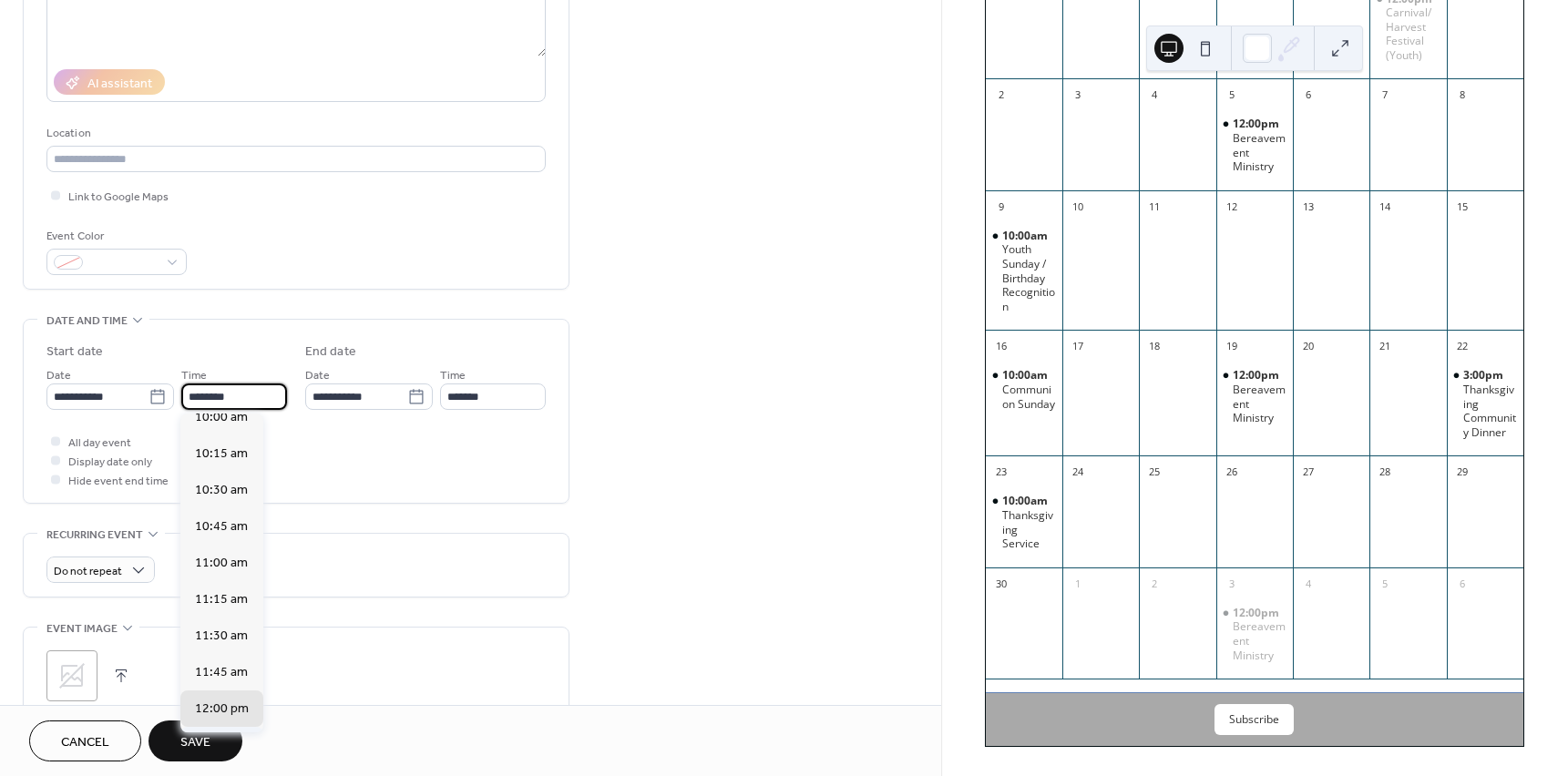 scroll, scrollTop: 1428, scrollLeft: 0, axis: vertical 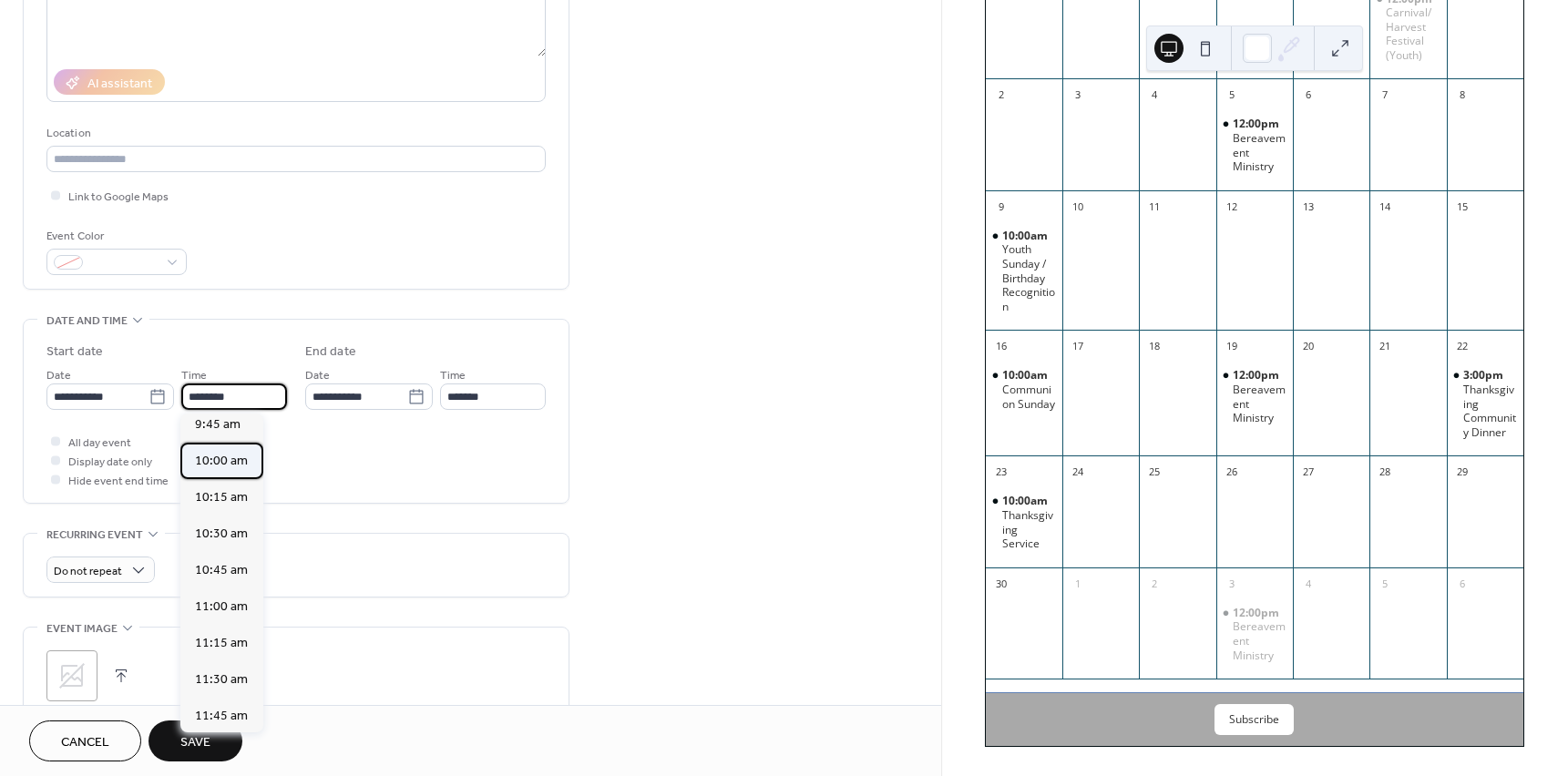 click on "10:00 am" at bounding box center [221, 461] 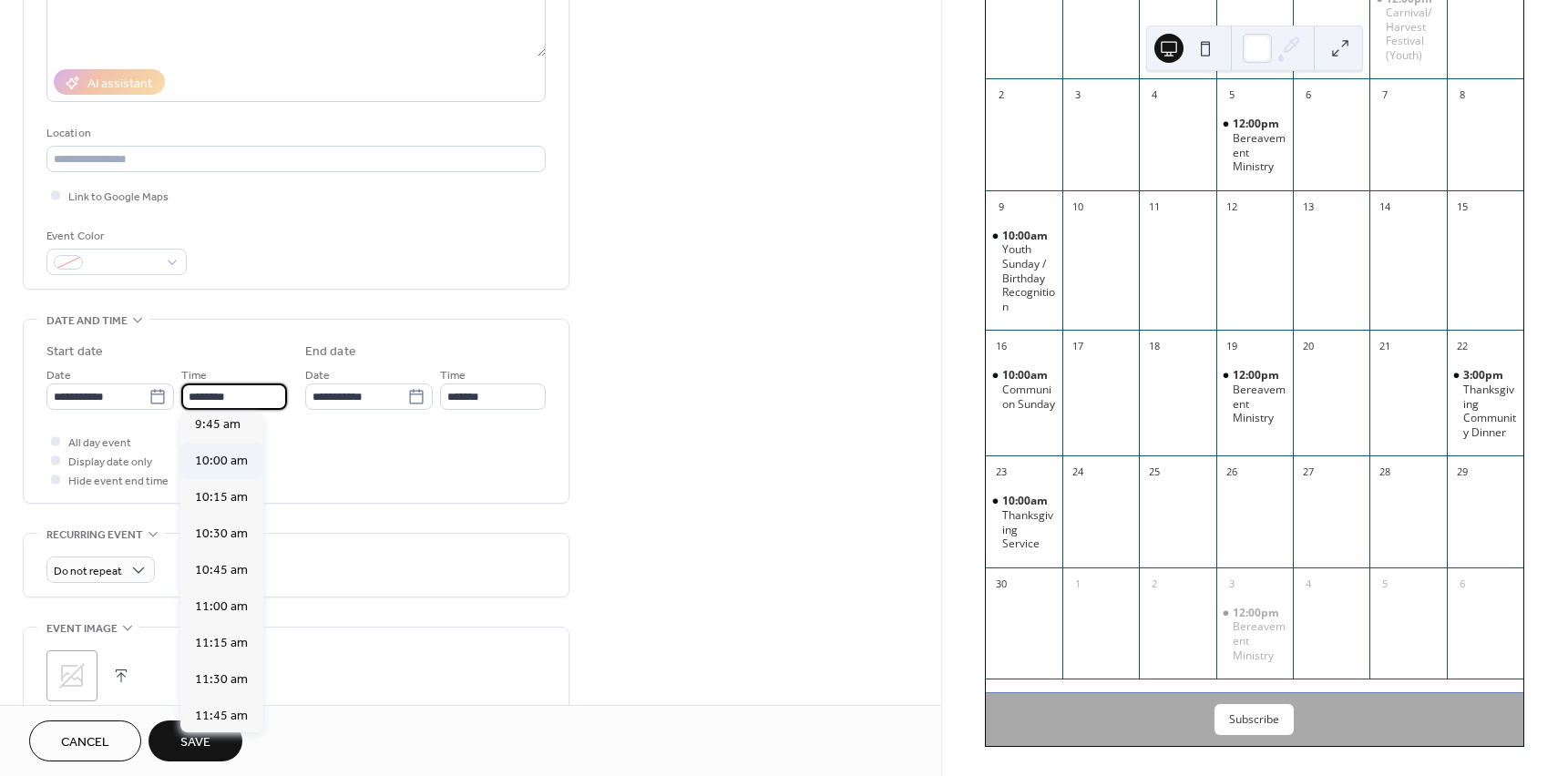 type on "********" 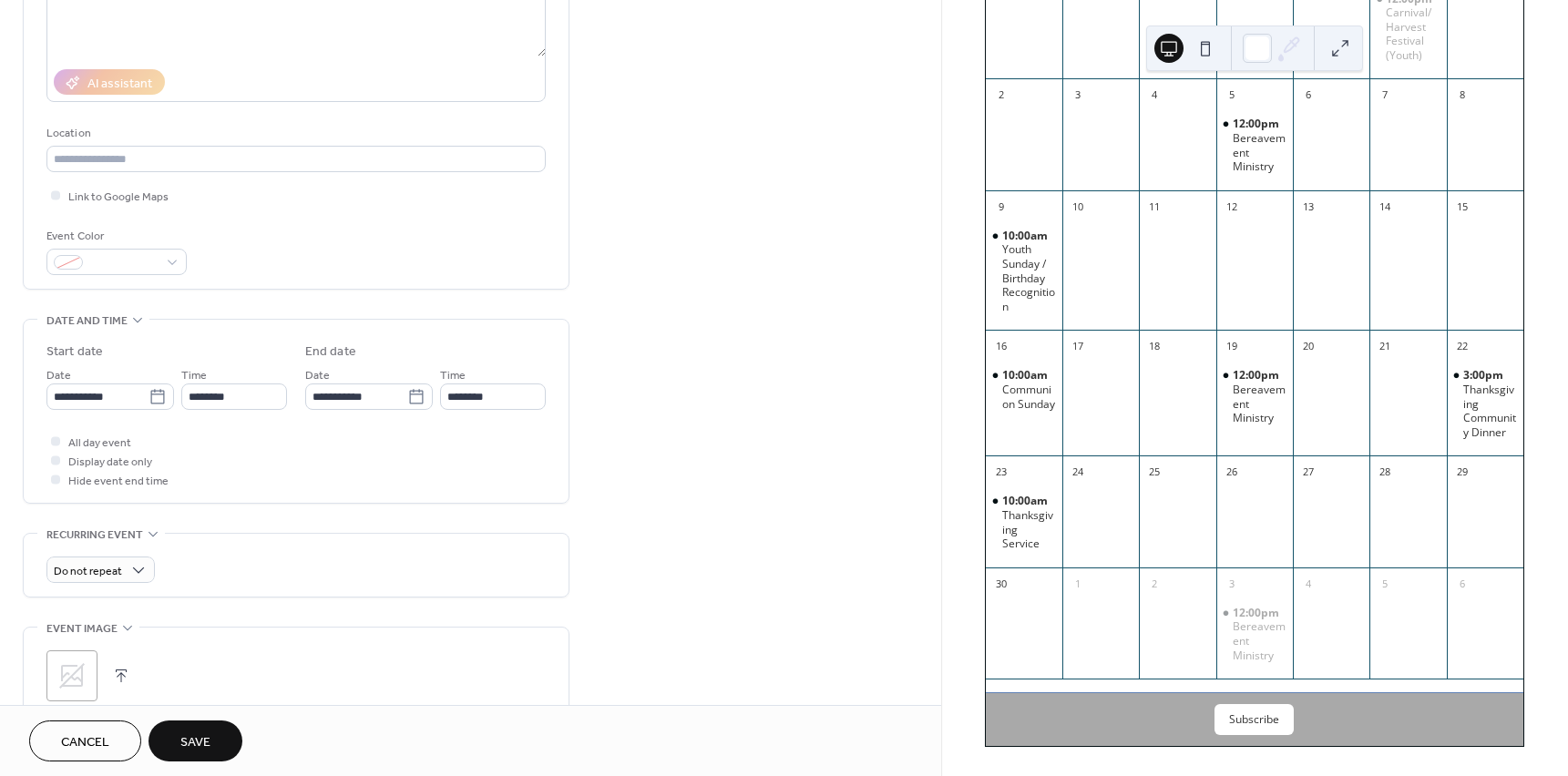 click on "Save" at bounding box center (195, 742) 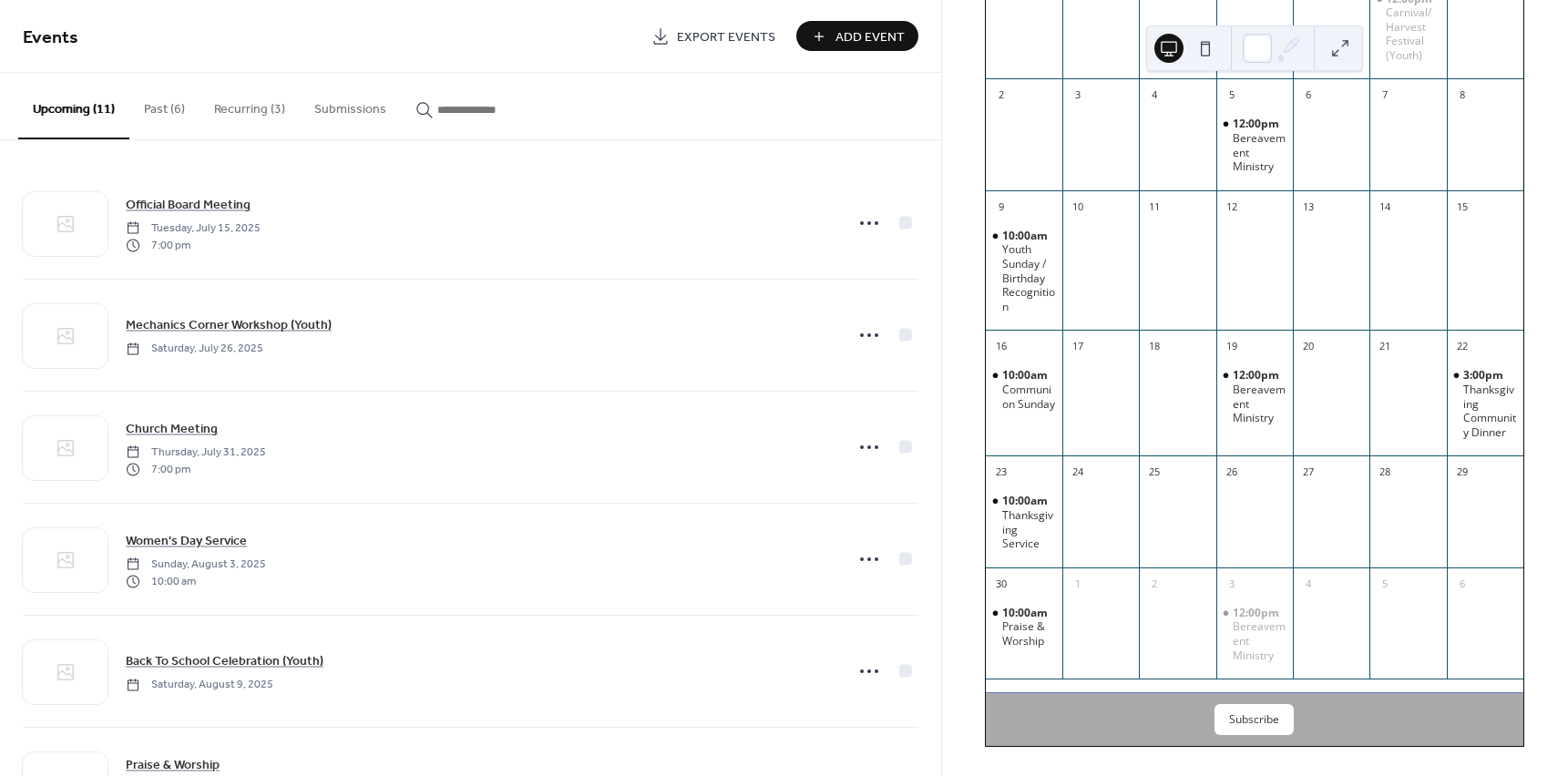 scroll, scrollTop: 343, scrollLeft: 0, axis: vertical 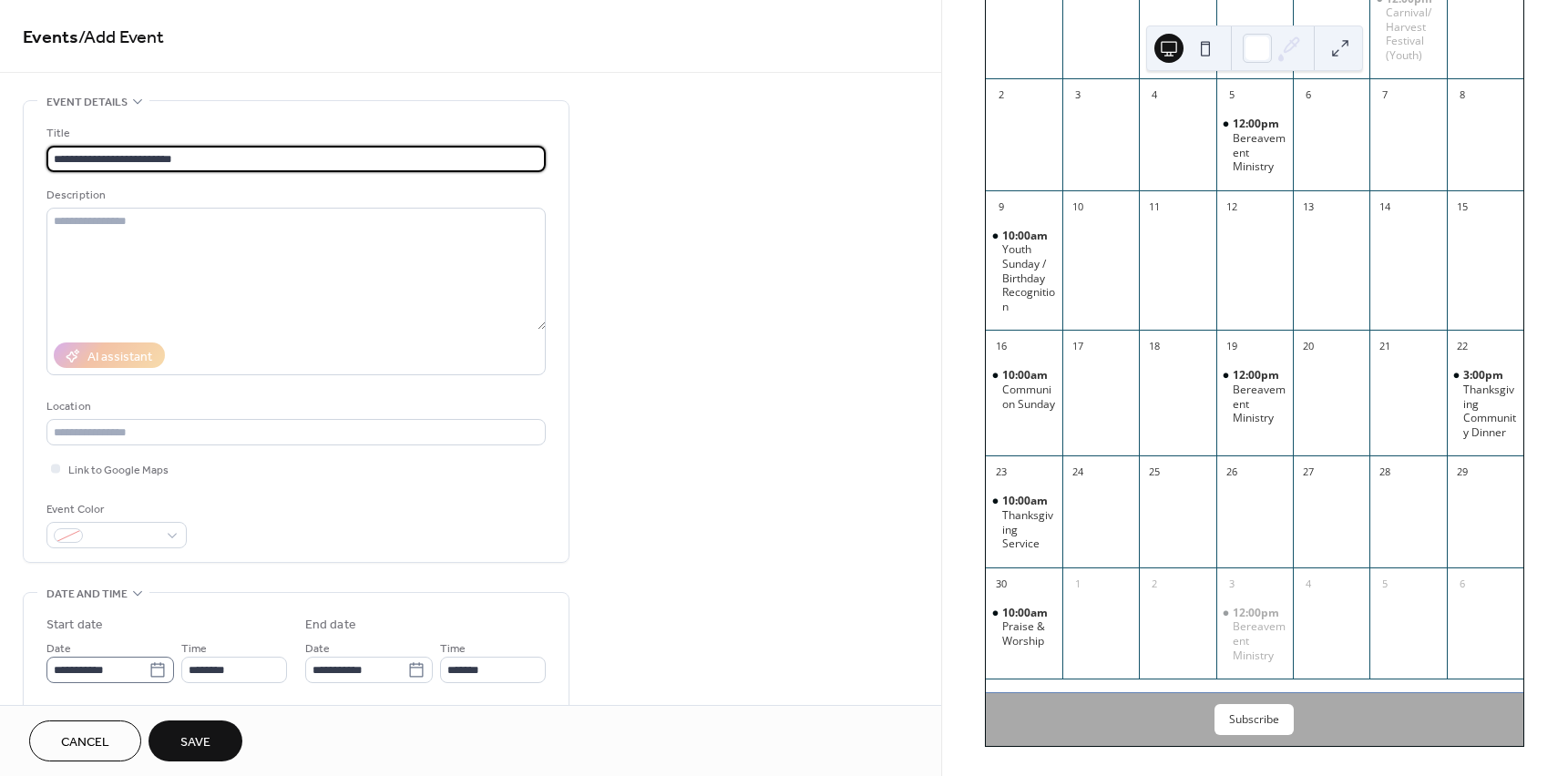 type on "**********" 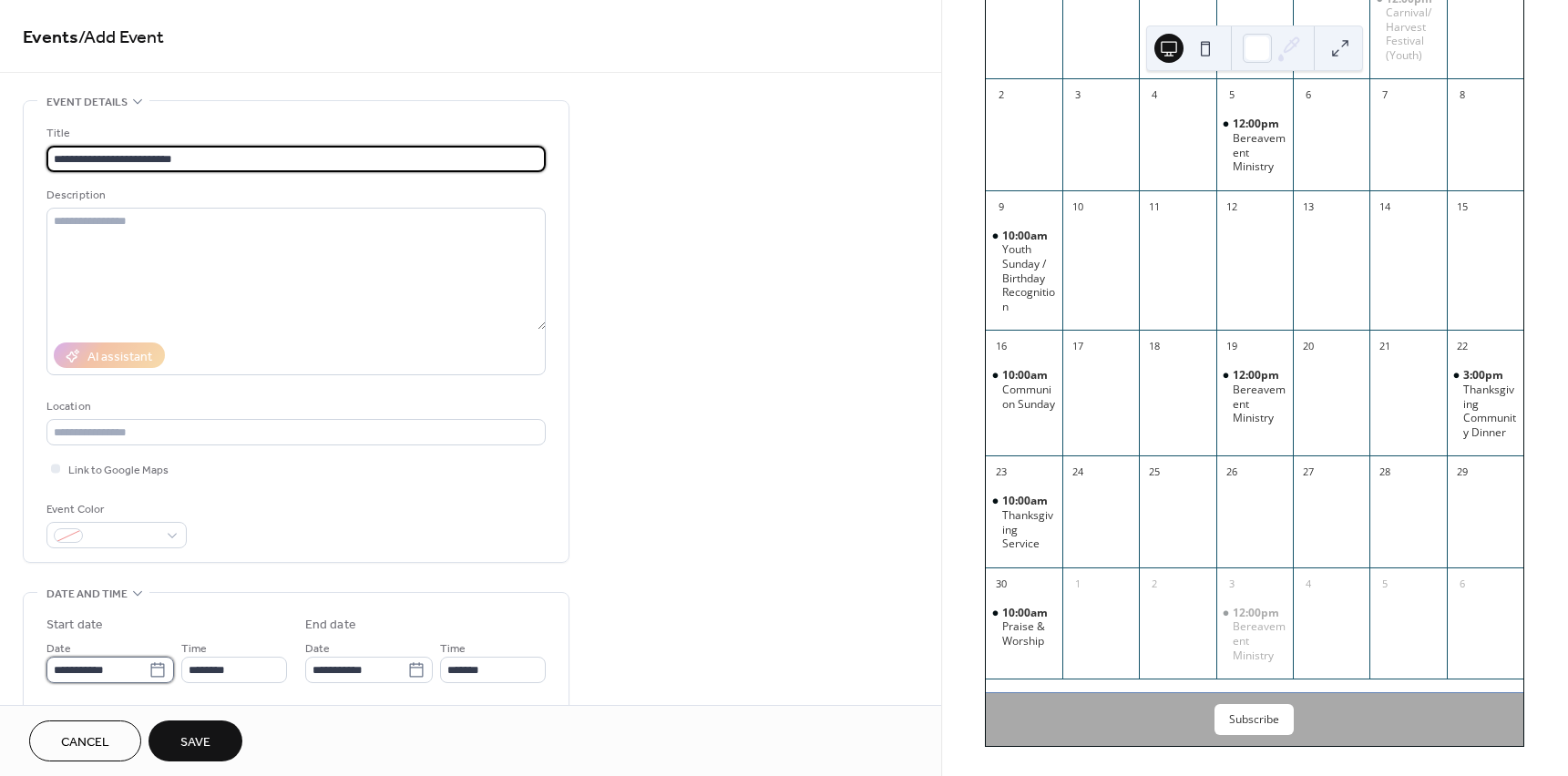 click on "**********" at bounding box center (97, 669) 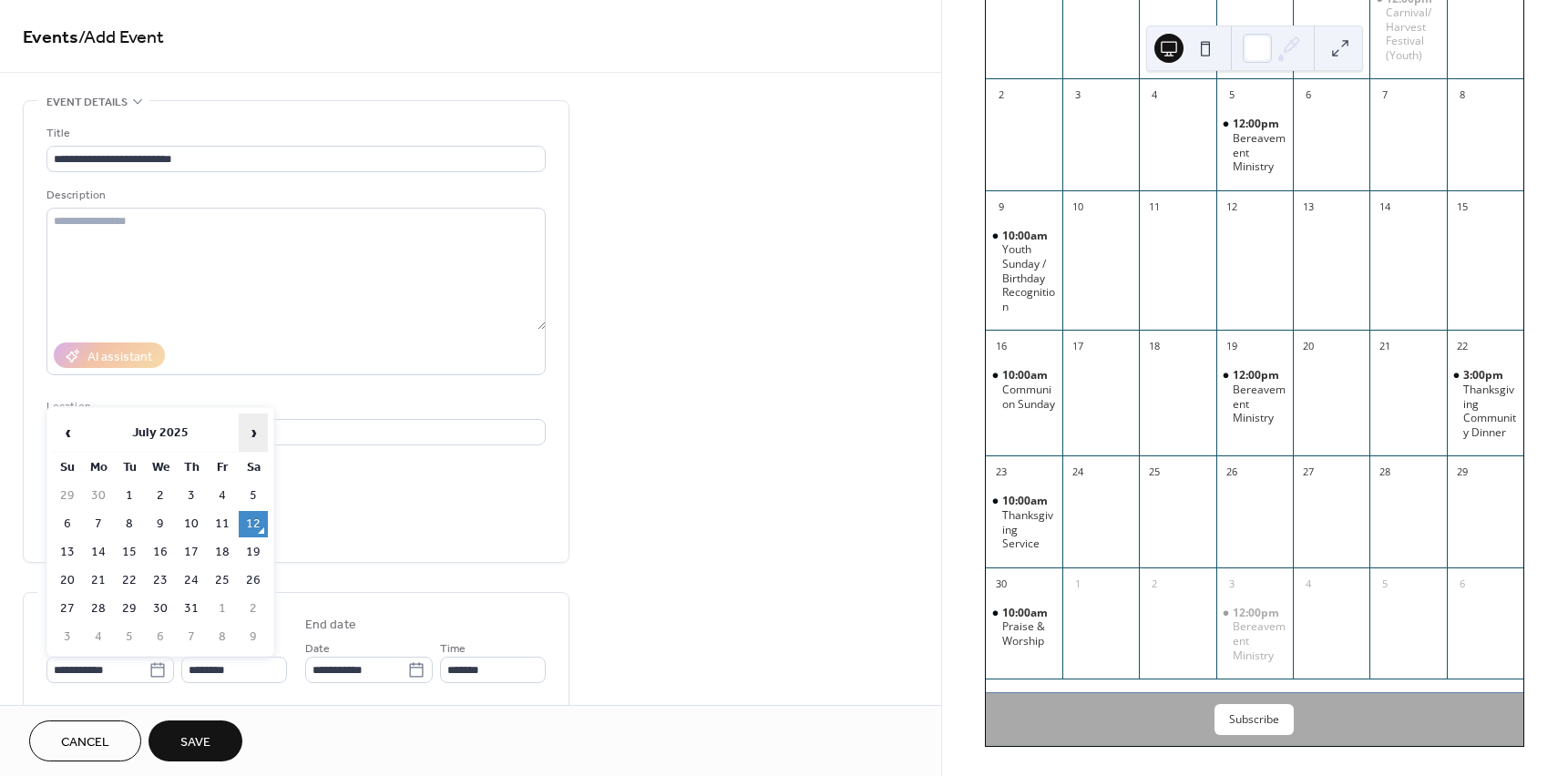 click on "›" at bounding box center (253, 433) 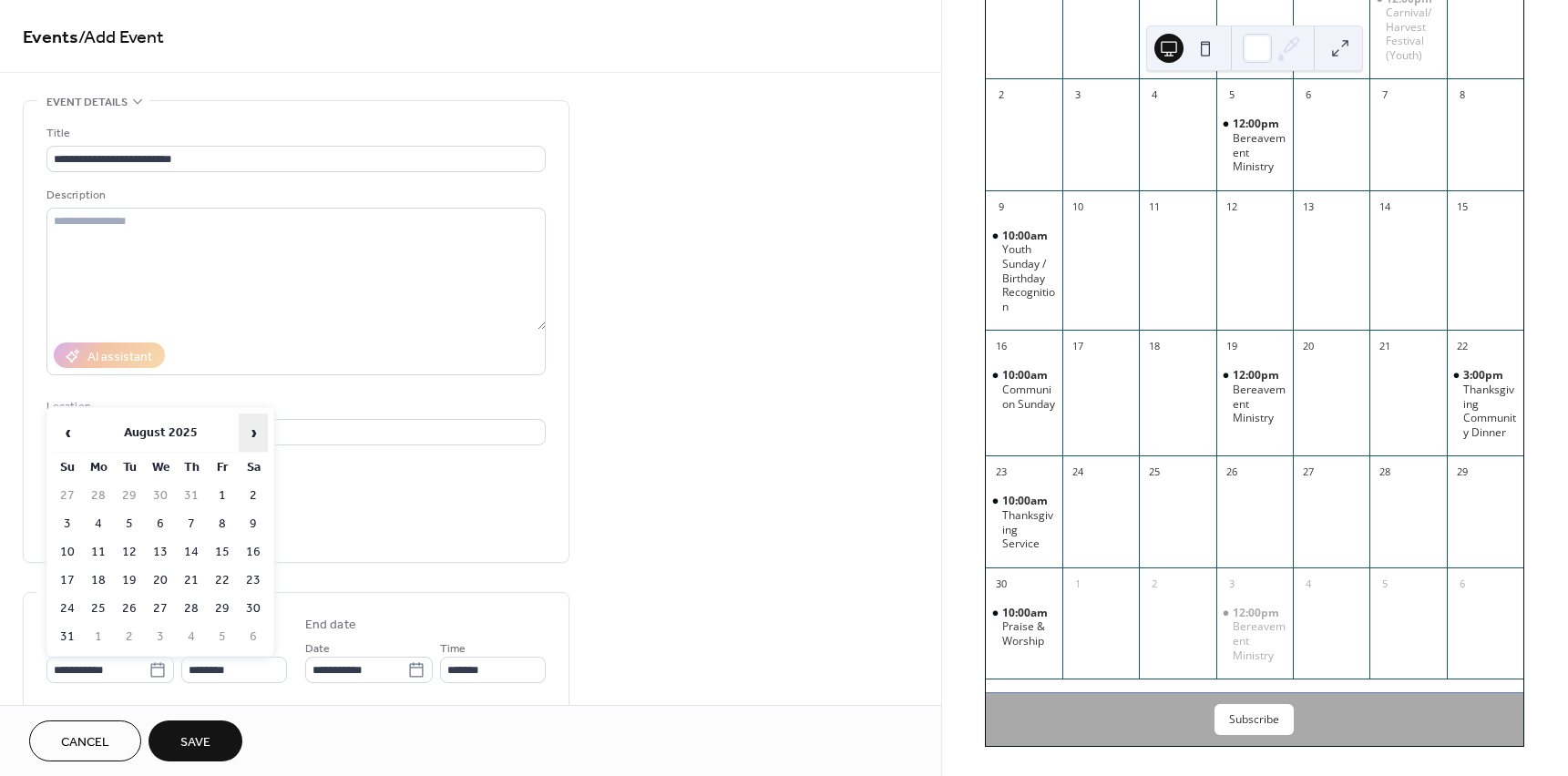 click on "›" at bounding box center [253, 433] 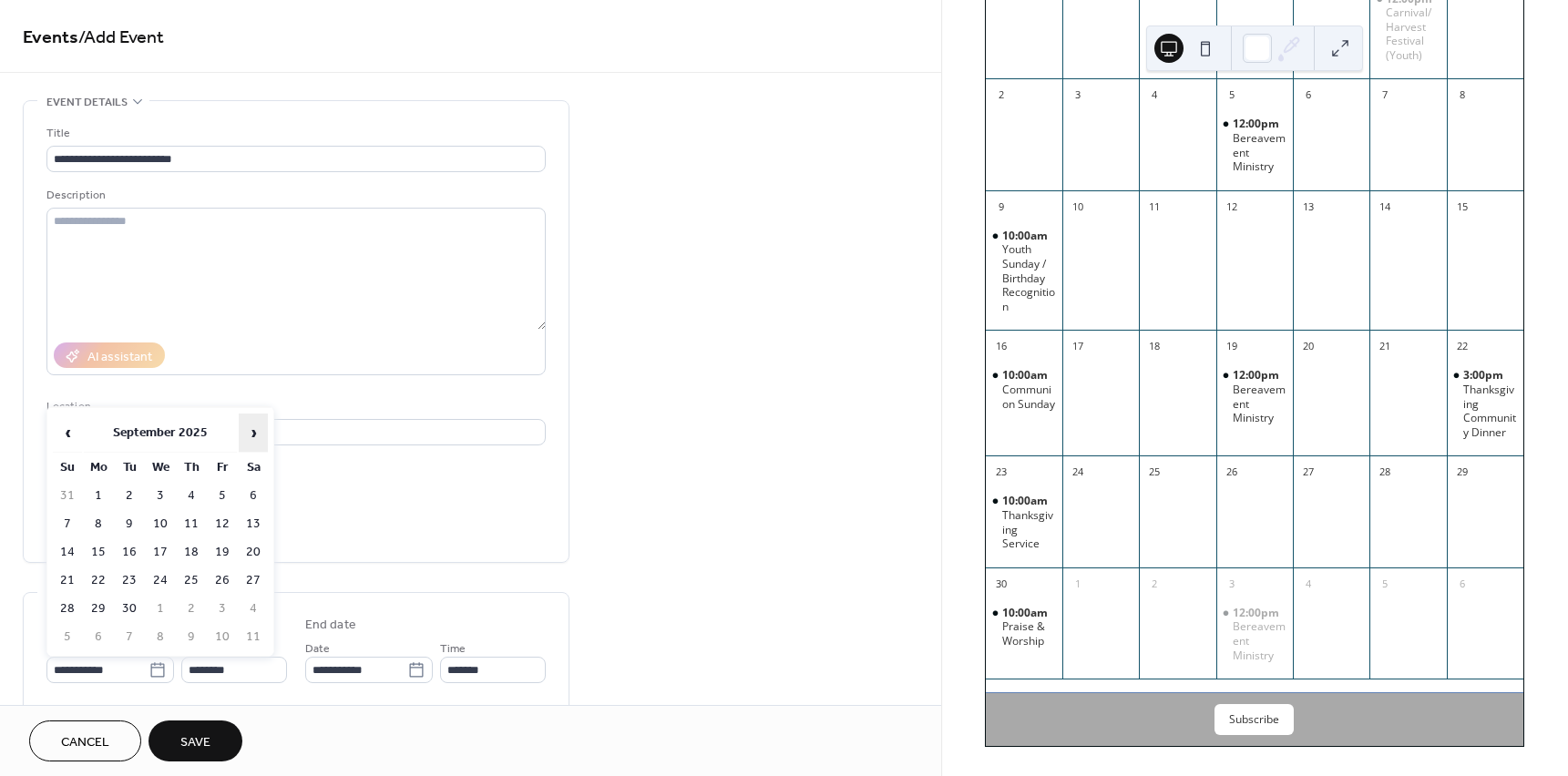 click on "›" at bounding box center [253, 433] 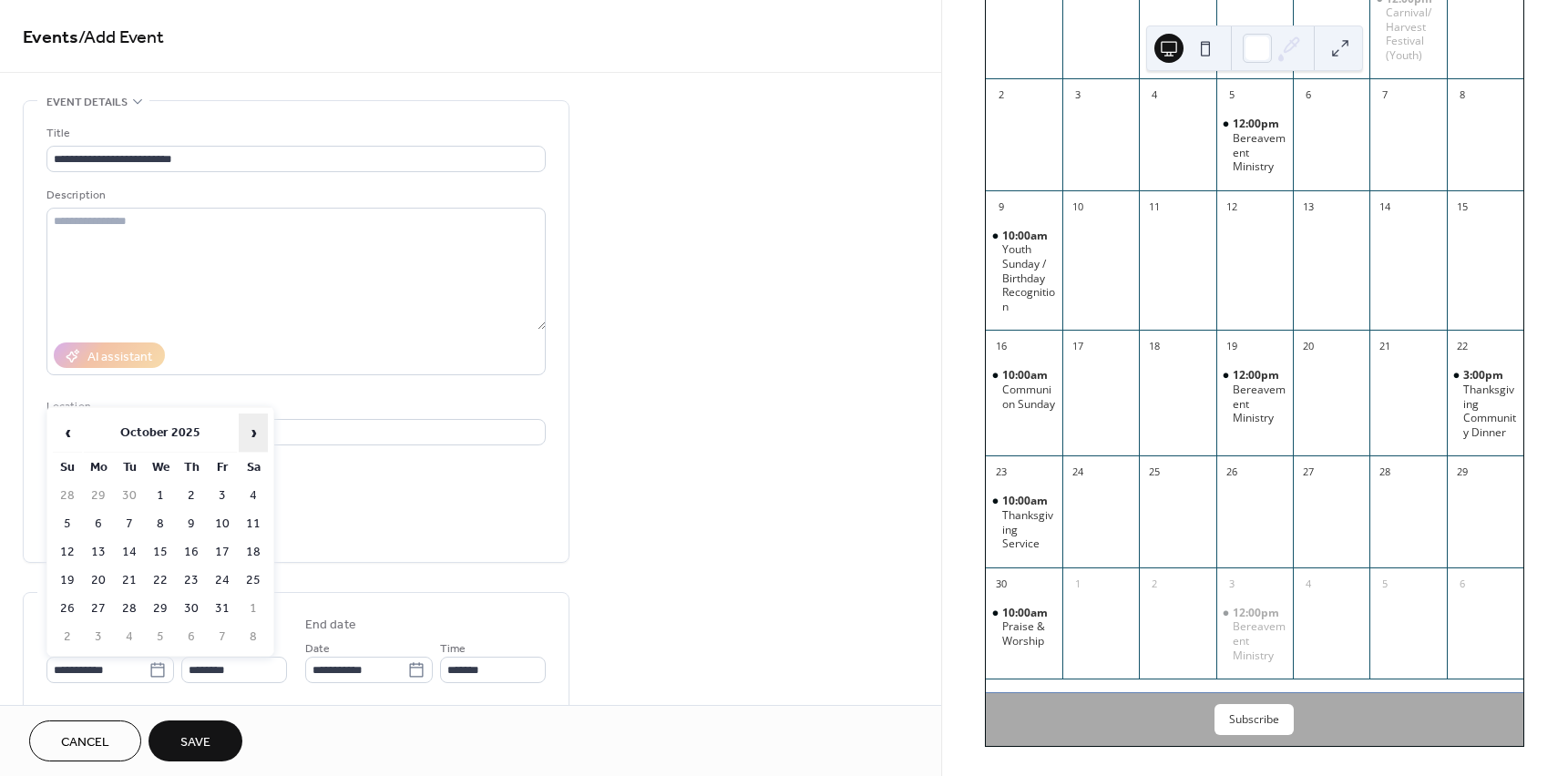 click on "›" at bounding box center (253, 433) 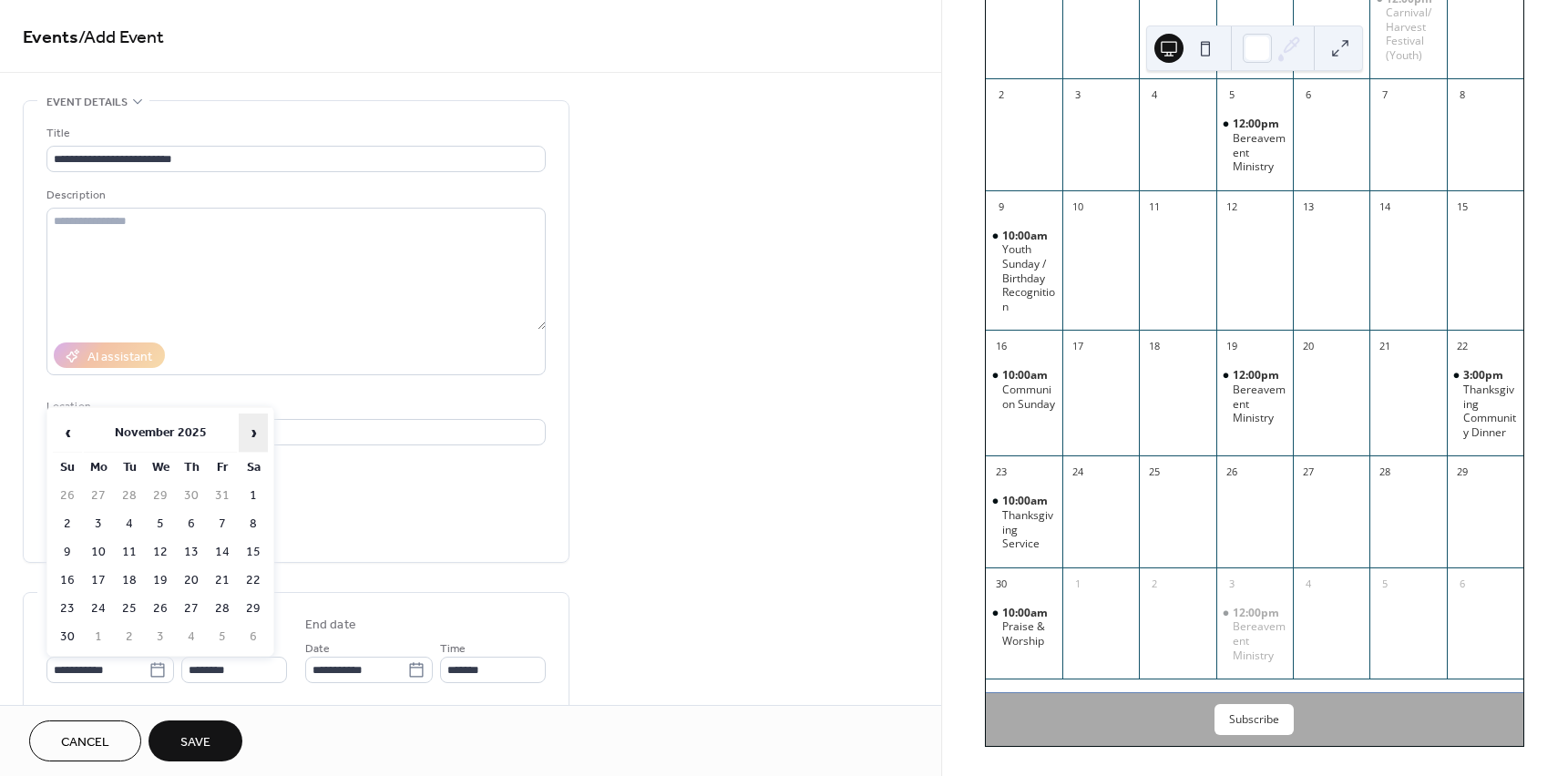 click on "›" at bounding box center (253, 433) 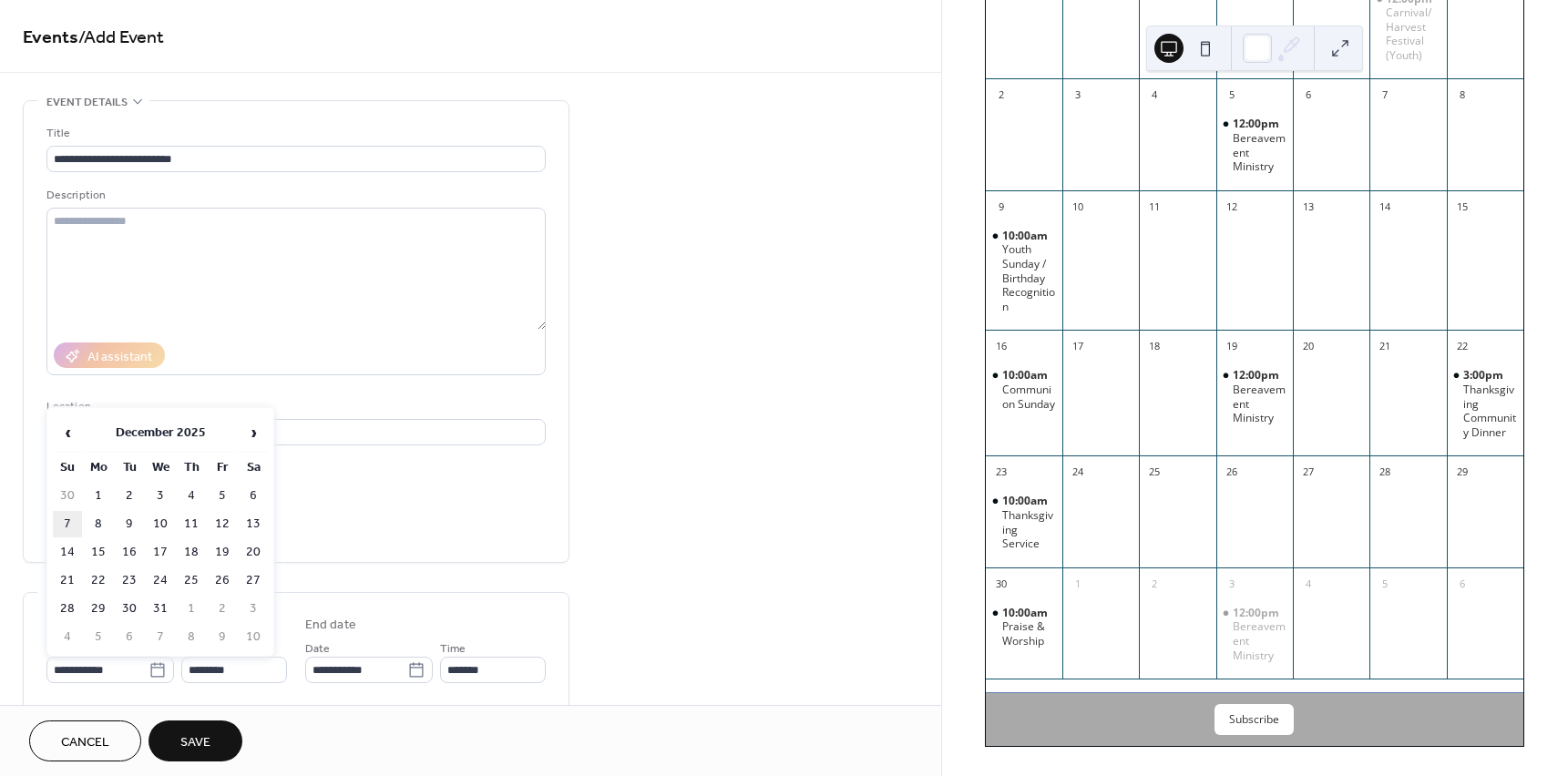 click on "7" at bounding box center [67, 524] 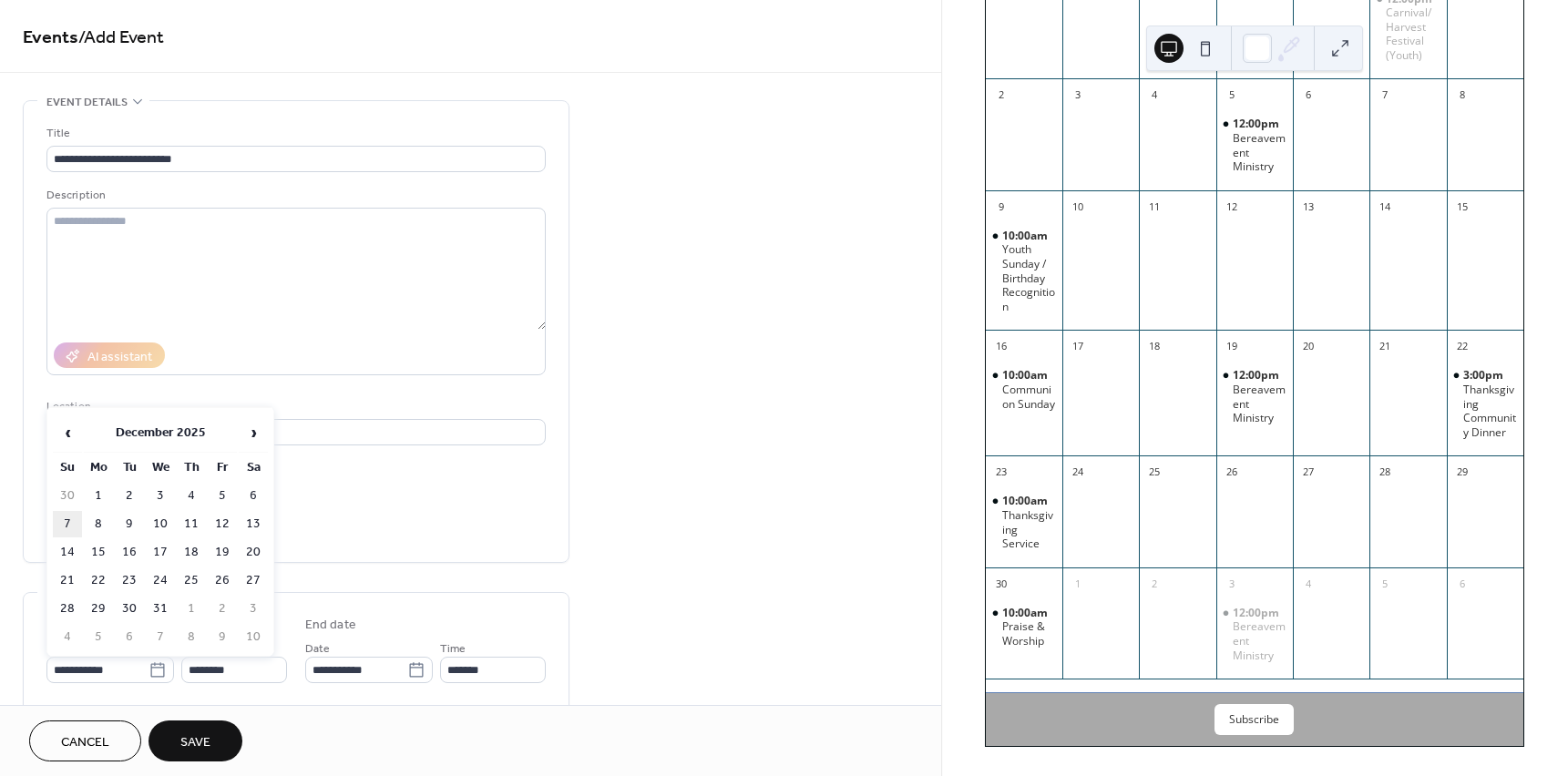 type on "**********" 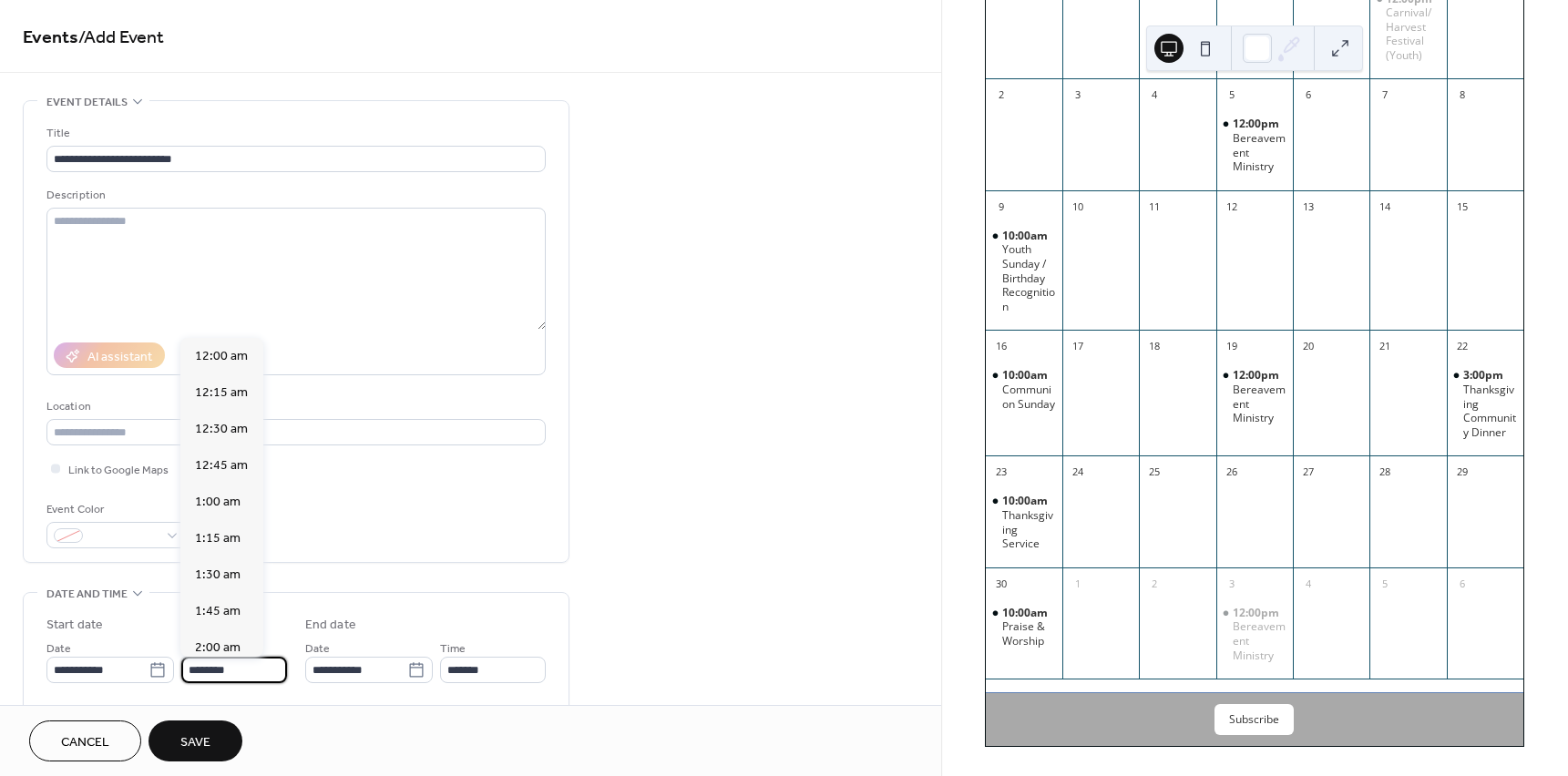 click on "********" at bounding box center [234, 669] 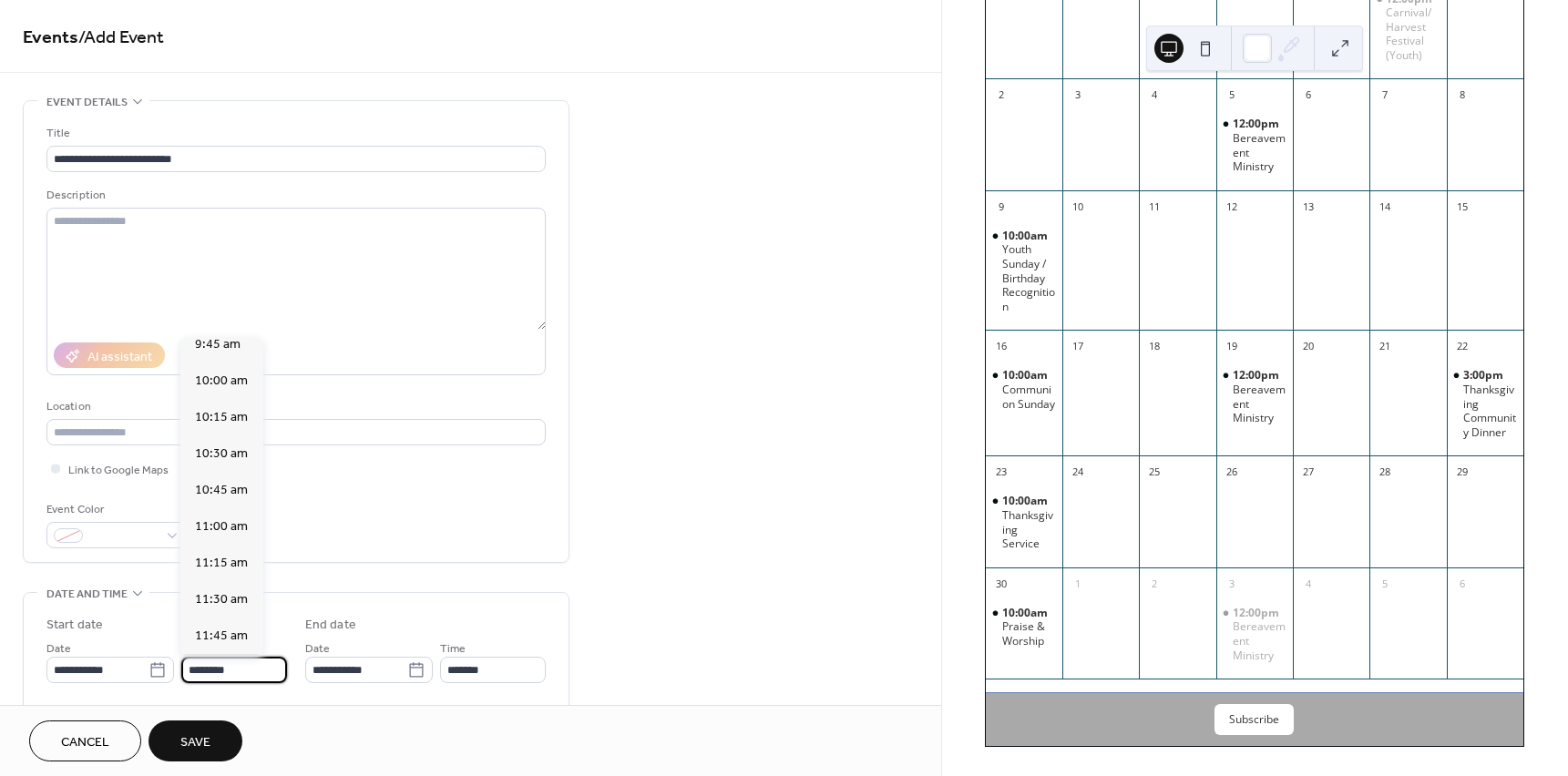 scroll, scrollTop: 1337, scrollLeft: 0, axis: vertical 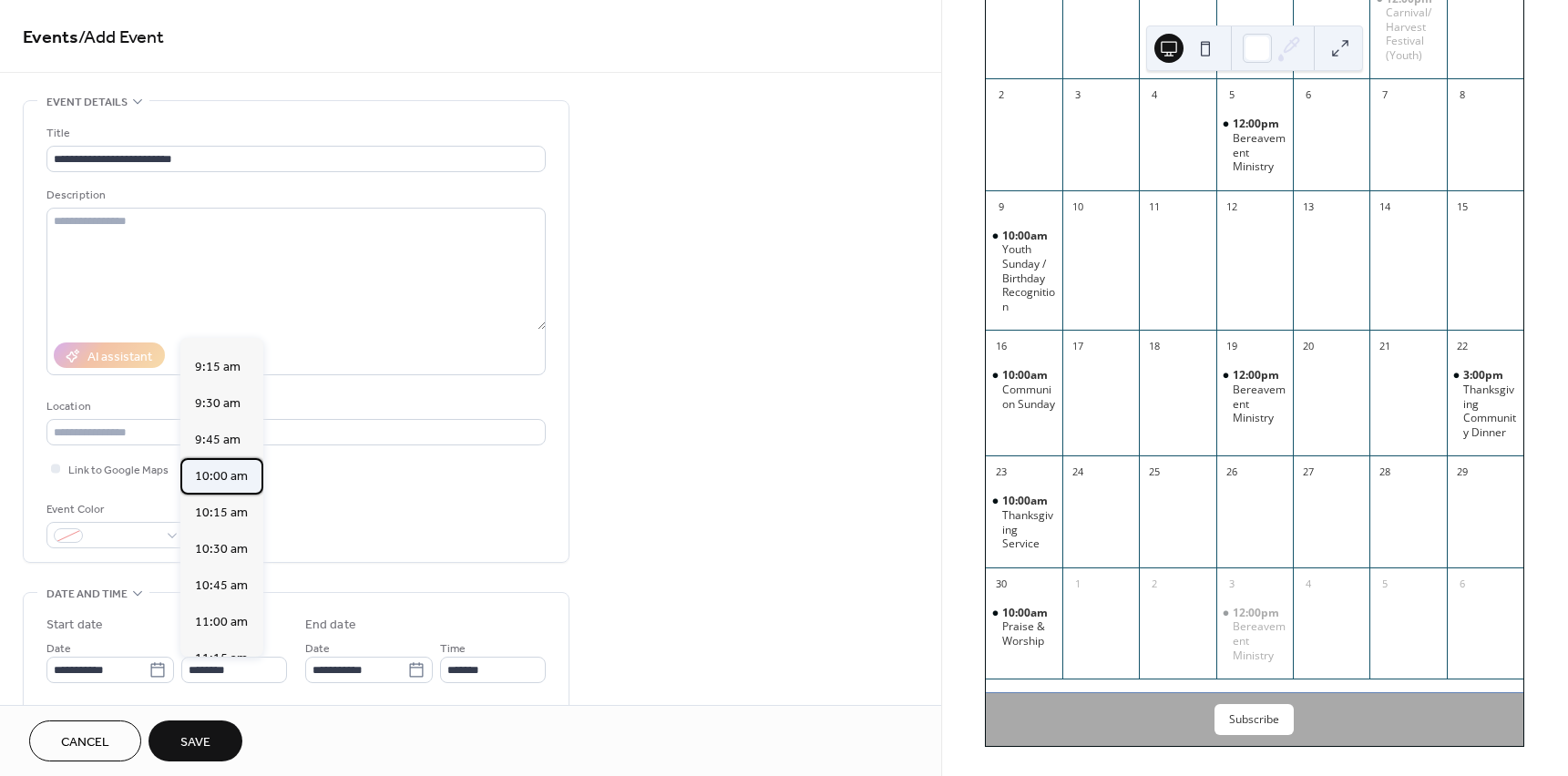 click on "10:00 am" at bounding box center [221, 476] 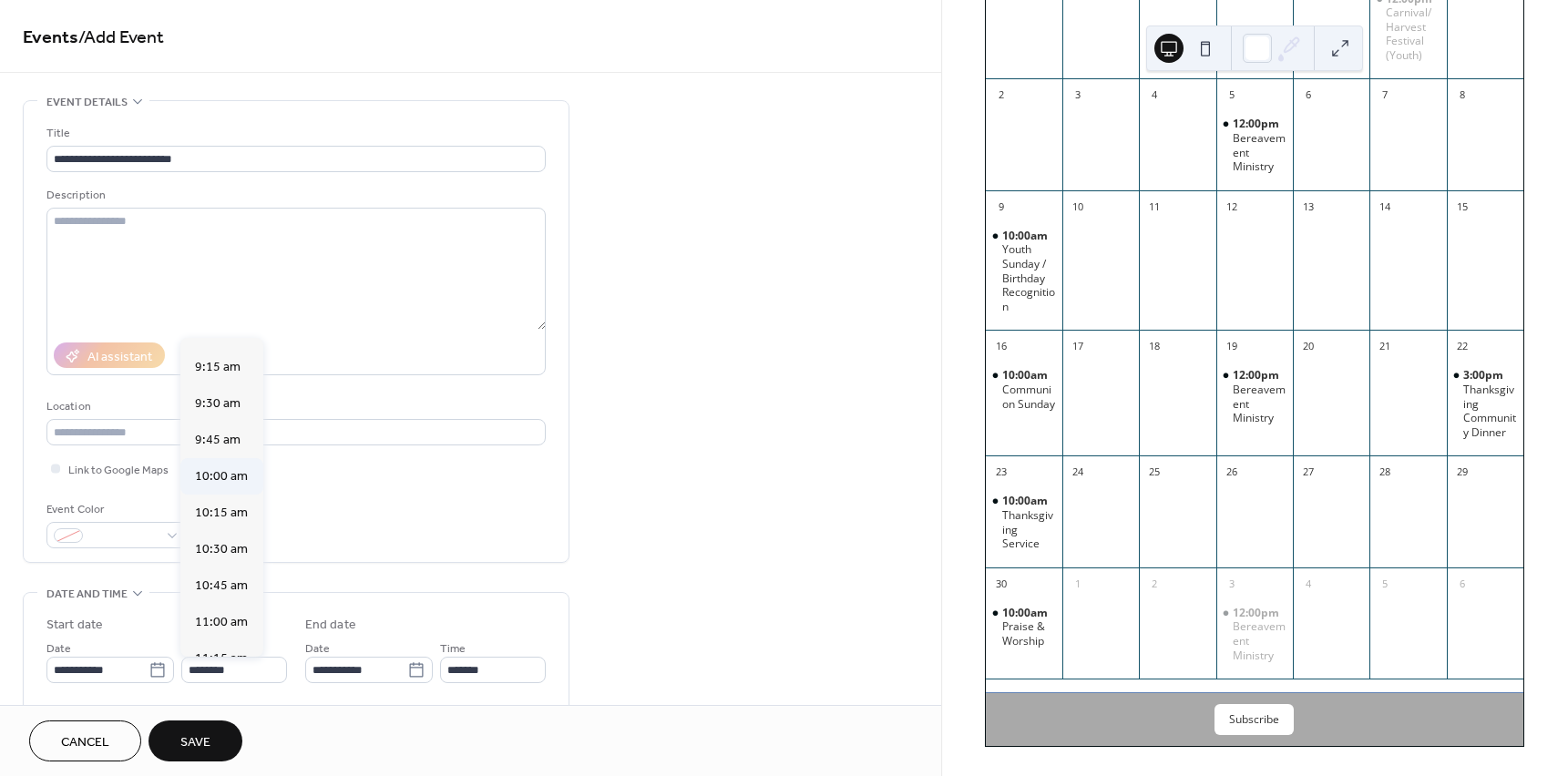 type on "********" 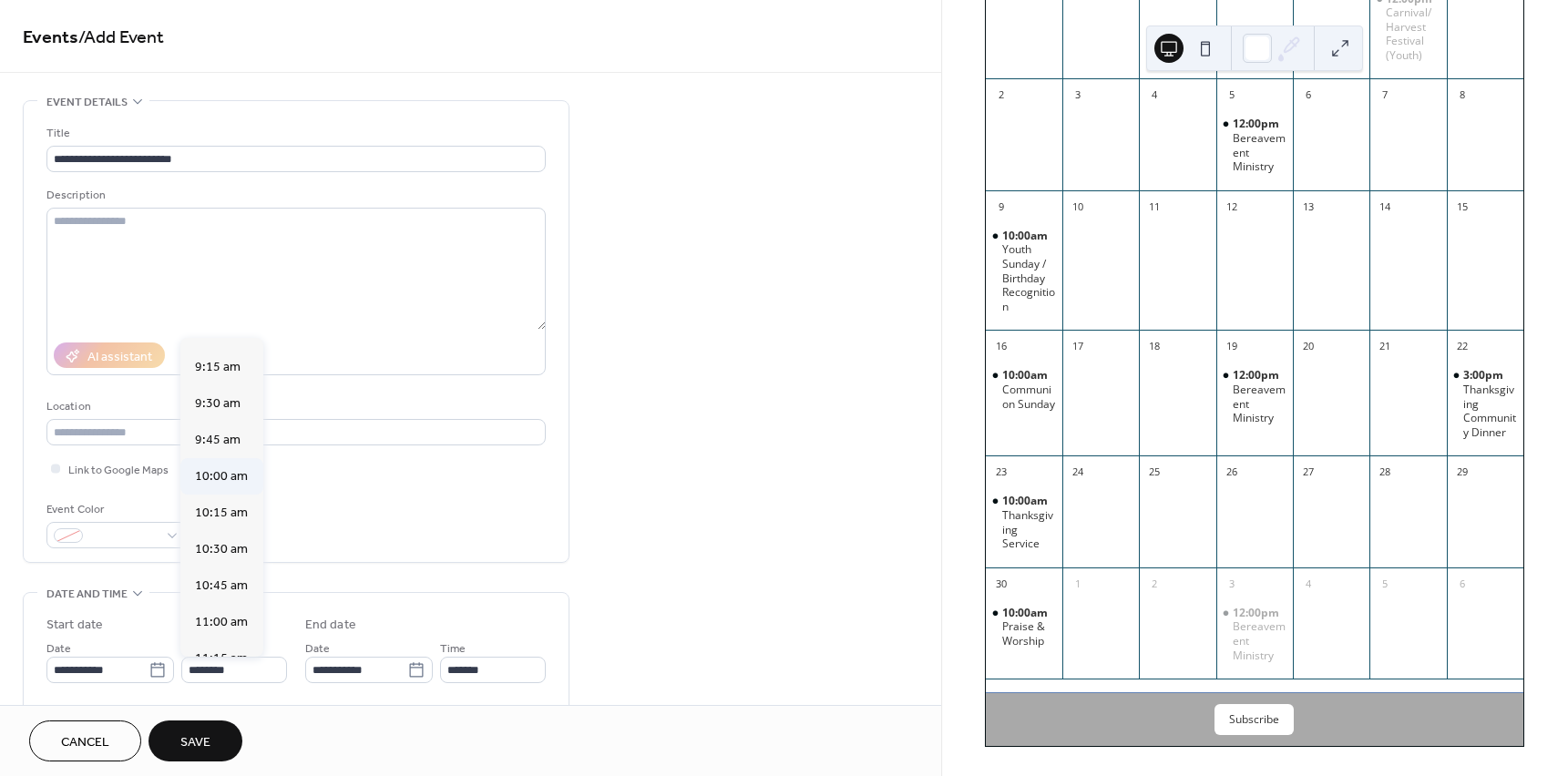 type on "********" 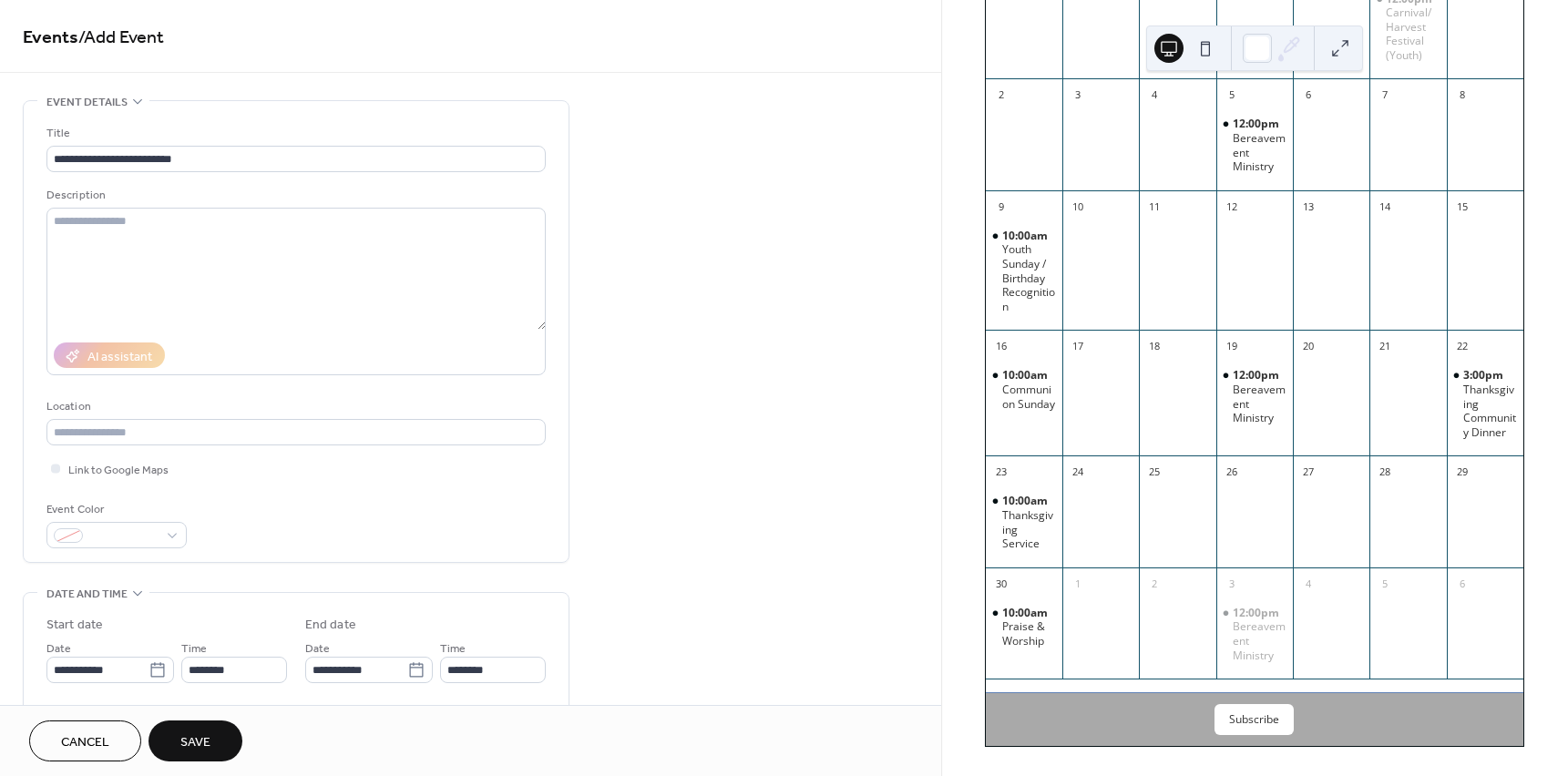 click on "Save" at bounding box center [195, 742] 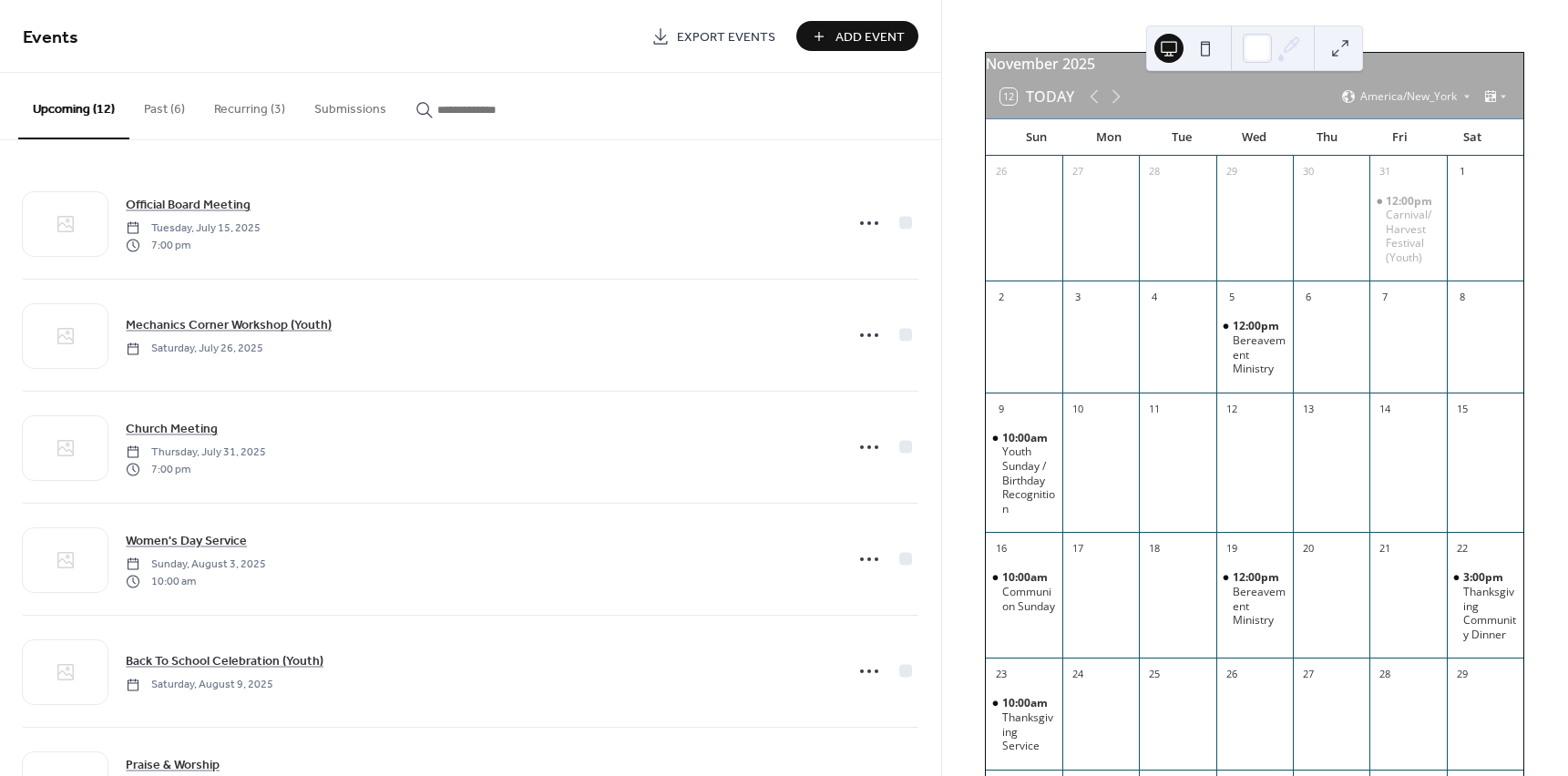scroll, scrollTop: 0, scrollLeft: 0, axis: both 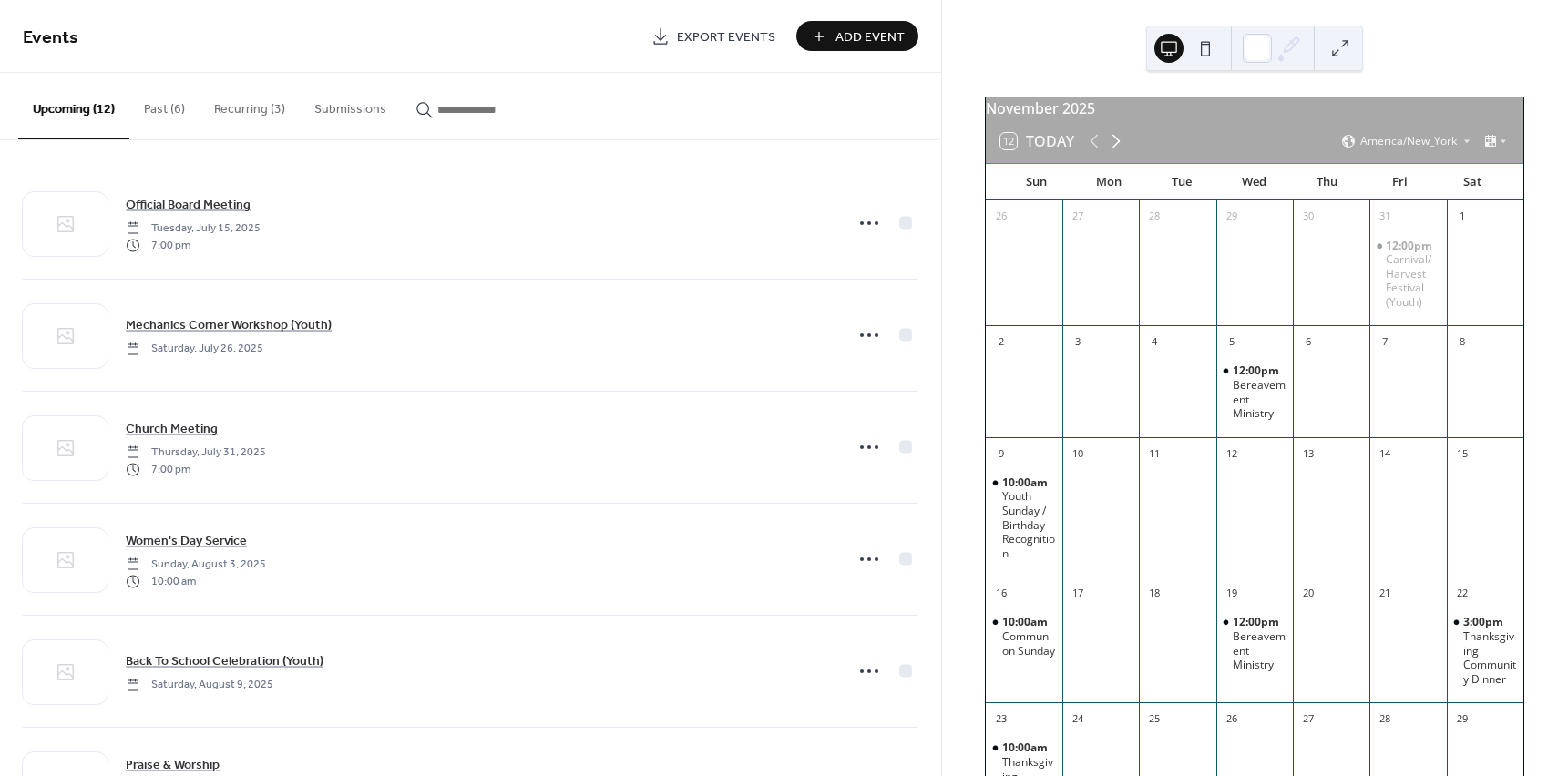 click 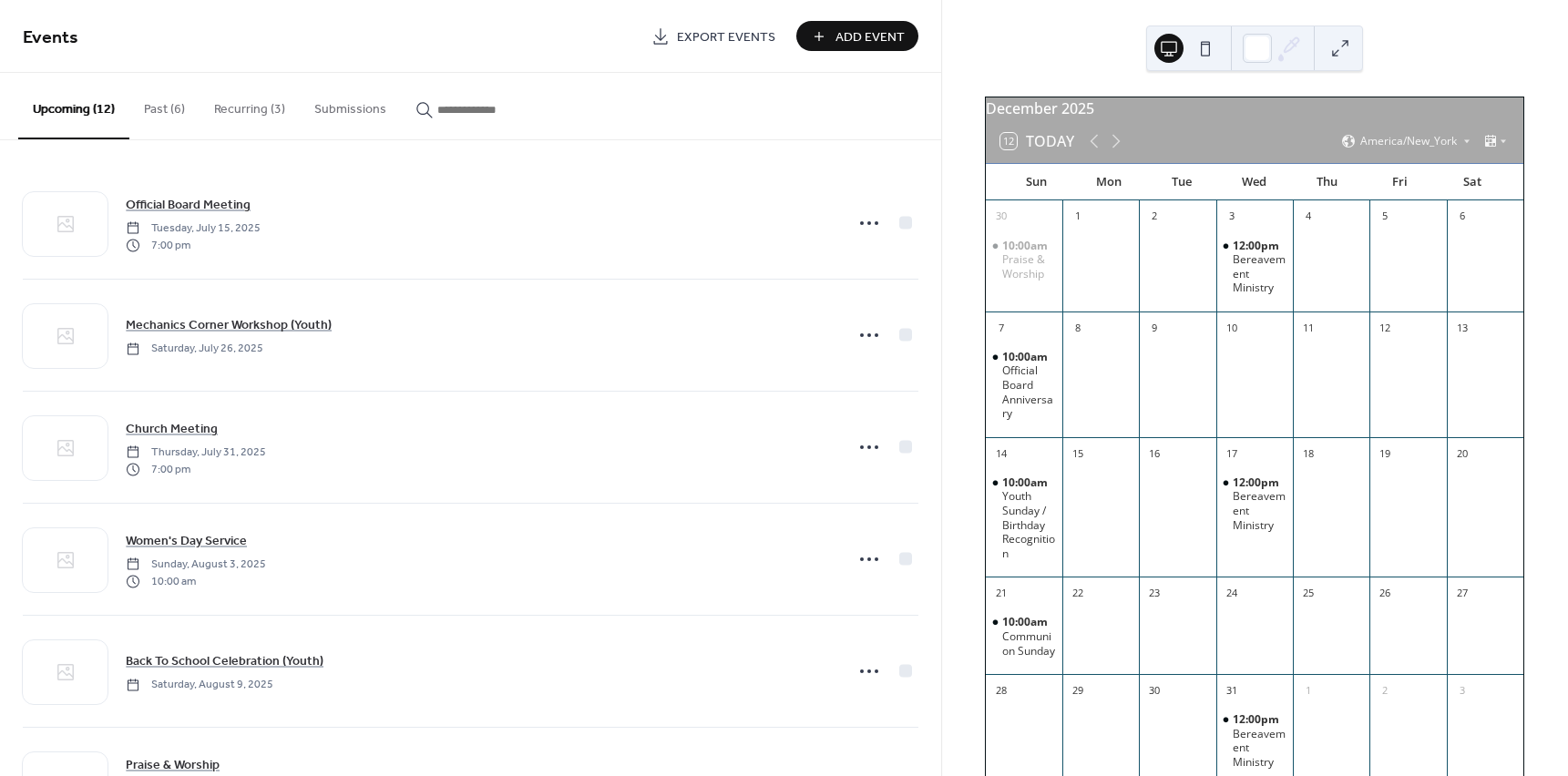 click on "Add Event" at bounding box center [870, 37] 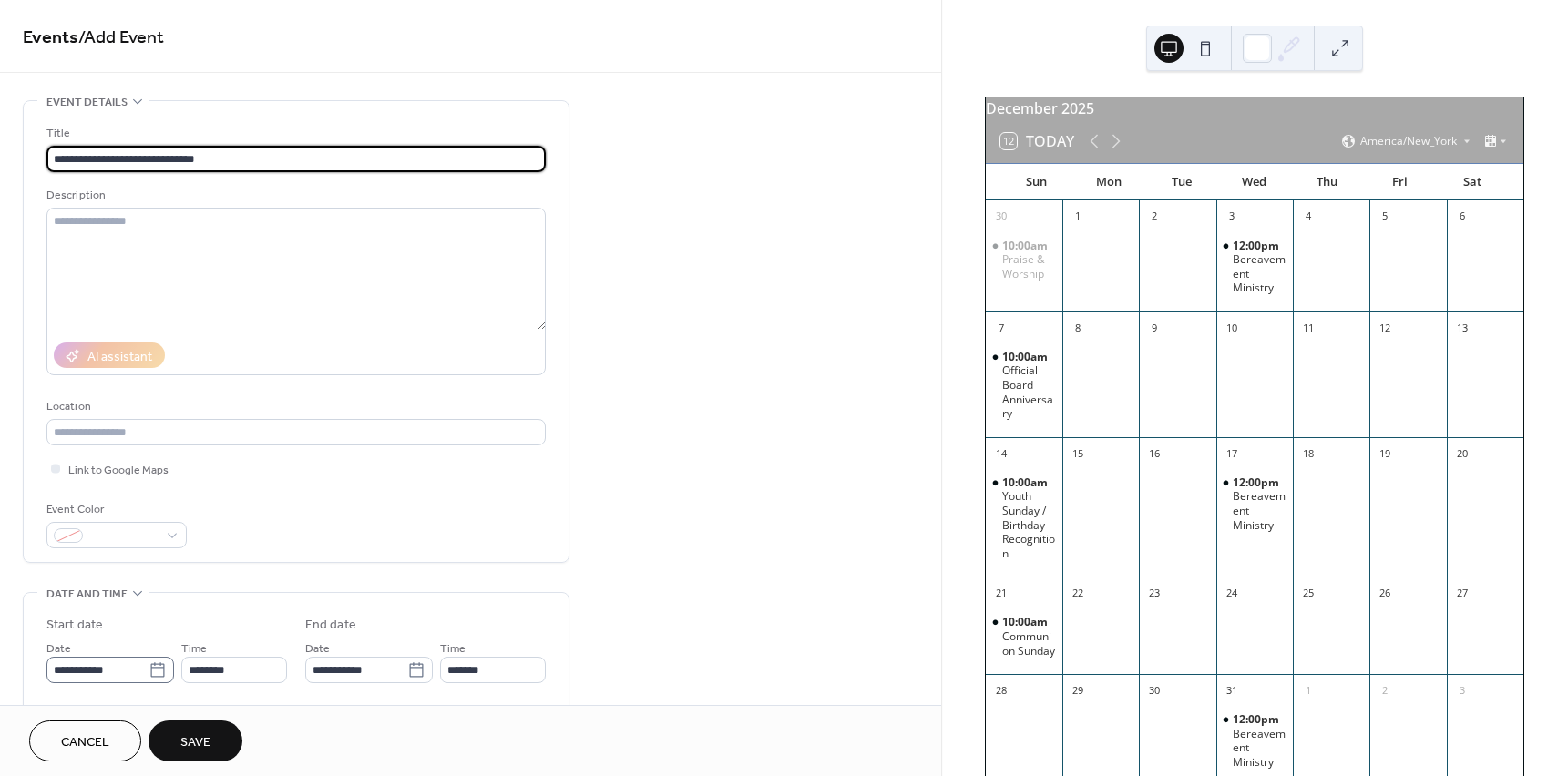 type on "**********" 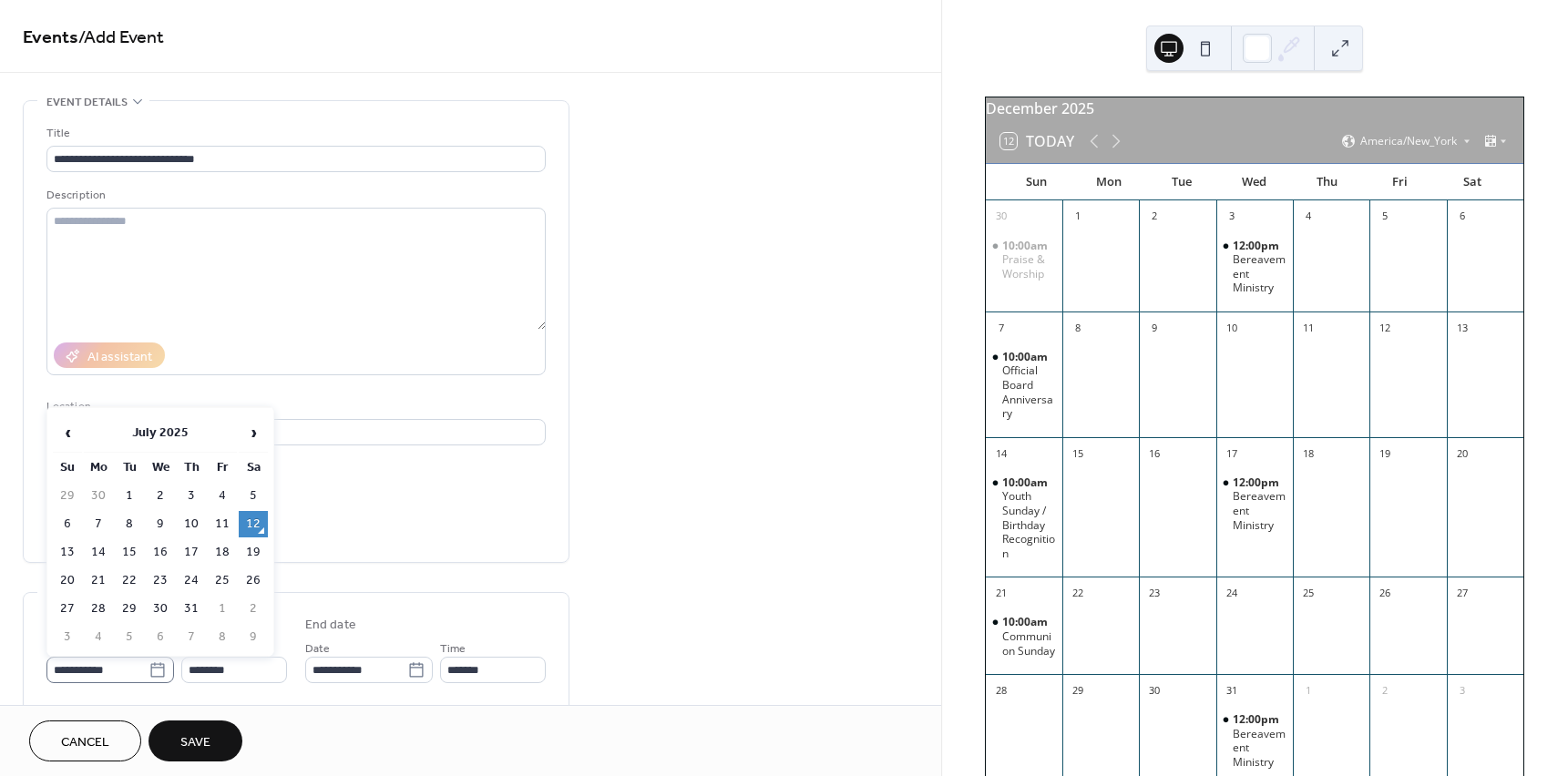 click 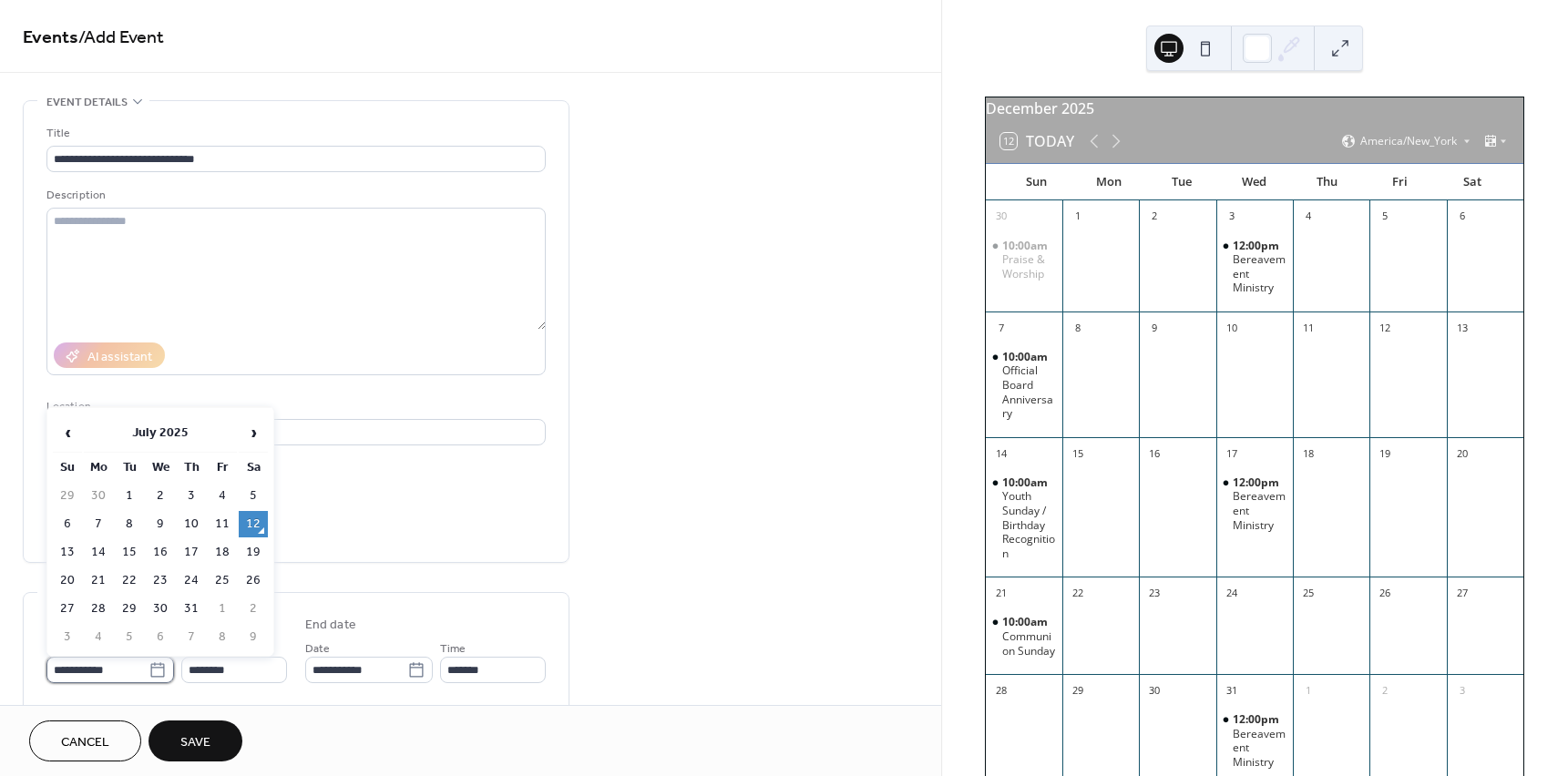 click on "**********" at bounding box center (97, 669) 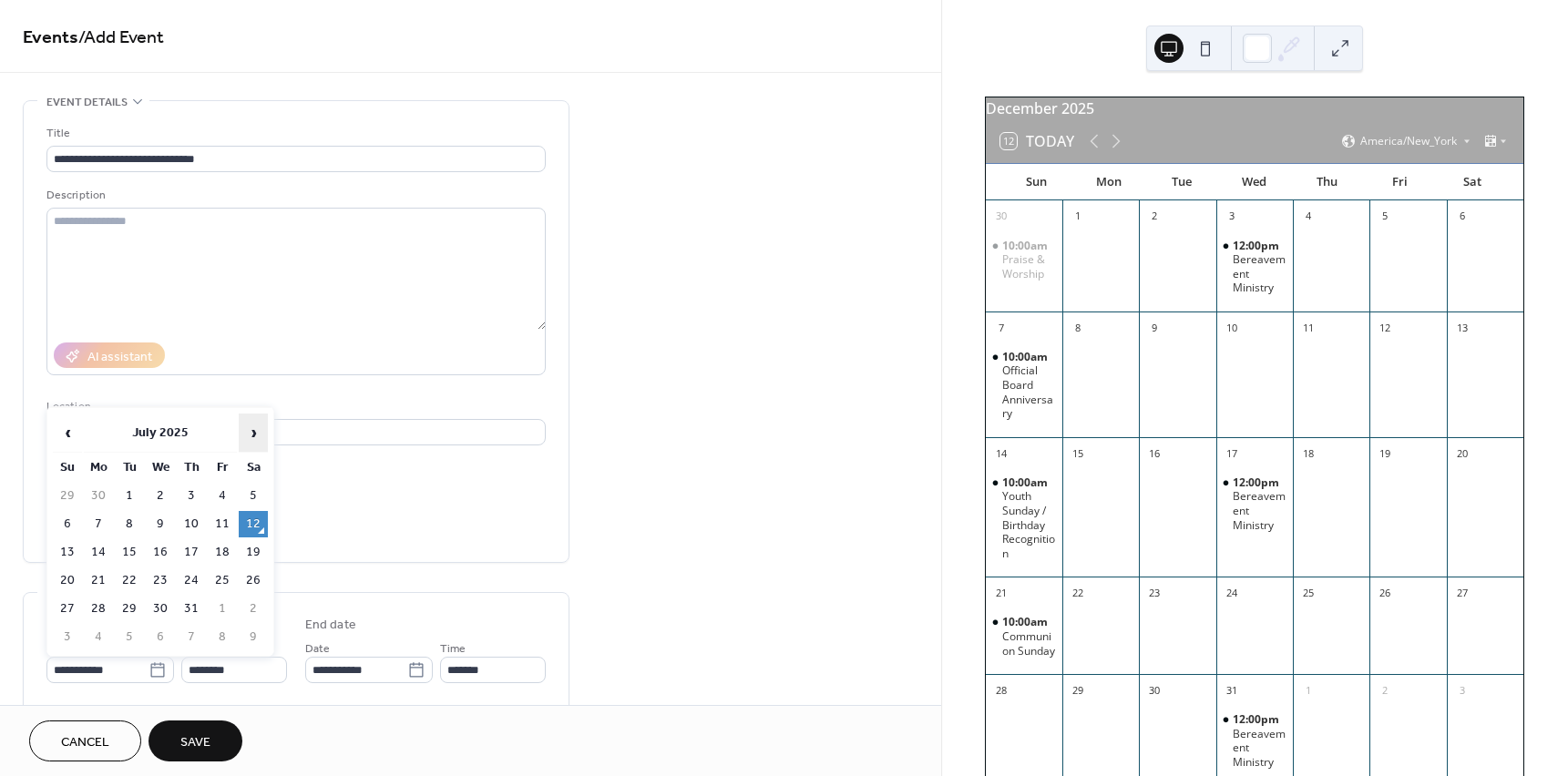 click on "›" at bounding box center (253, 433) 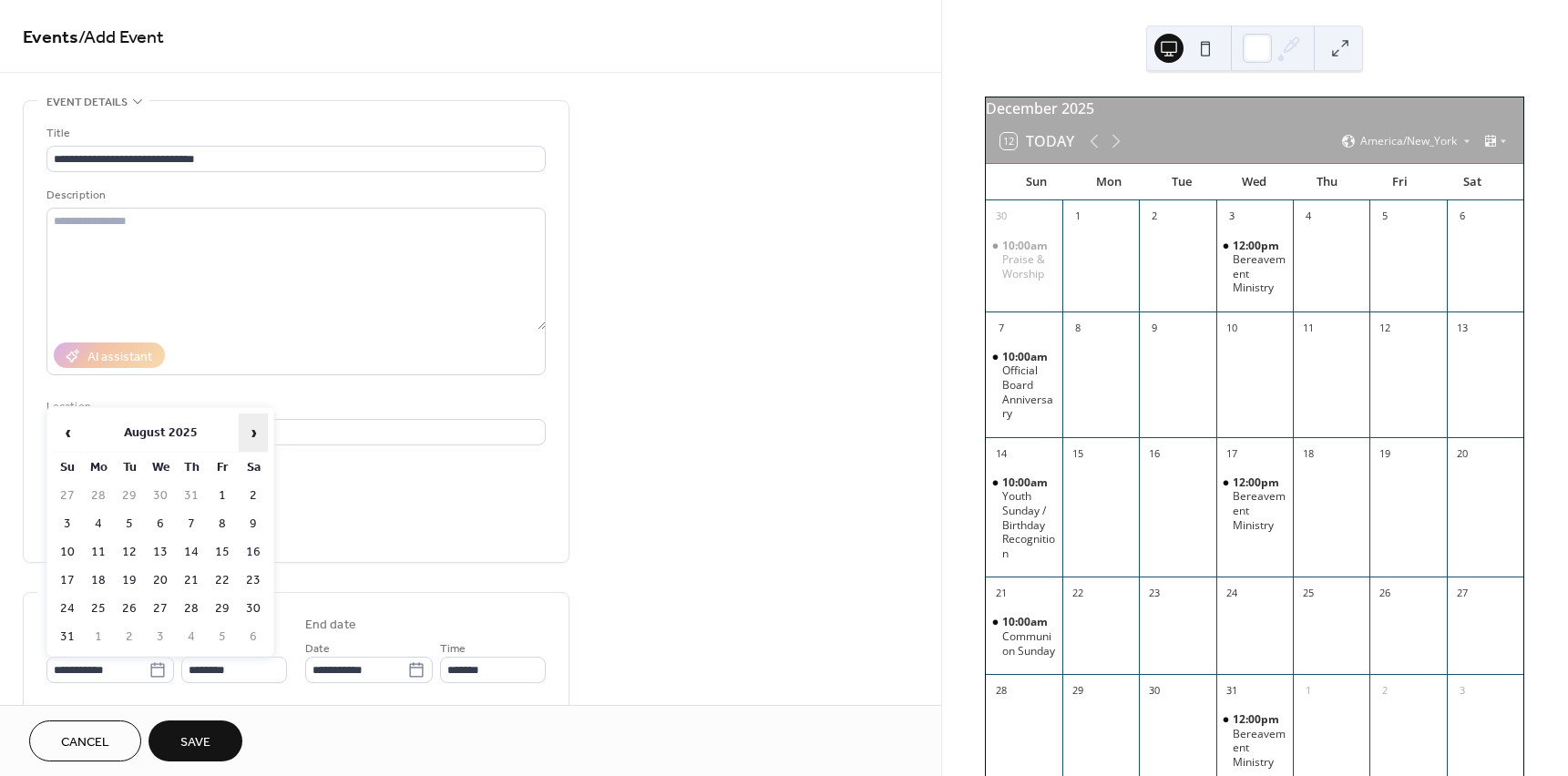 click on "›" at bounding box center [253, 433] 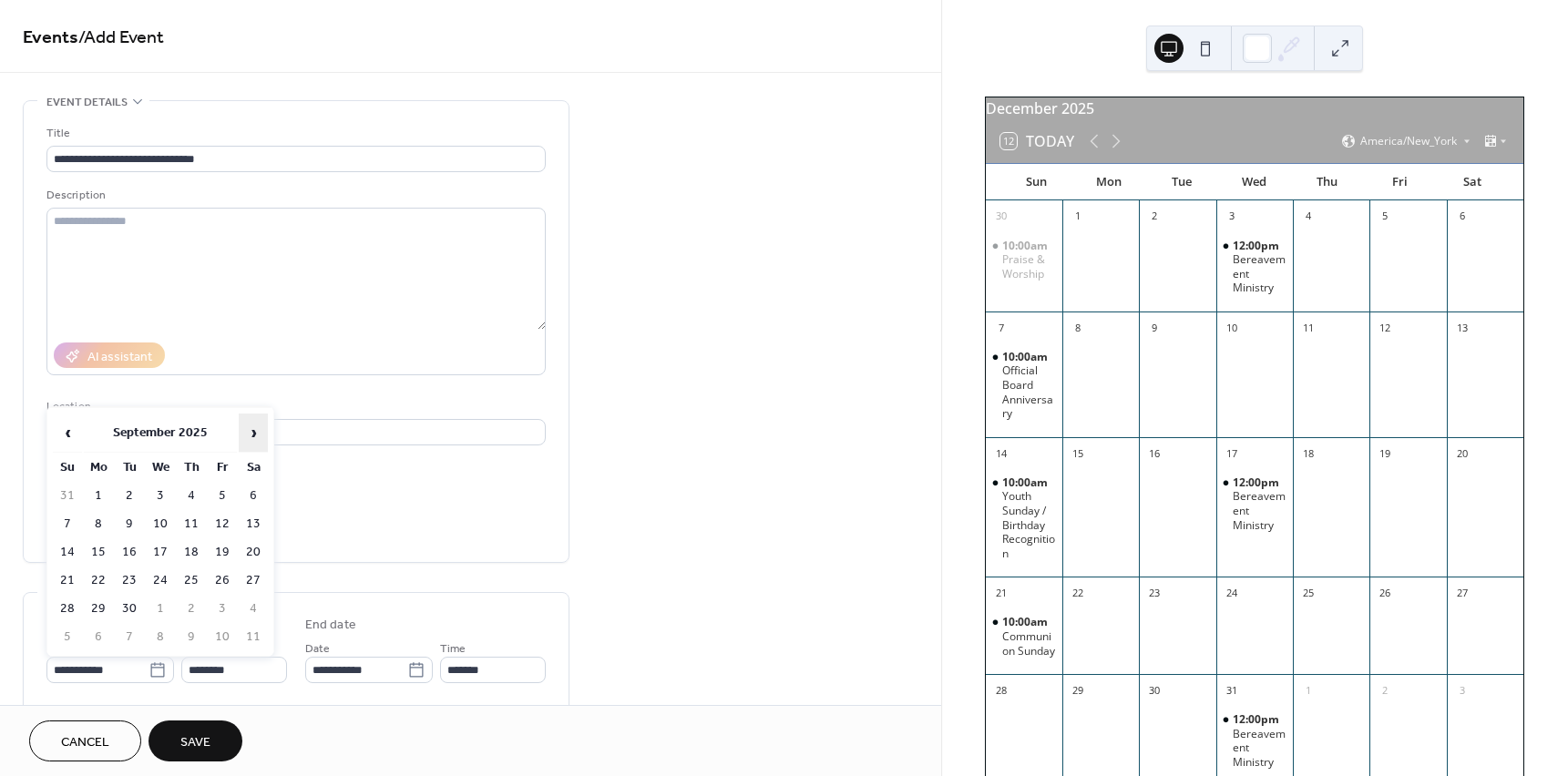 click on "›" at bounding box center (253, 433) 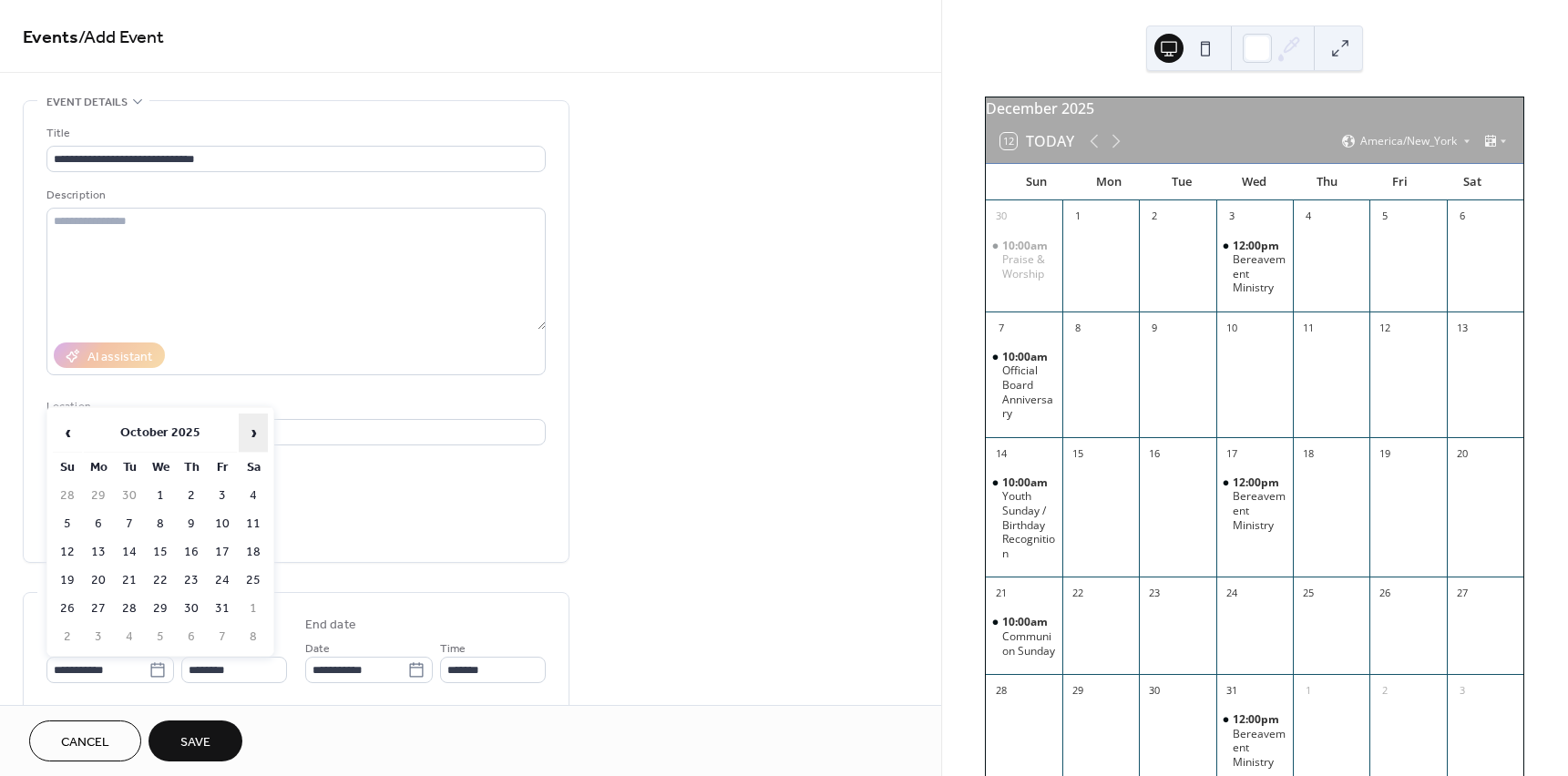 click on "›" at bounding box center (253, 433) 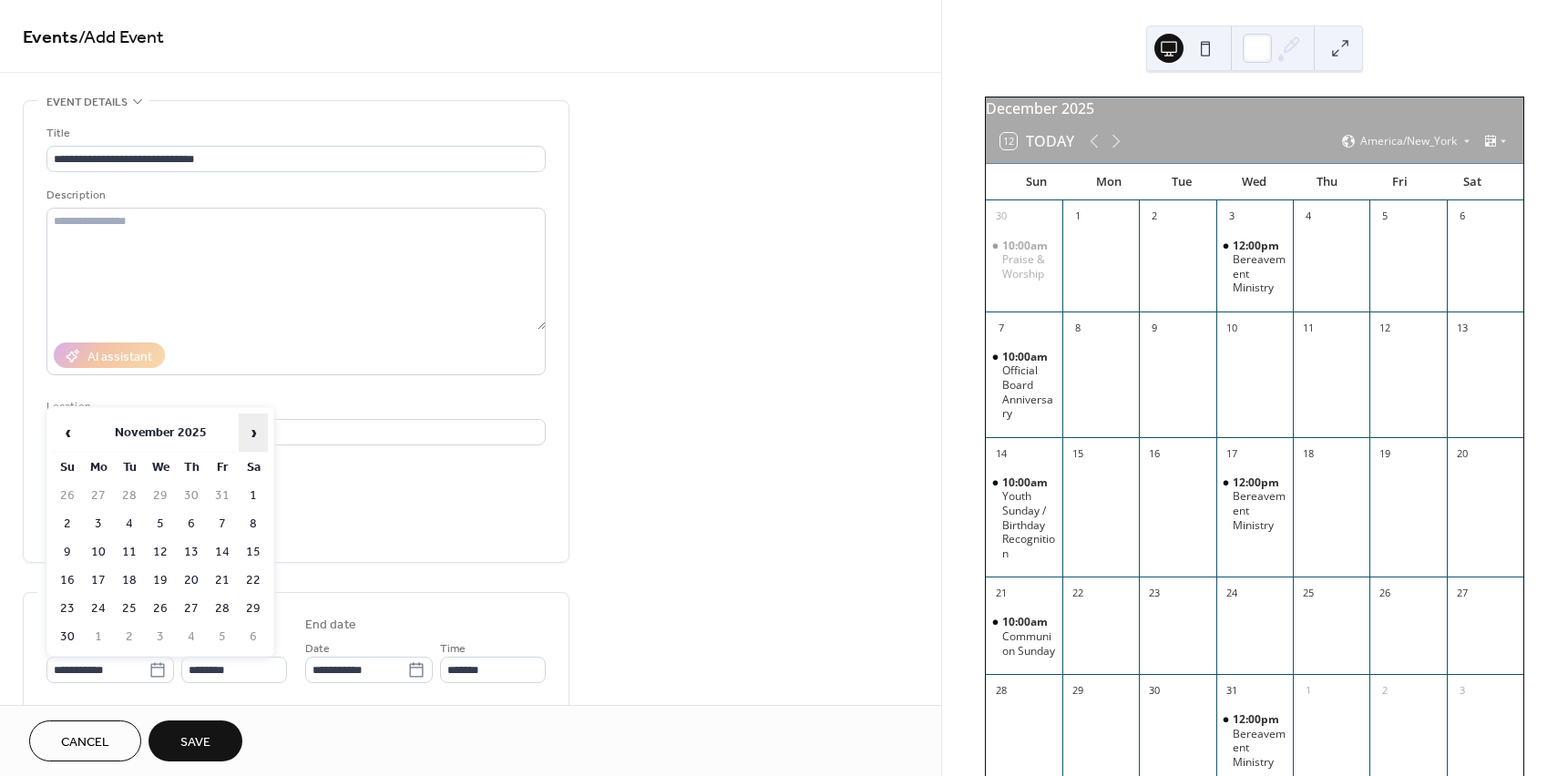 click on "›" at bounding box center (253, 433) 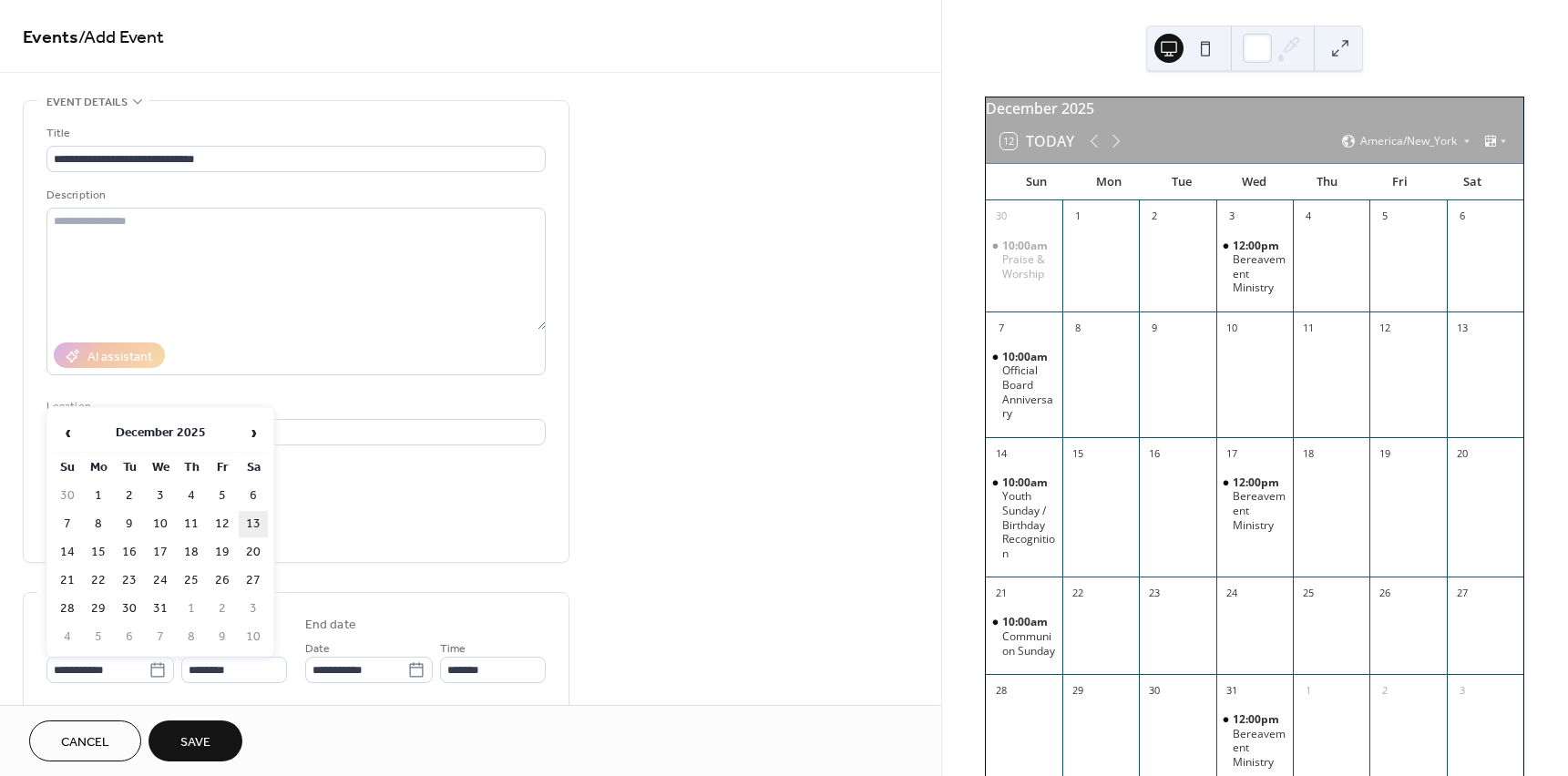 click on "13" at bounding box center (253, 524) 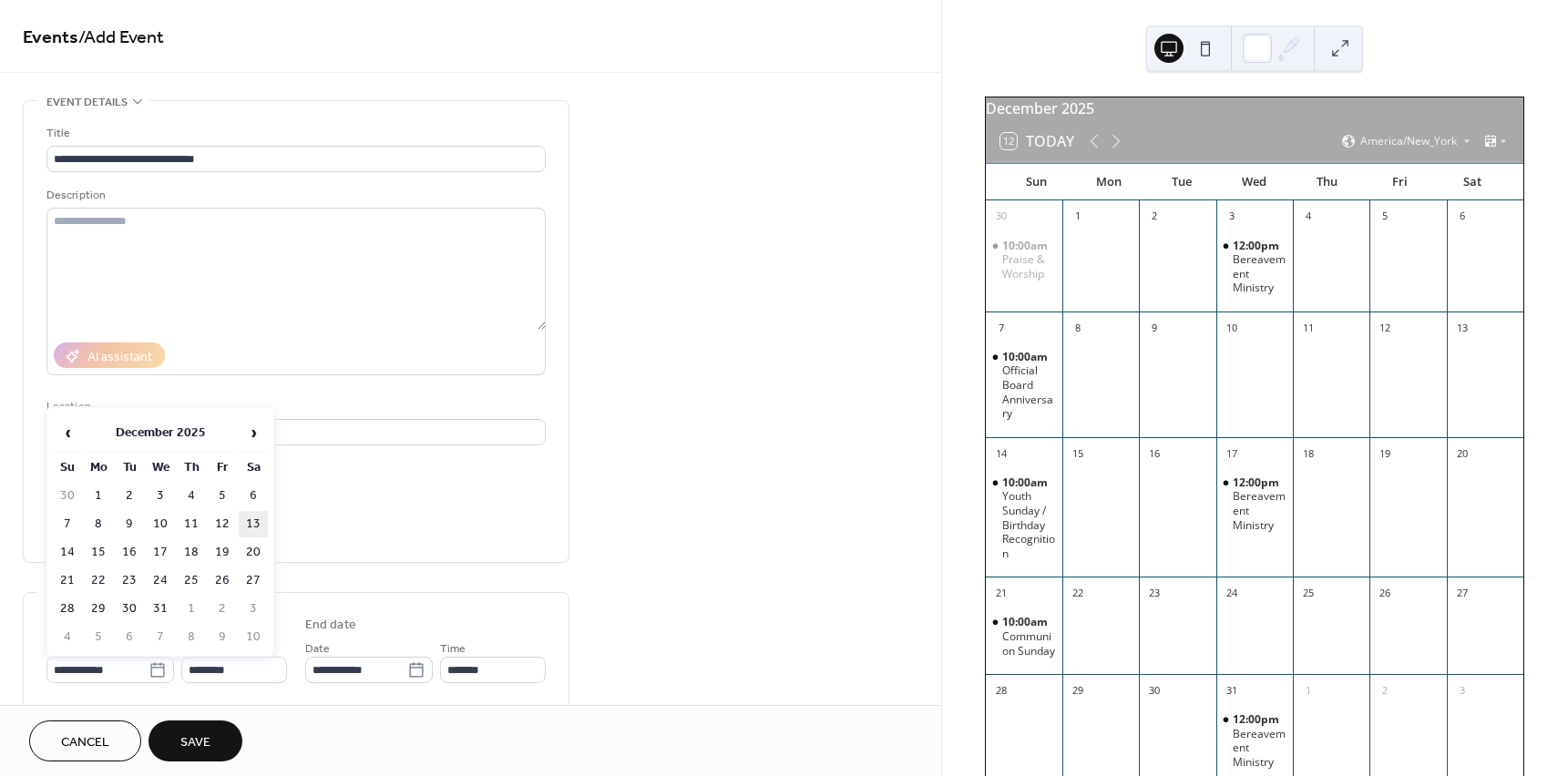type on "**********" 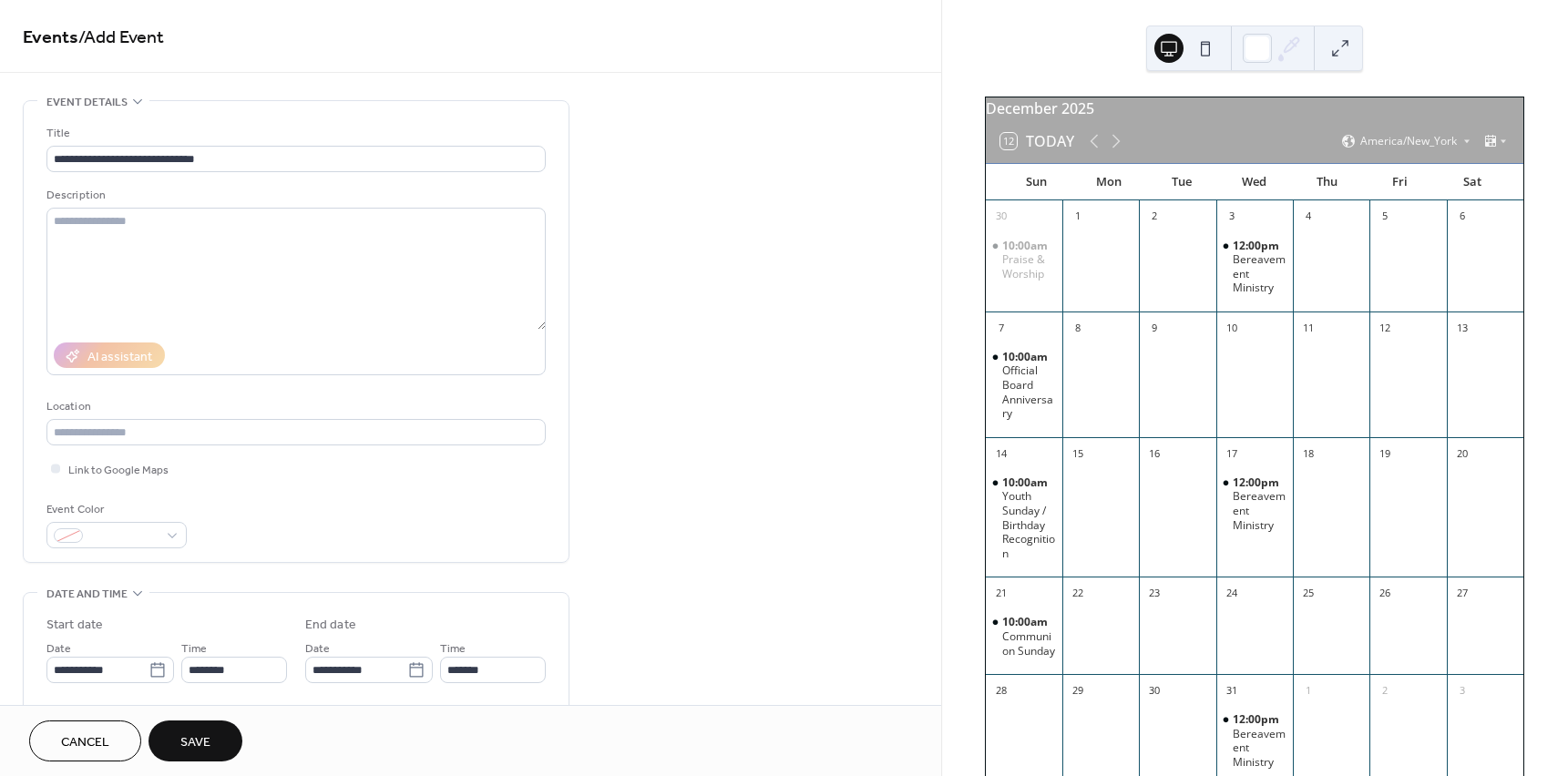 scroll, scrollTop: 91, scrollLeft: 0, axis: vertical 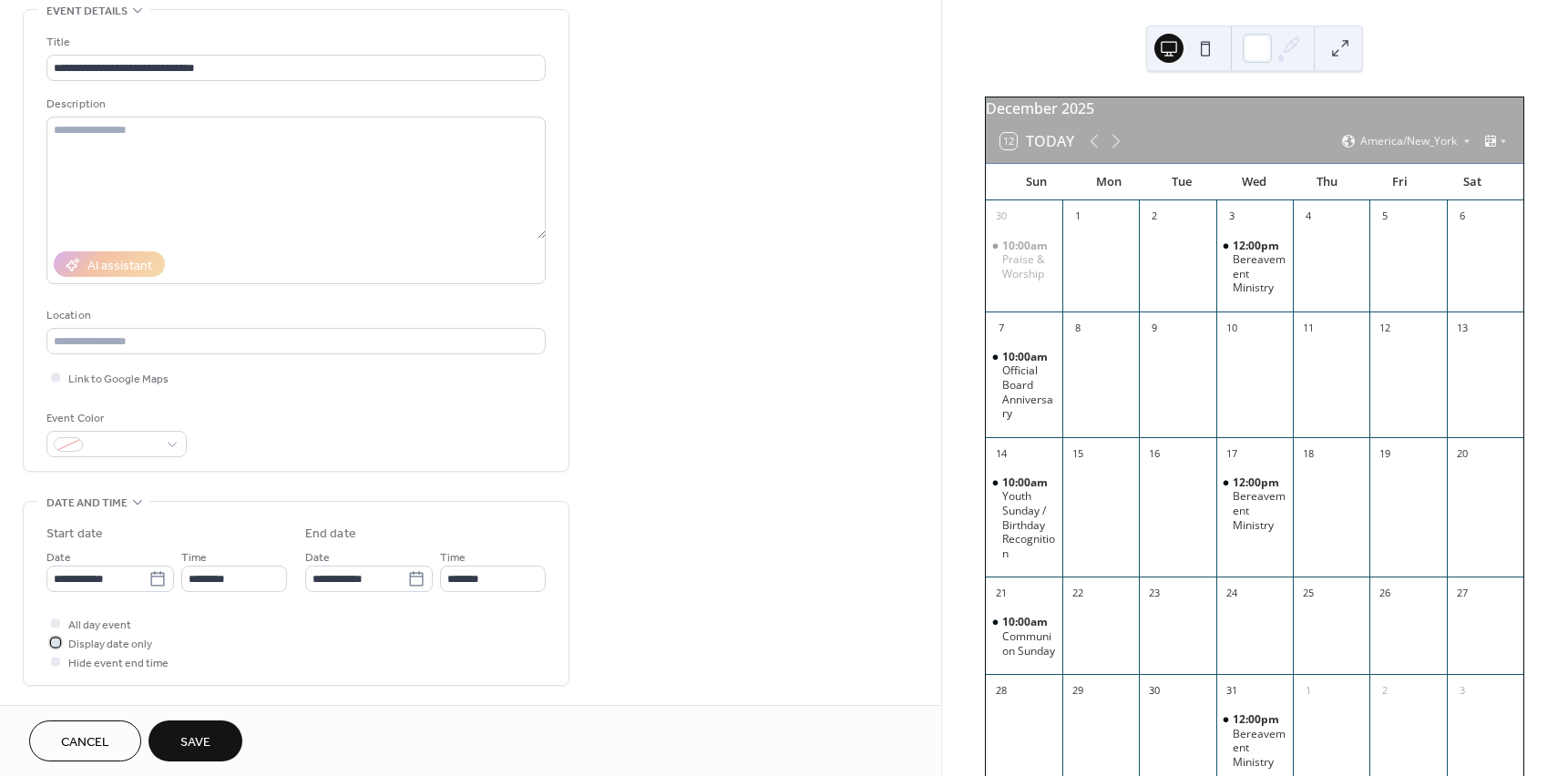 click at bounding box center (56, 642) 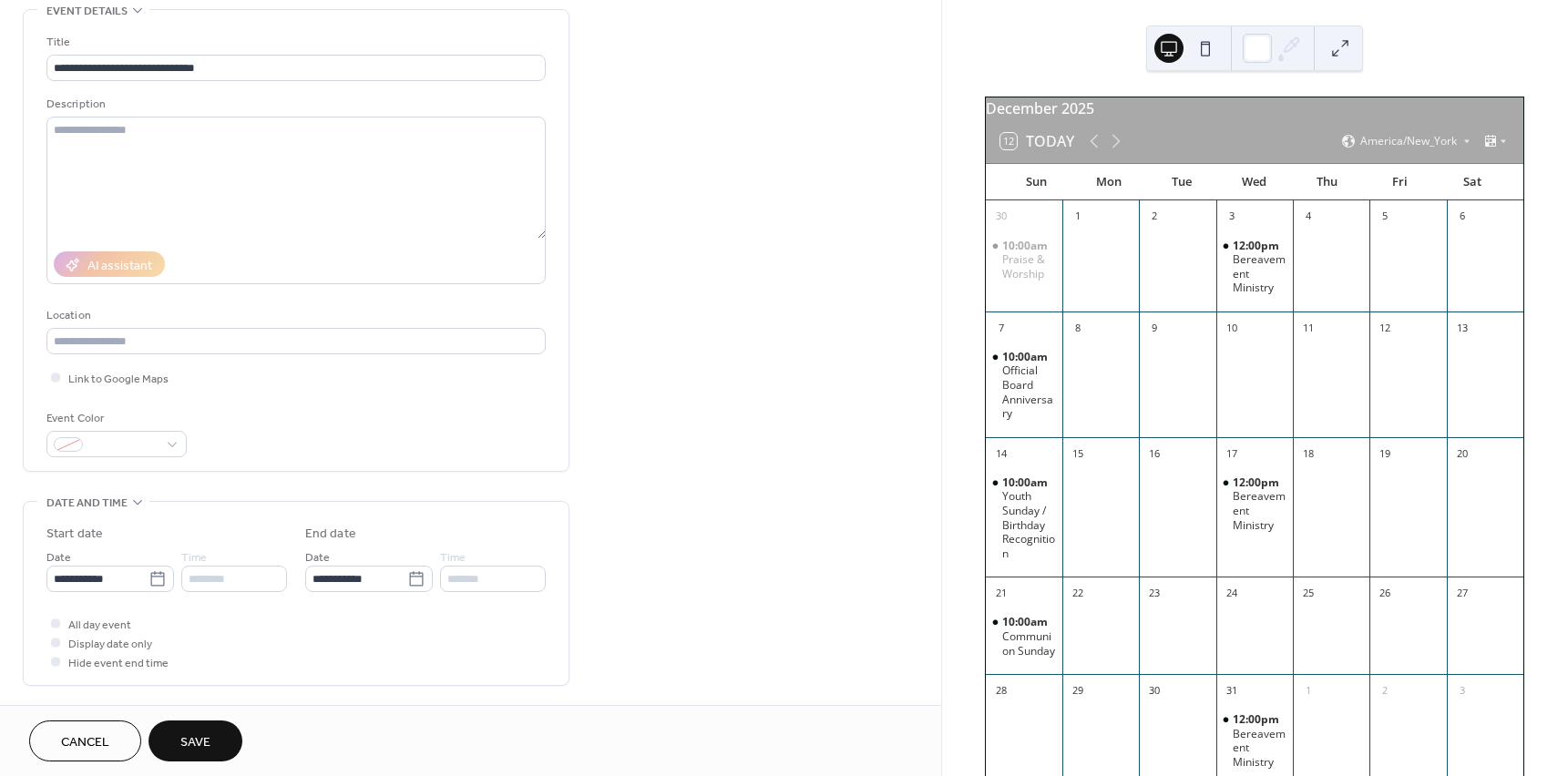 click on "Save" at bounding box center (195, 742) 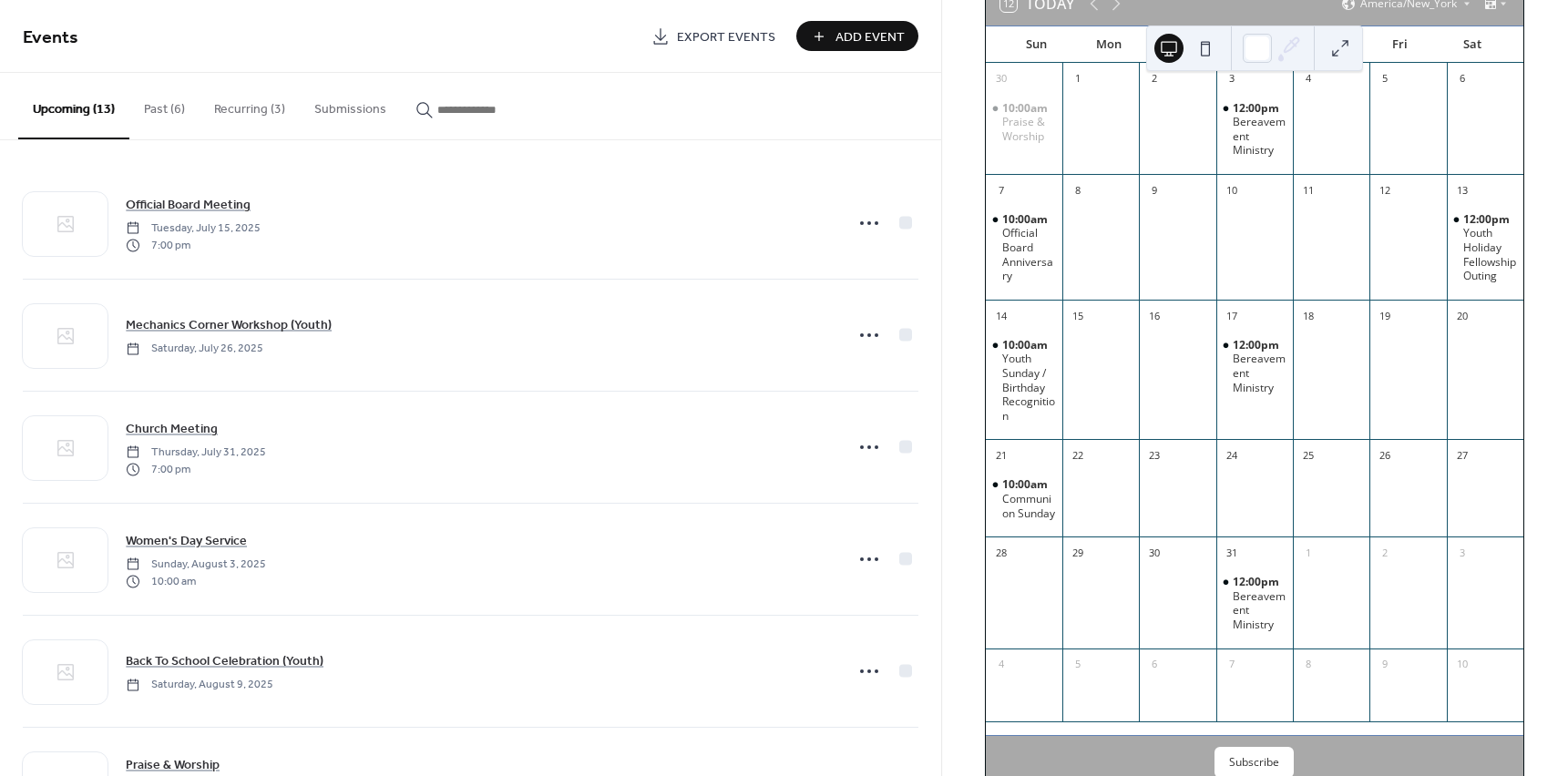 scroll, scrollTop: 273, scrollLeft: 0, axis: vertical 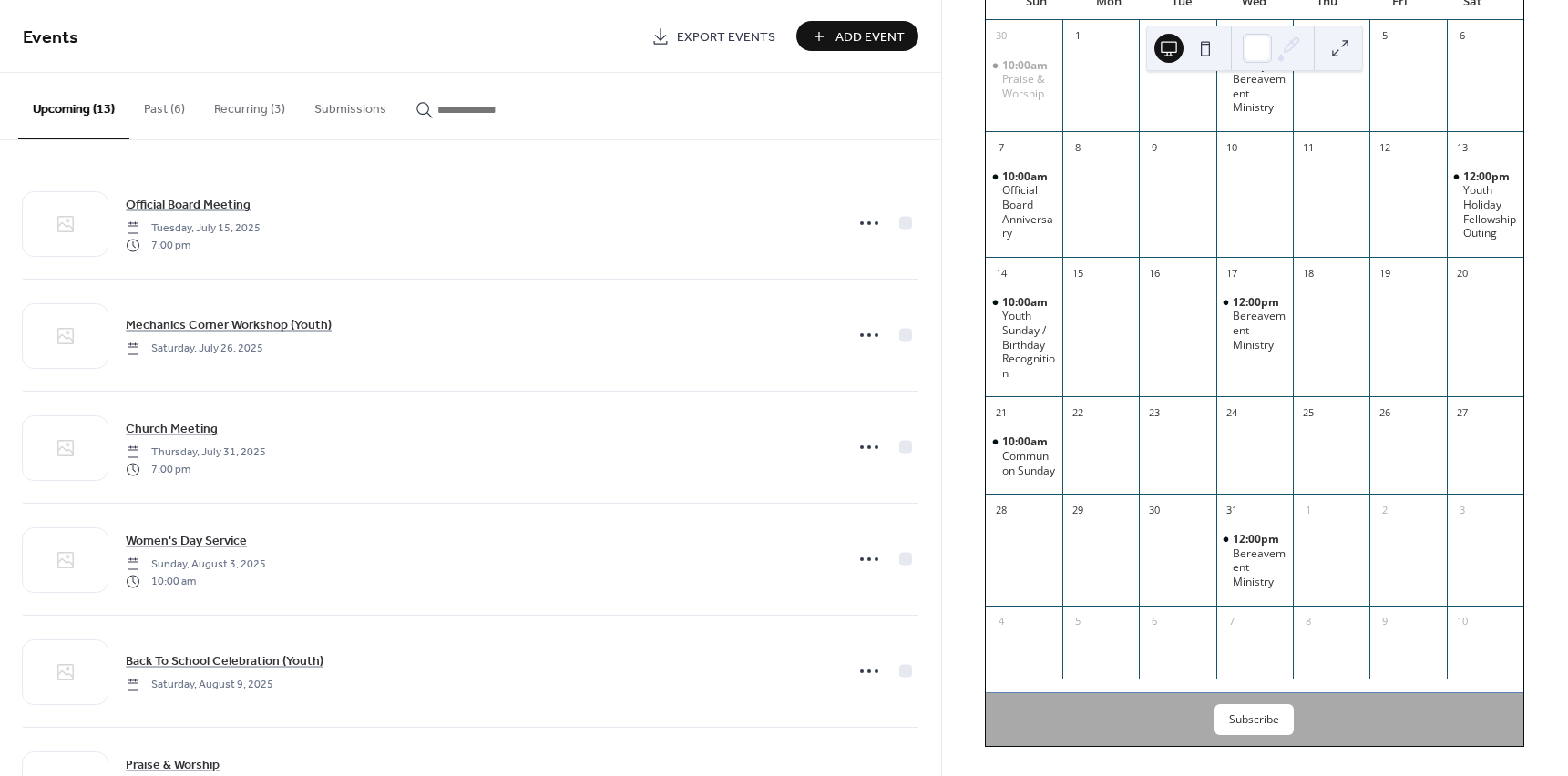 click on "Add Event" at bounding box center (857, 36) 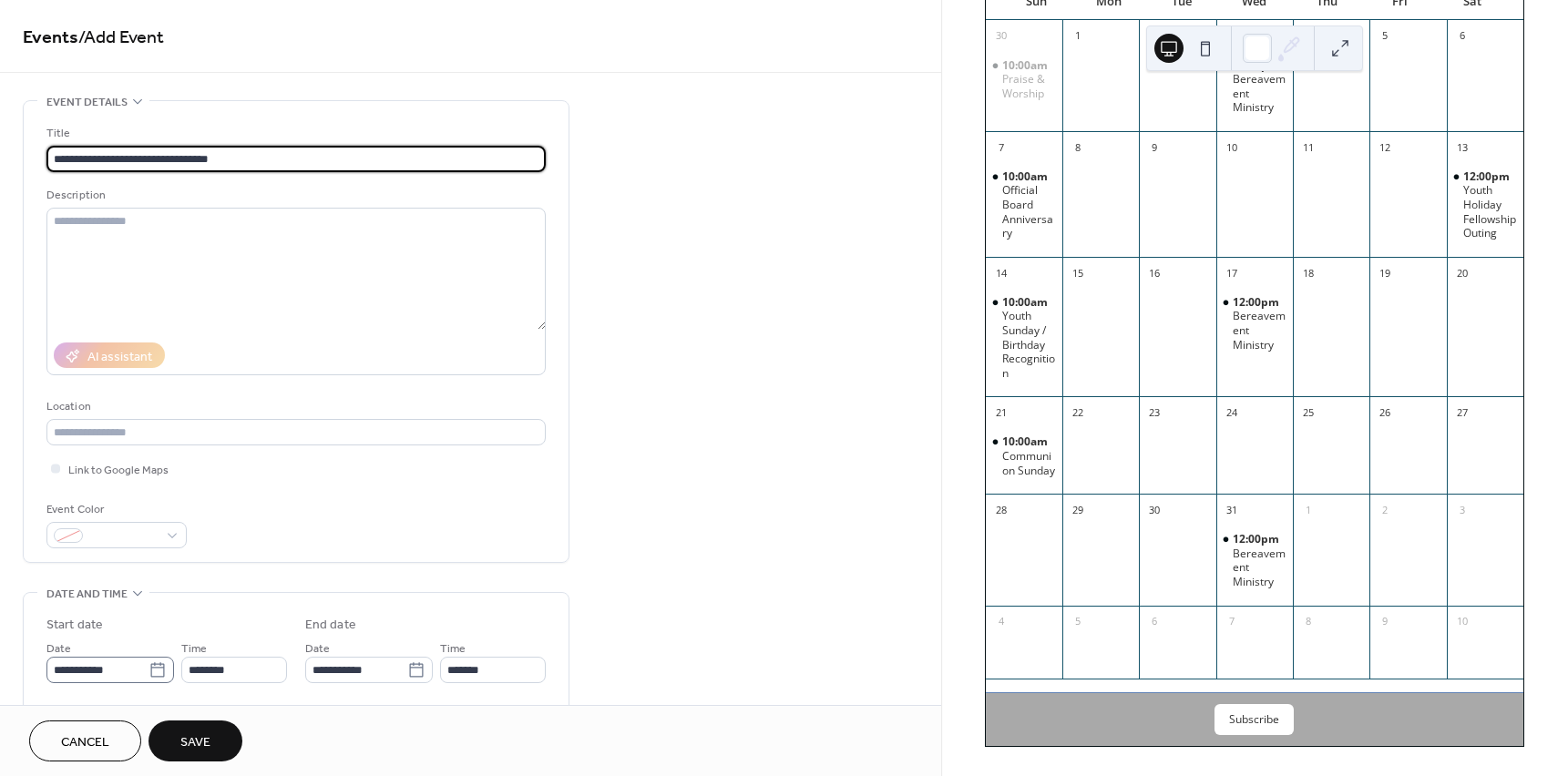 type on "**********" 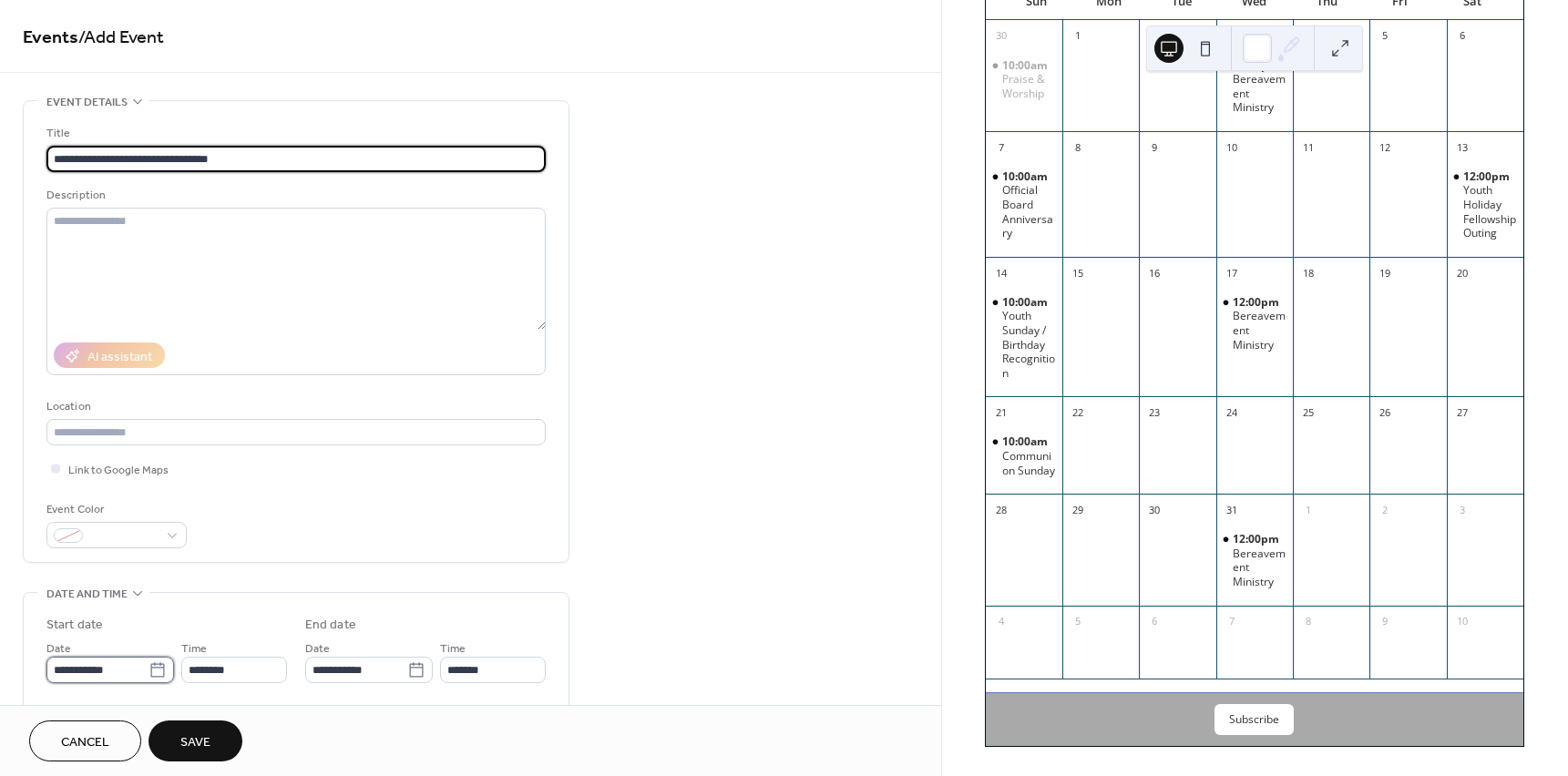 click on "**********" at bounding box center (97, 669) 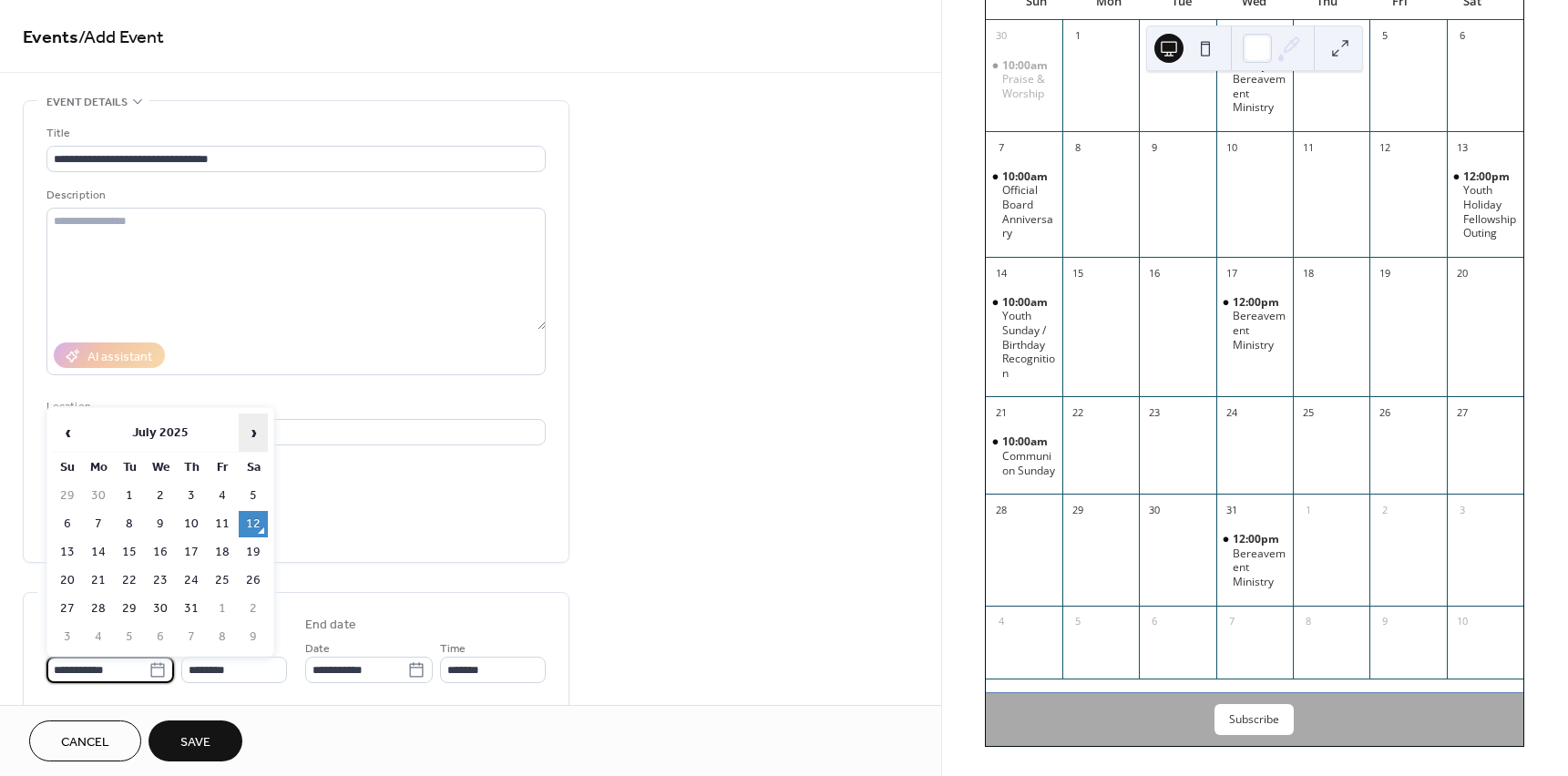 click on "›" at bounding box center [253, 433] 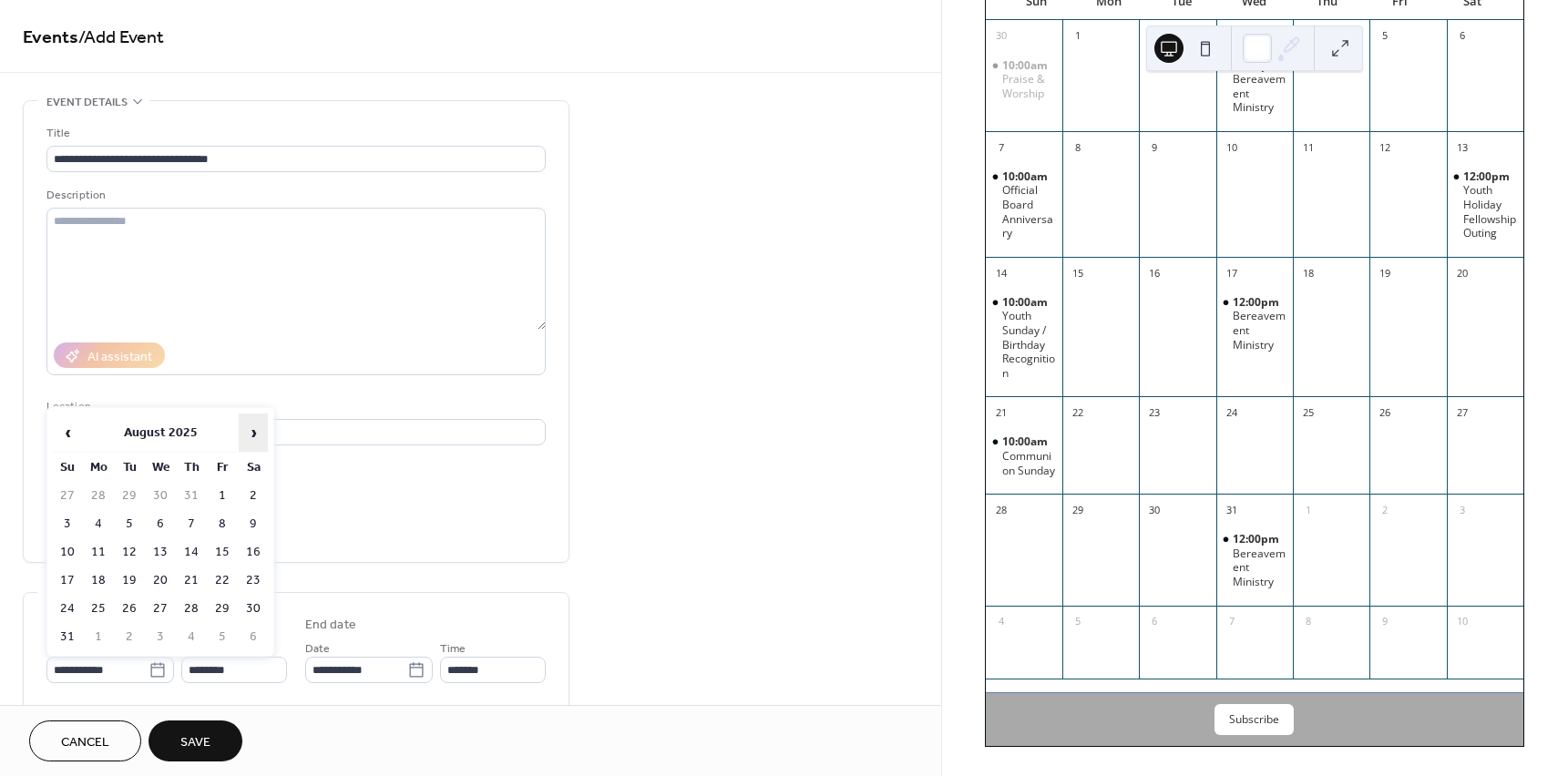 click on "›" at bounding box center (253, 433) 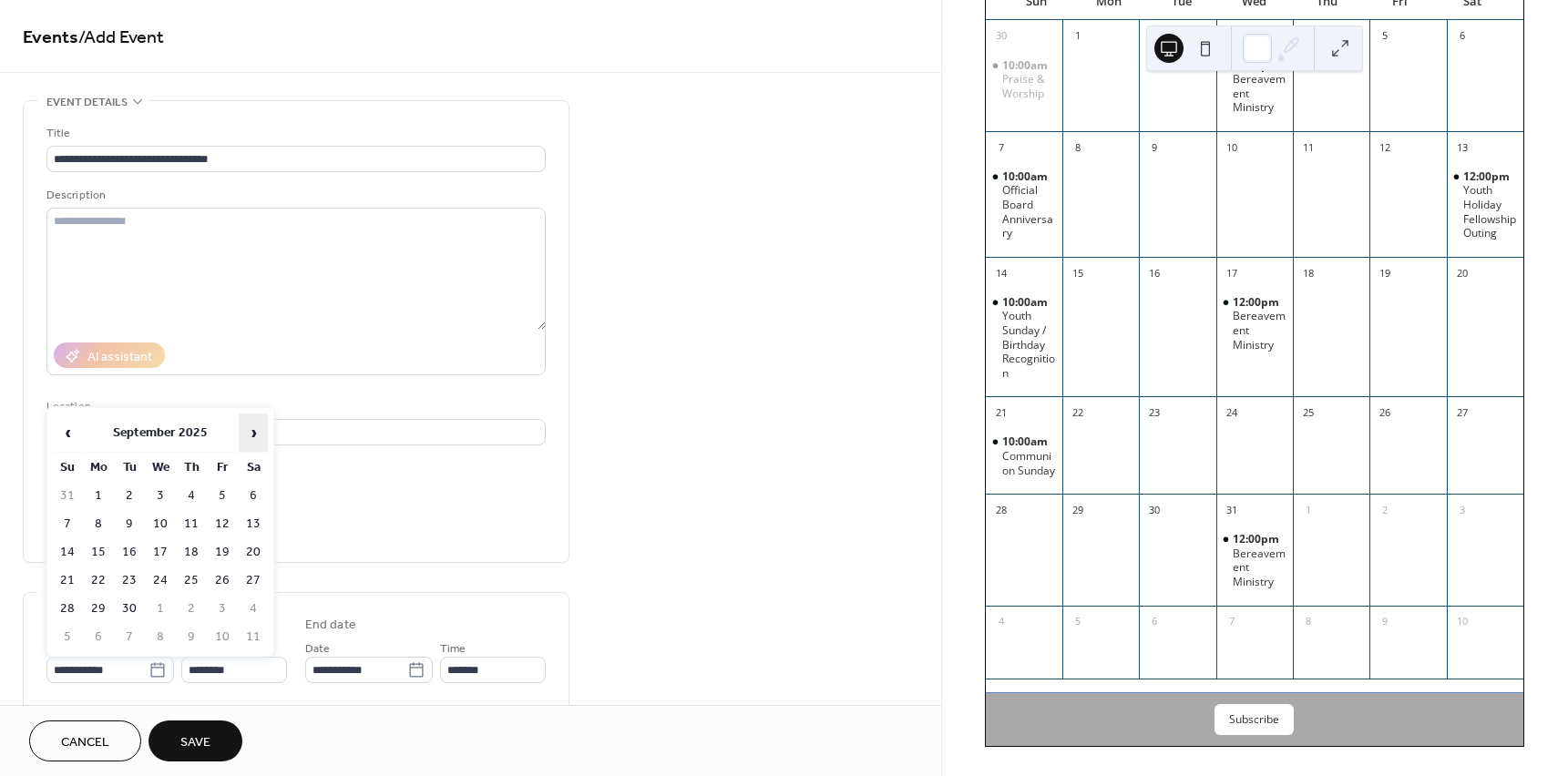click on "›" at bounding box center (253, 433) 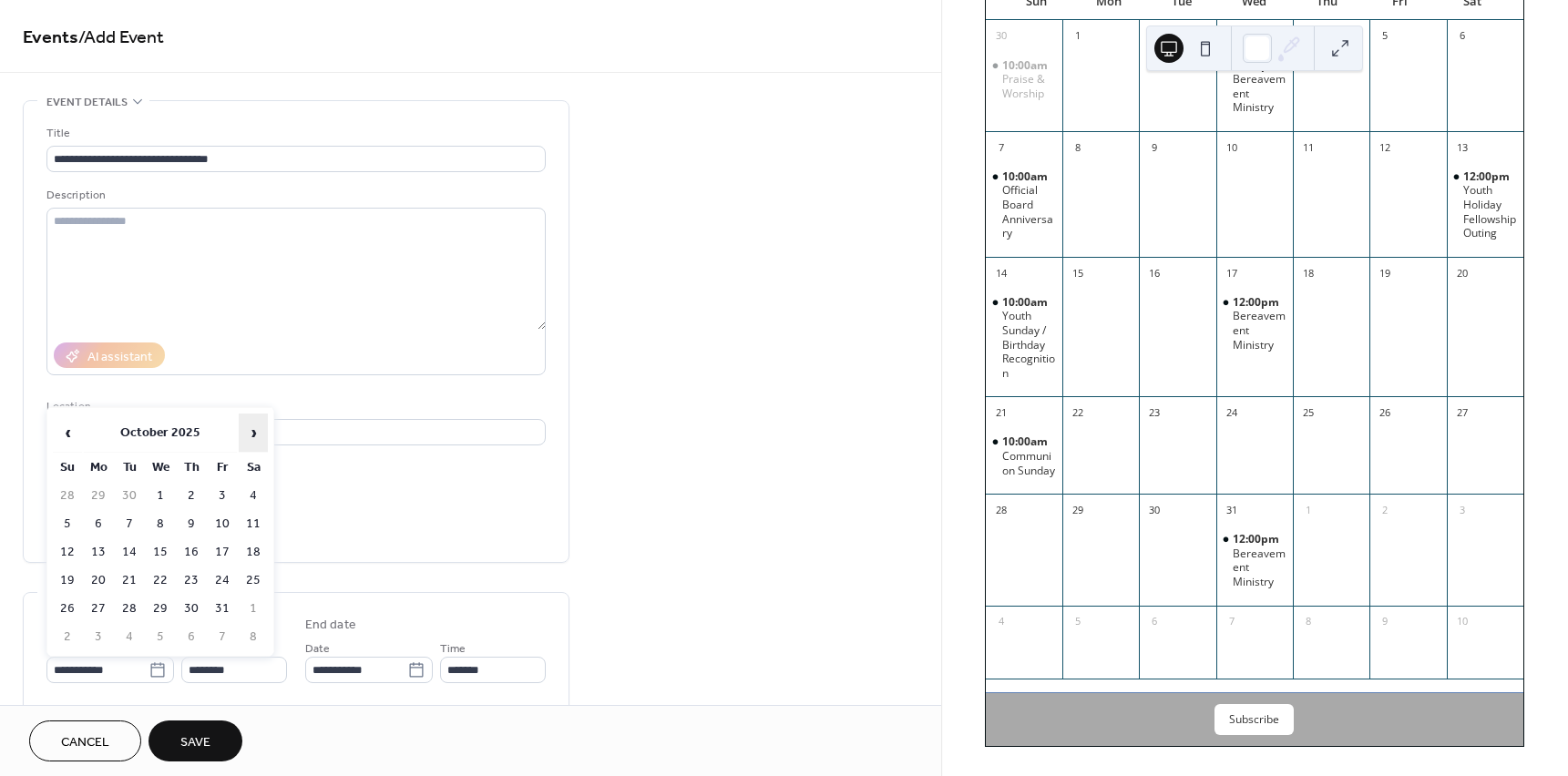click on "›" at bounding box center [253, 433] 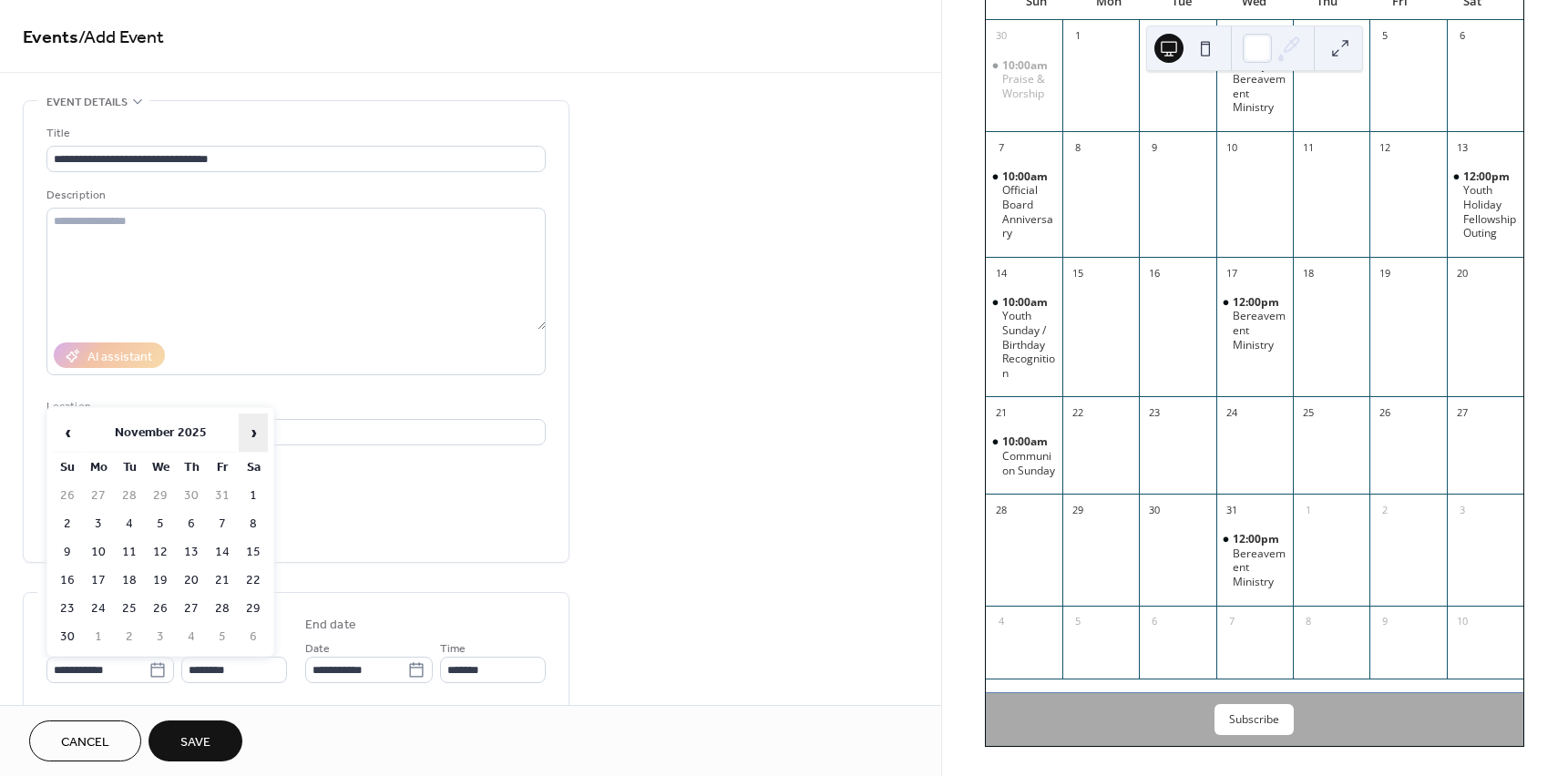 click on "›" at bounding box center (253, 433) 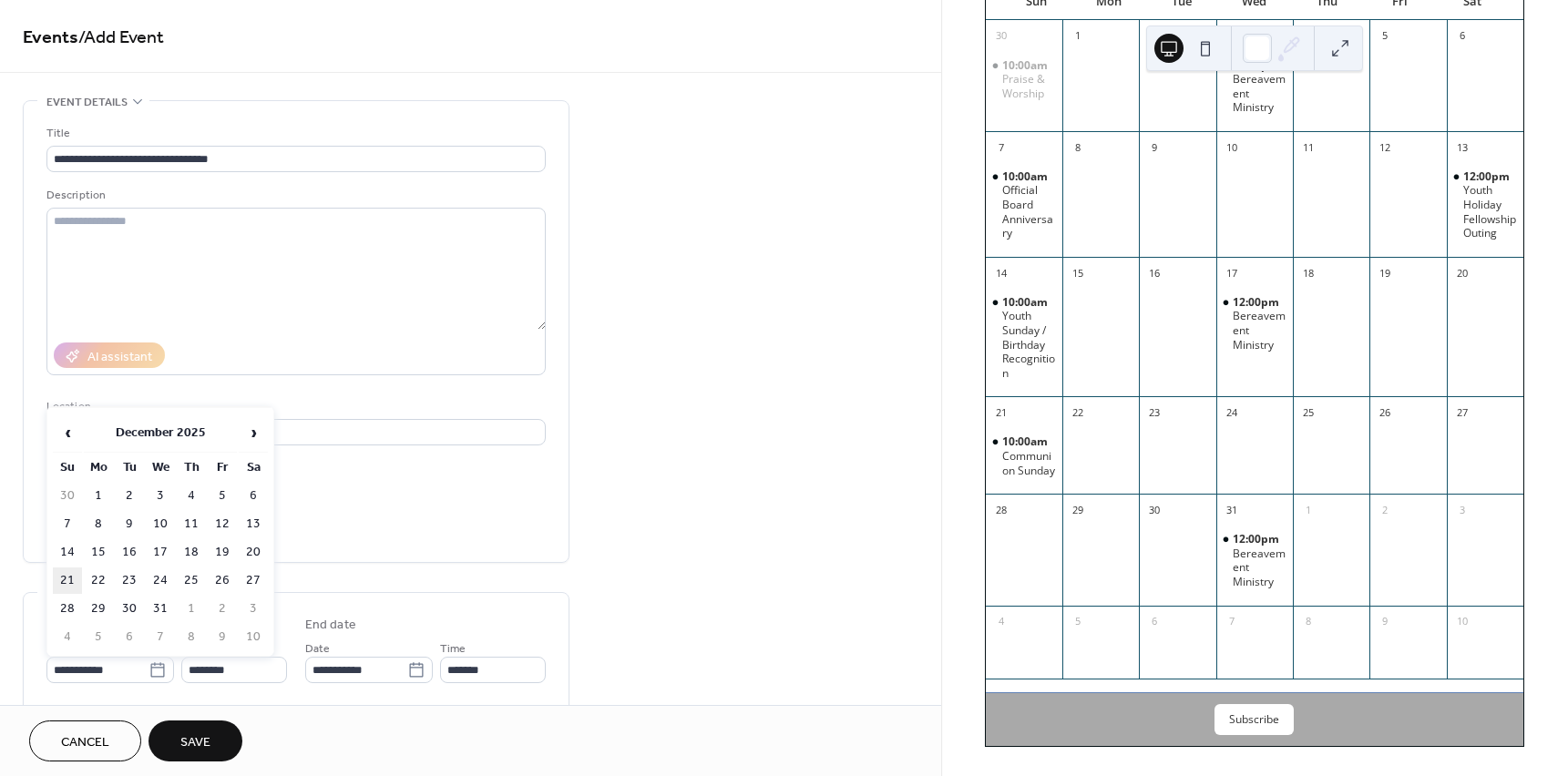 click on "21" at bounding box center (67, 580) 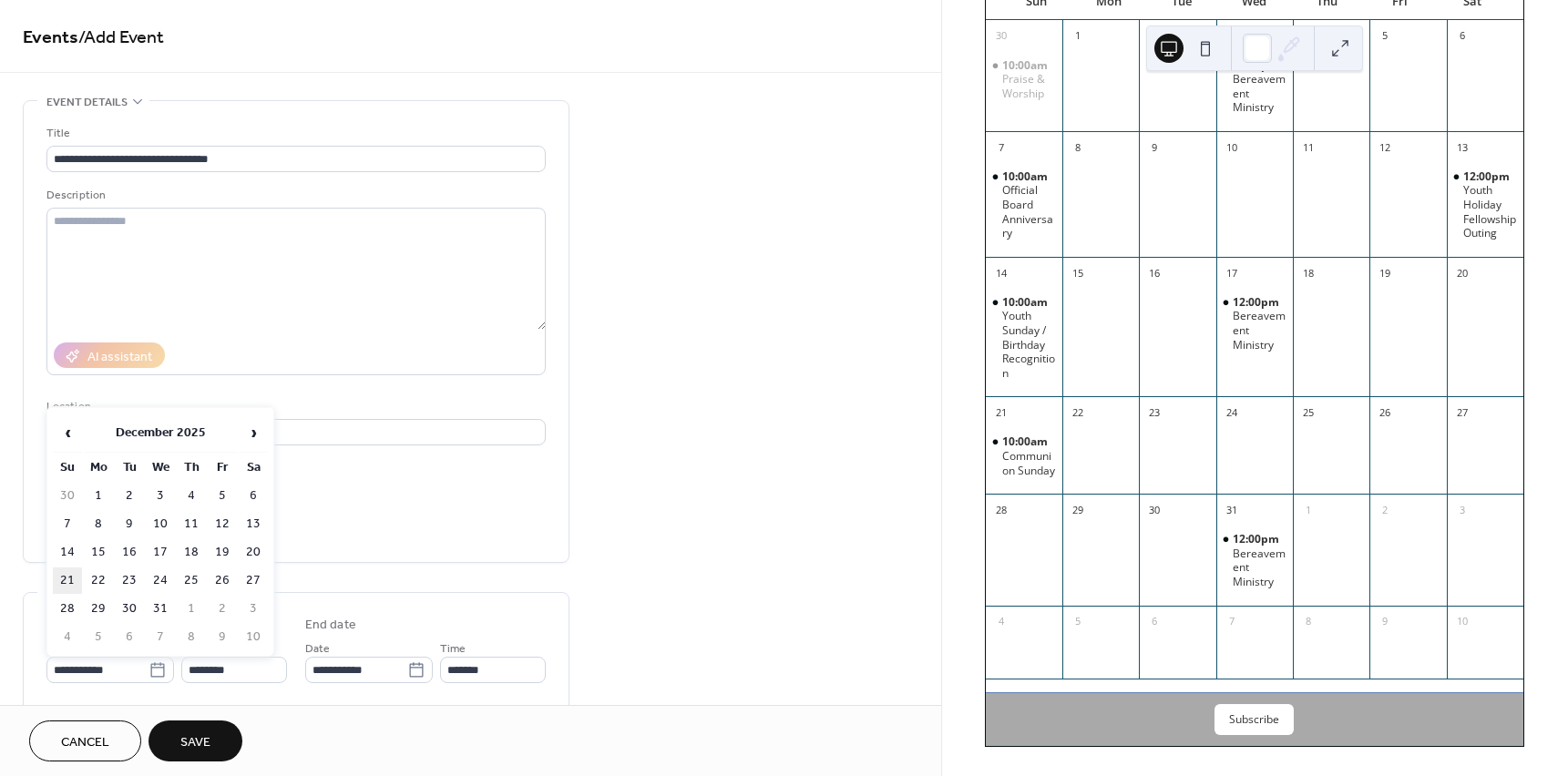 type on "**********" 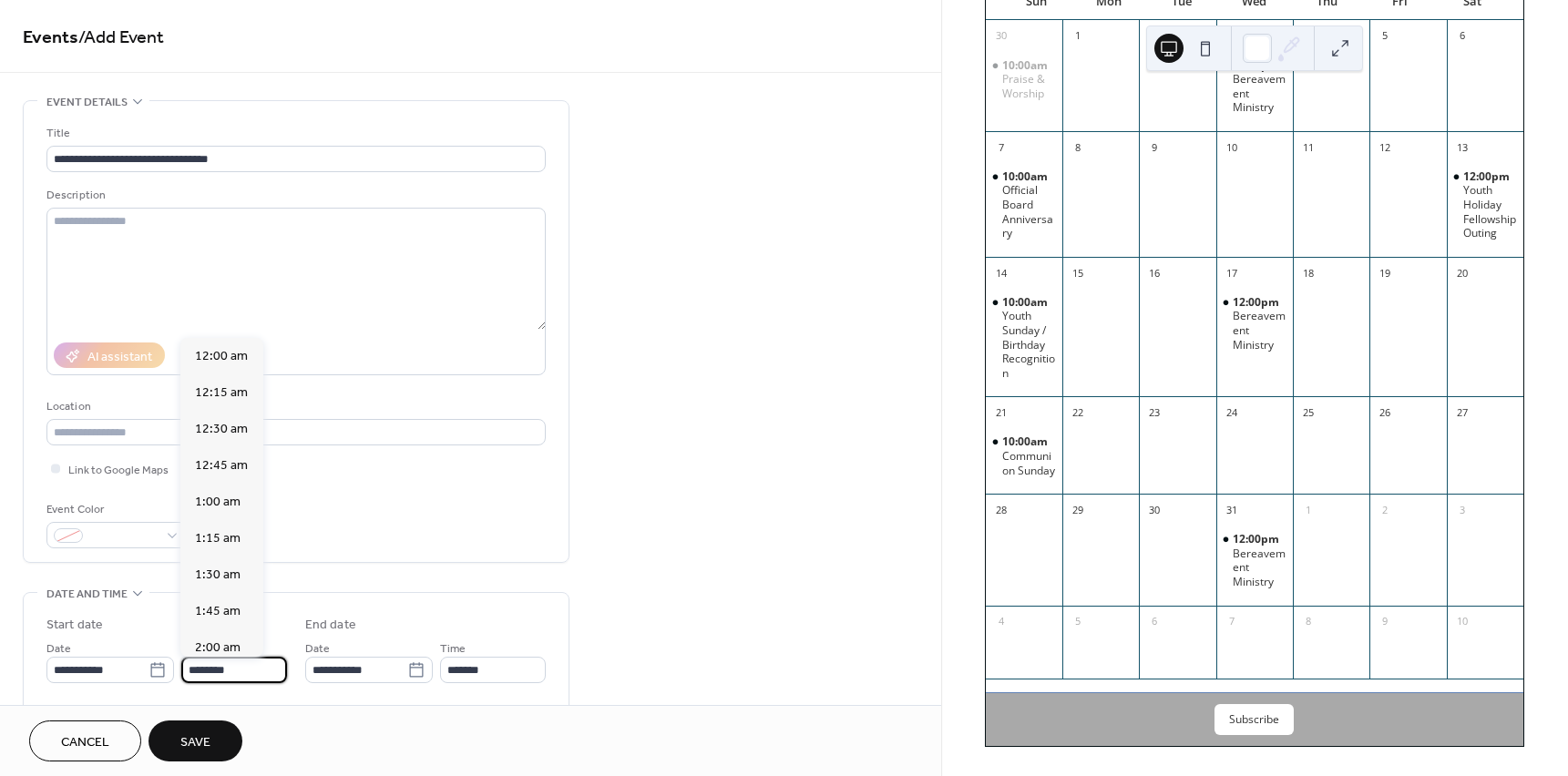 click on "********" at bounding box center (234, 669) 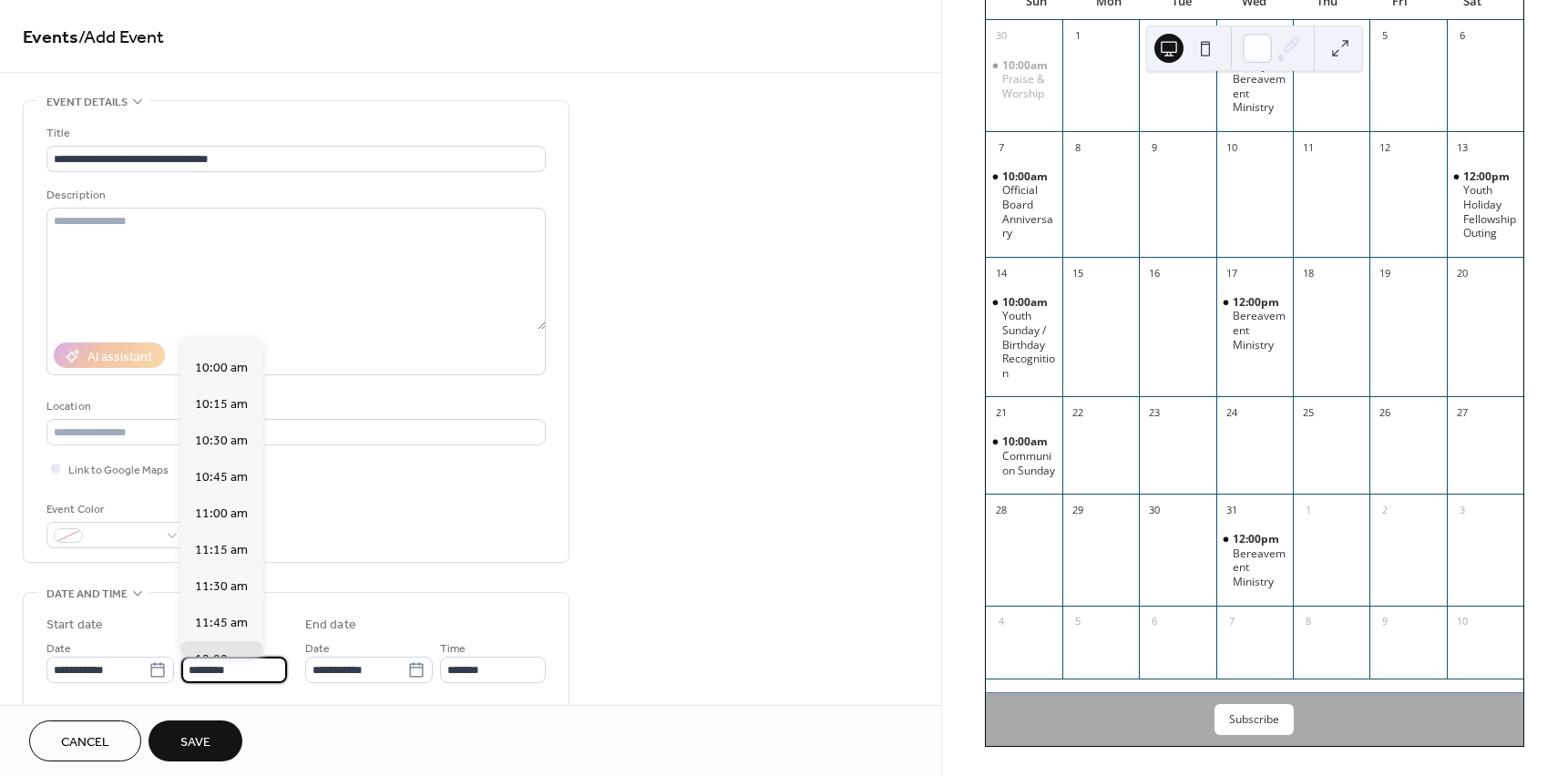 scroll, scrollTop: 1428, scrollLeft: 0, axis: vertical 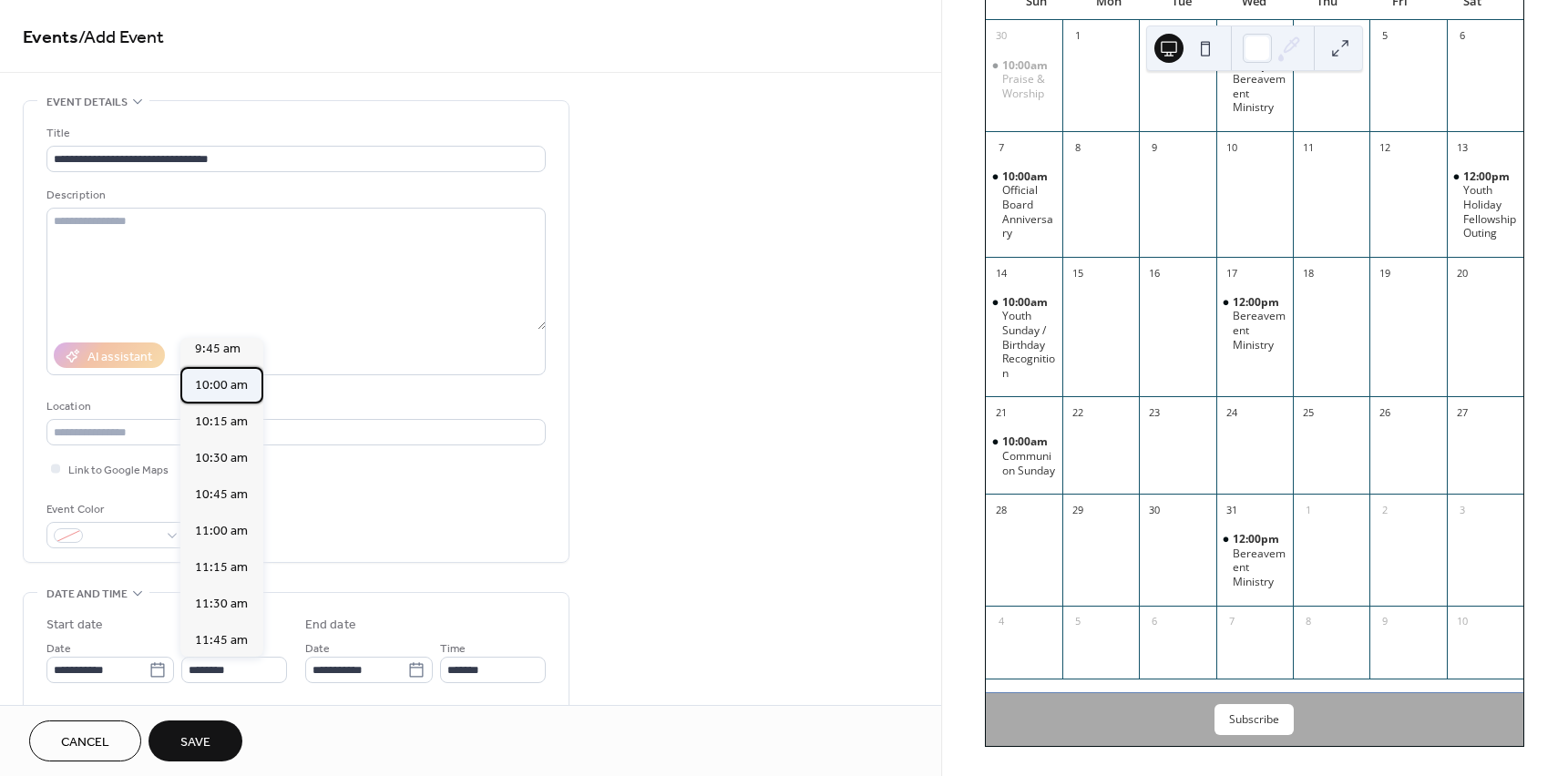 click on "10:00 am" at bounding box center [221, 385] 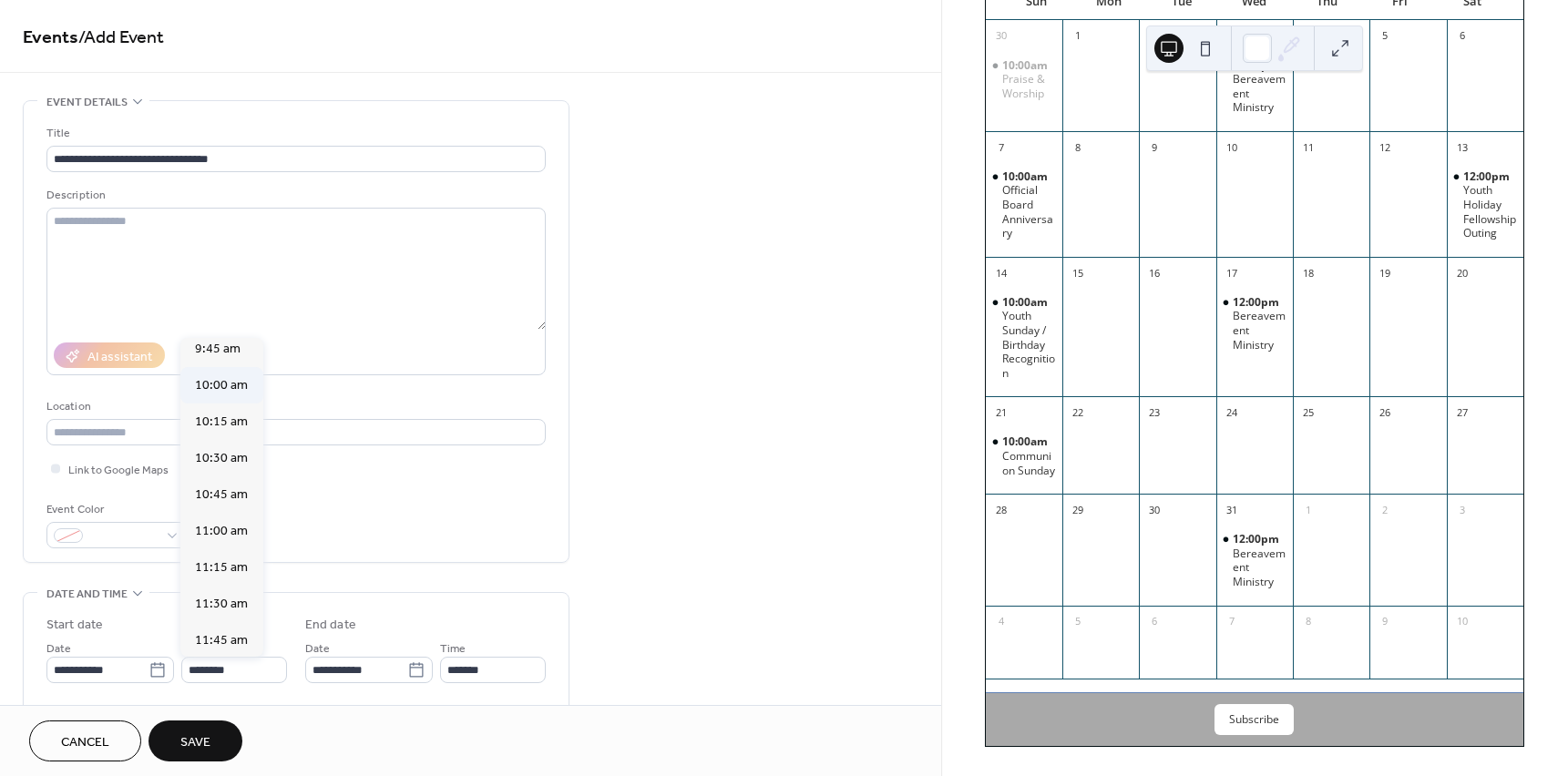 type on "********" 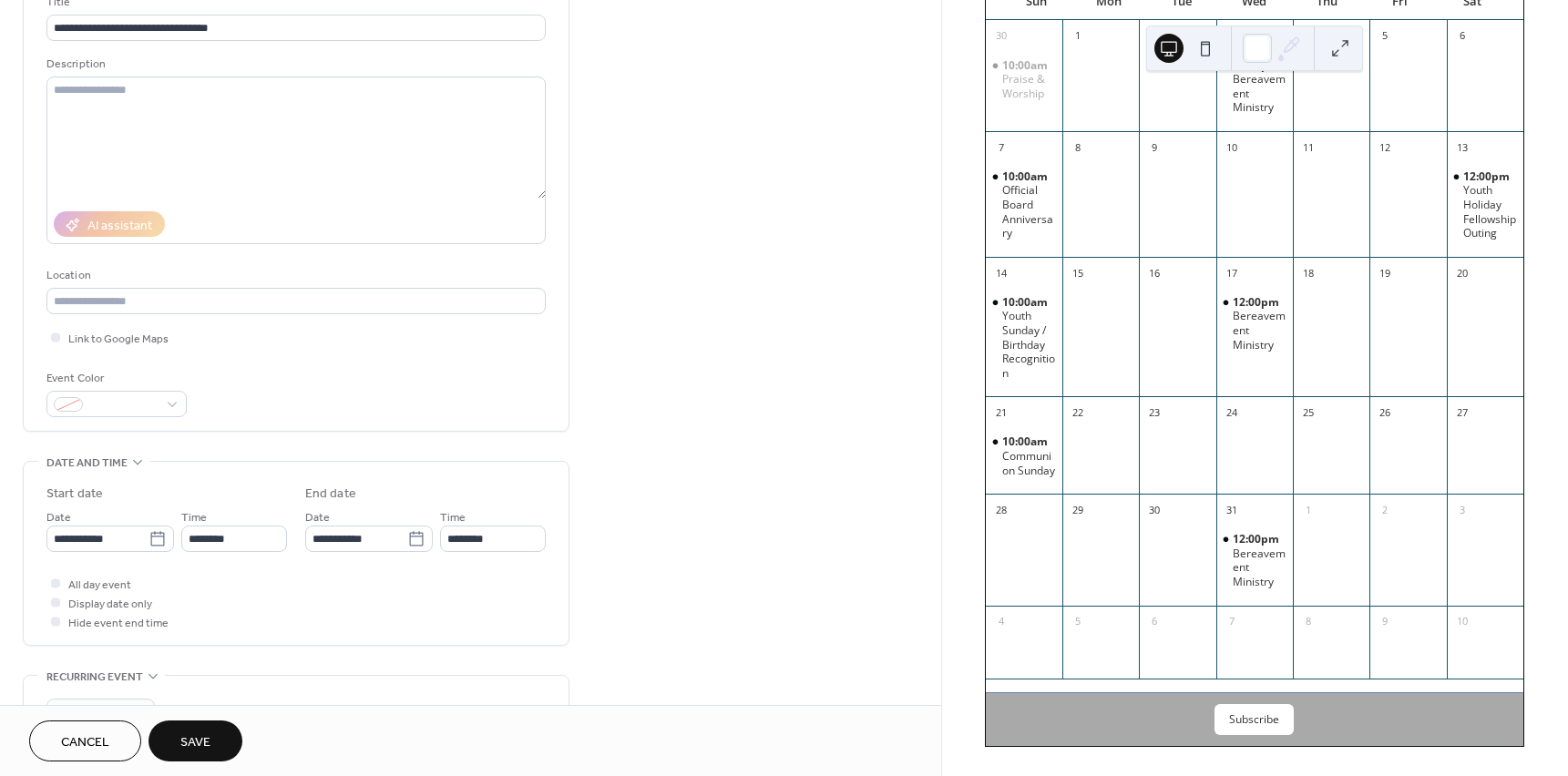 scroll, scrollTop: 142, scrollLeft: 0, axis: vertical 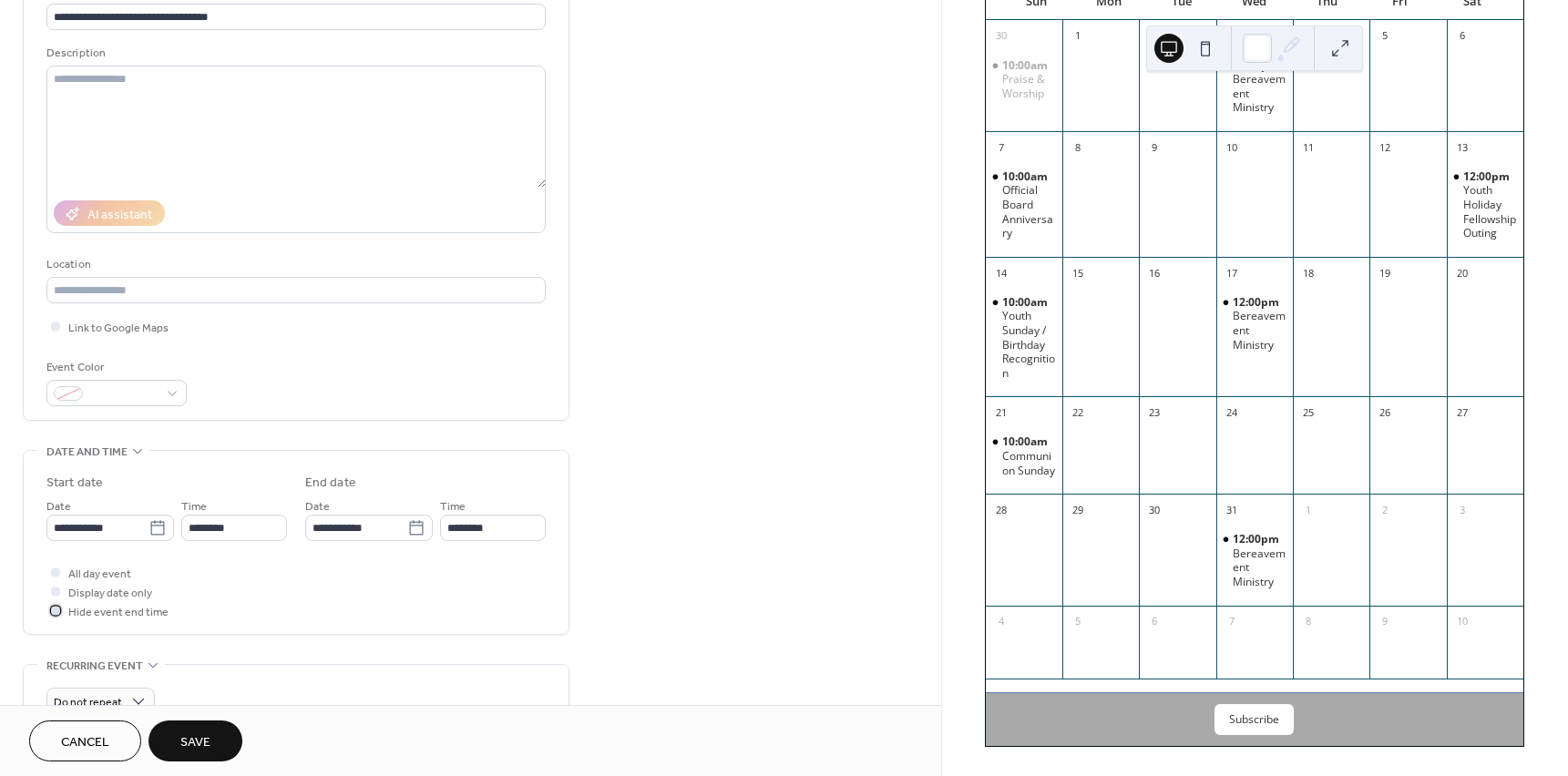 click at bounding box center (56, 610) 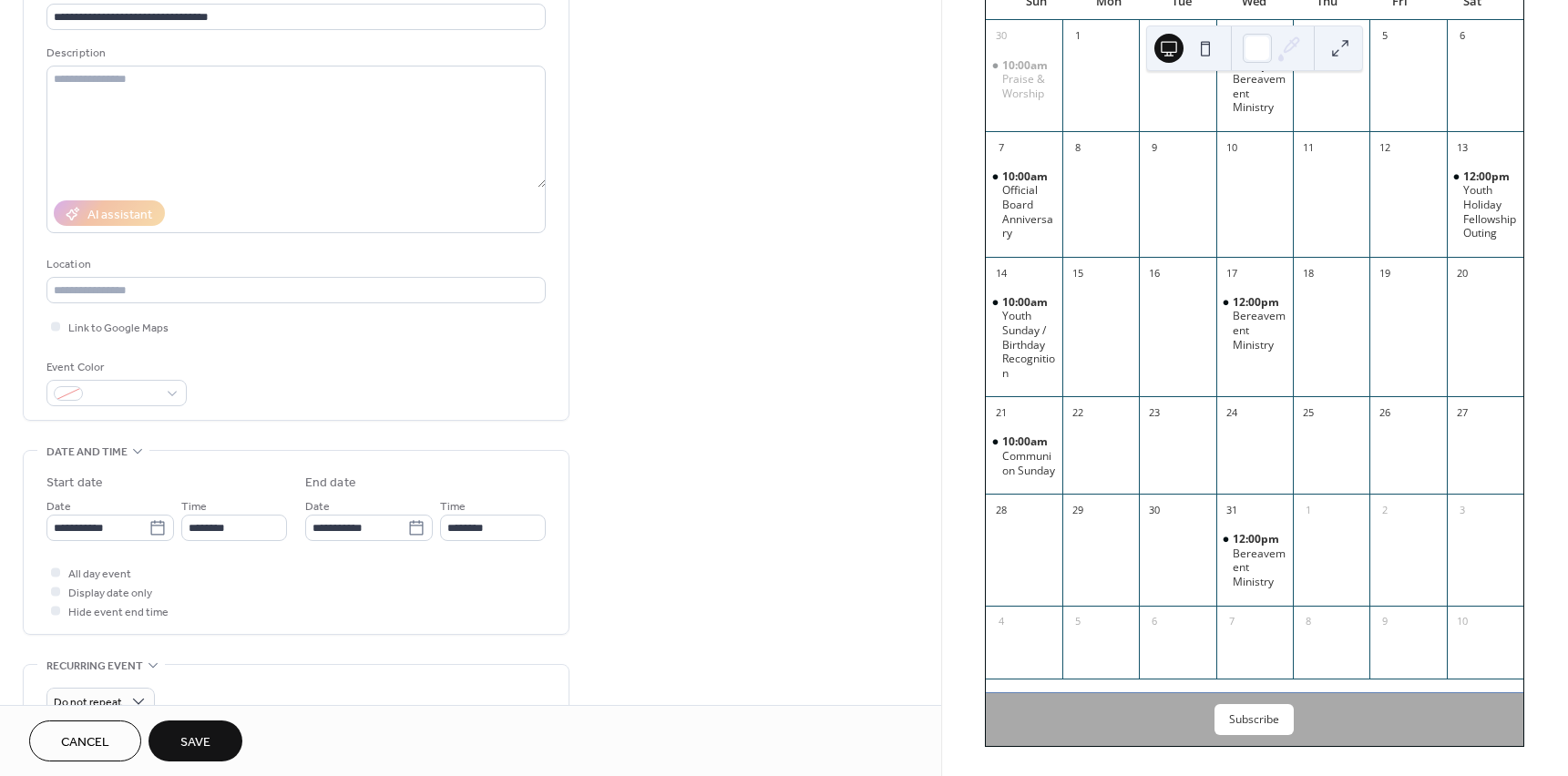 click on "Save" at bounding box center (195, 742) 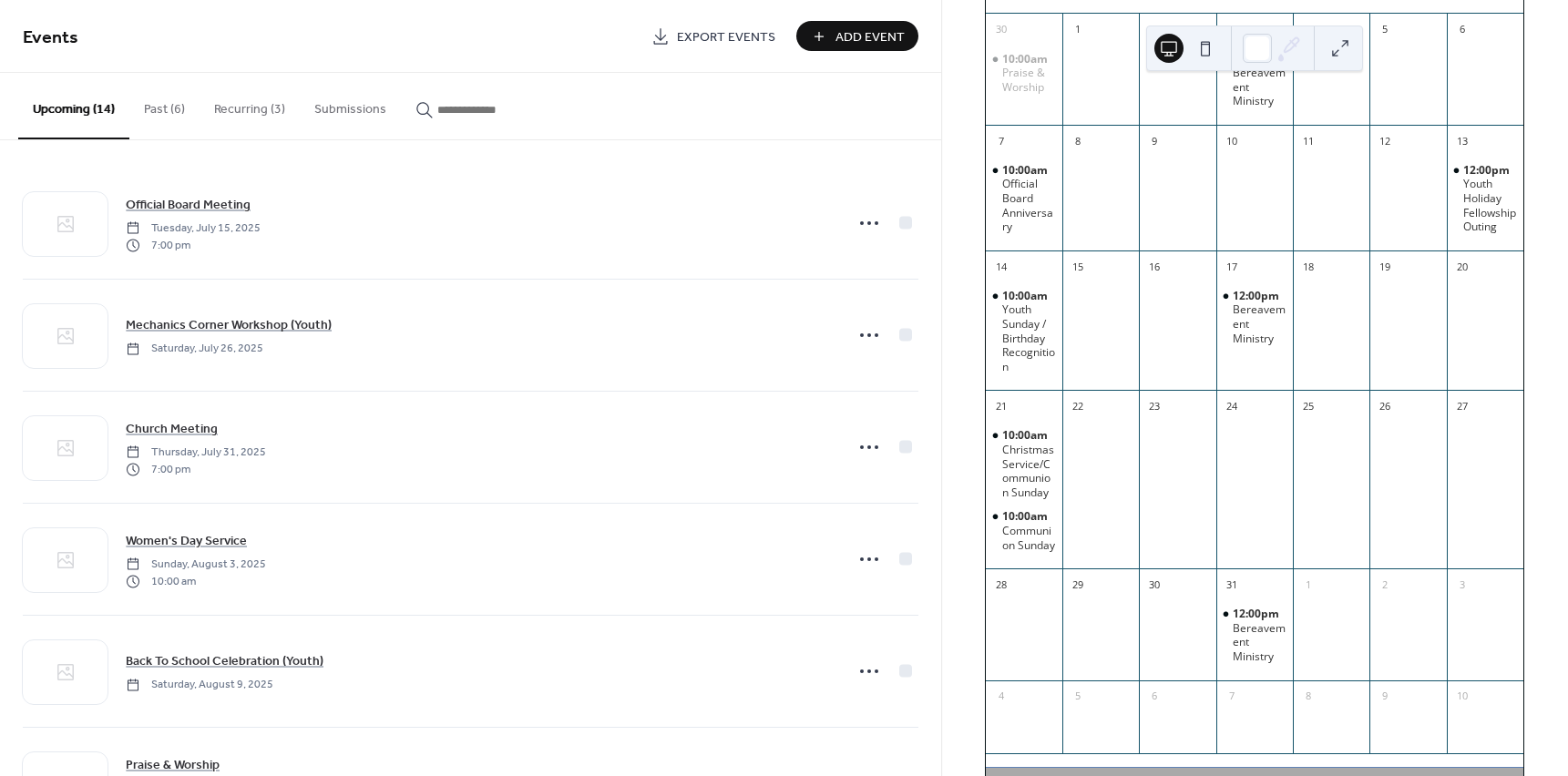 scroll, scrollTop: 273, scrollLeft: 0, axis: vertical 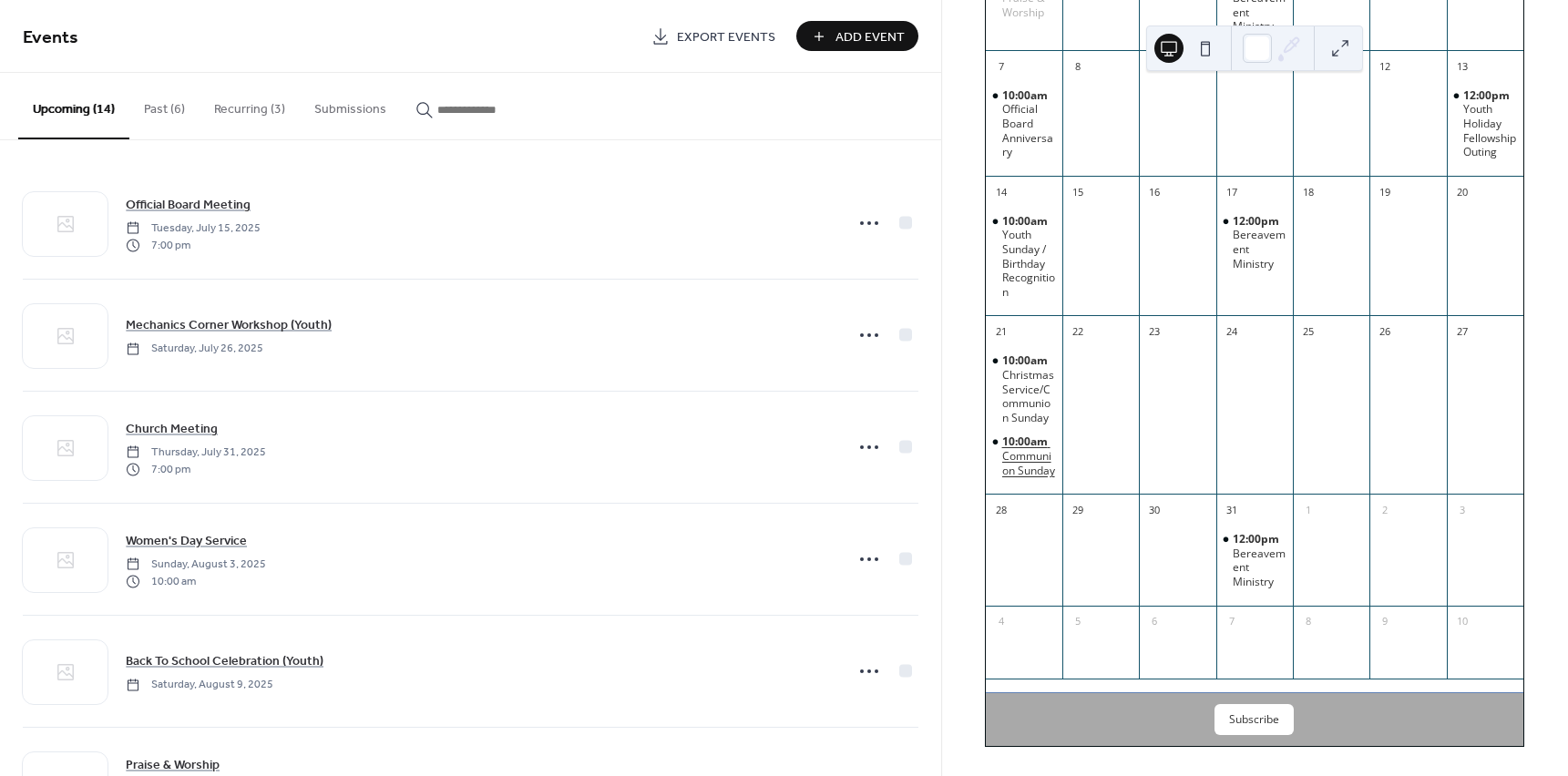 click on "10:00am" at bounding box center [1026, 442] 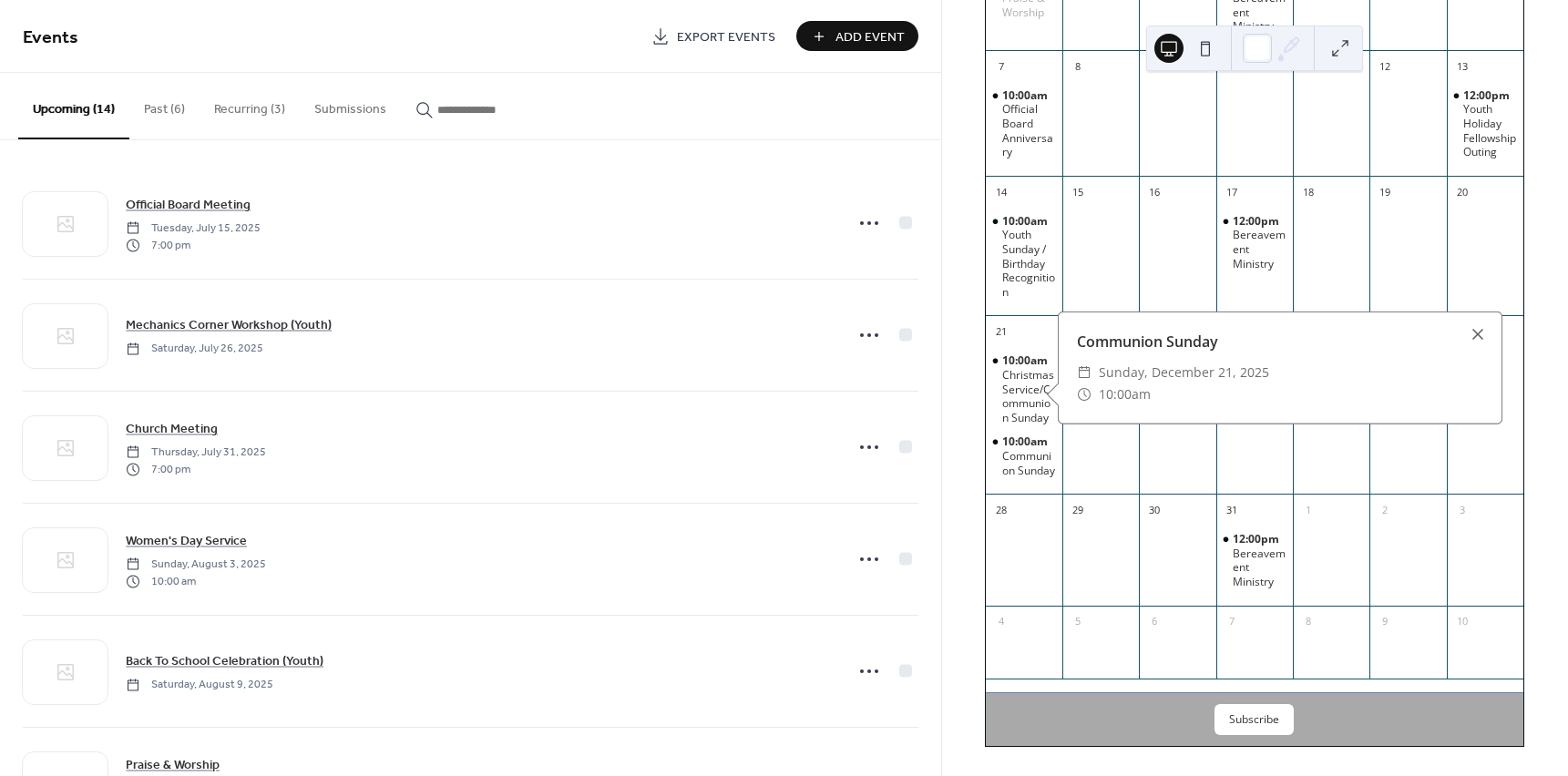 click on "Recurring  (3)" at bounding box center [250, 105] 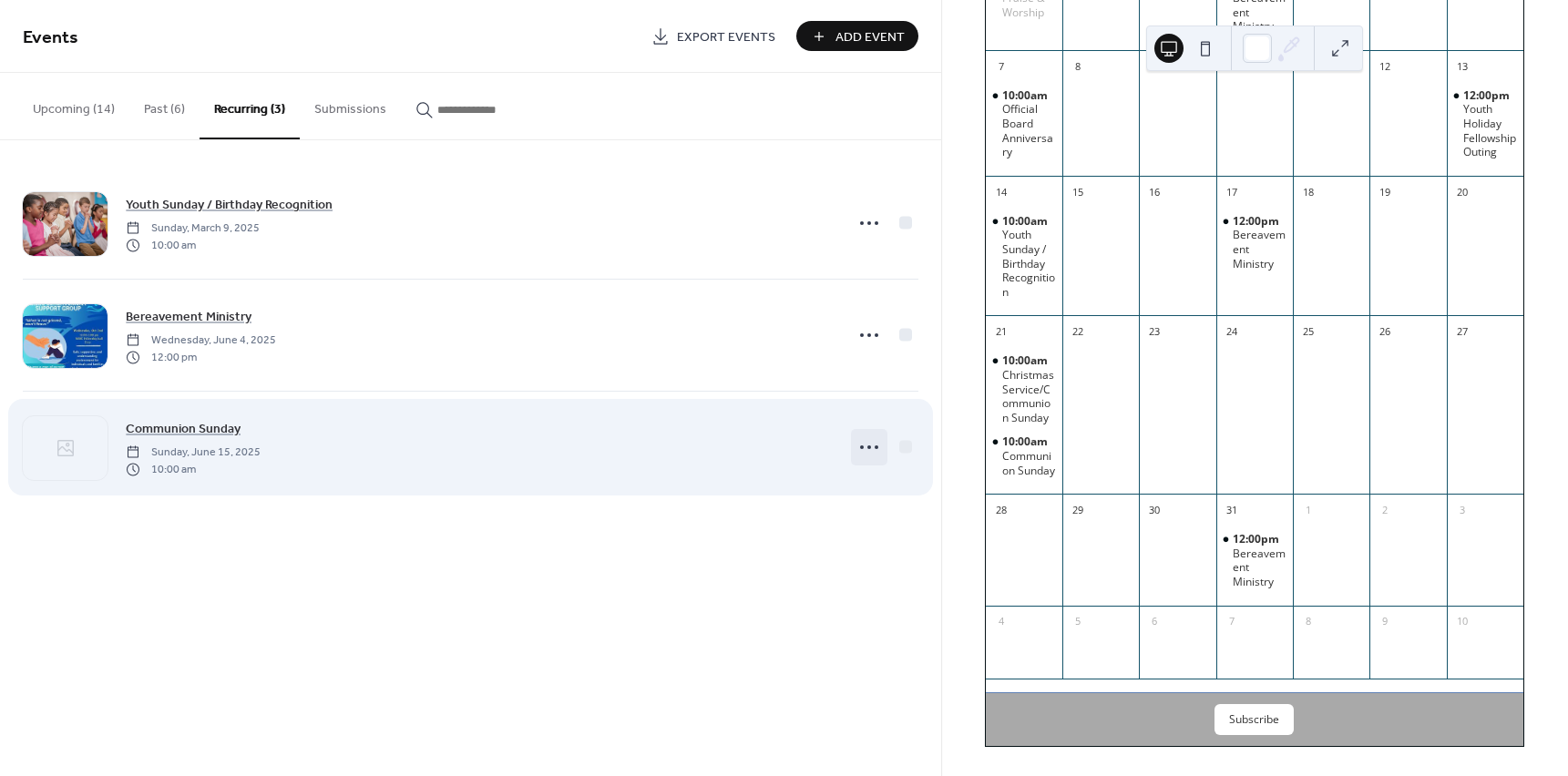click 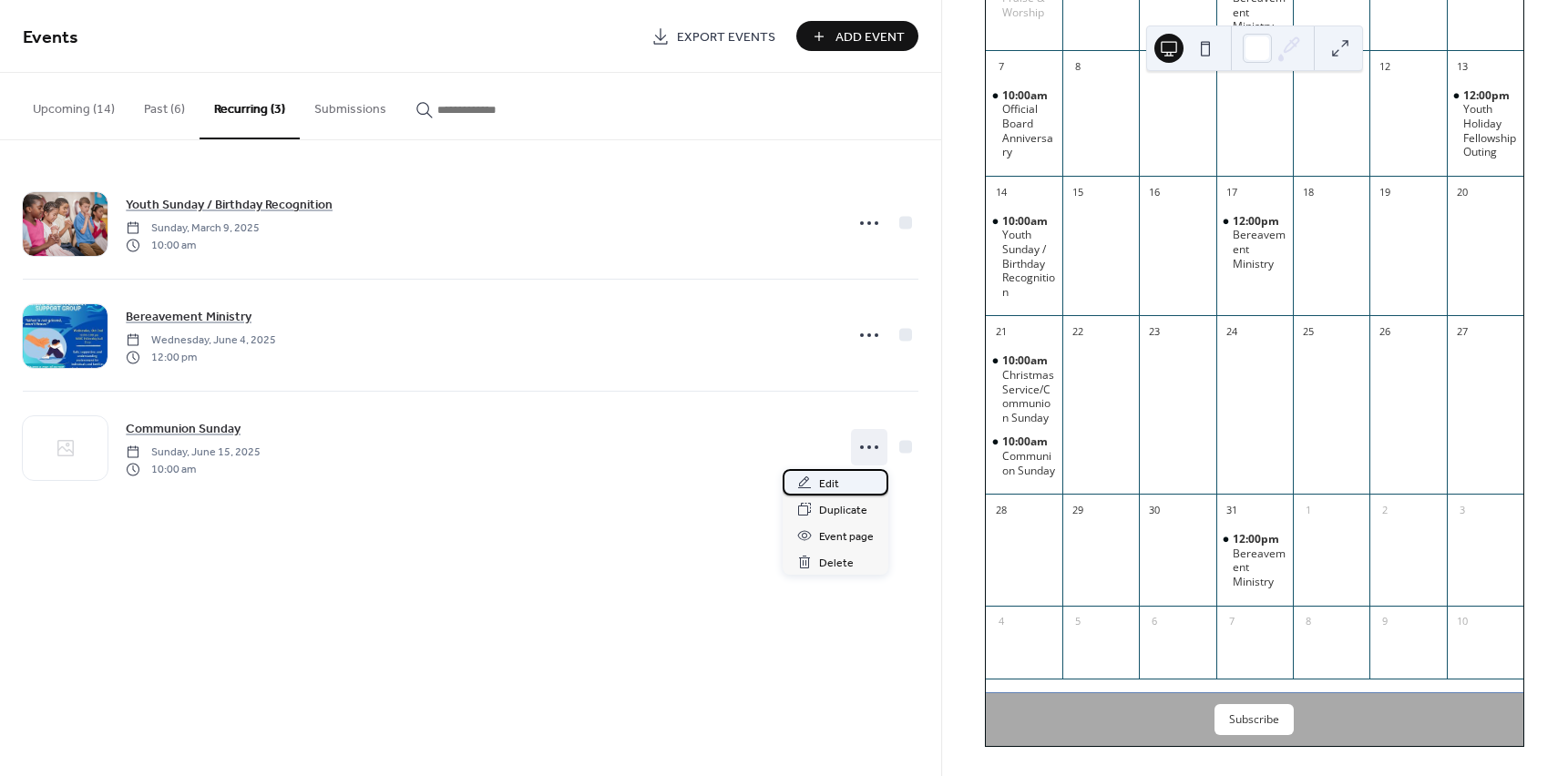 click on "Edit" at bounding box center [829, 484] 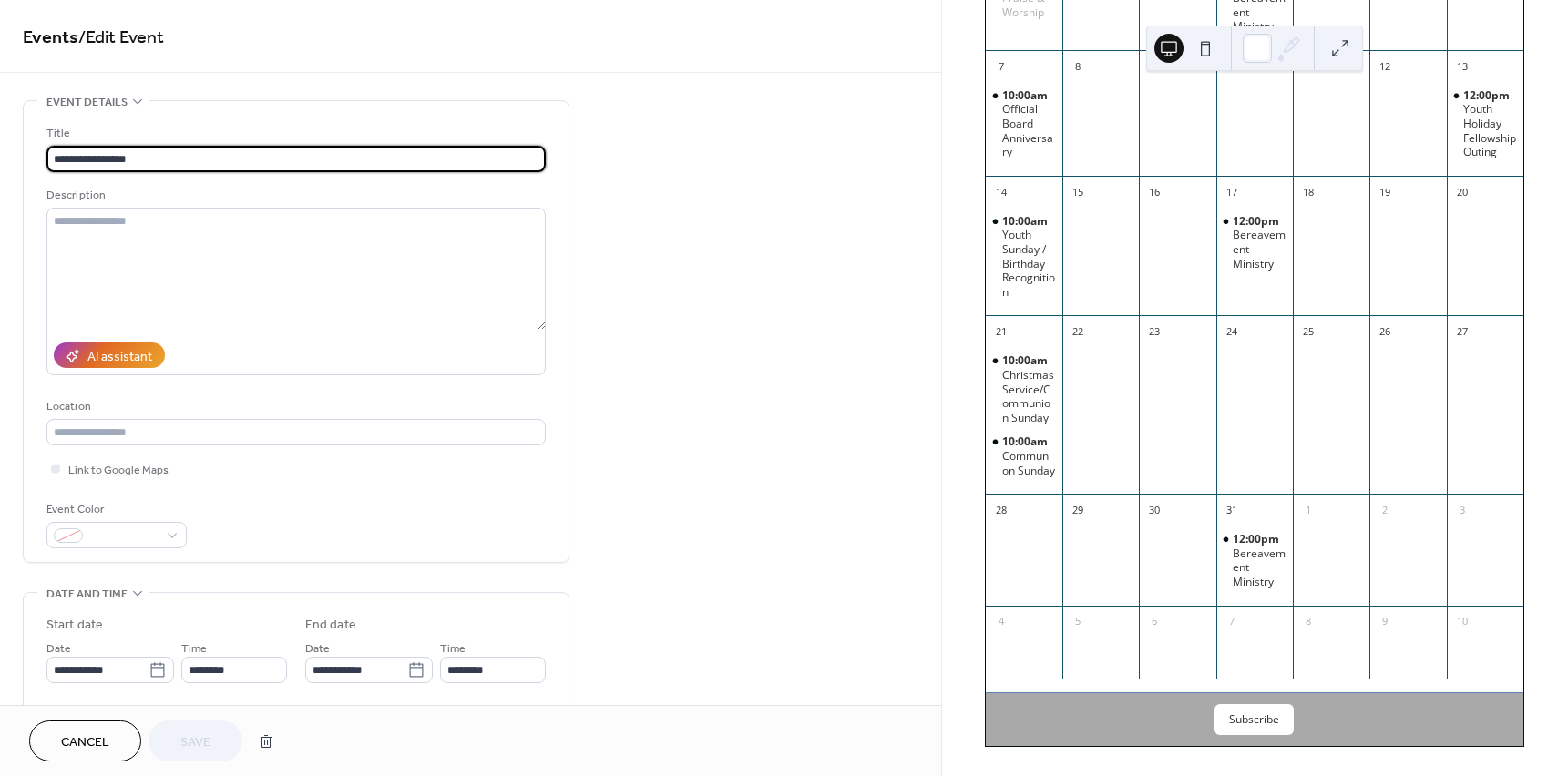 click on "**********" at bounding box center [470, 819] 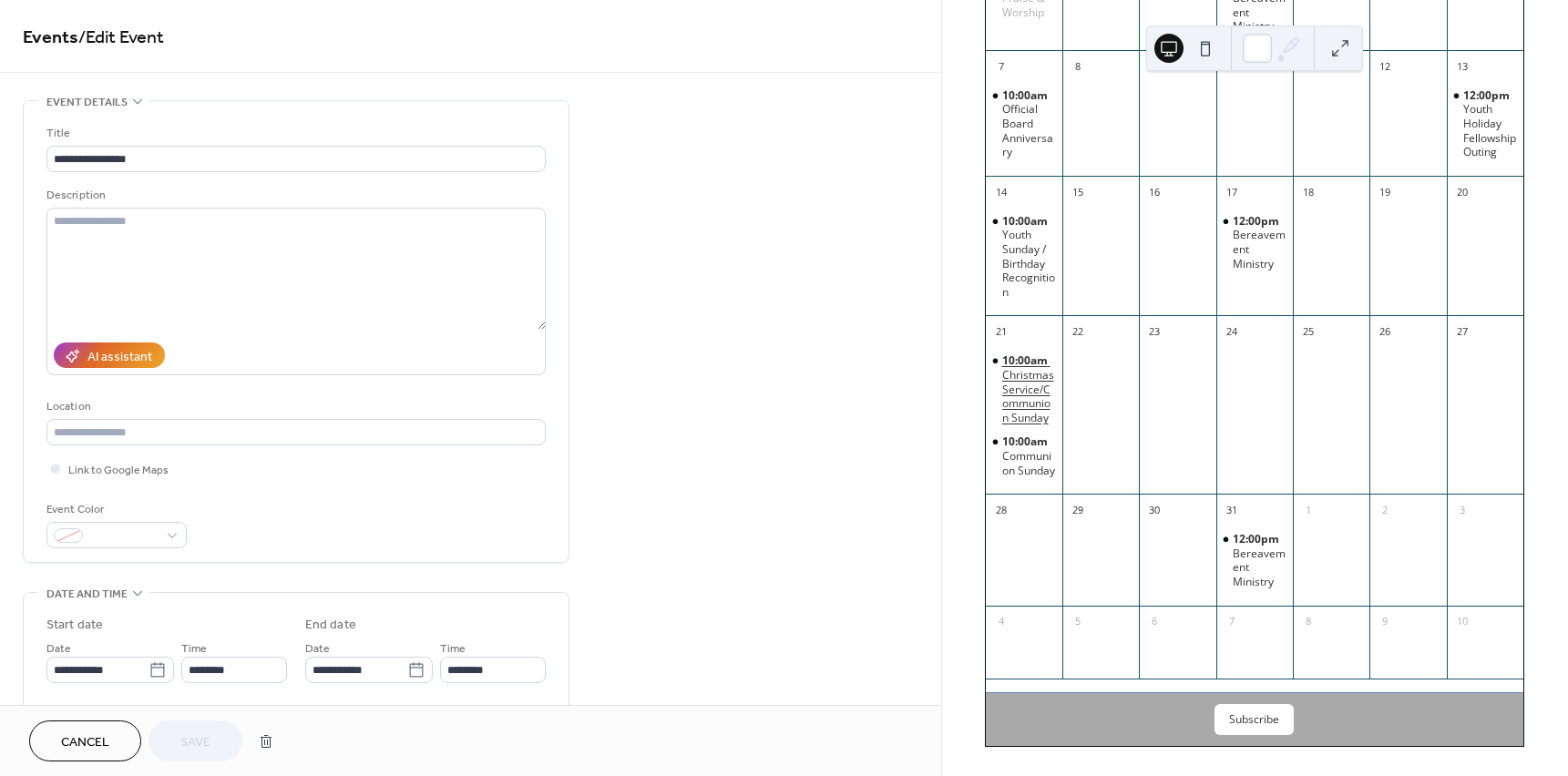 click on "Christmas Service/Communion Sunday" at bounding box center [1029, 396] 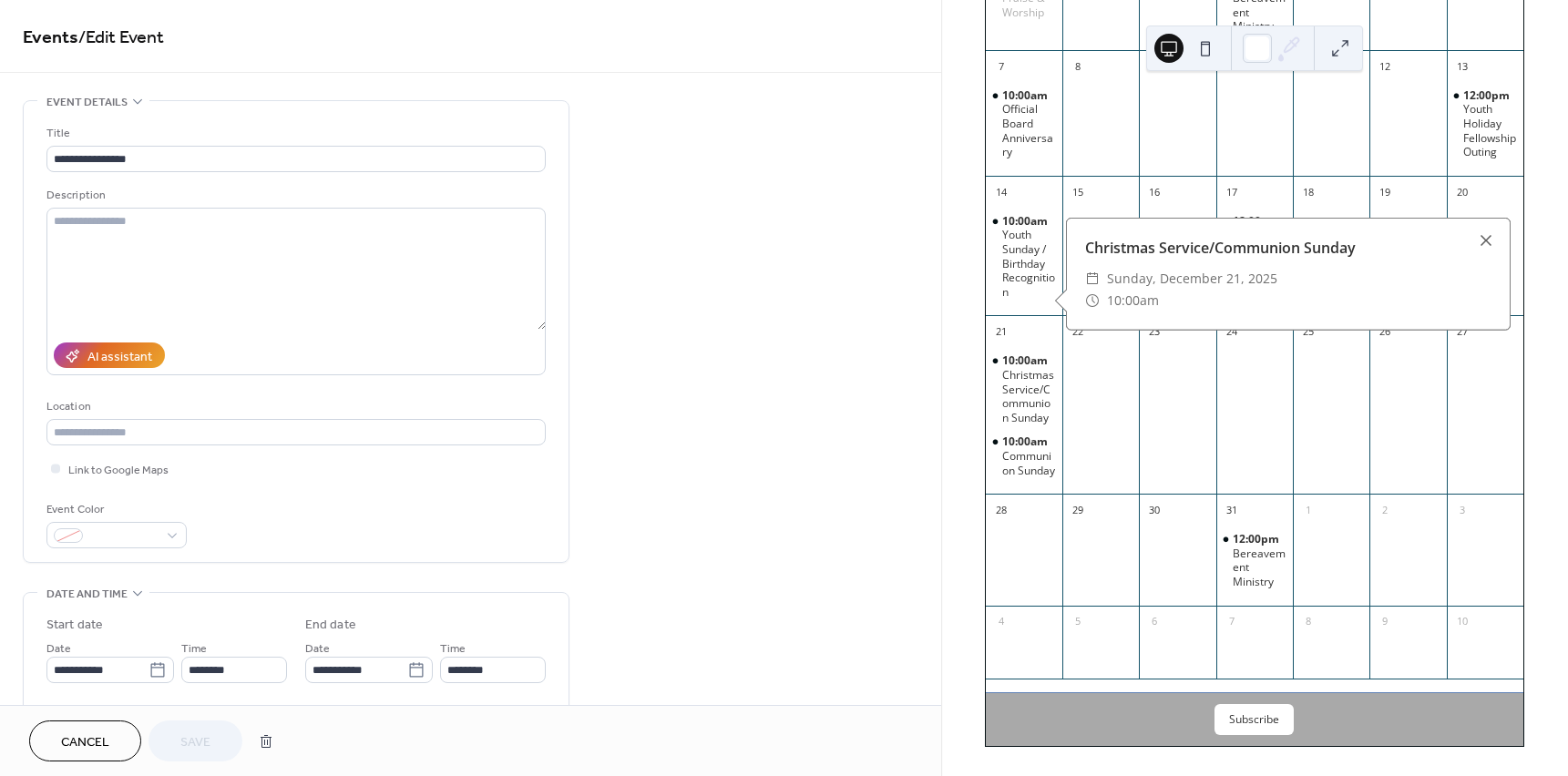 click on "**********" at bounding box center [470, 819] 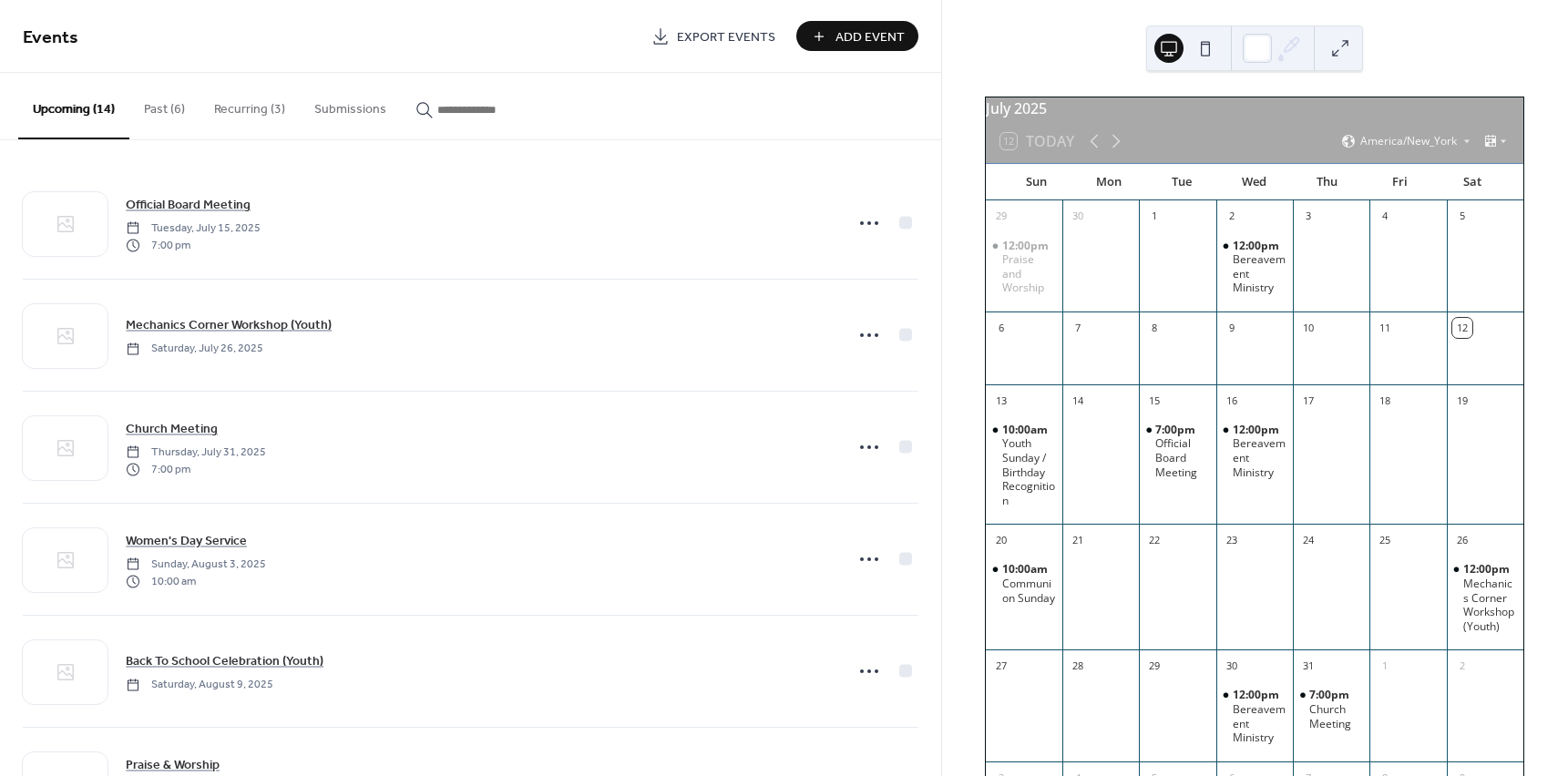 scroll, scrollTop: 0, scrollLeft: 0, axis: both 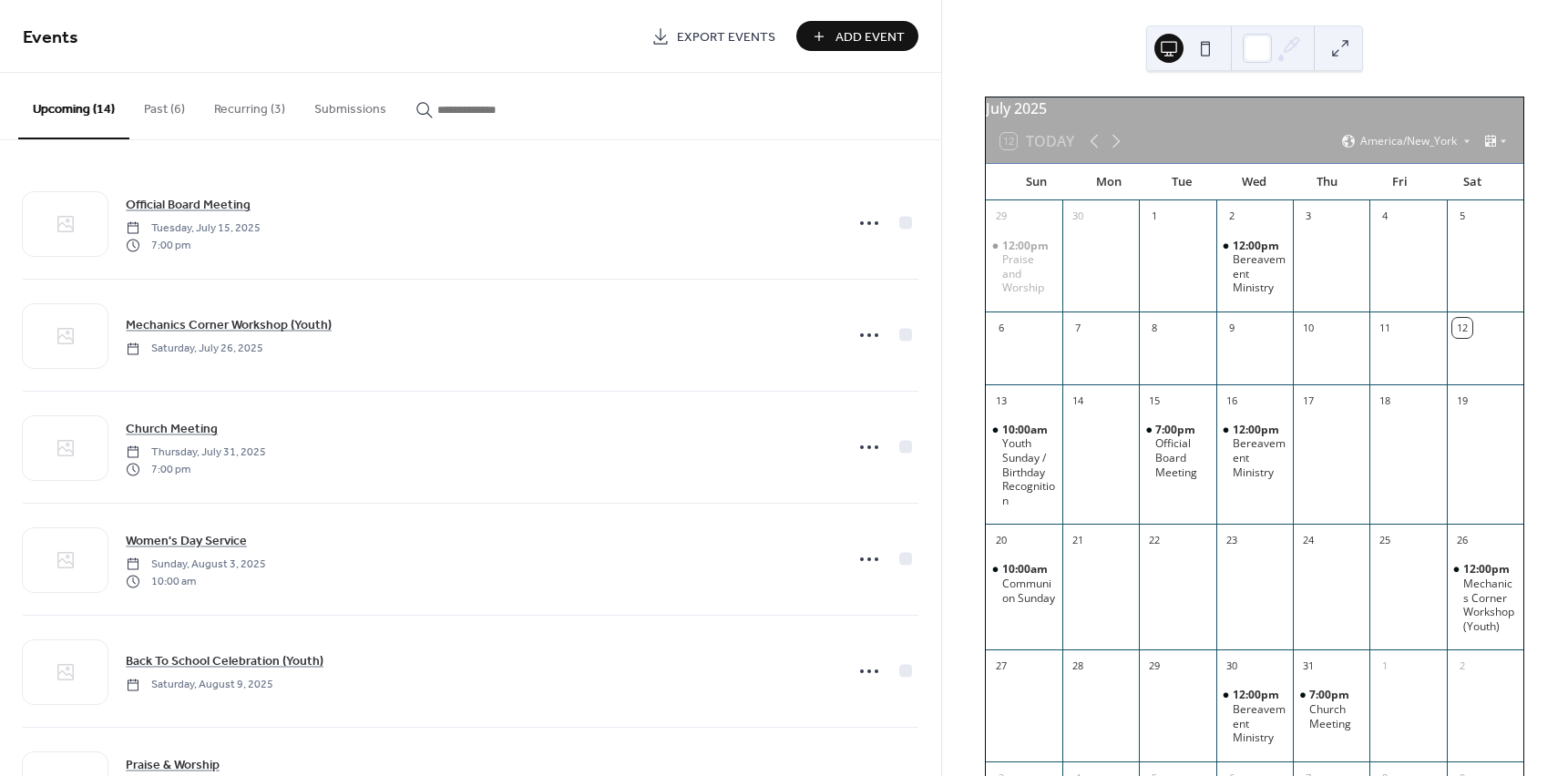 click on "Past  (6)" at bounding box center (164, 105) 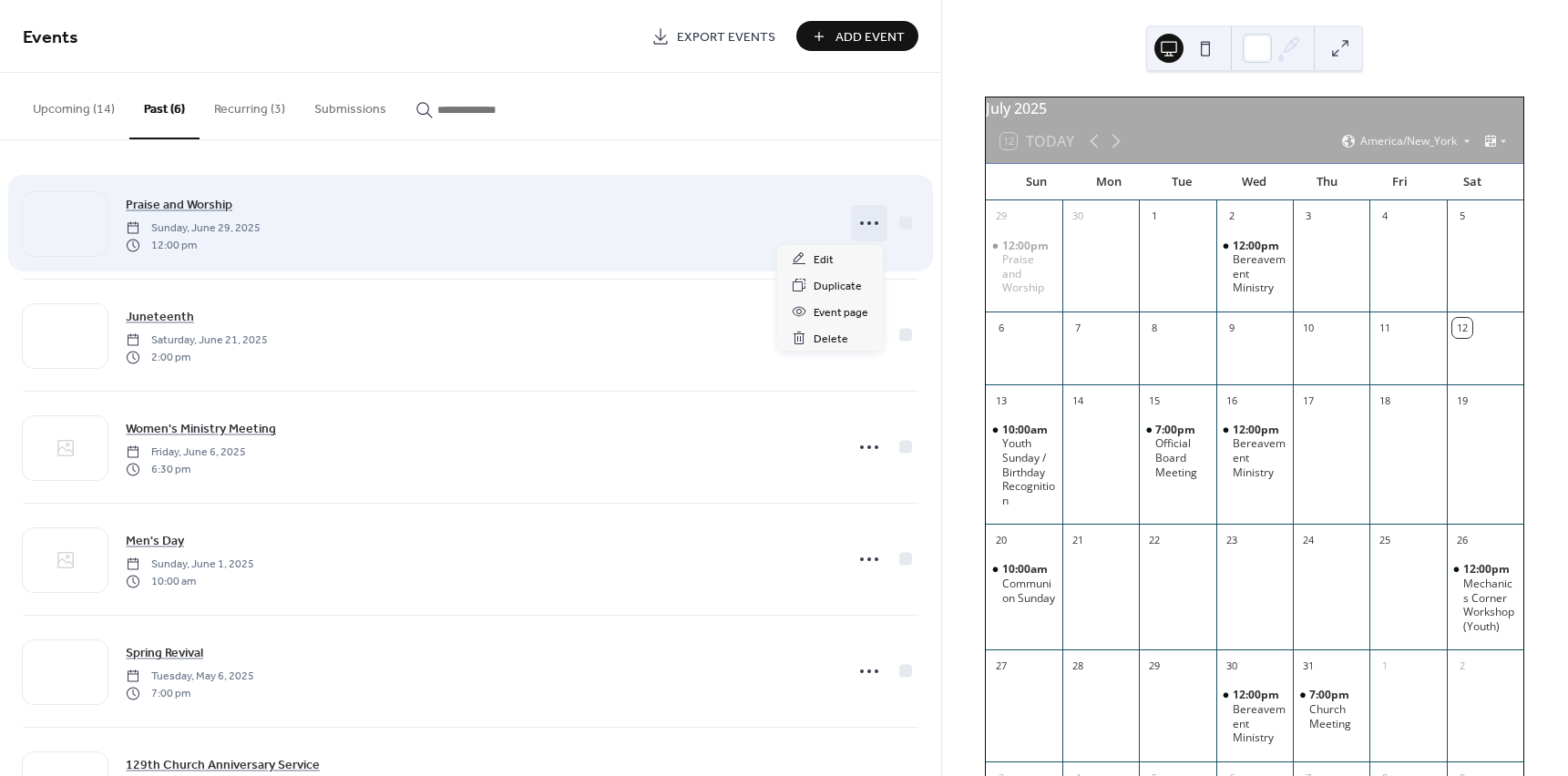 click 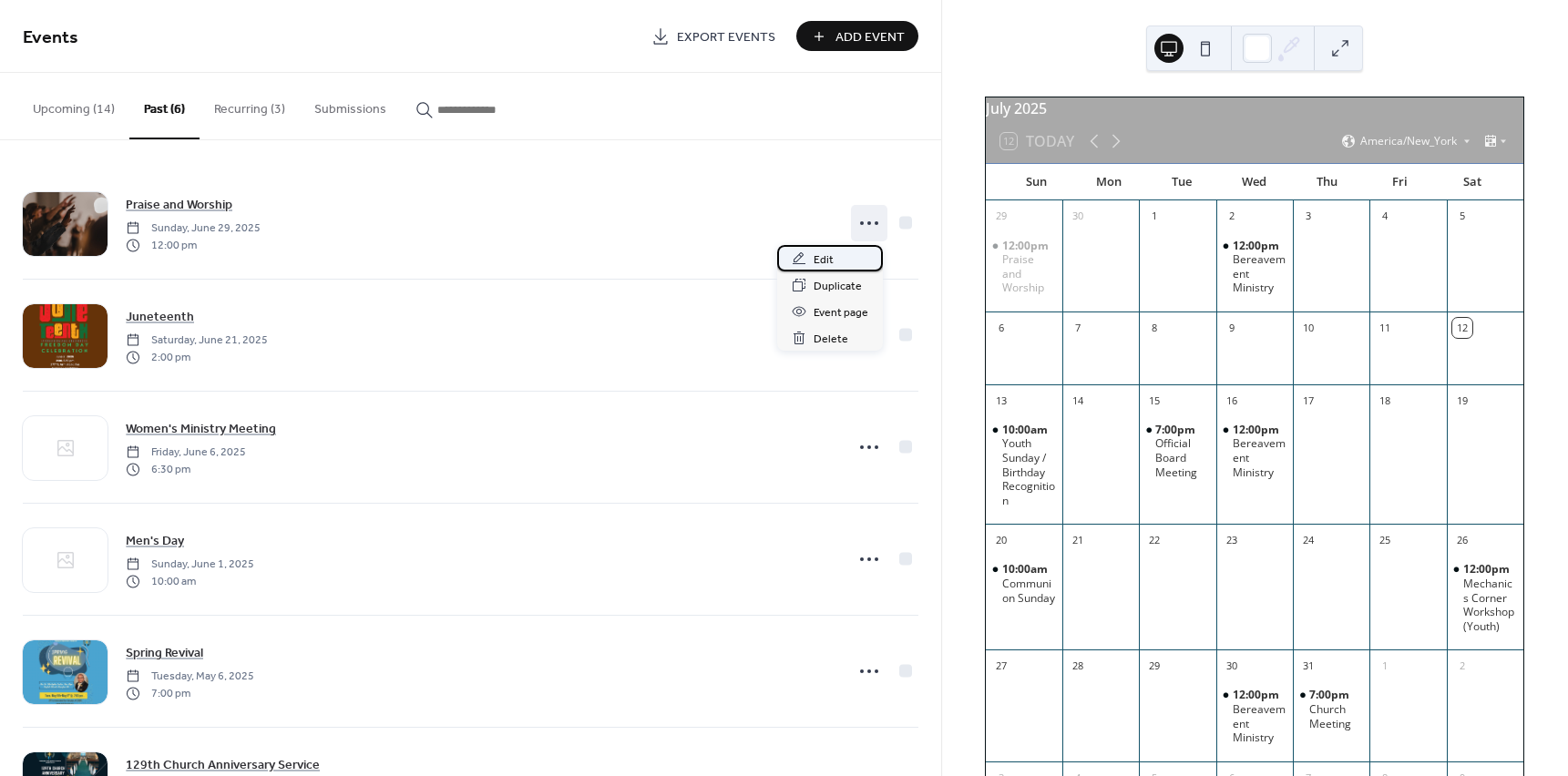 click on "Edit" at bounding box center [824, 260] 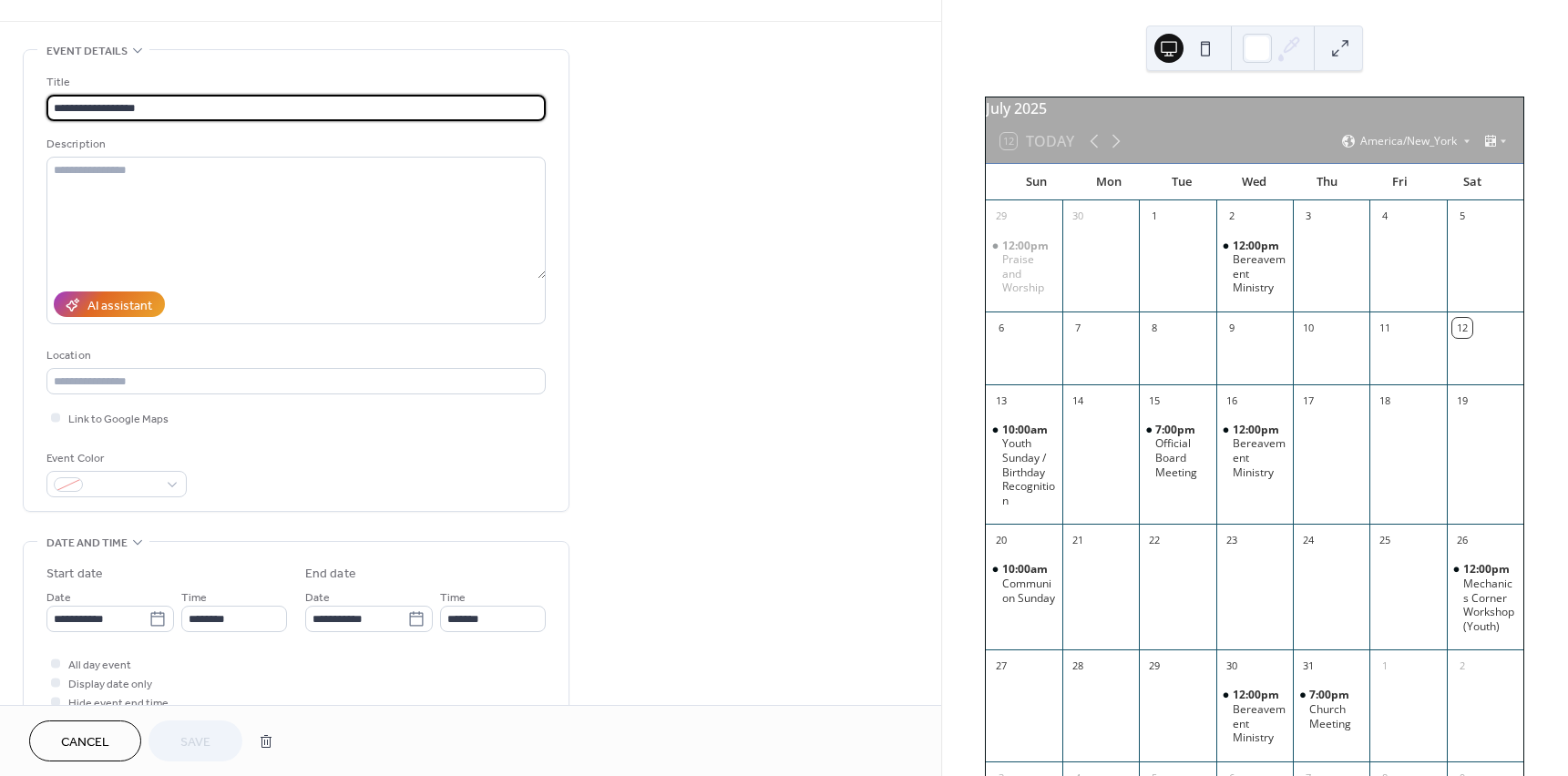 scroll, scrollTop: 91, scrollLeft: 0, axis: vertical 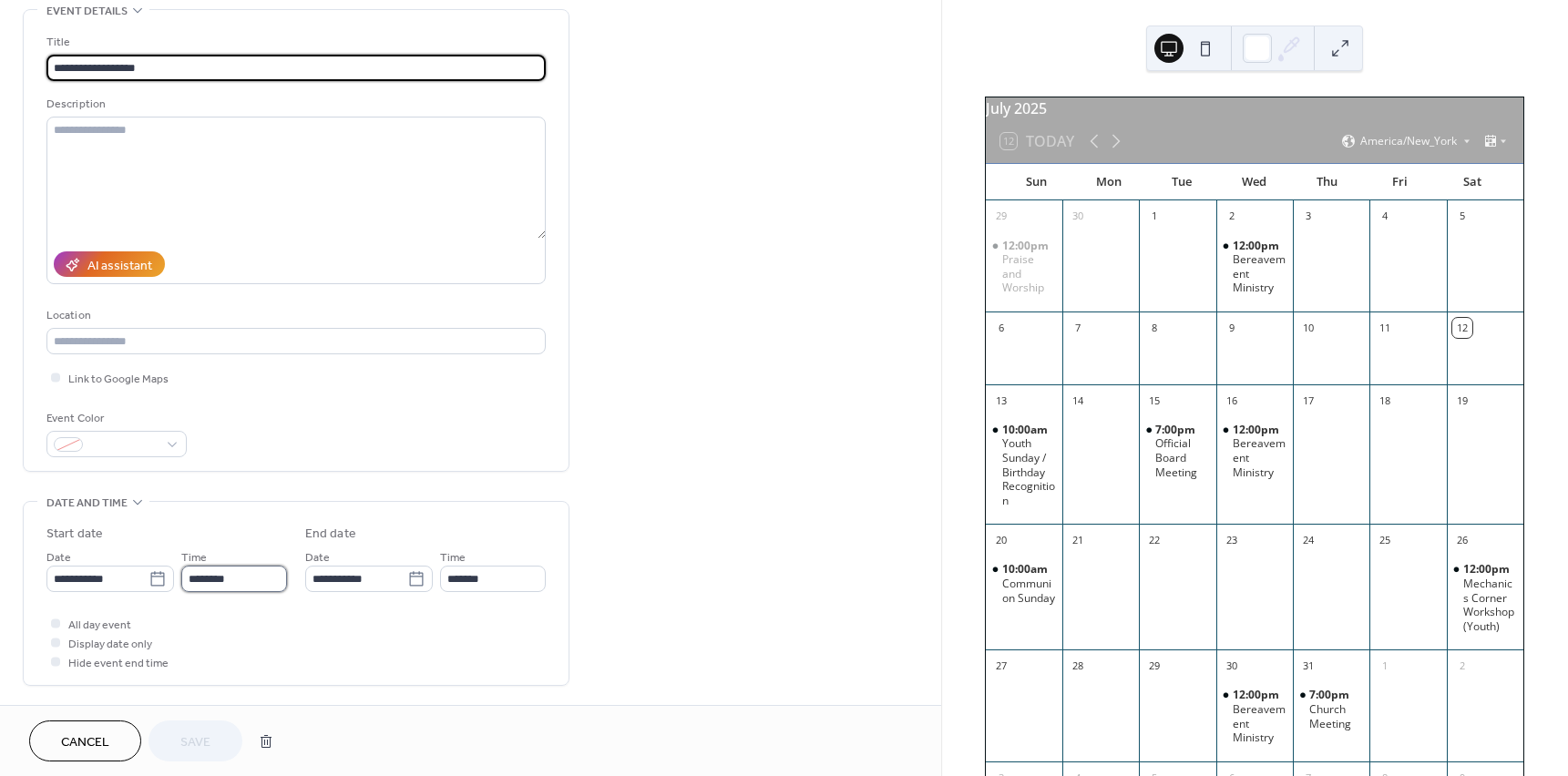 click on "********" at bounding box center [234, 578] 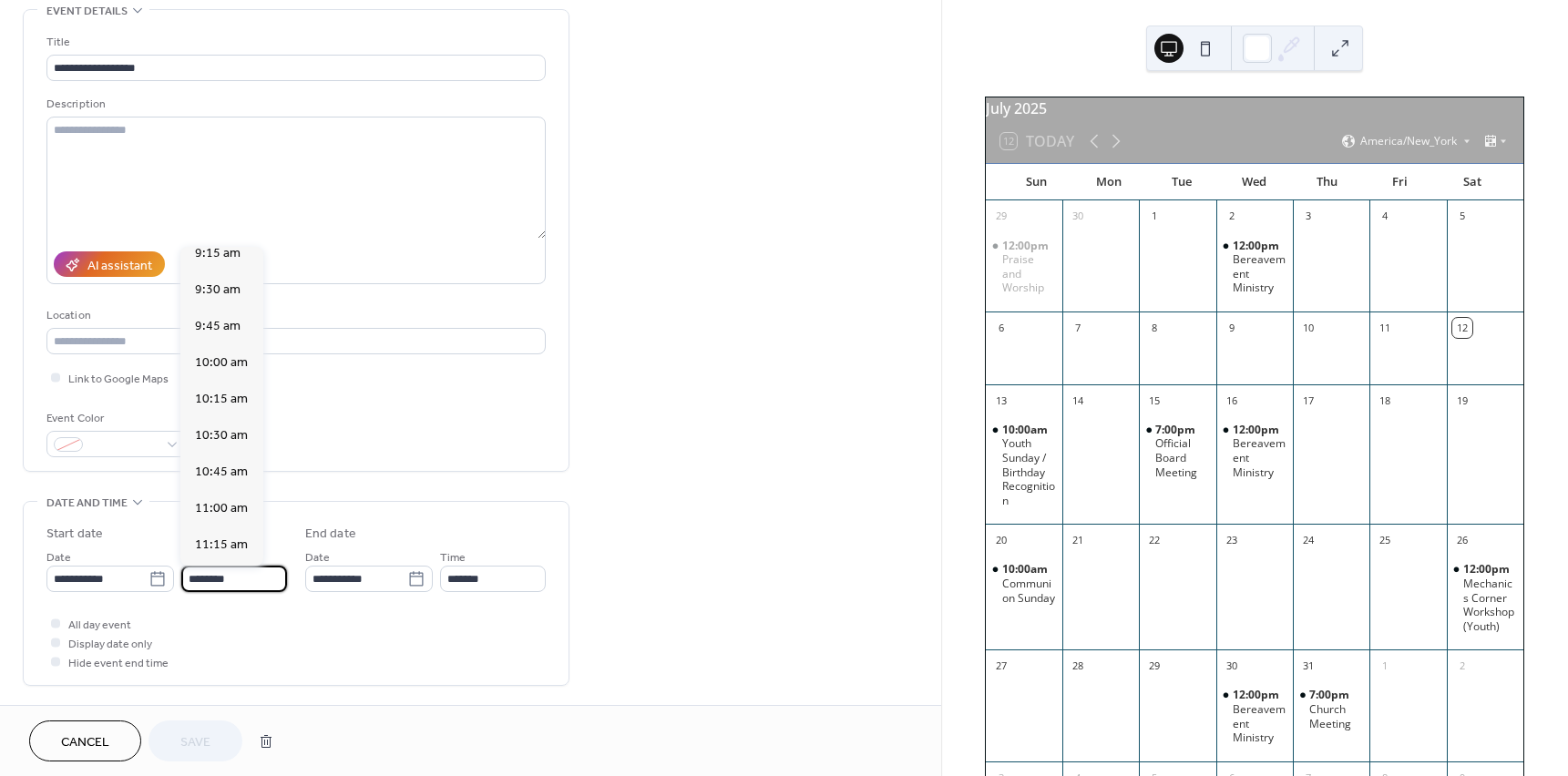 scroll, scrollTop: 1337, scrollLeft: 0, axis: vertical 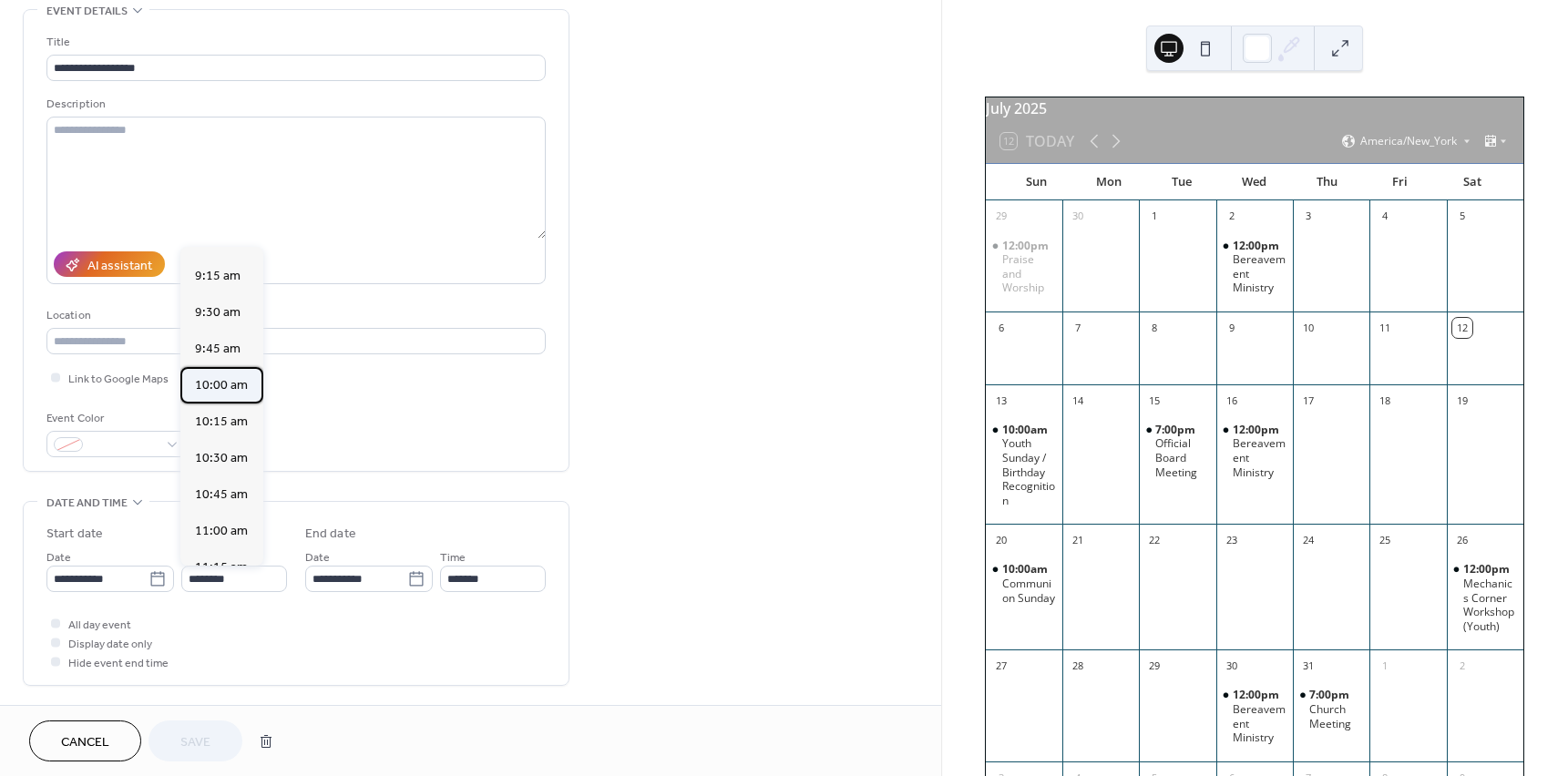click on "10:00 am" at bounding box center (221, 385) 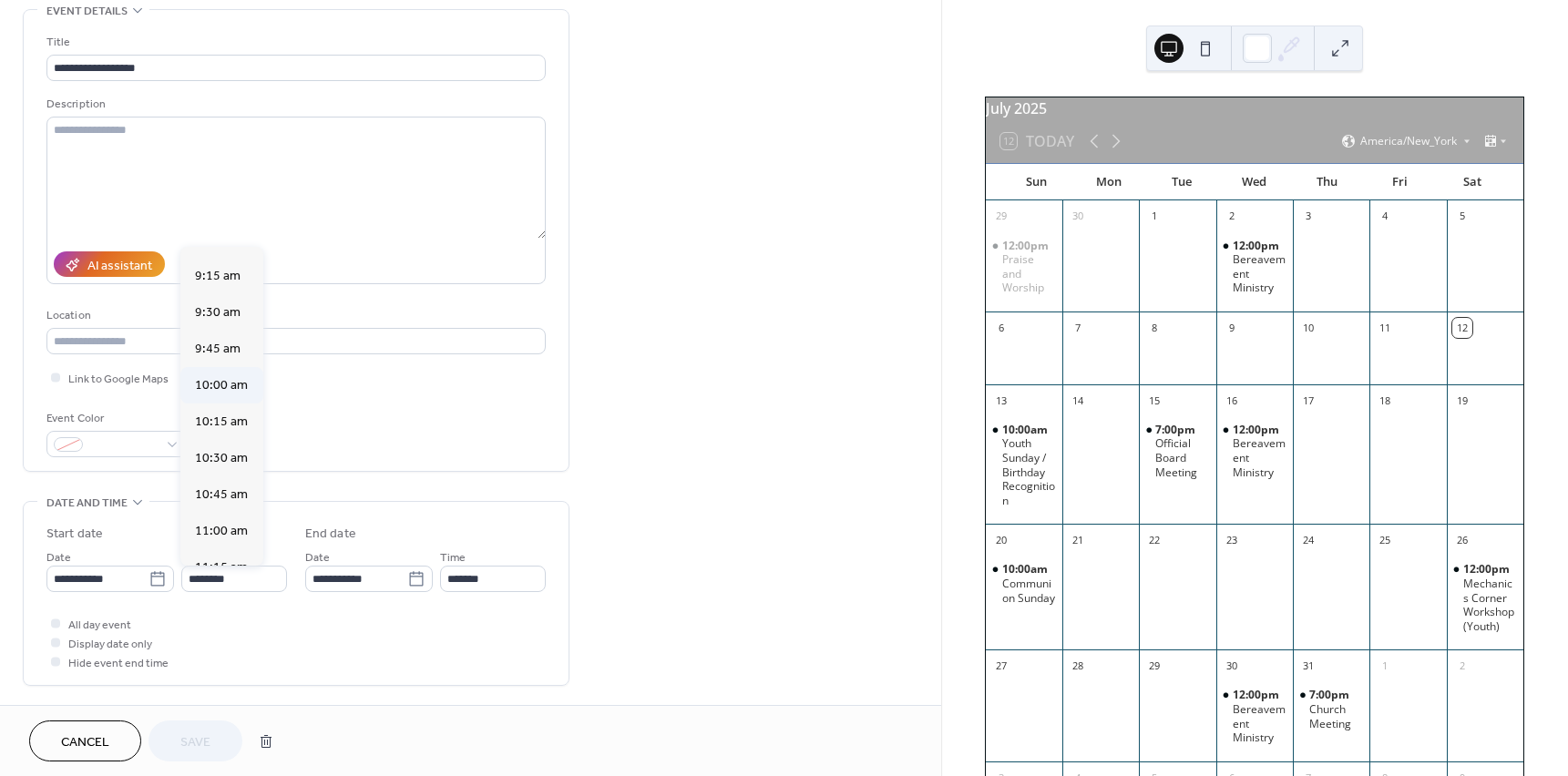 type on "********" 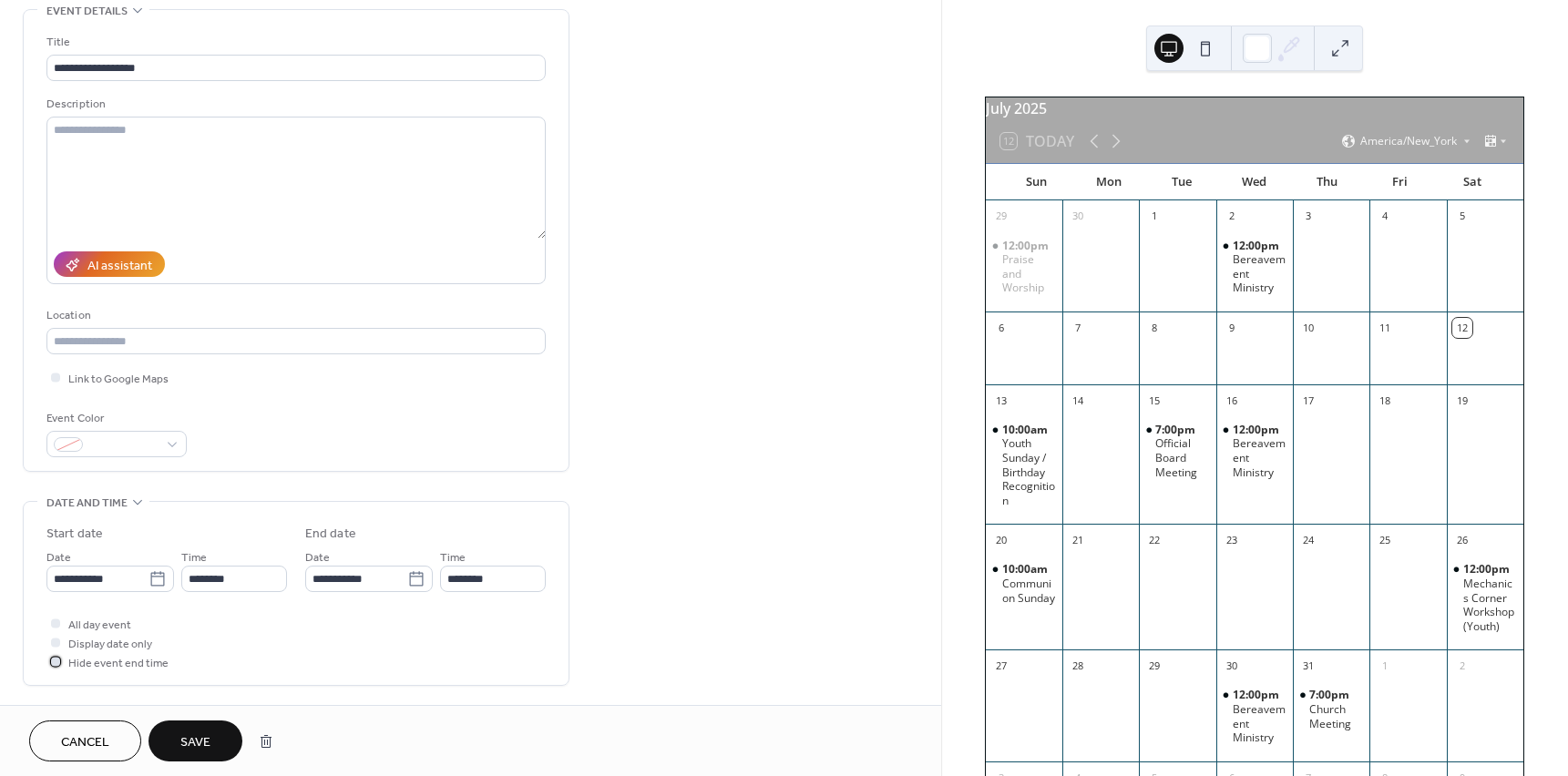click at bounding box center (56, 661) 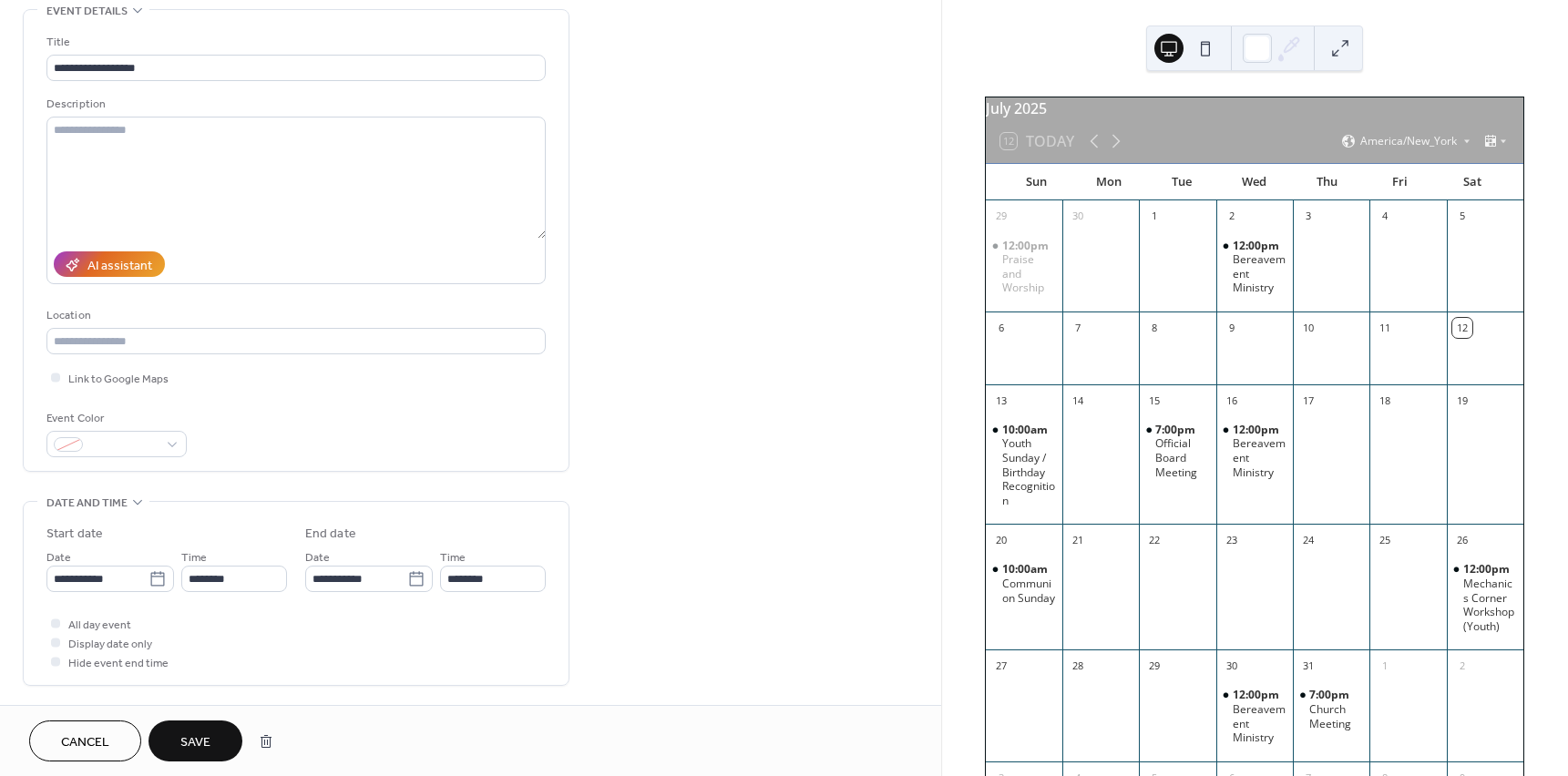 click on "Save" at bounding box center (195, 740) 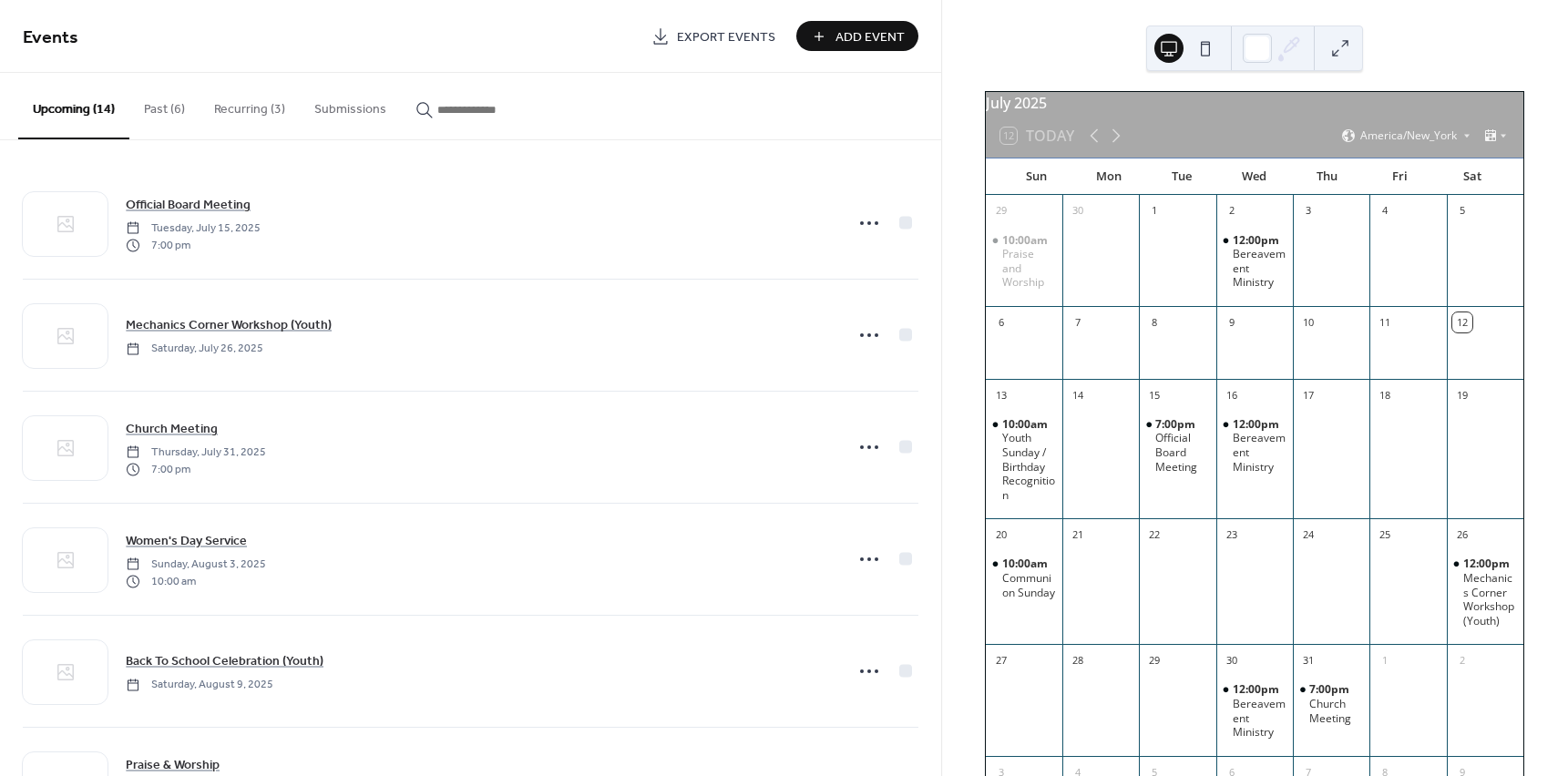 scroll, scrollTop: 0, scrollLeft: 0, axis: both 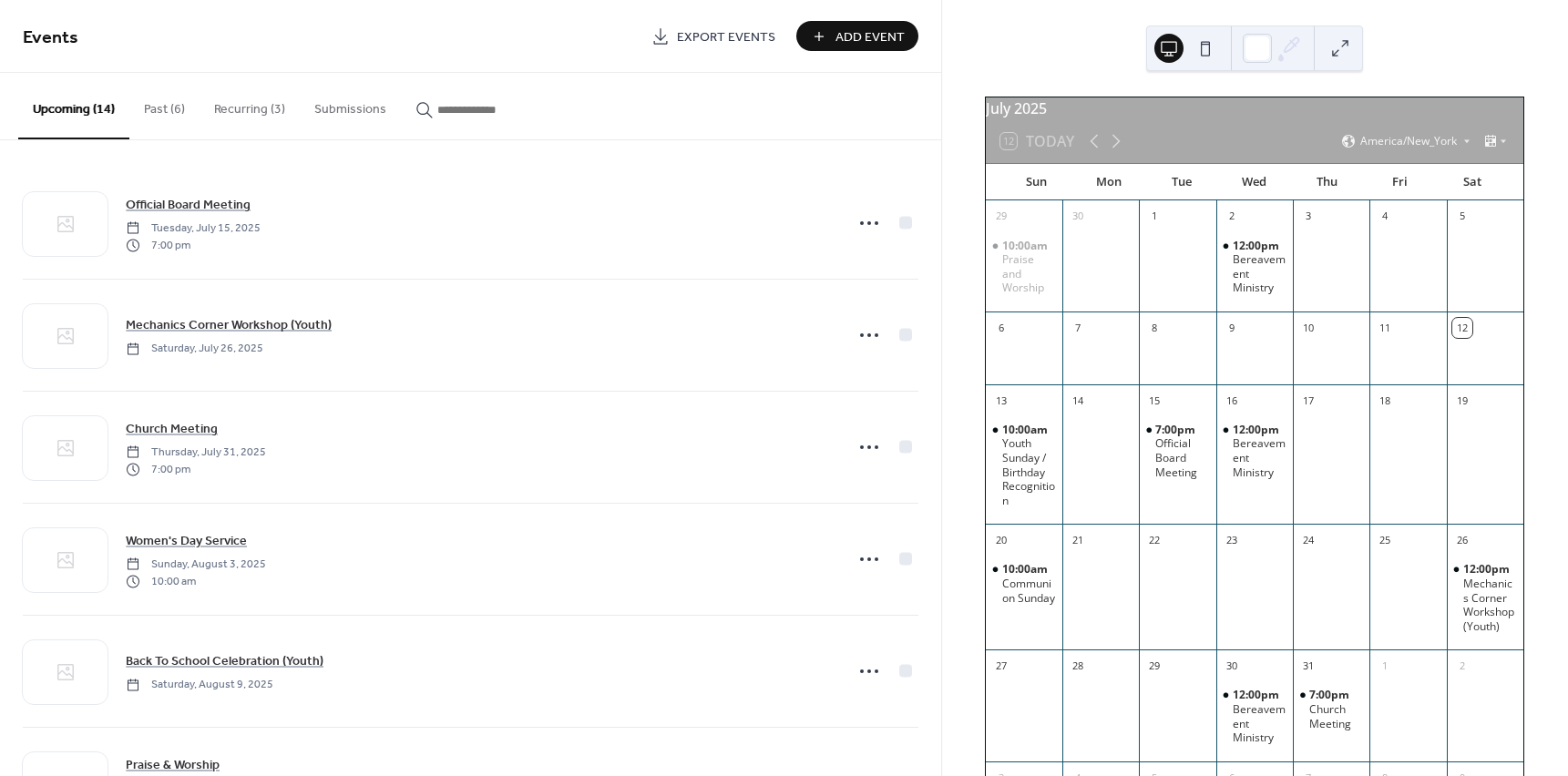 click on "July 2025" at bounding box center [1255, 108] 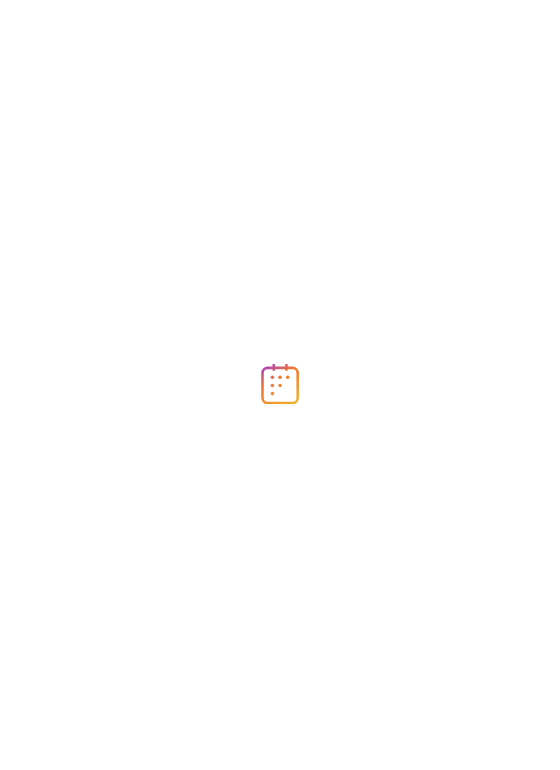 scroll, scrollTop: 0, scrollLeft: 0, axis: both 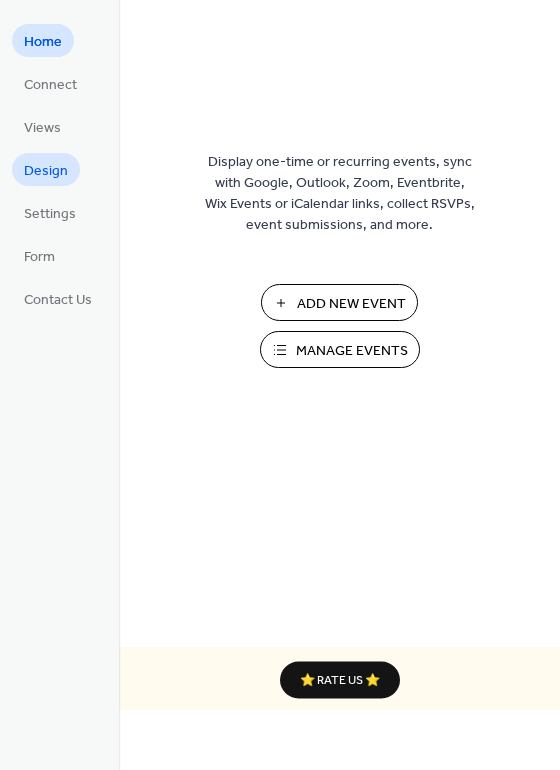 click on "Design" at bounding box center [46, 171] 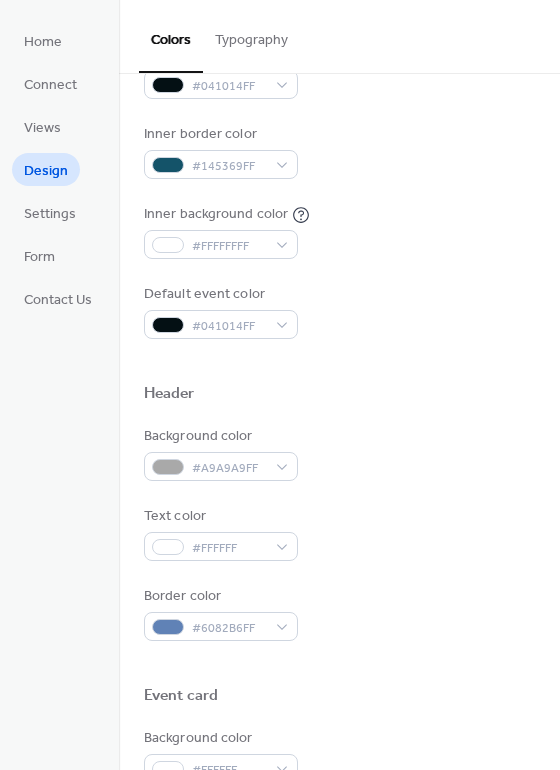 scroll, scrollTop: 400, scrollLeft: 0, axis: vertical 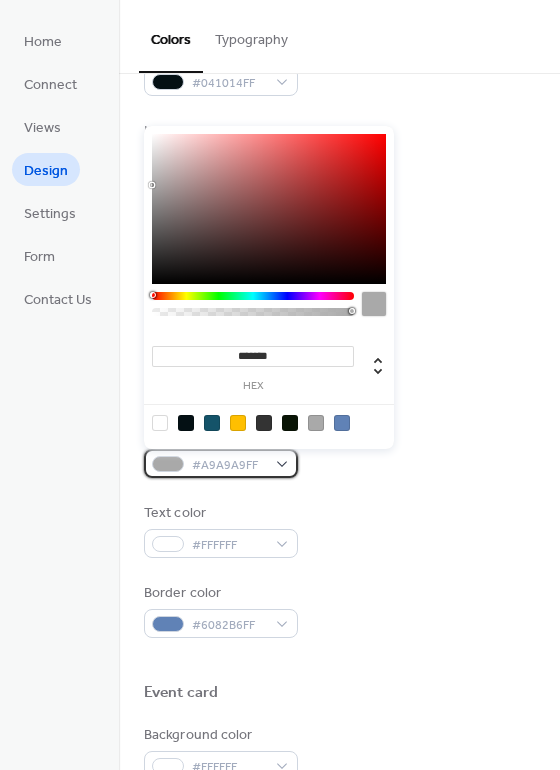 click on "#A9A9A9FF" at bounding box center [221, 463] 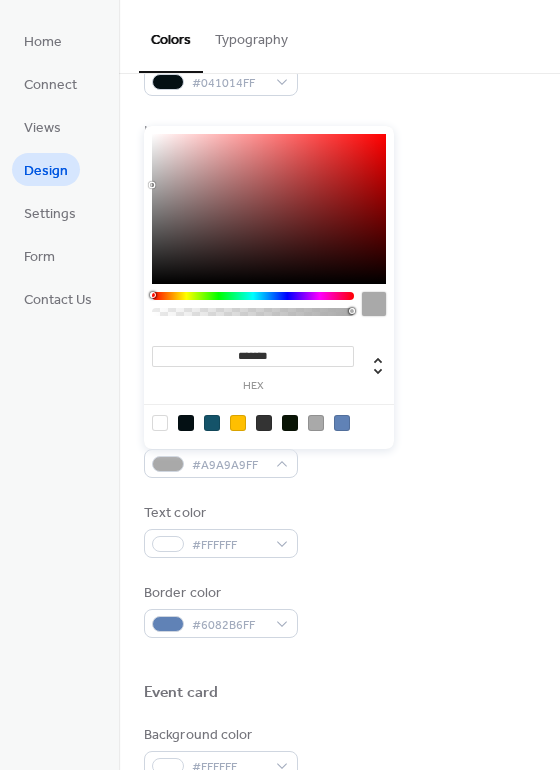 click at bounding box center (160, 423) 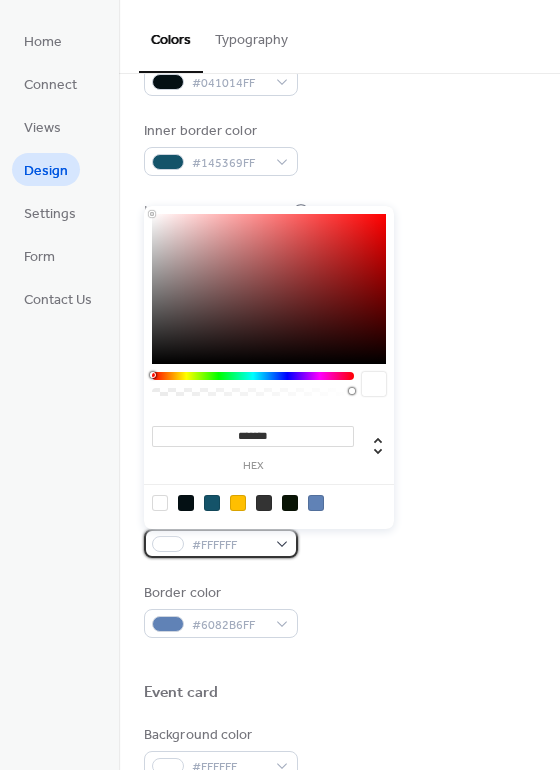 click on "#FFFFFF" at bounding box center (221, 543) 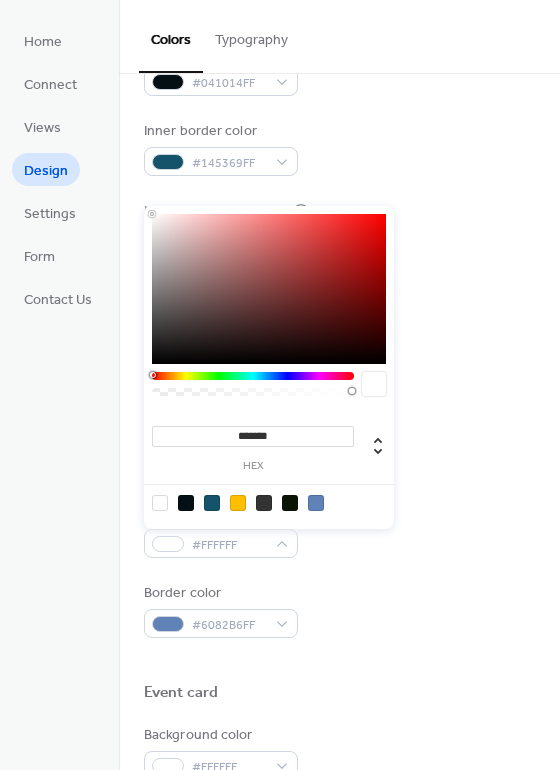 click on "*******" at bounding box center (253, 436) 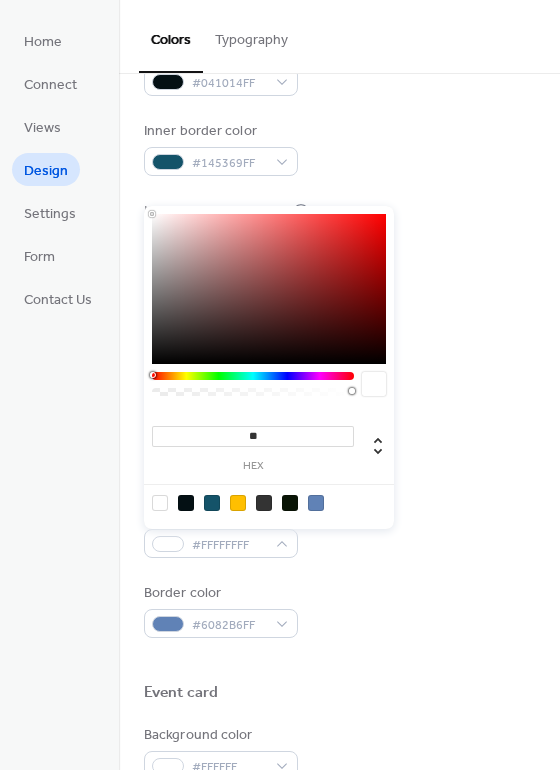 type on "*" 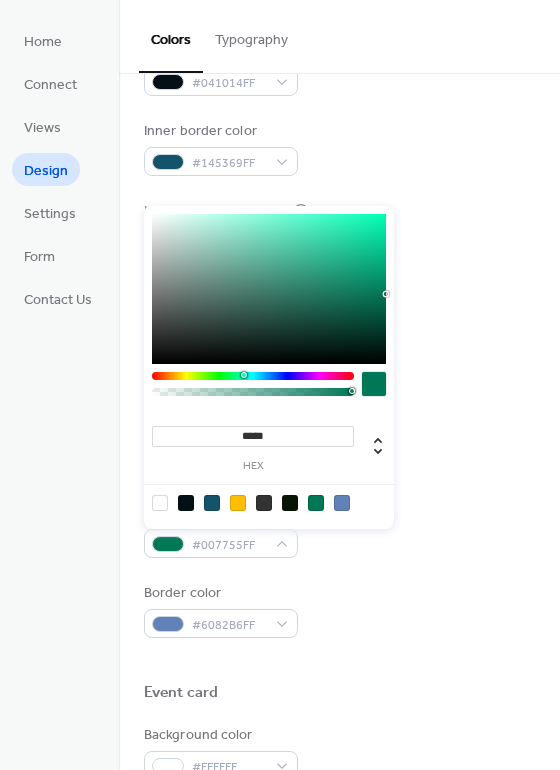type on "******" 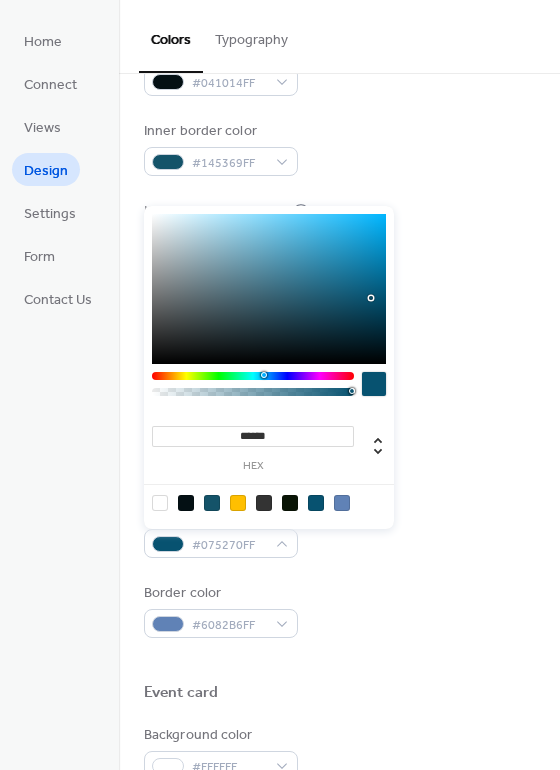 click at bounding box center (339, 660) 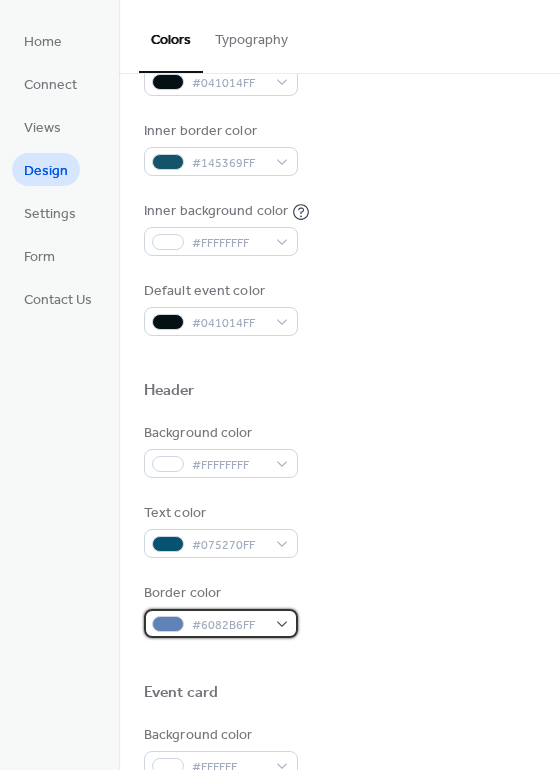 click on "#6082B6FF" at bounding box center (221, 623) 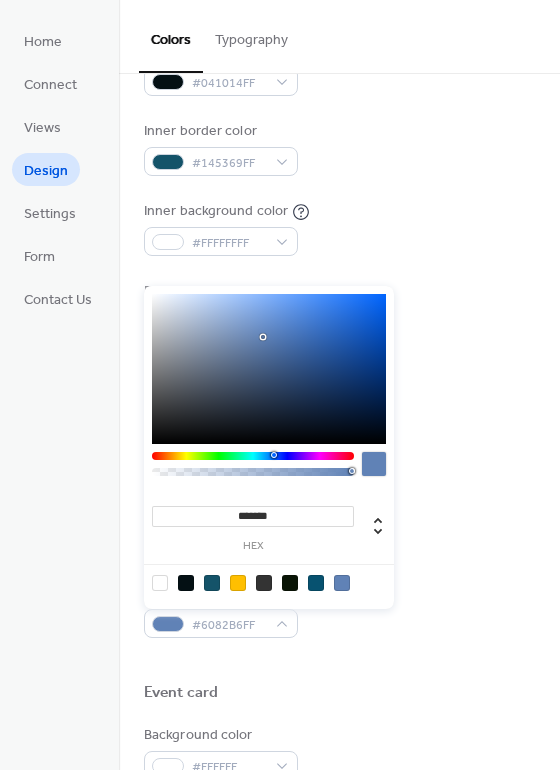click at bounding box center (160, 583) 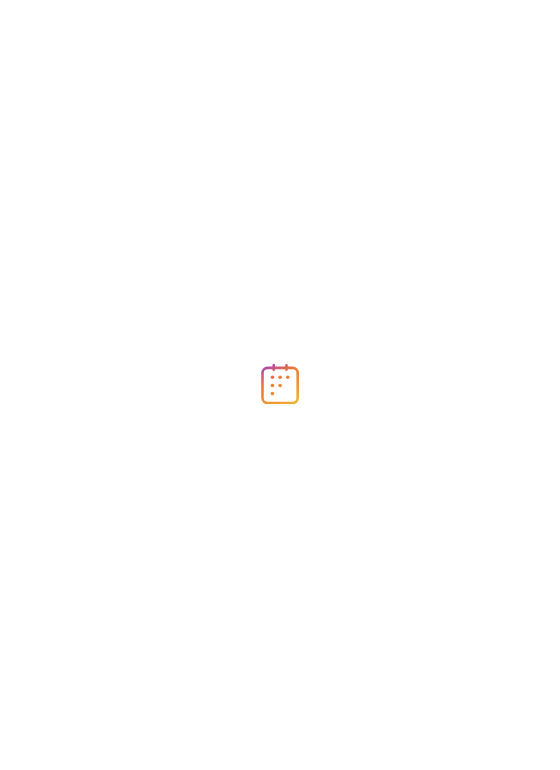 scroll, scrollTop: 0, scrollLeft: 0, axis: both 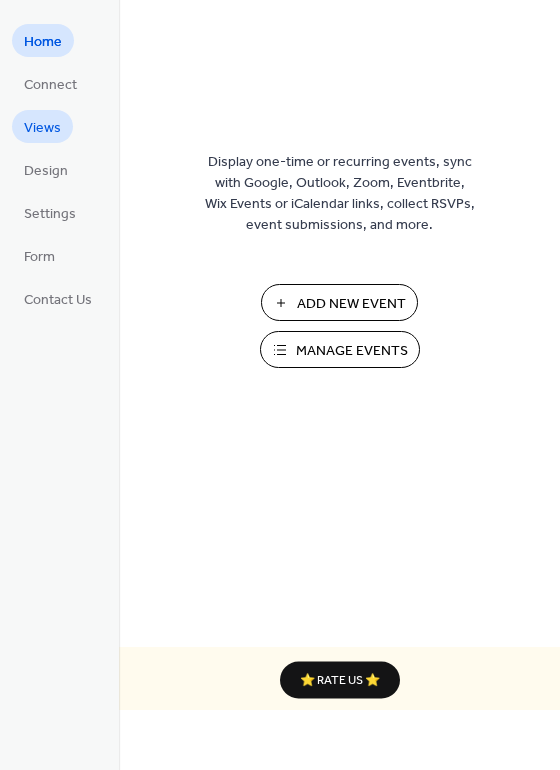 click on "Views" at bounding box center [42, 128] 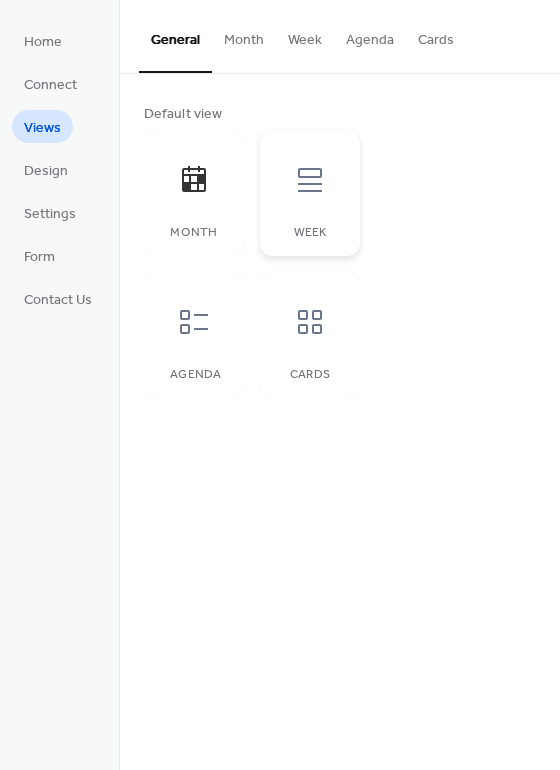 click 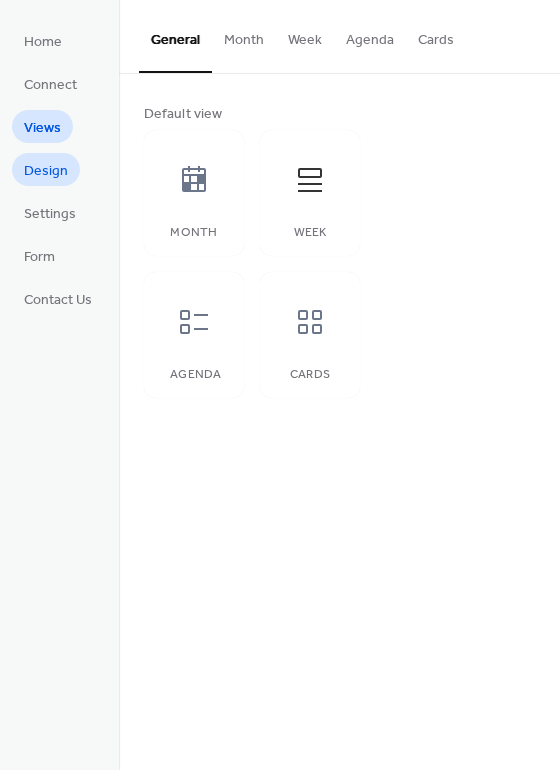 click on "Design" at bounding box center (46, 171) 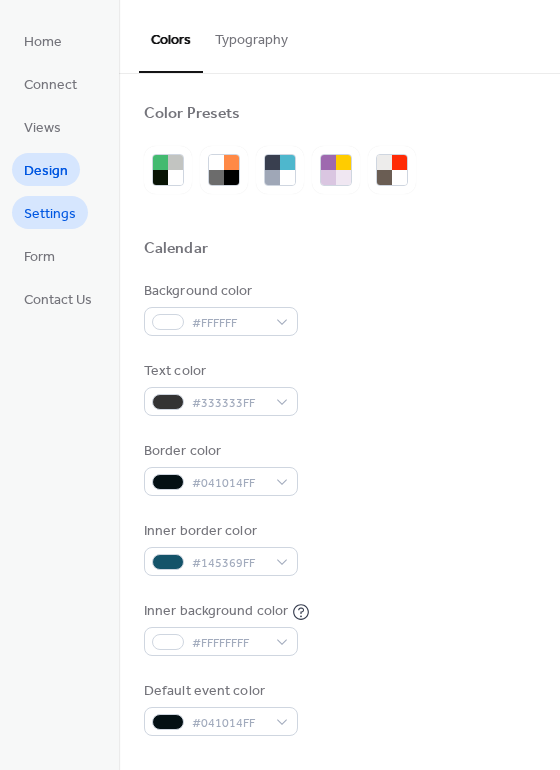 click on "Settings" at bounding box center [50, 214] 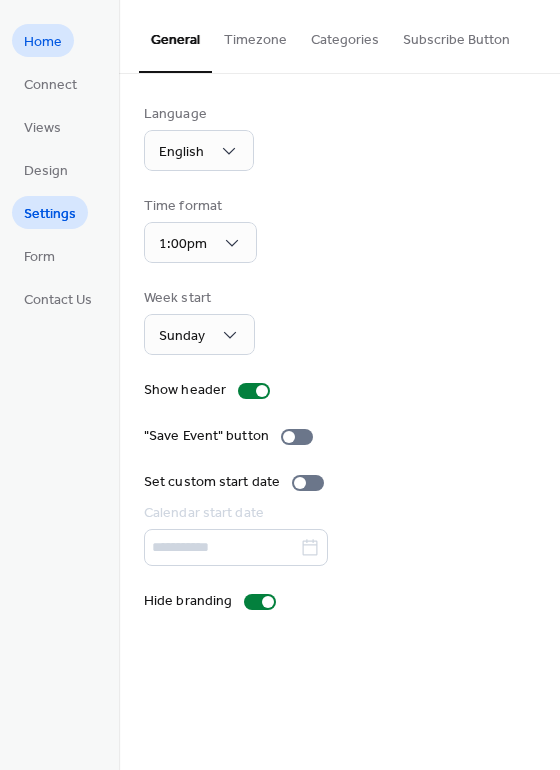 click on "Home" at bounding box center (43, 42) 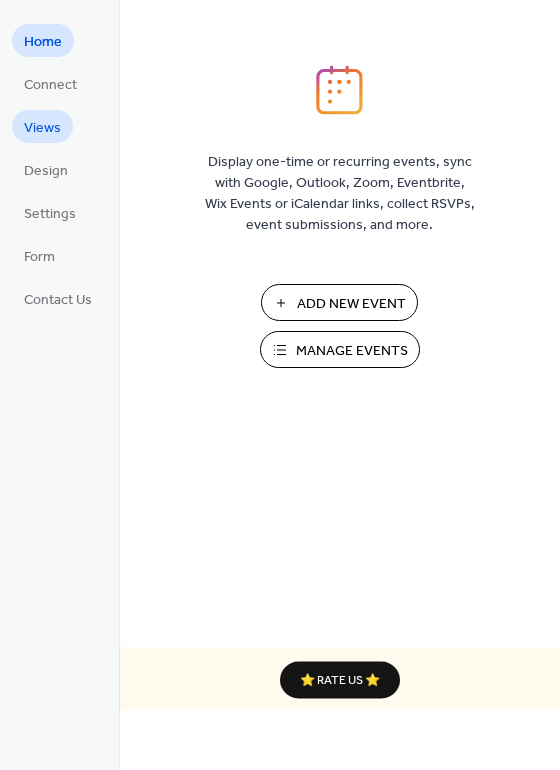 click on "Views" at bounding box center [42, 128] 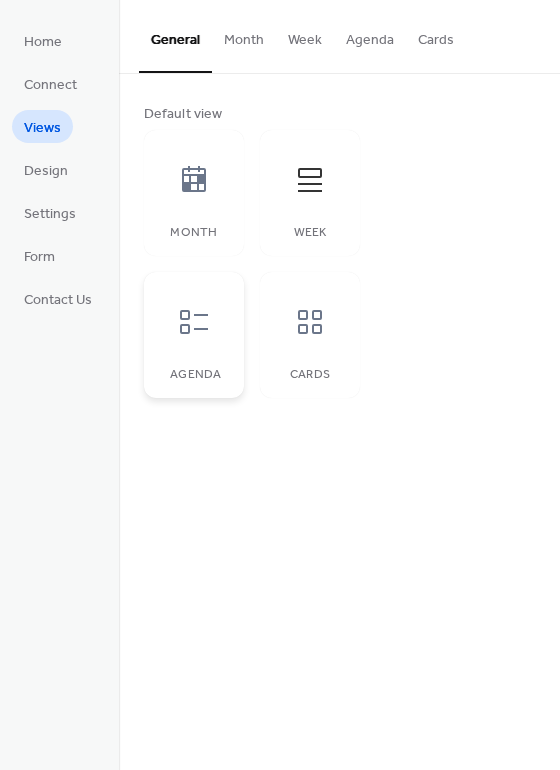 click at bounding box center [194, 322] 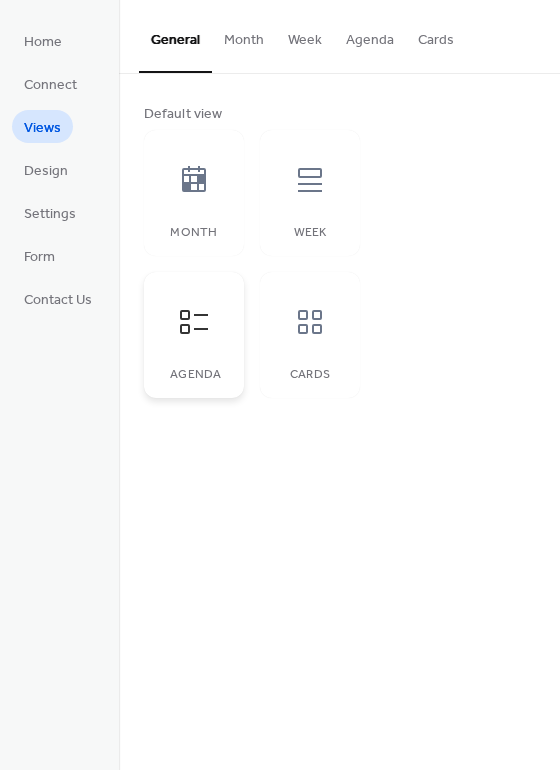 click at bounding box center [194, 322] 